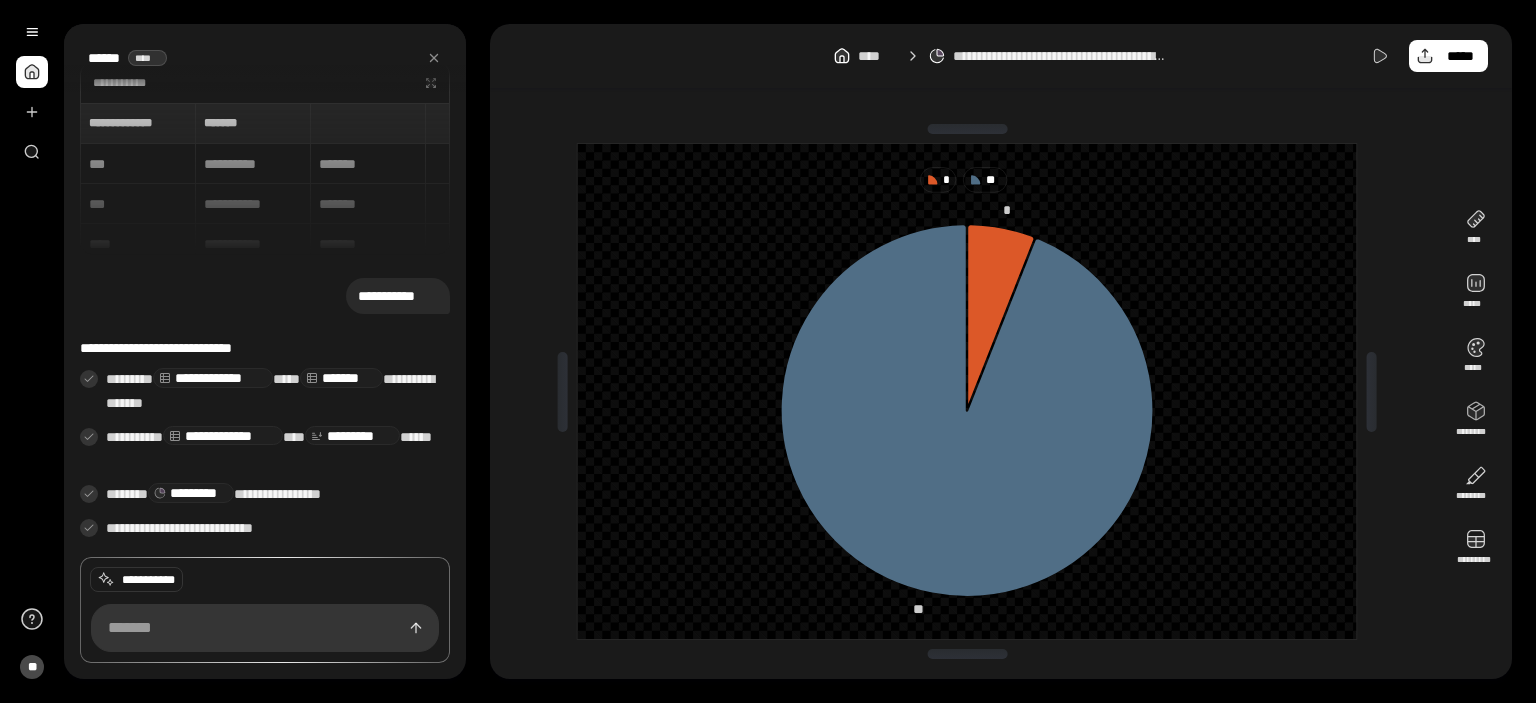 scroll, scrollTop: 0, scrollLeft: 0, axis: both 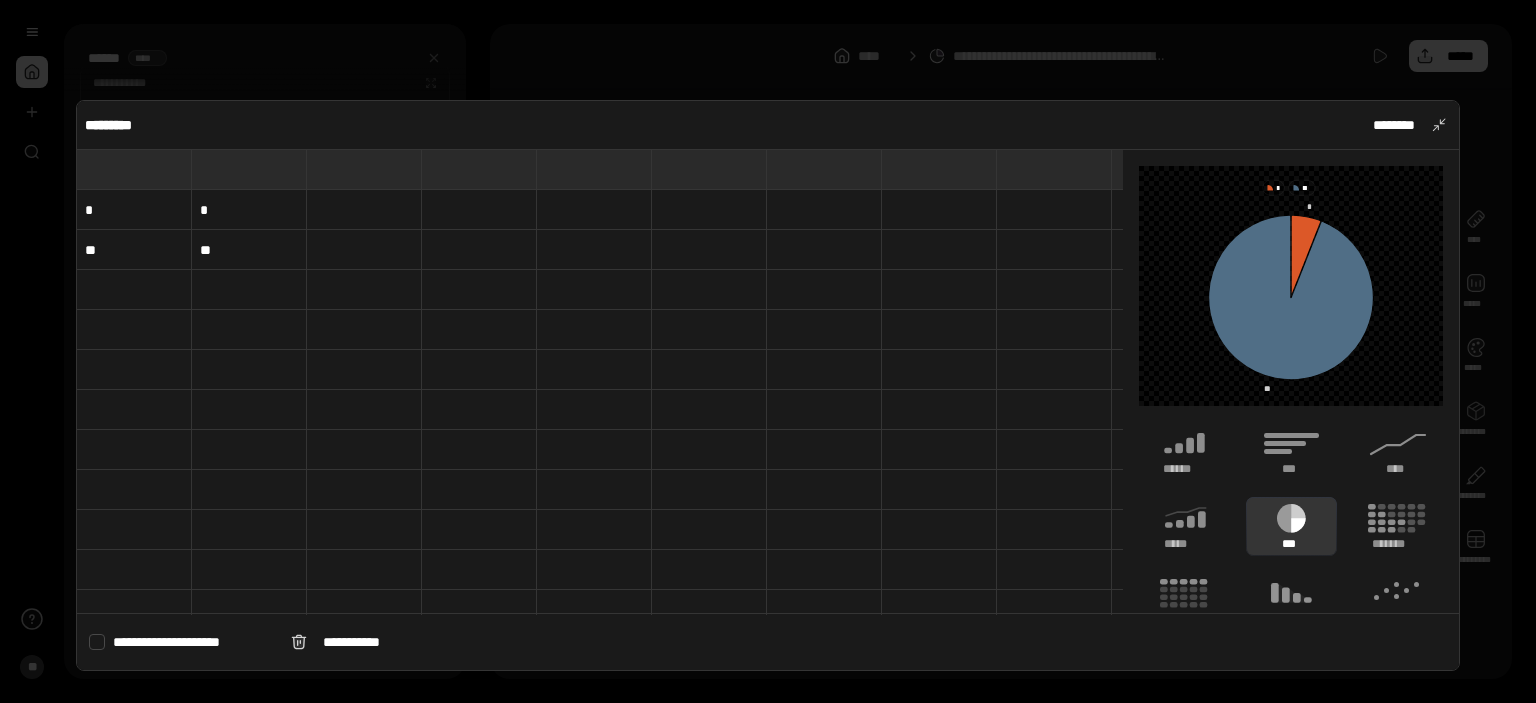 click on "*" at bounding box center [134, 210] 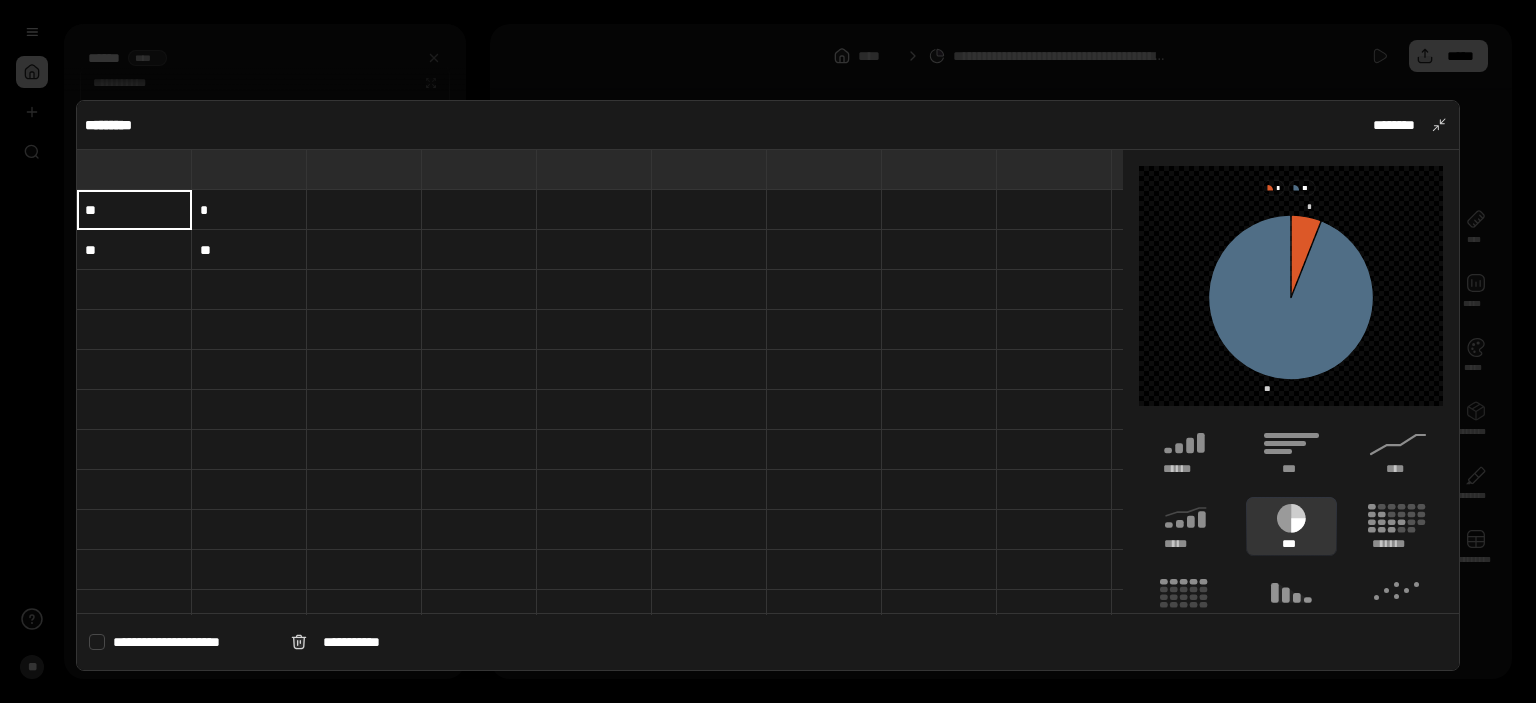 type on "**" 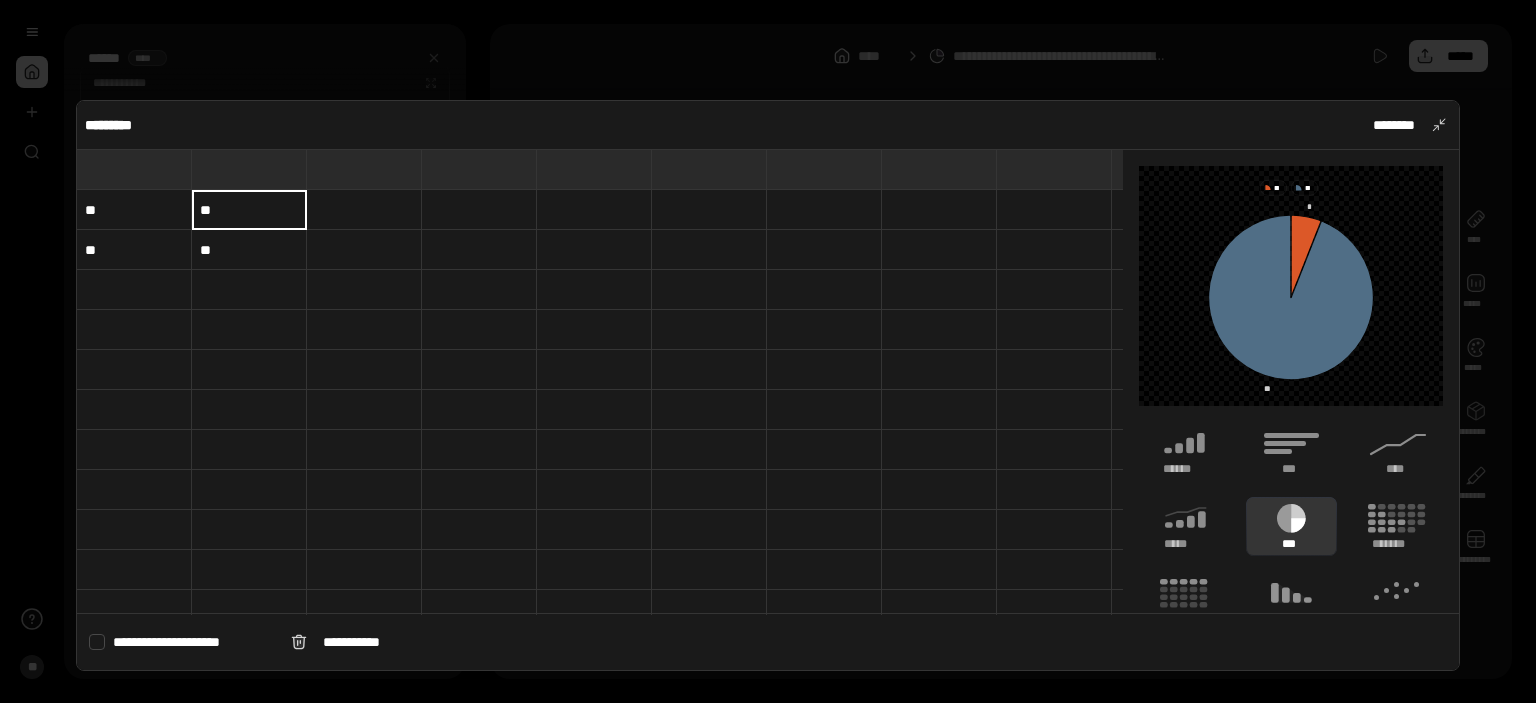 type on "**" 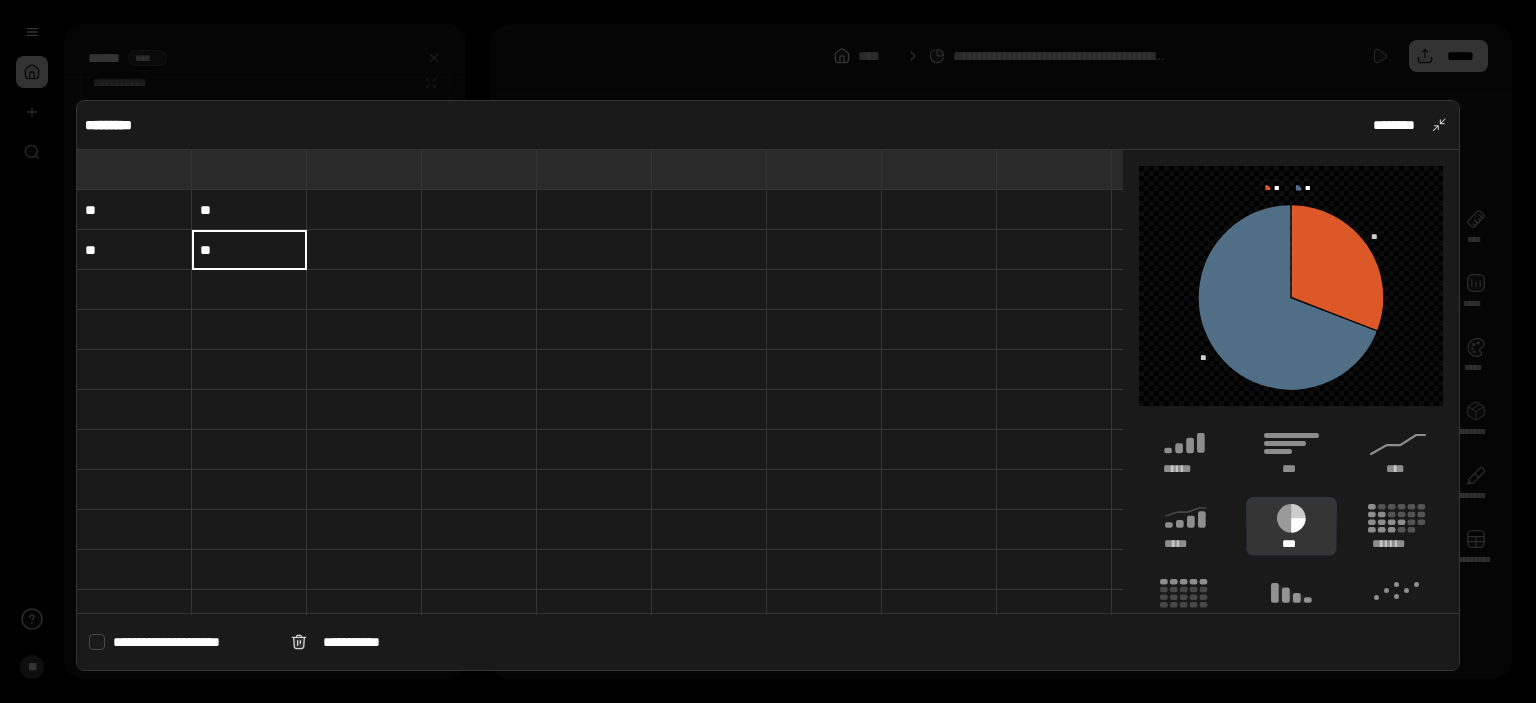 type on "**" 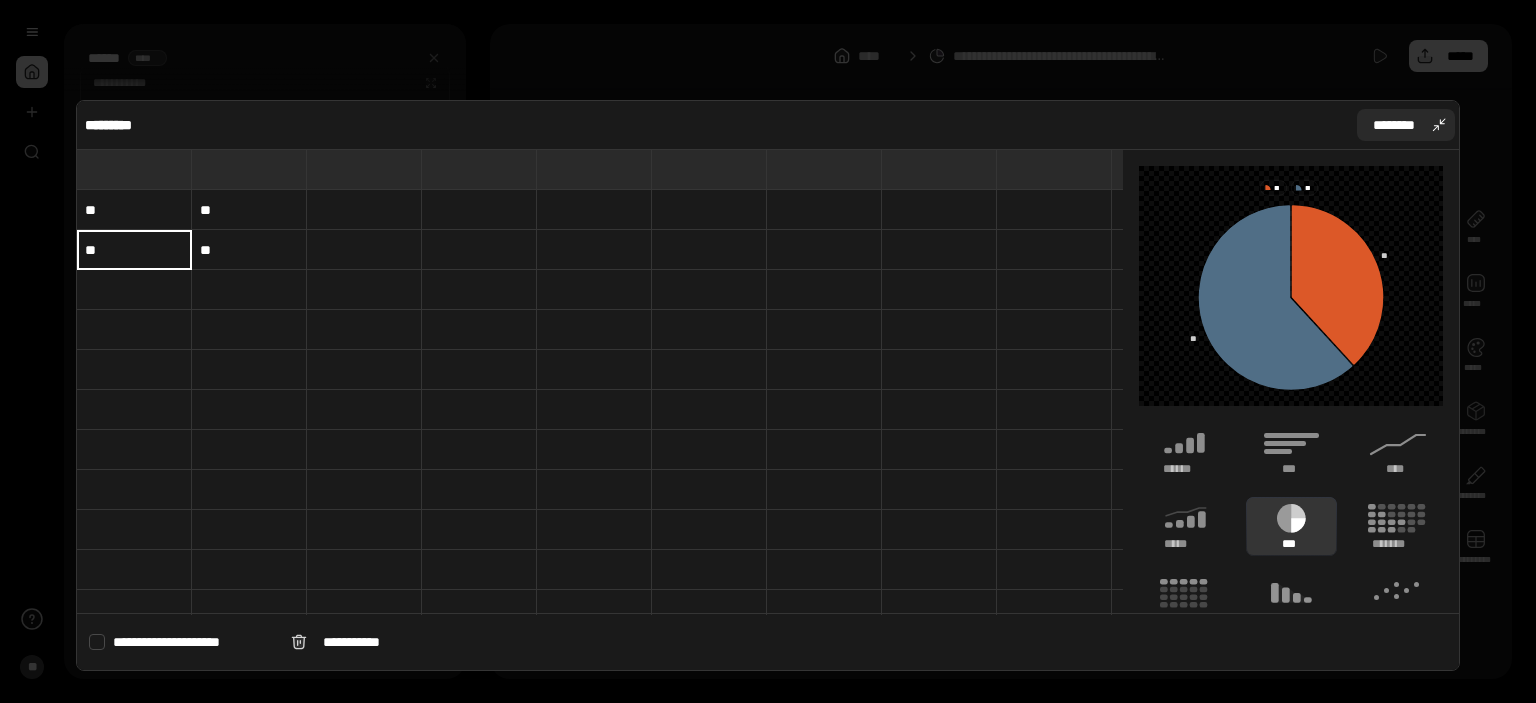 type on "**" 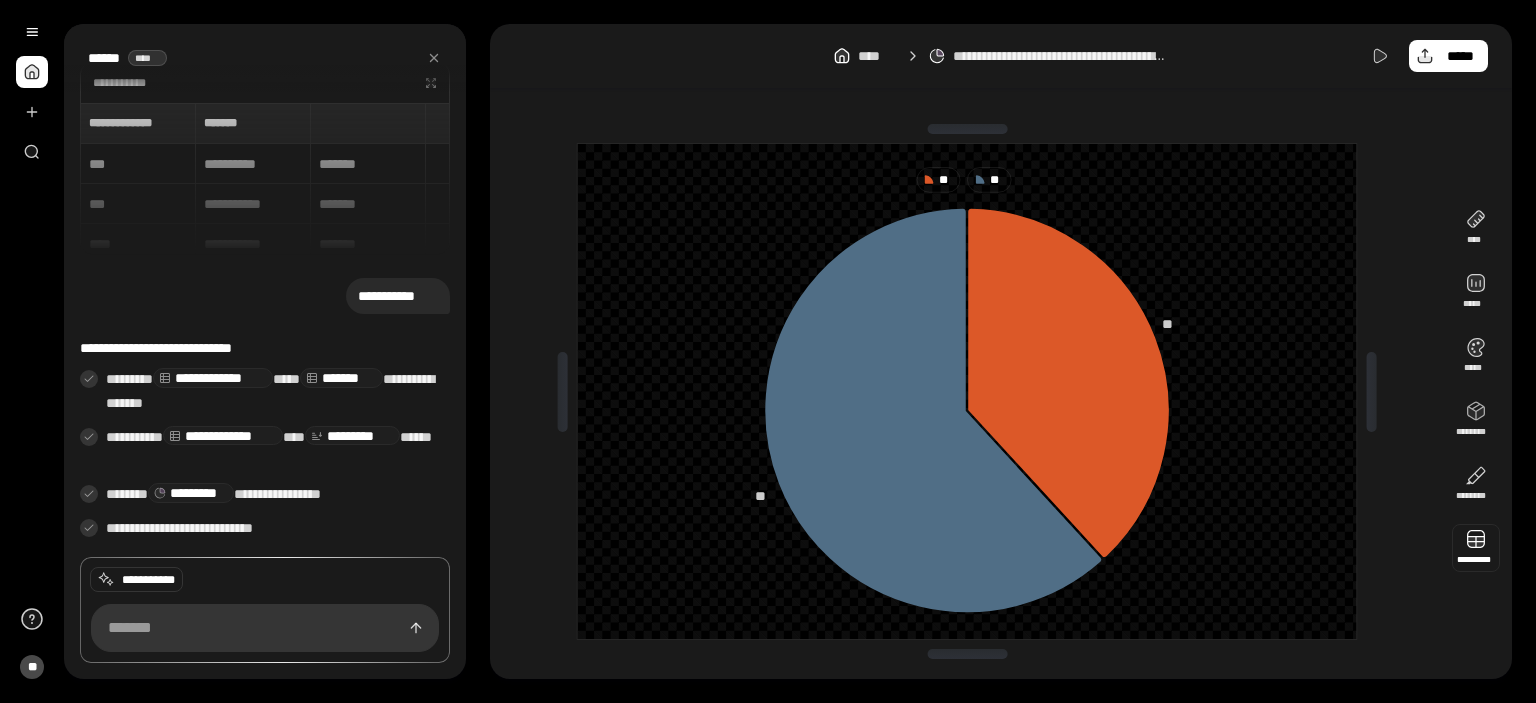 click at bounding box center [1476, 548] 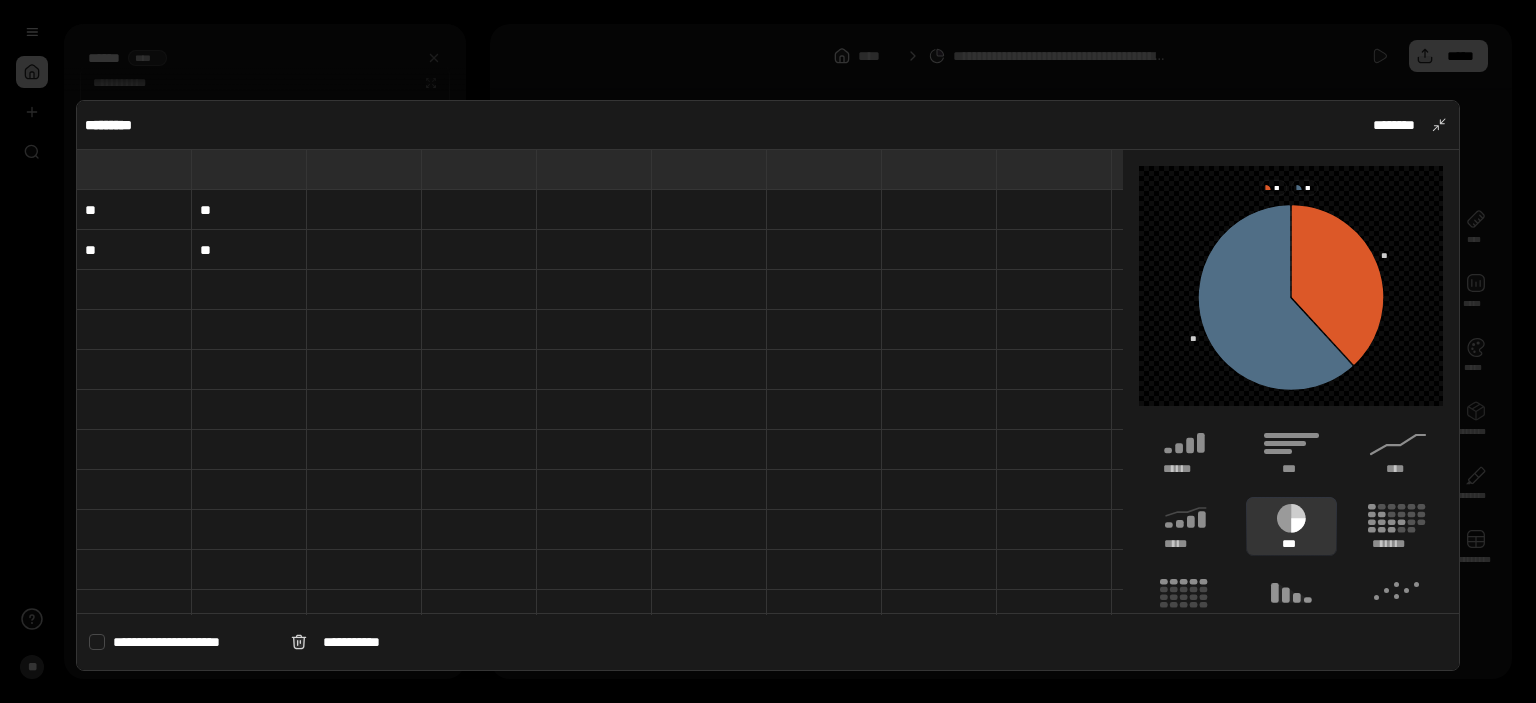 click on "**" at bounding box center [134, 250] 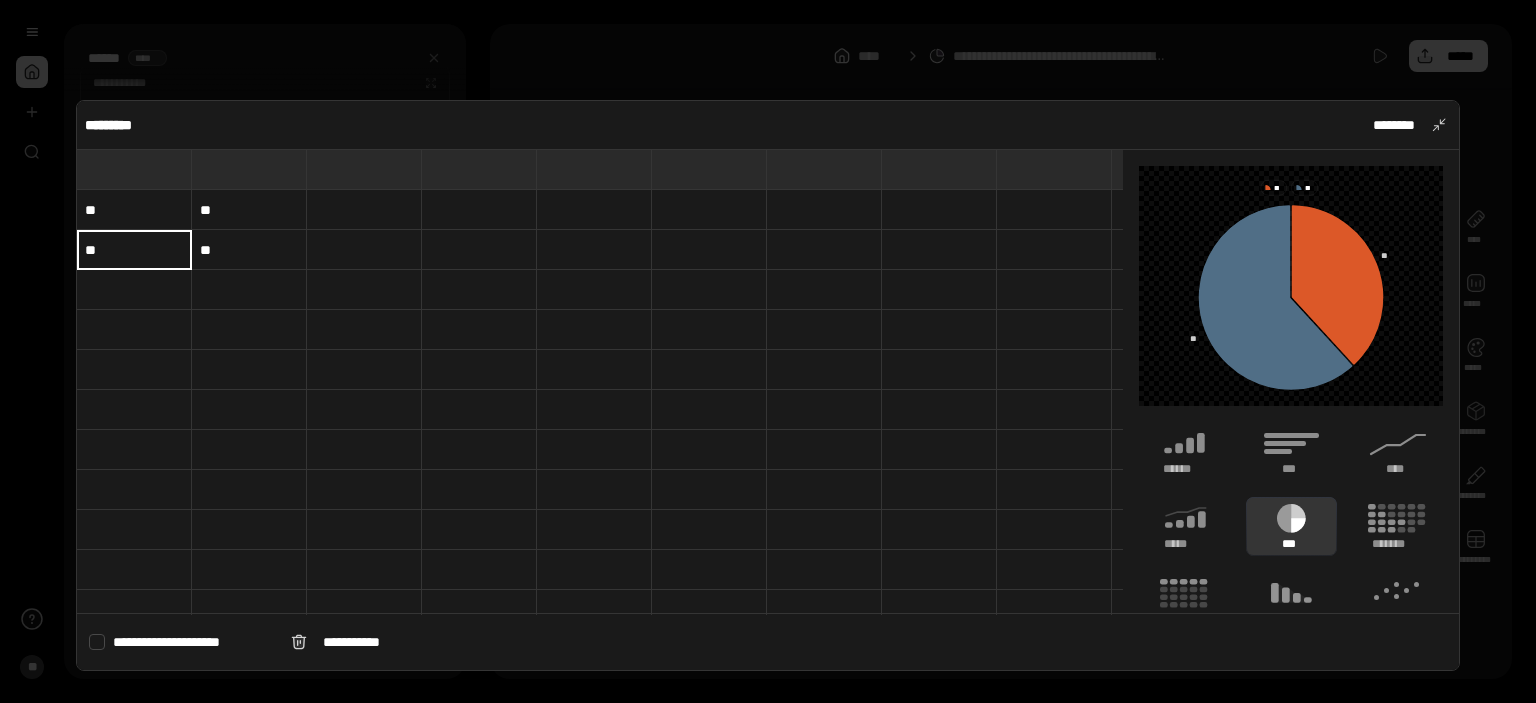 type on "**" 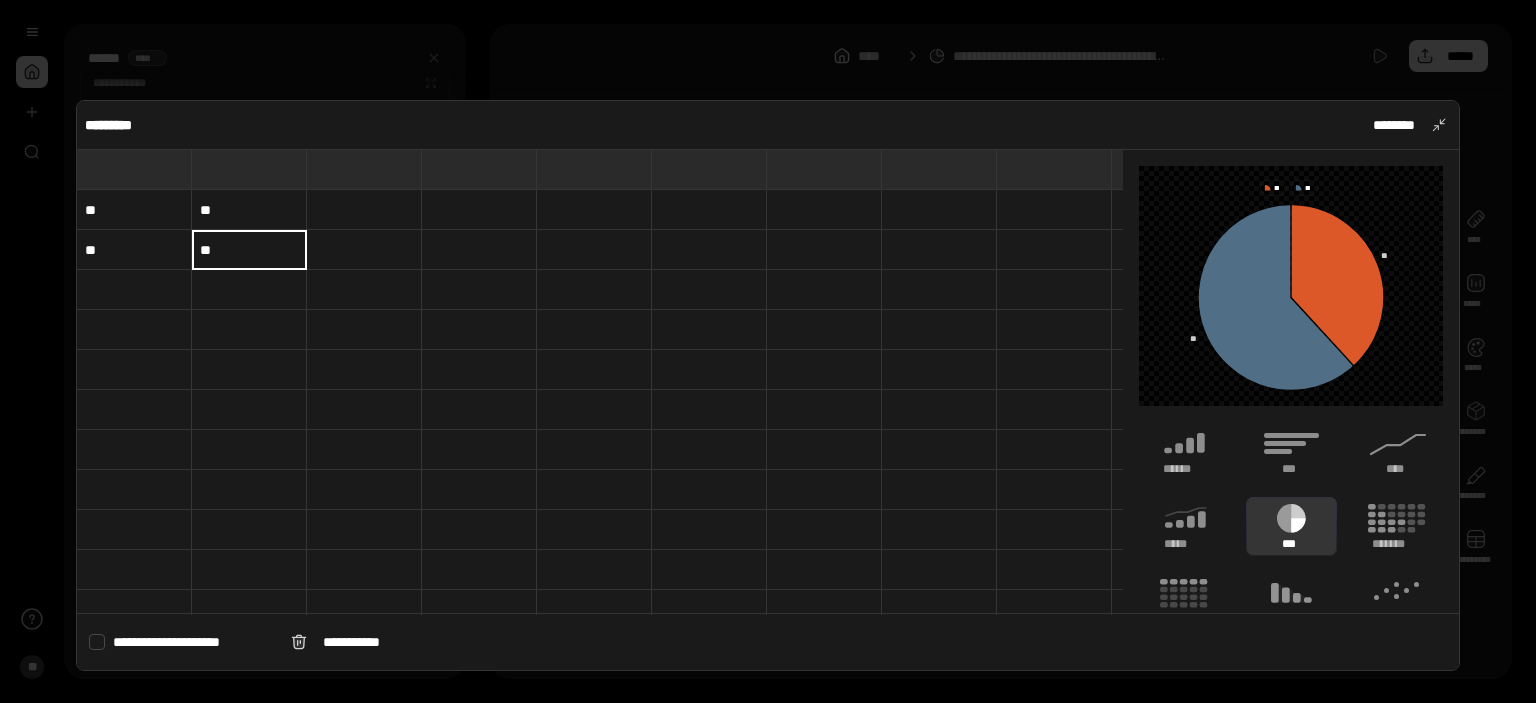 type on "**" 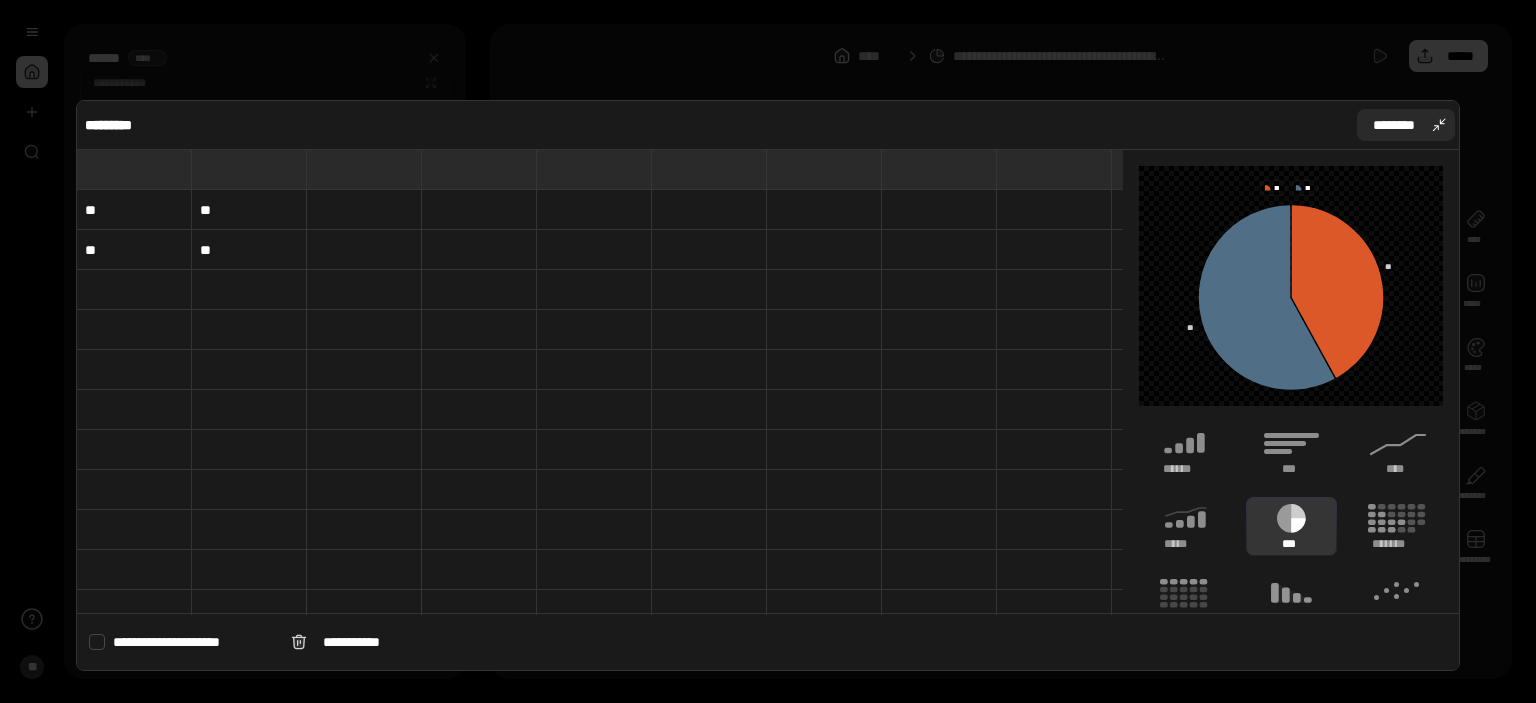 click on "********" at bounding box center [1406, 125] 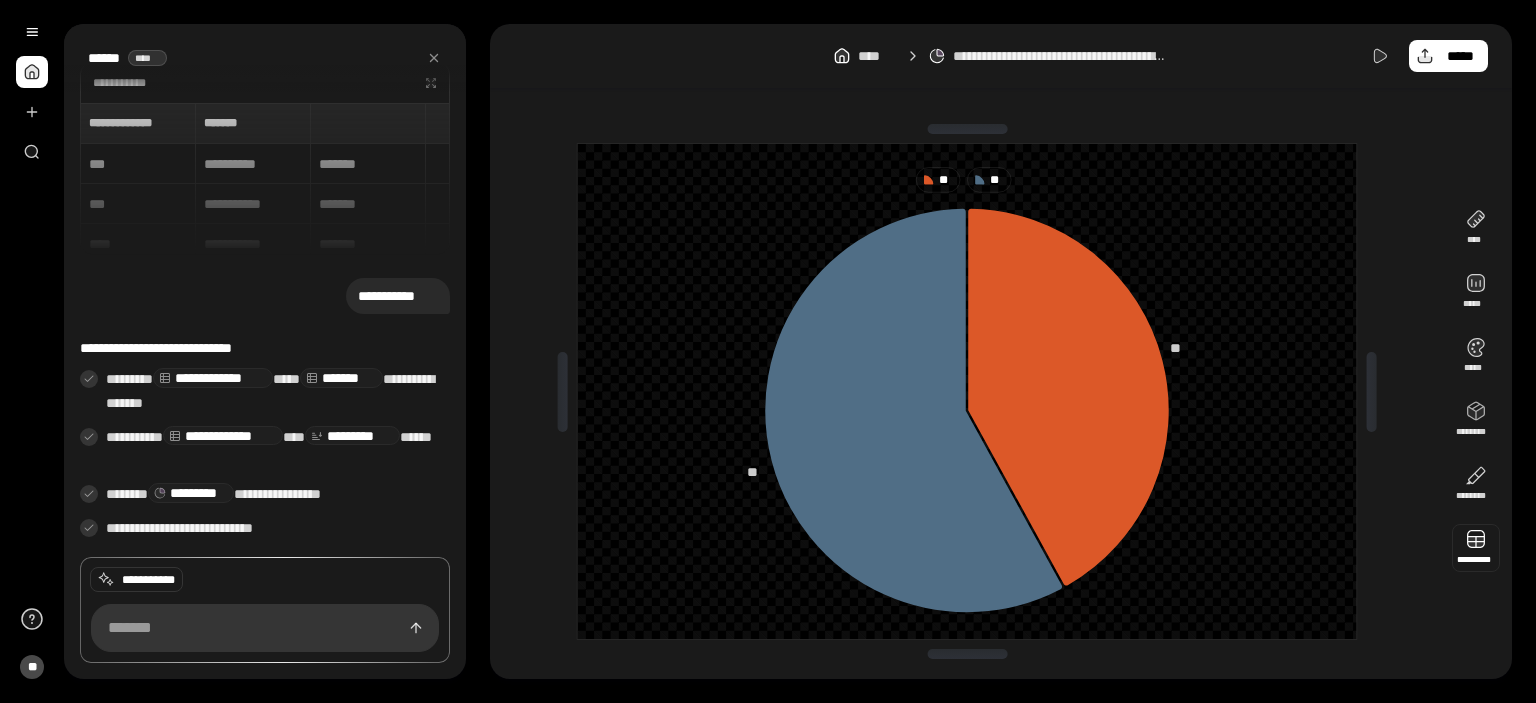 click at bounding box center [1476, 548] 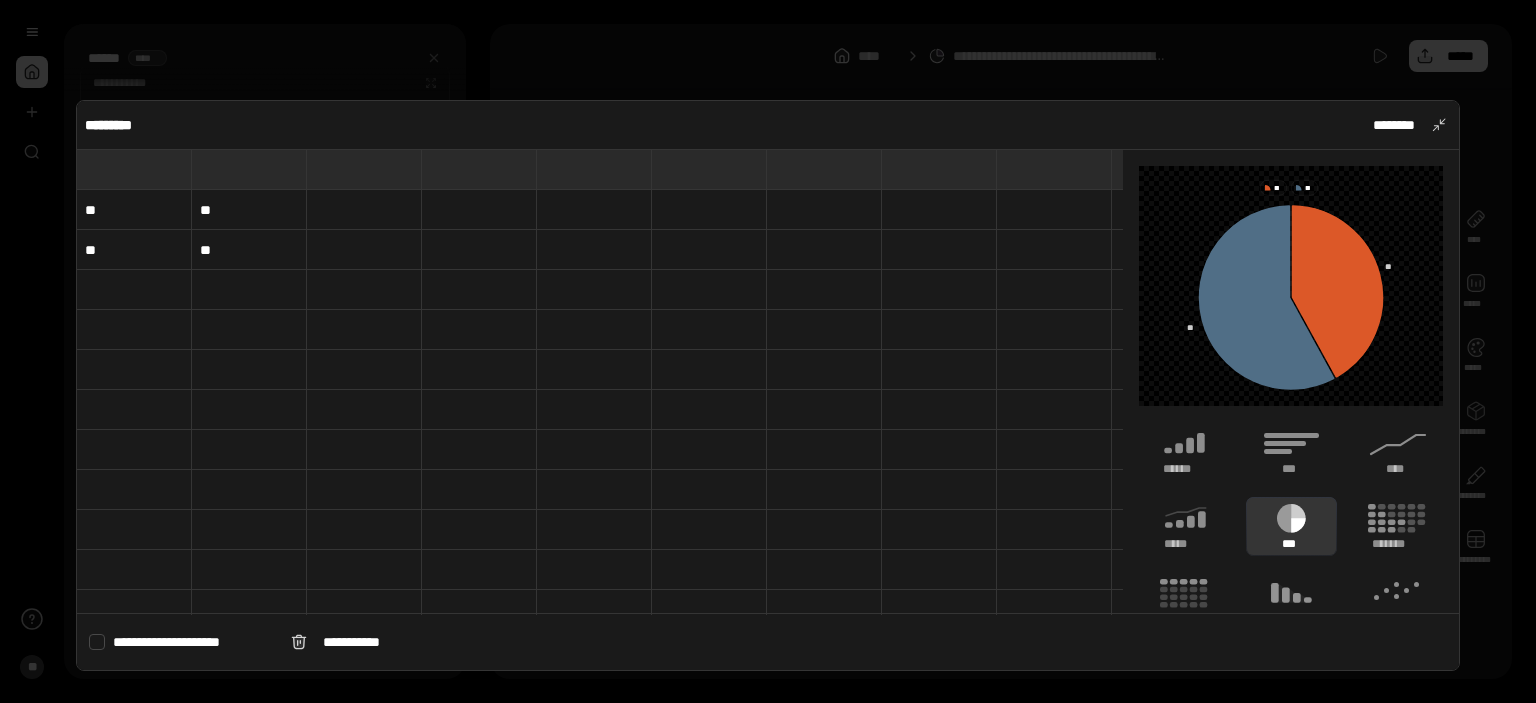 click on "**" at bounding box center (249, 210) 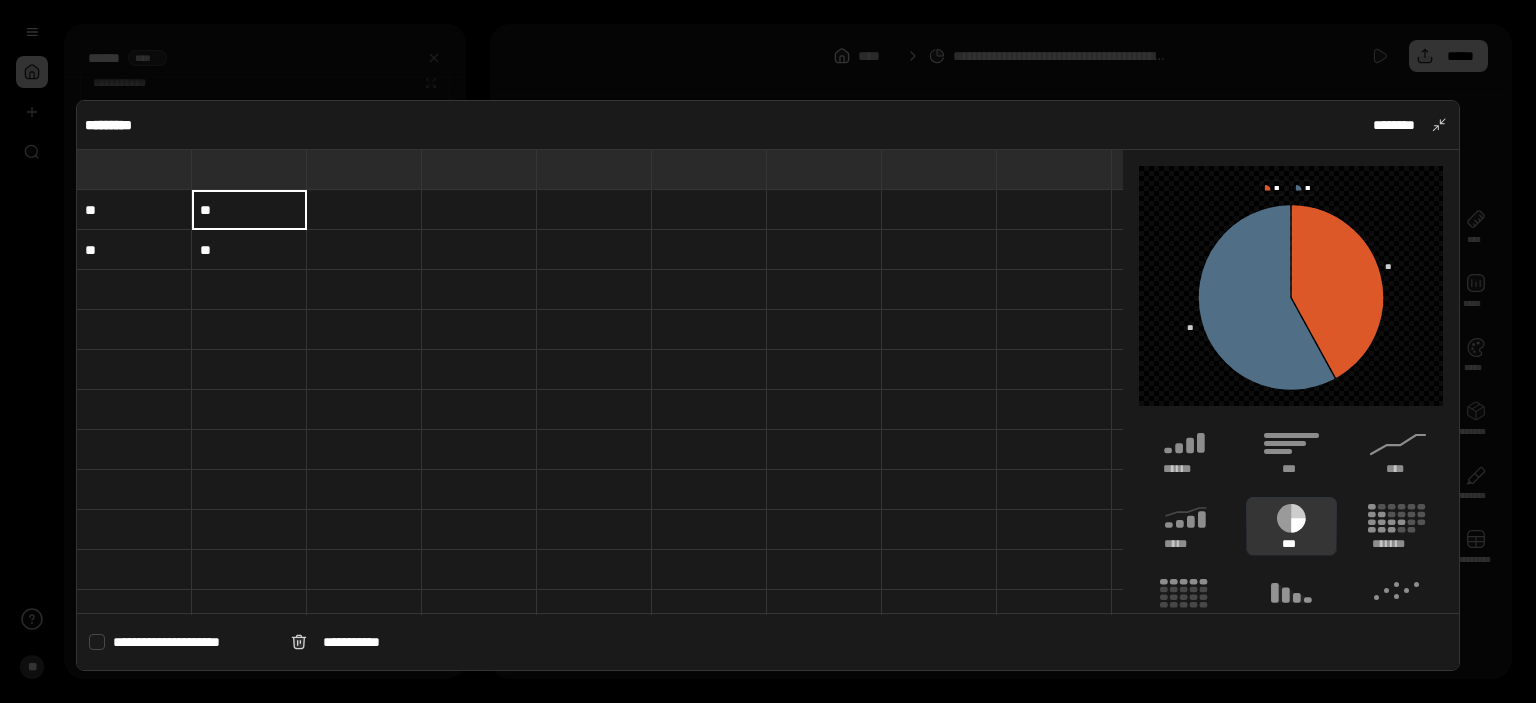 type on "**" 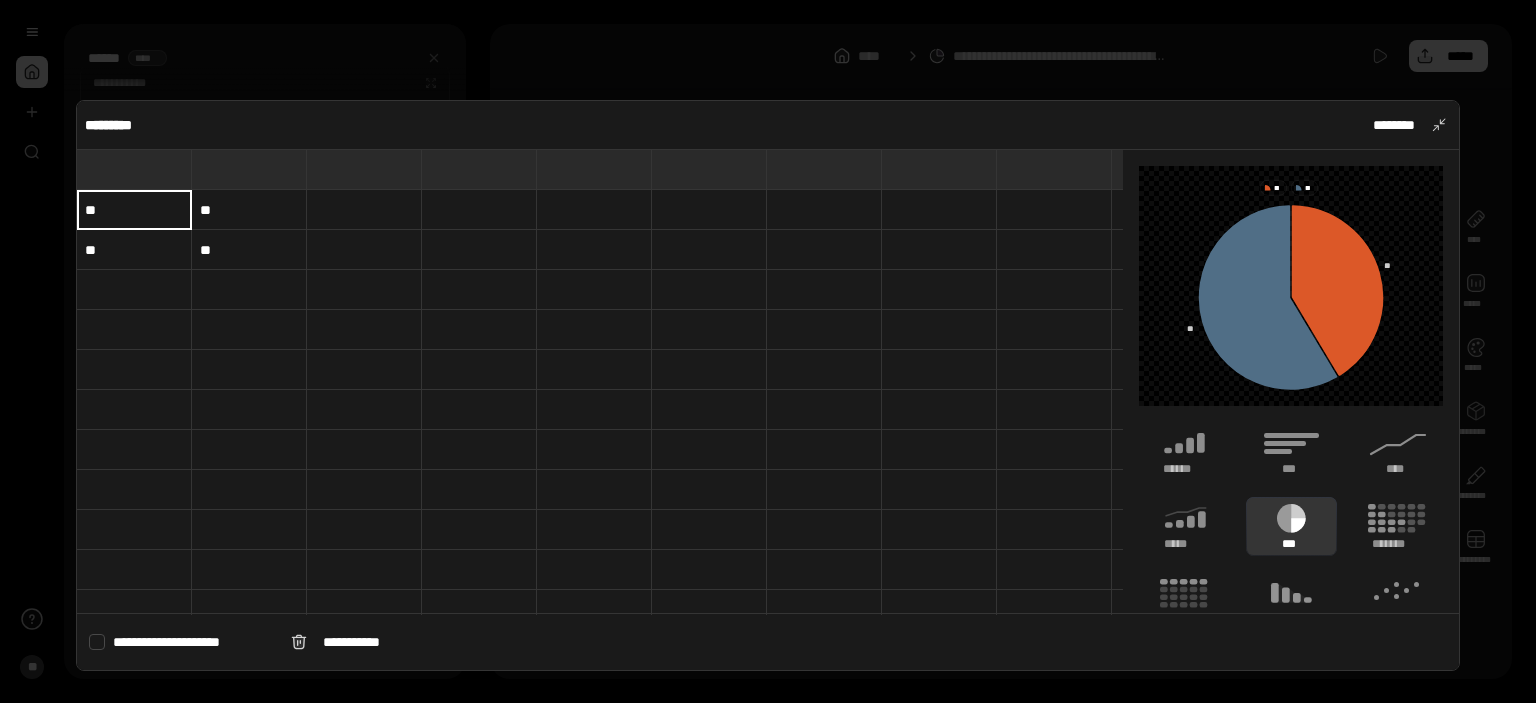 type on "**" 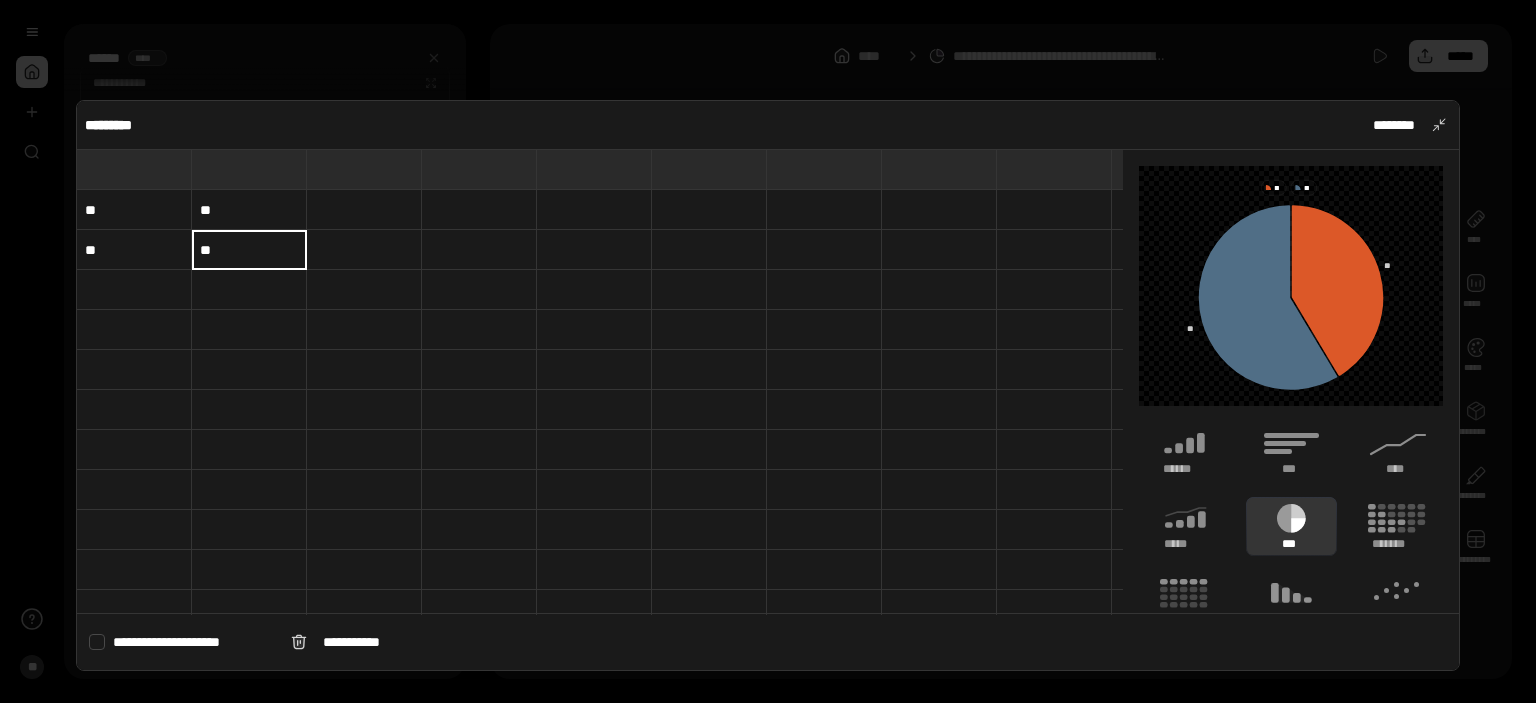 type on "**" 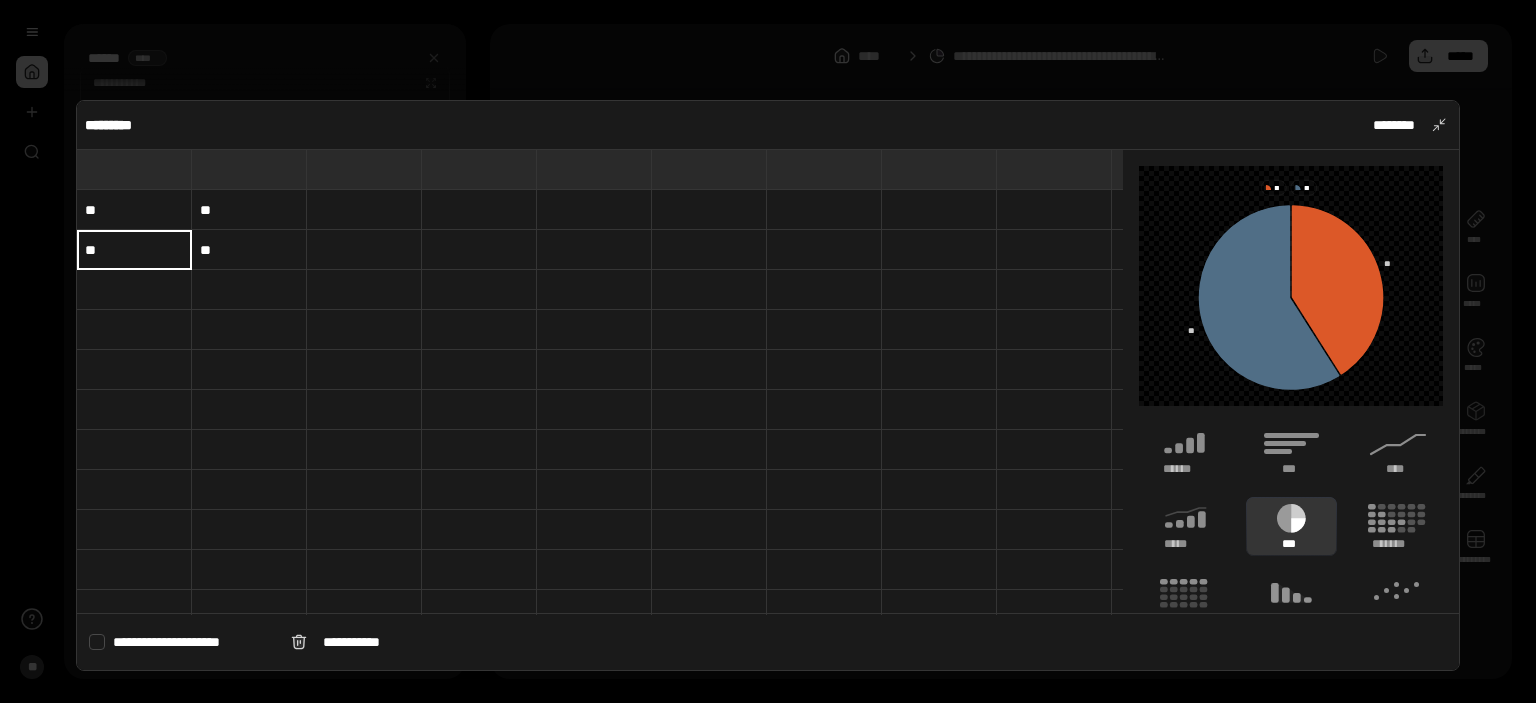 type on "*" 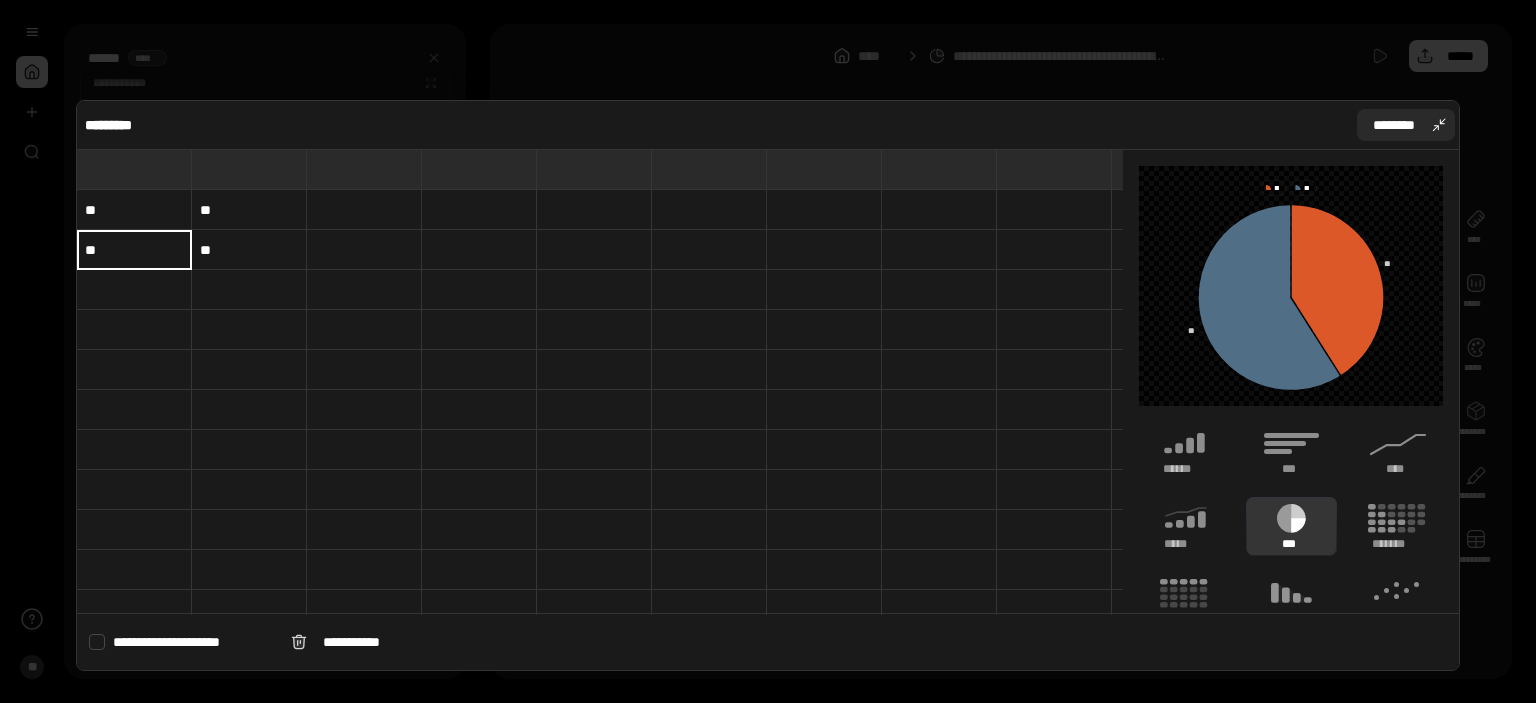 type on "**" 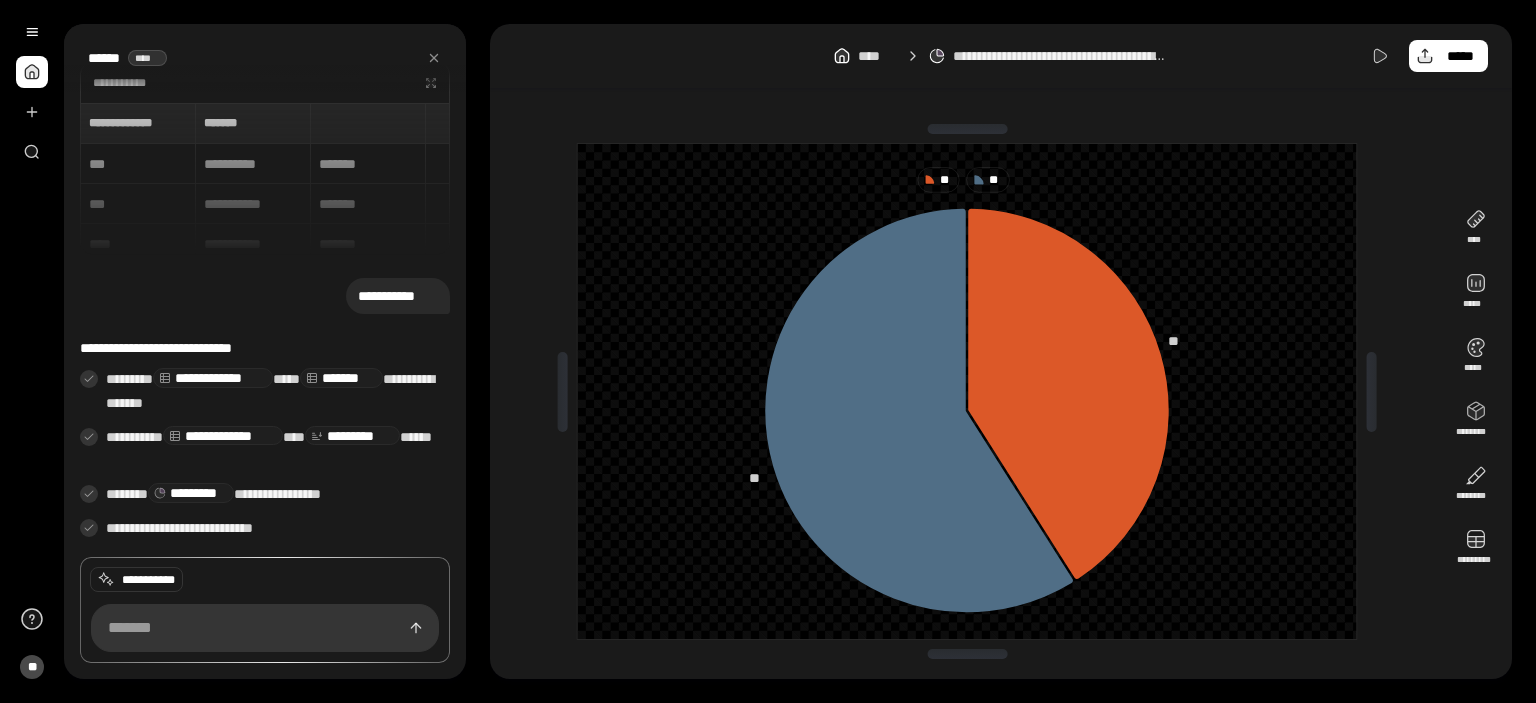 click on "** ** ** **" at bounding box center [967, 391] 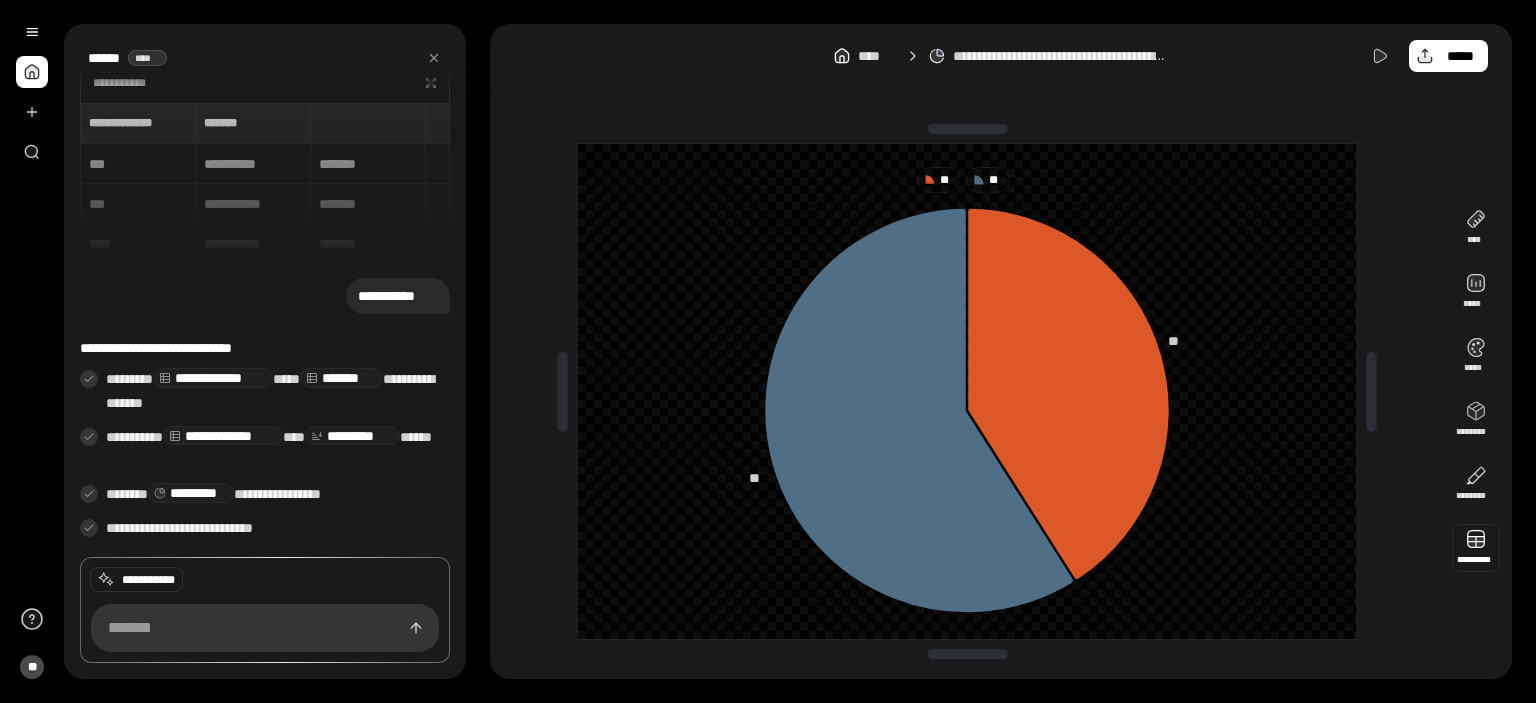 click at bounding box center (1476, 548) 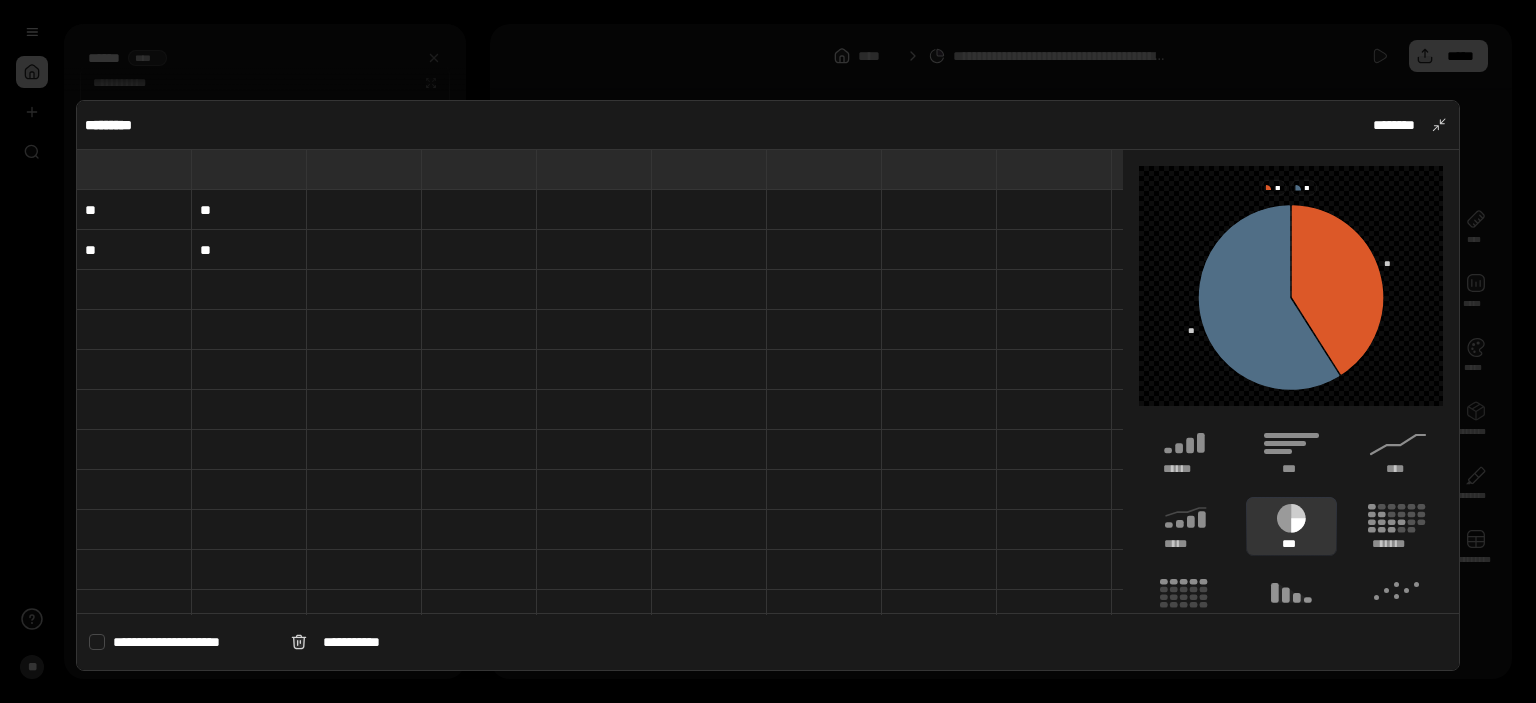 click on "**" at bounding box center [134, 210] 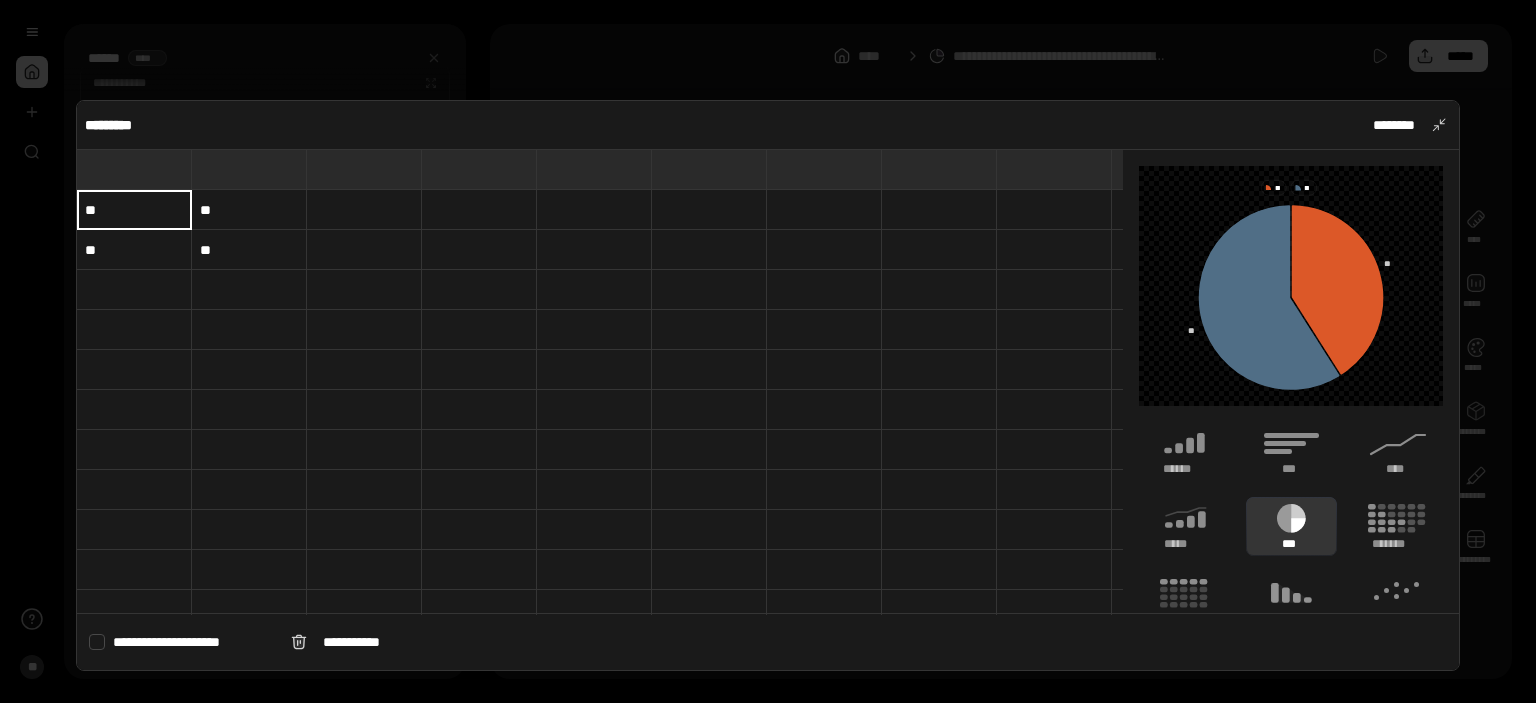 type on "**" 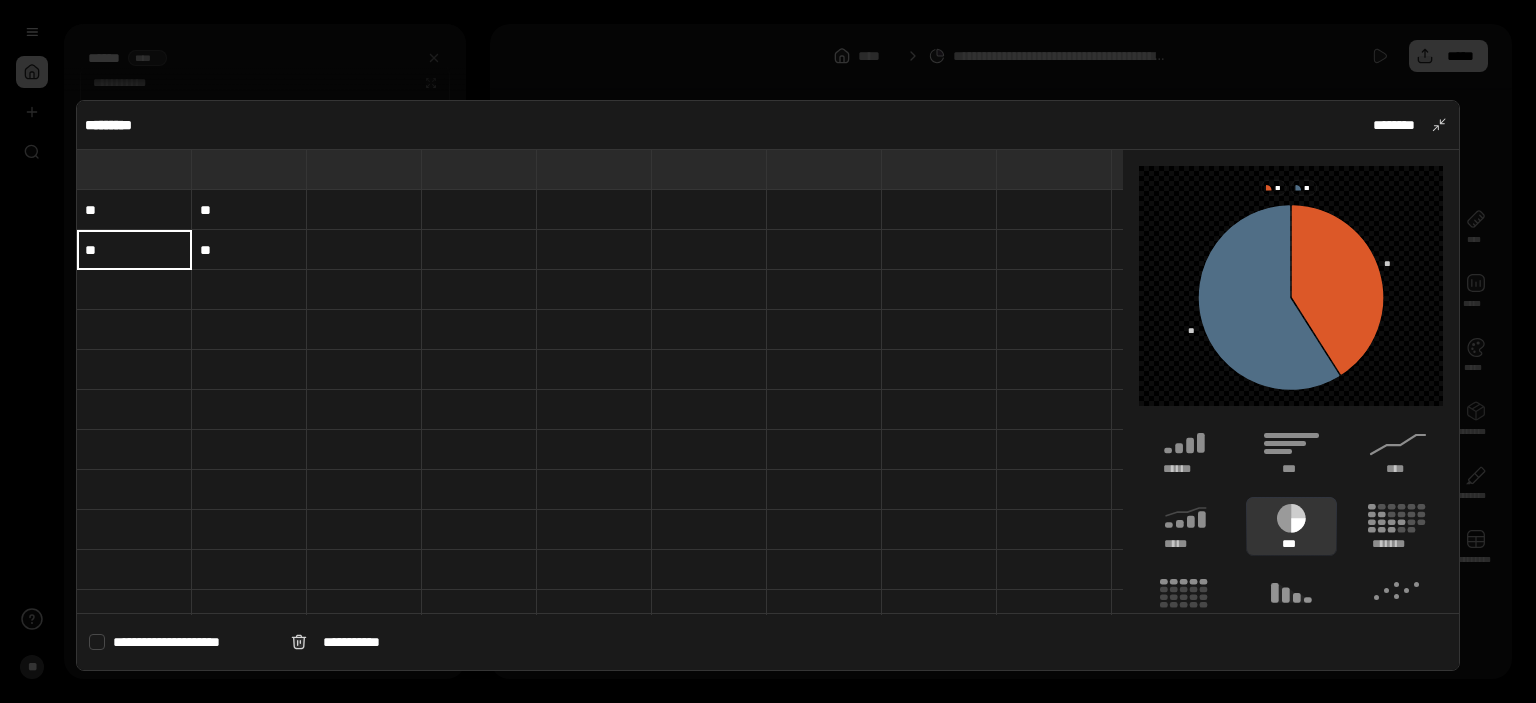type on "**" 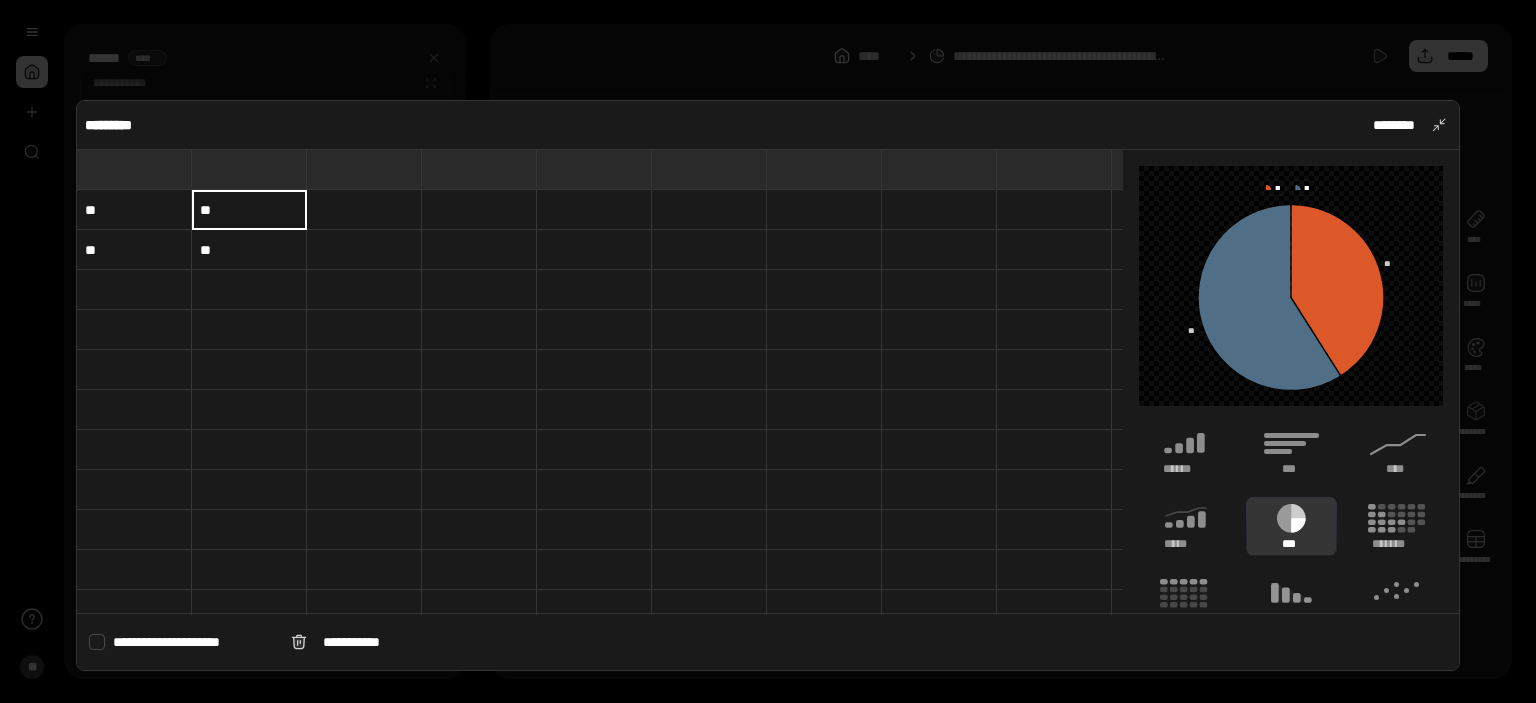 type on "**" 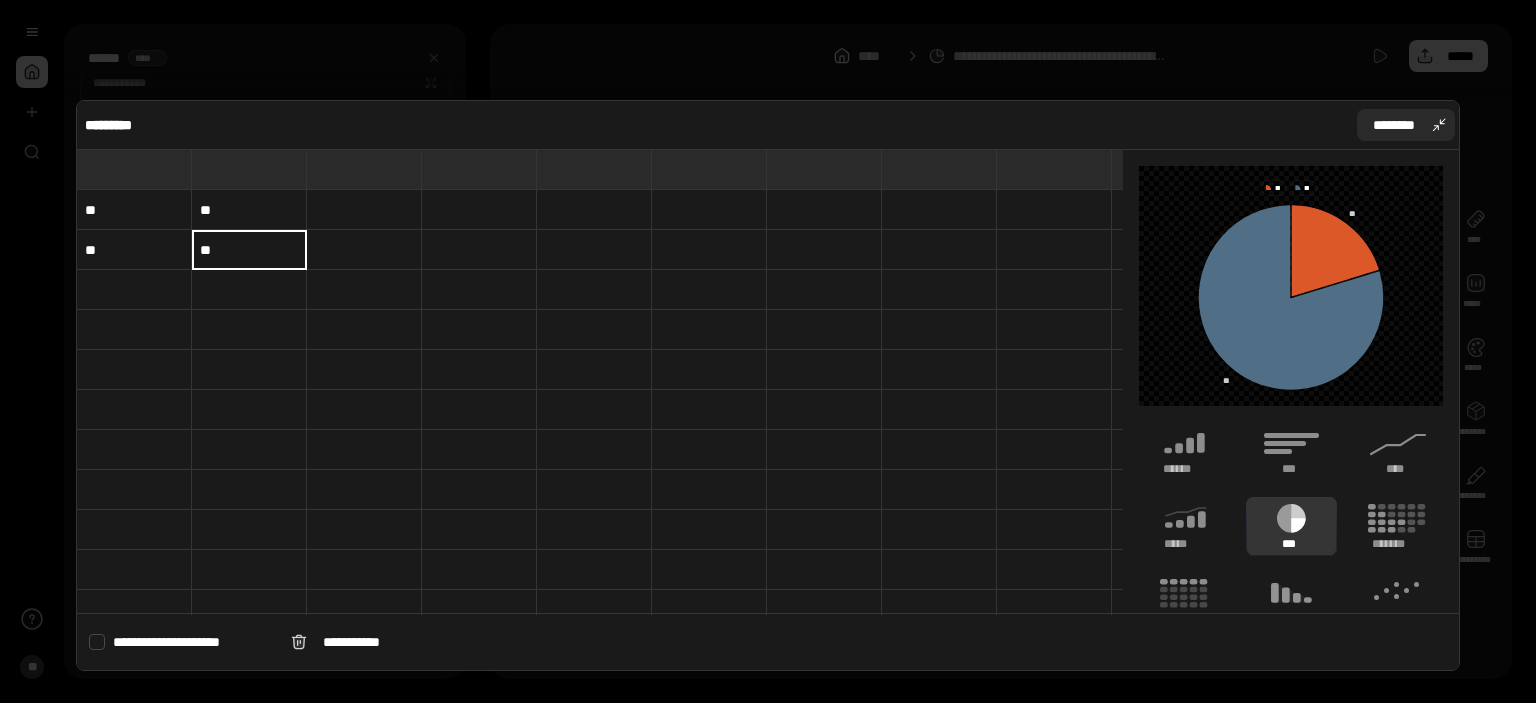 type on "**" 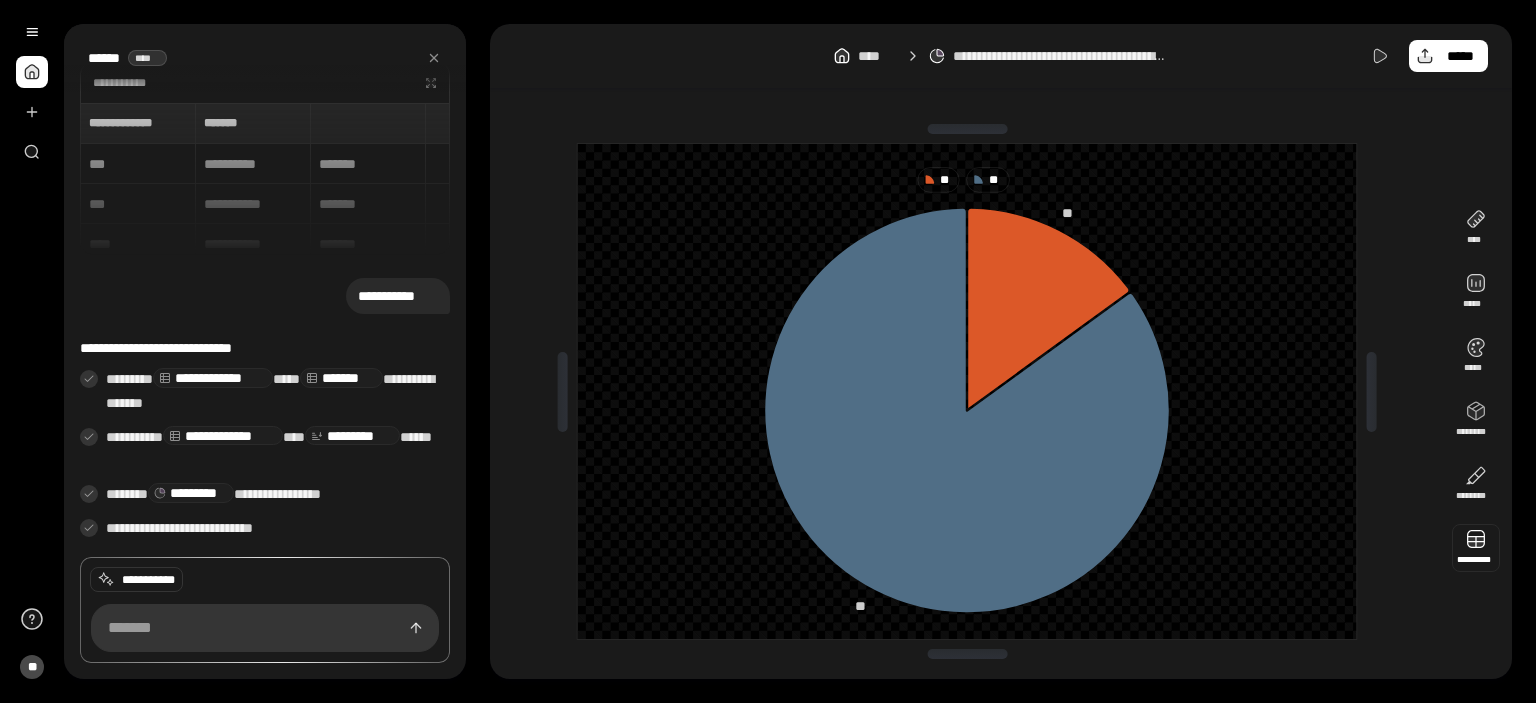 click at bounding box center [1476, 548] 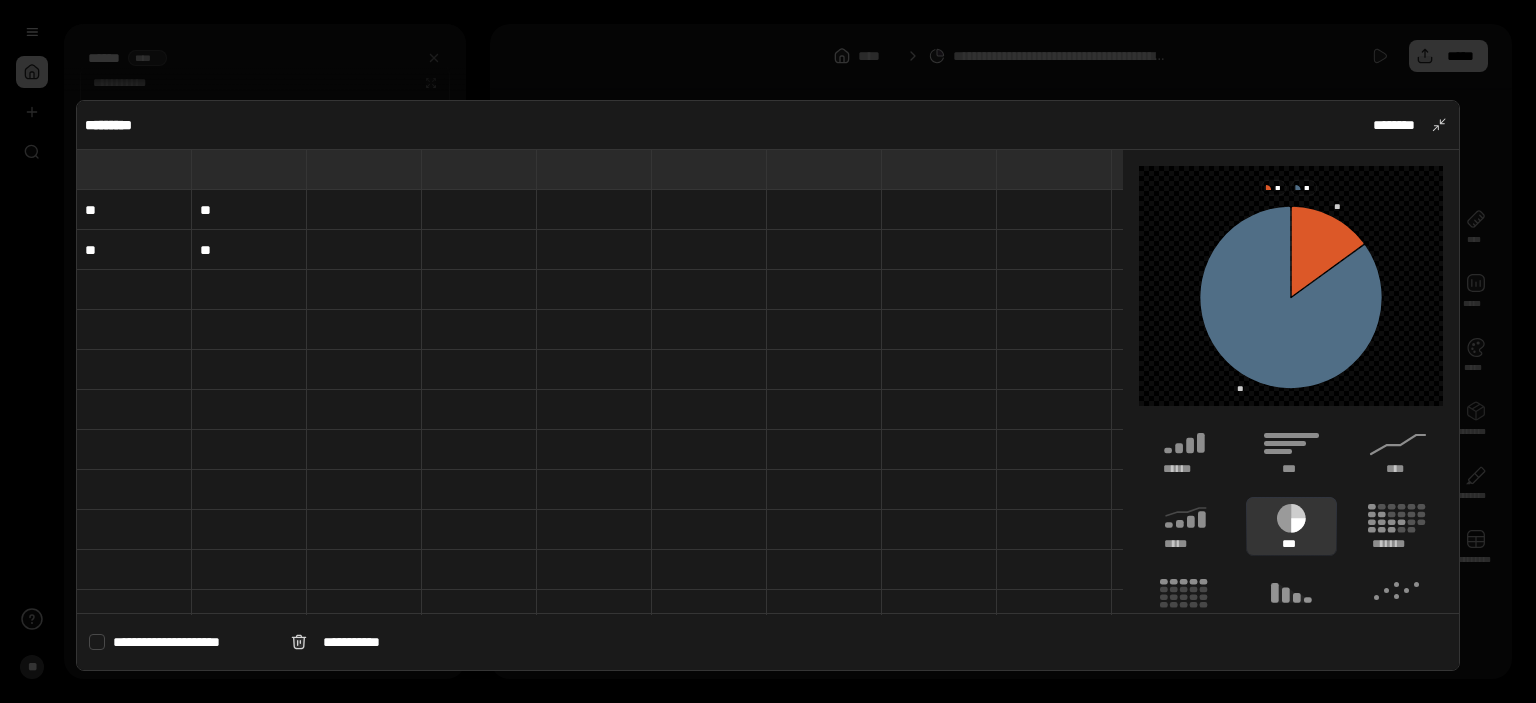 click on "**" at bounding box center [134, 210] 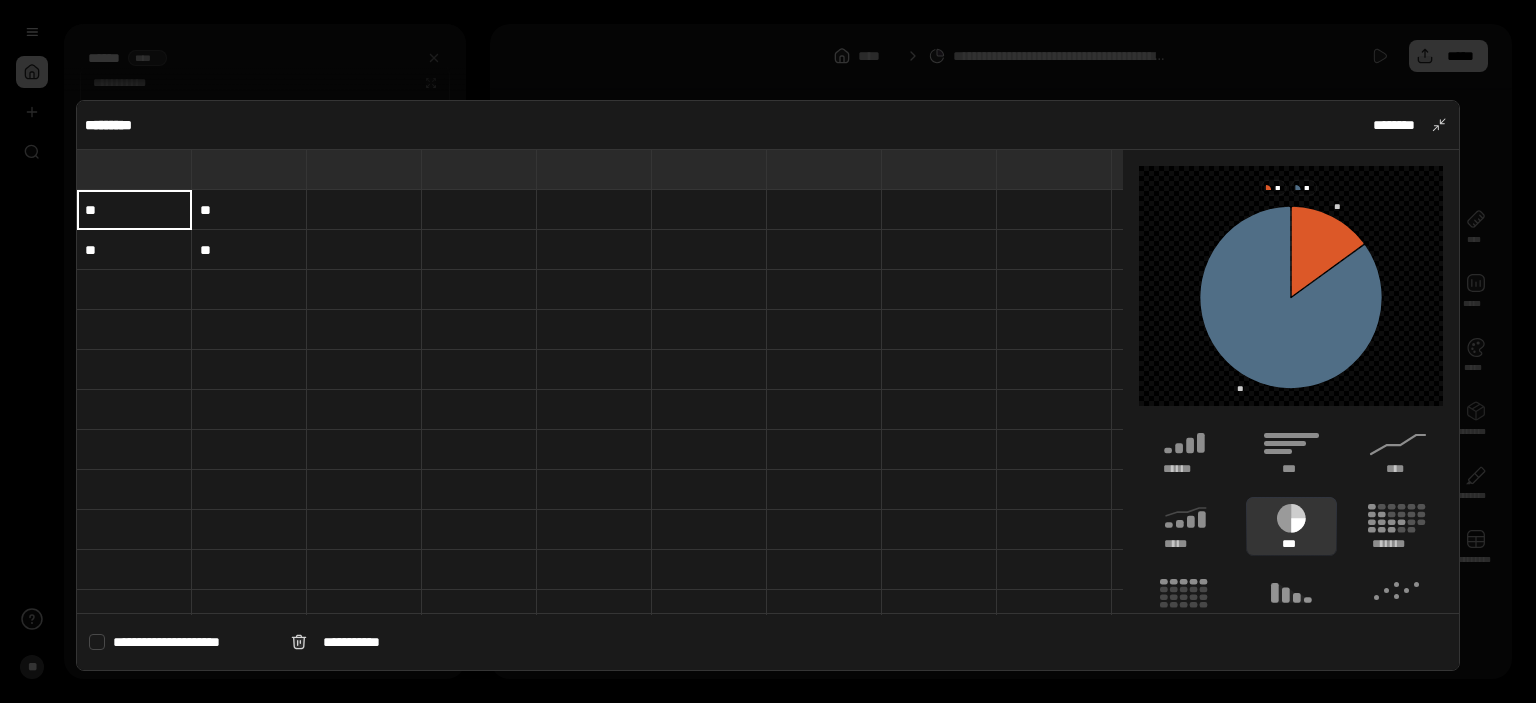 type on "**" 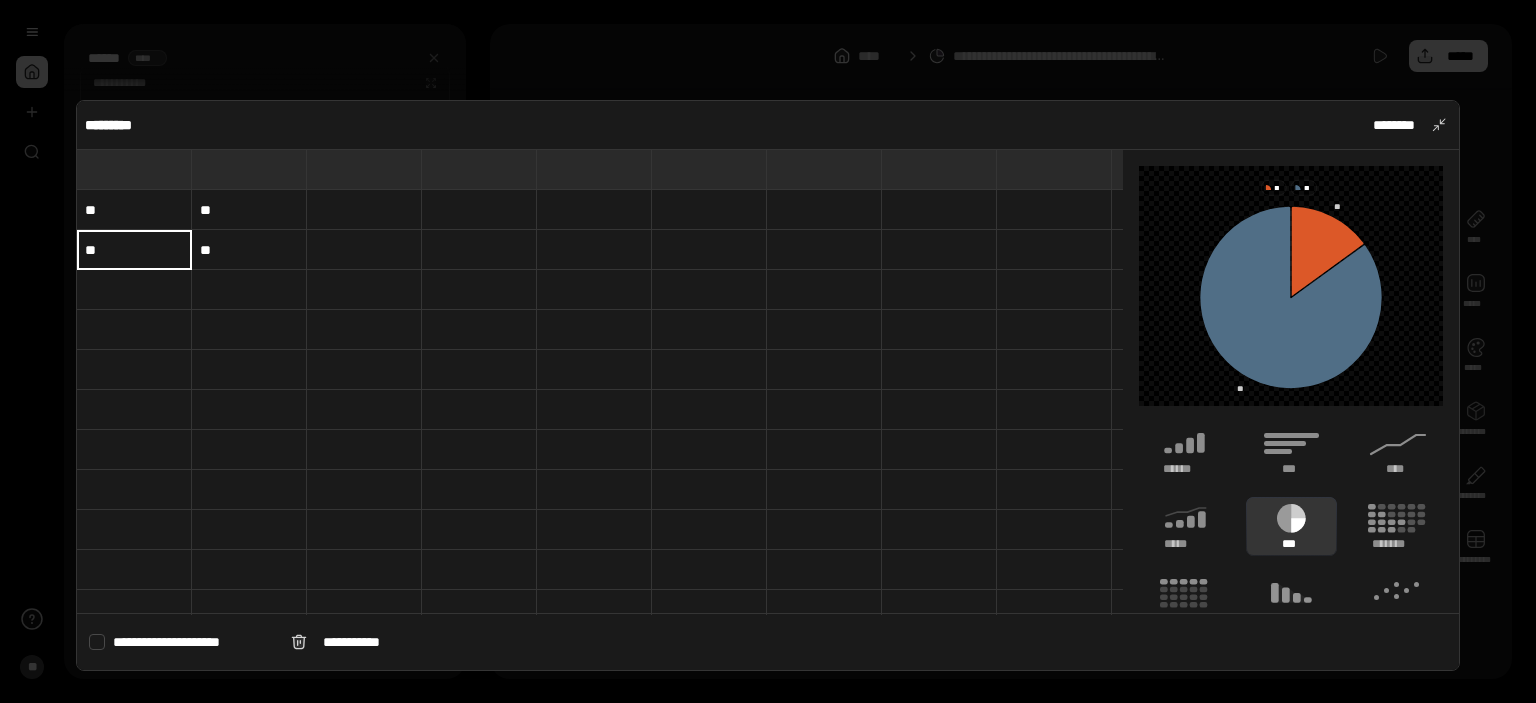 type on "**" 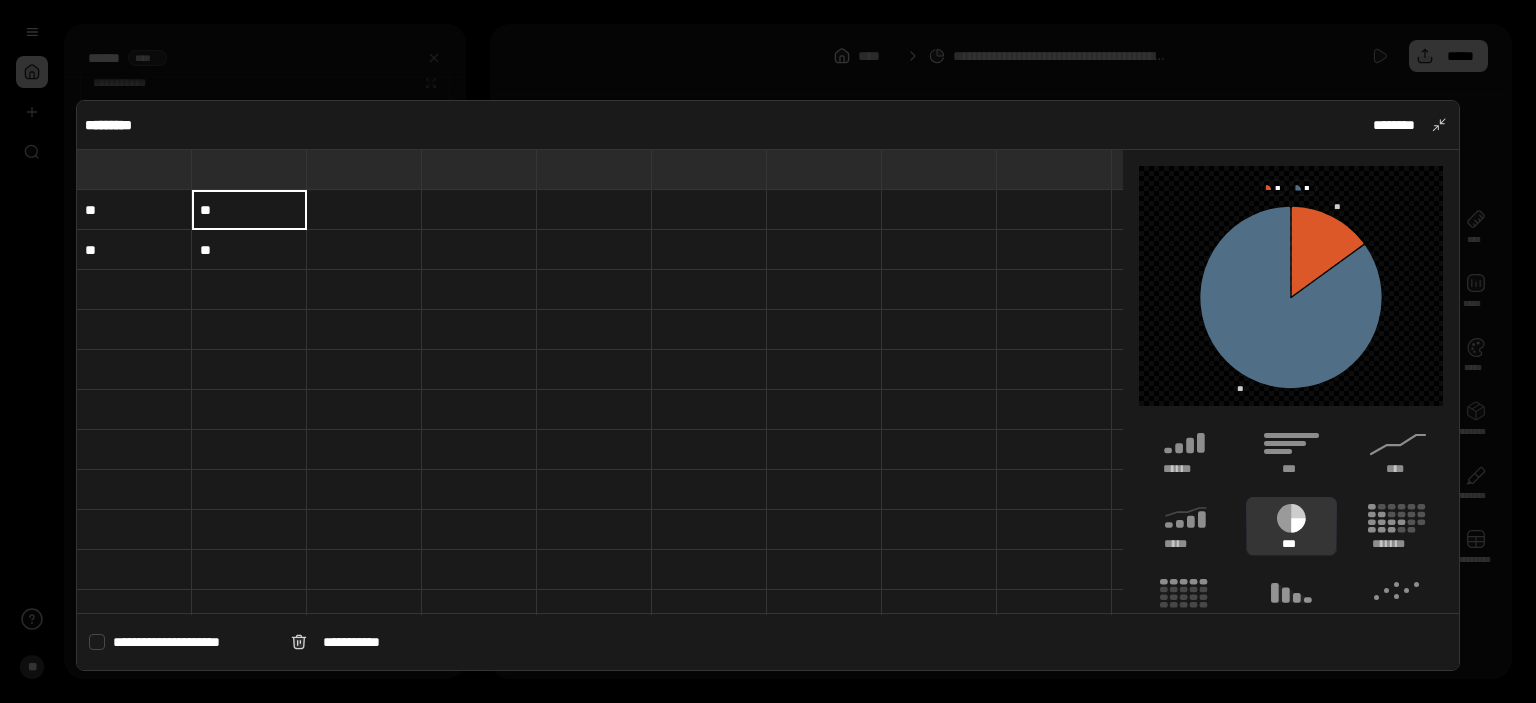 type on "**" 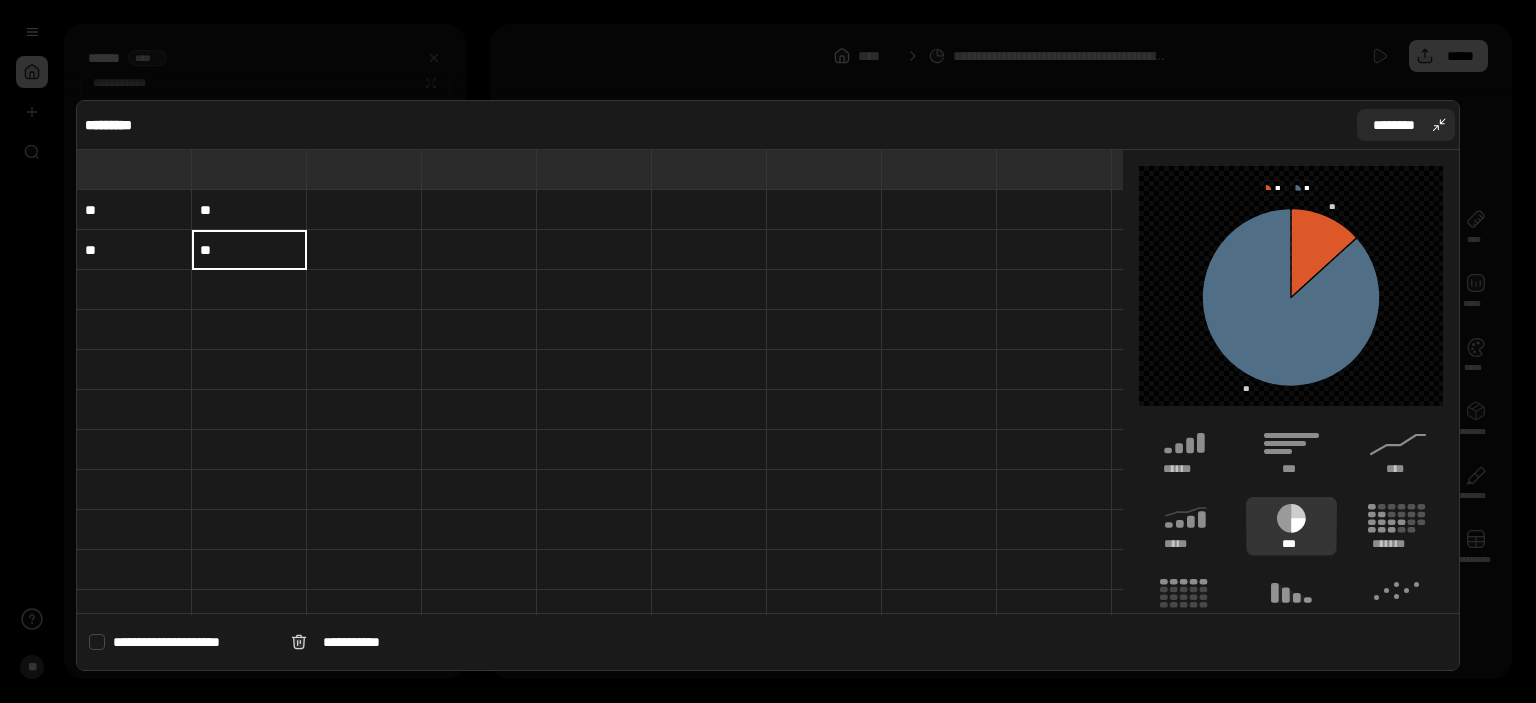 type on "**" 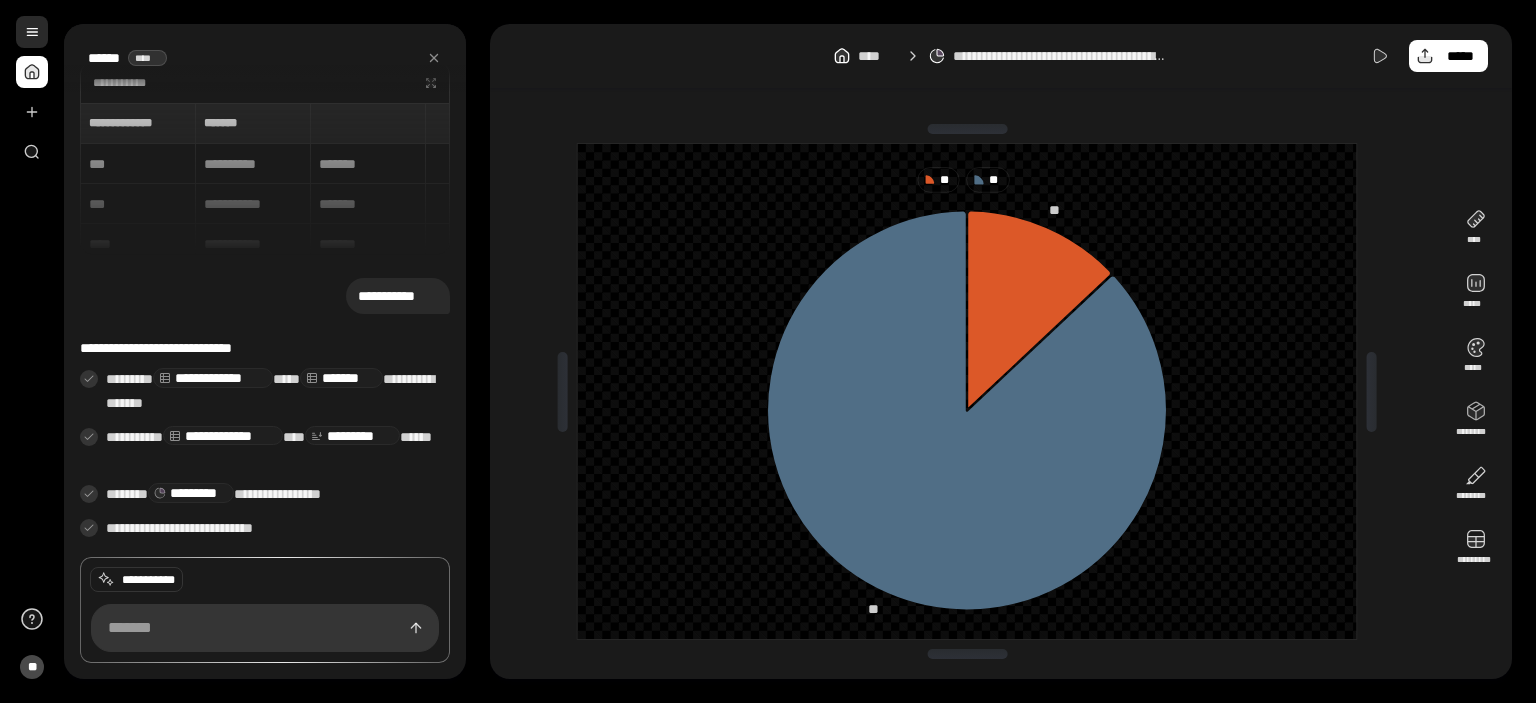 click at bounding box center (32, 32) 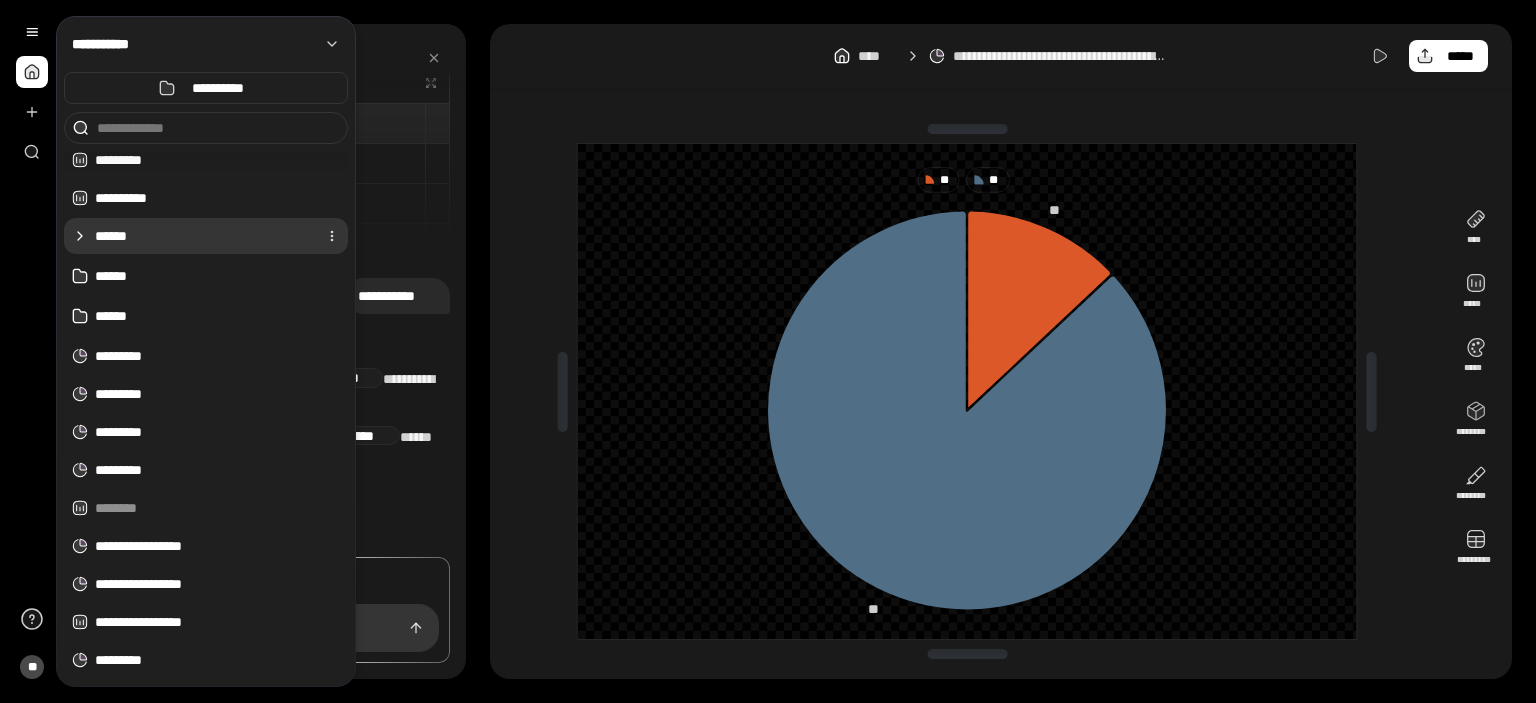 scroll, scrollTop: 0, scrollLeft: 0, axis: both 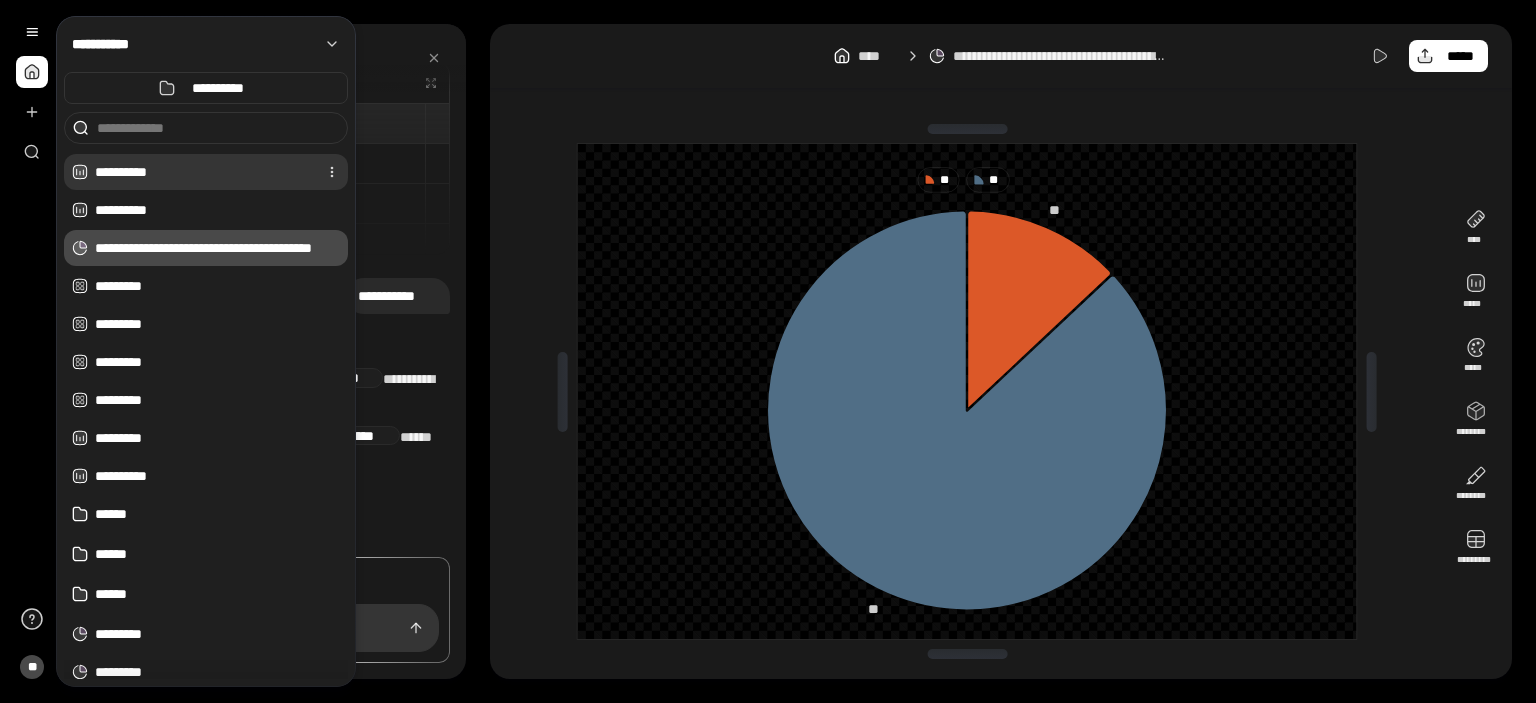 click on "**********" at bounding box center (202, 172) 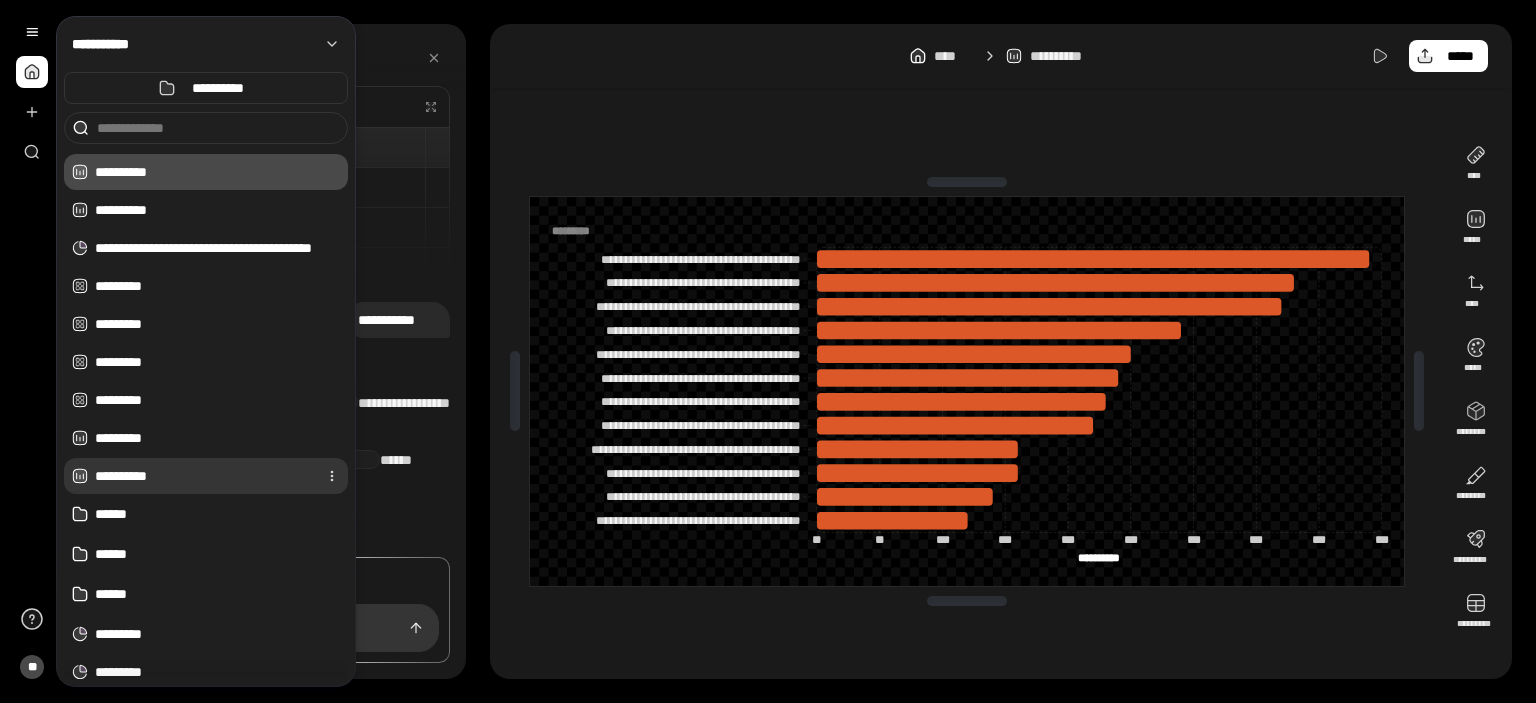 click on "**********" at bounding box center [202, 476] 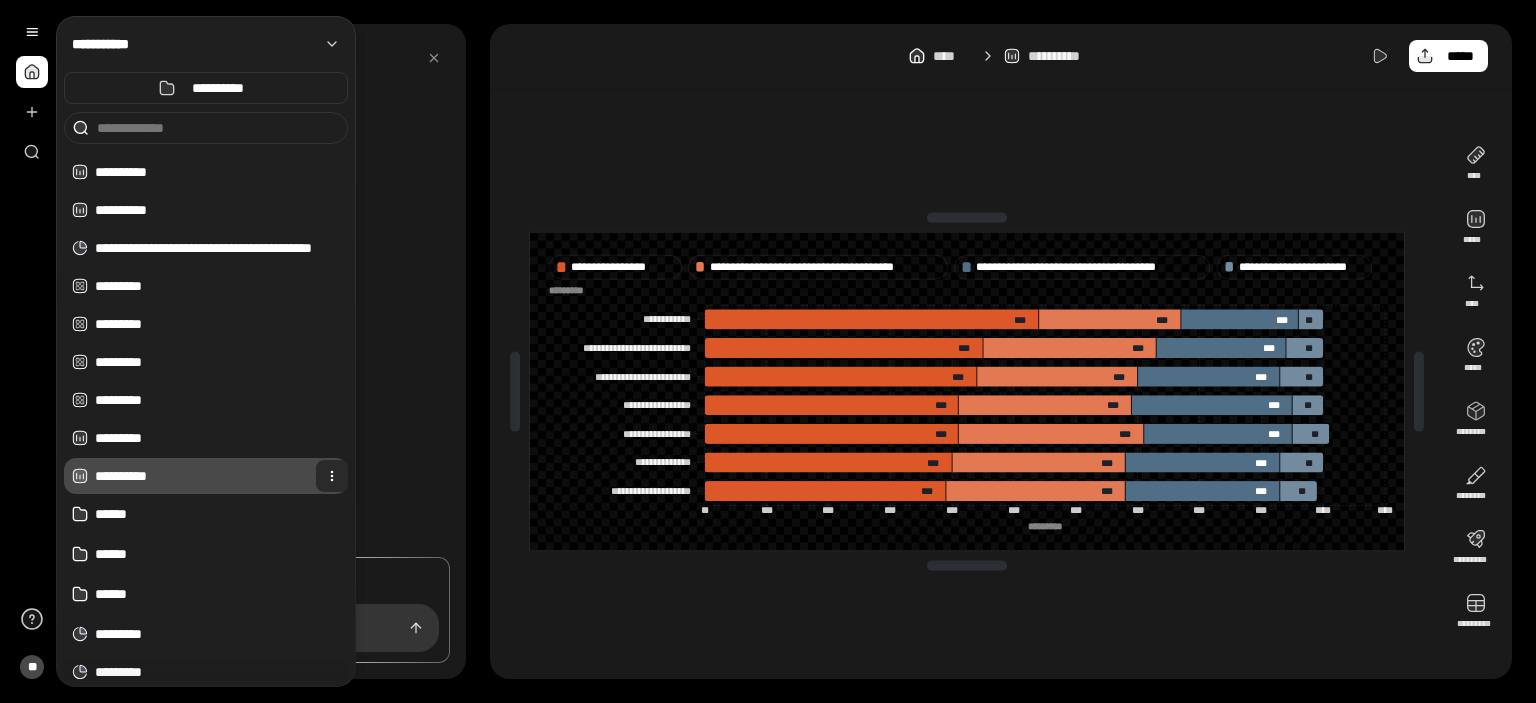 click at bounding box center (332, 476) 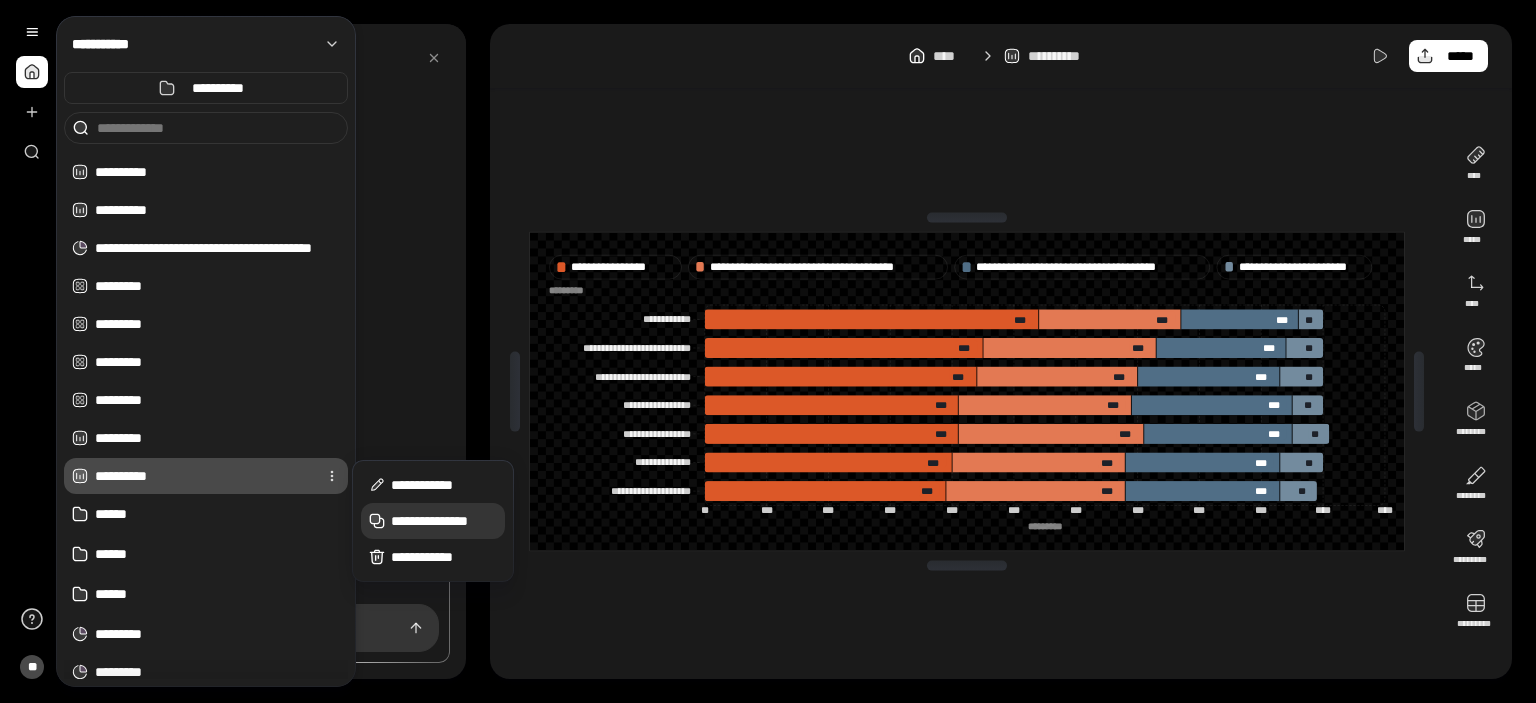 click on "**********" at bounding box center [444, 521] 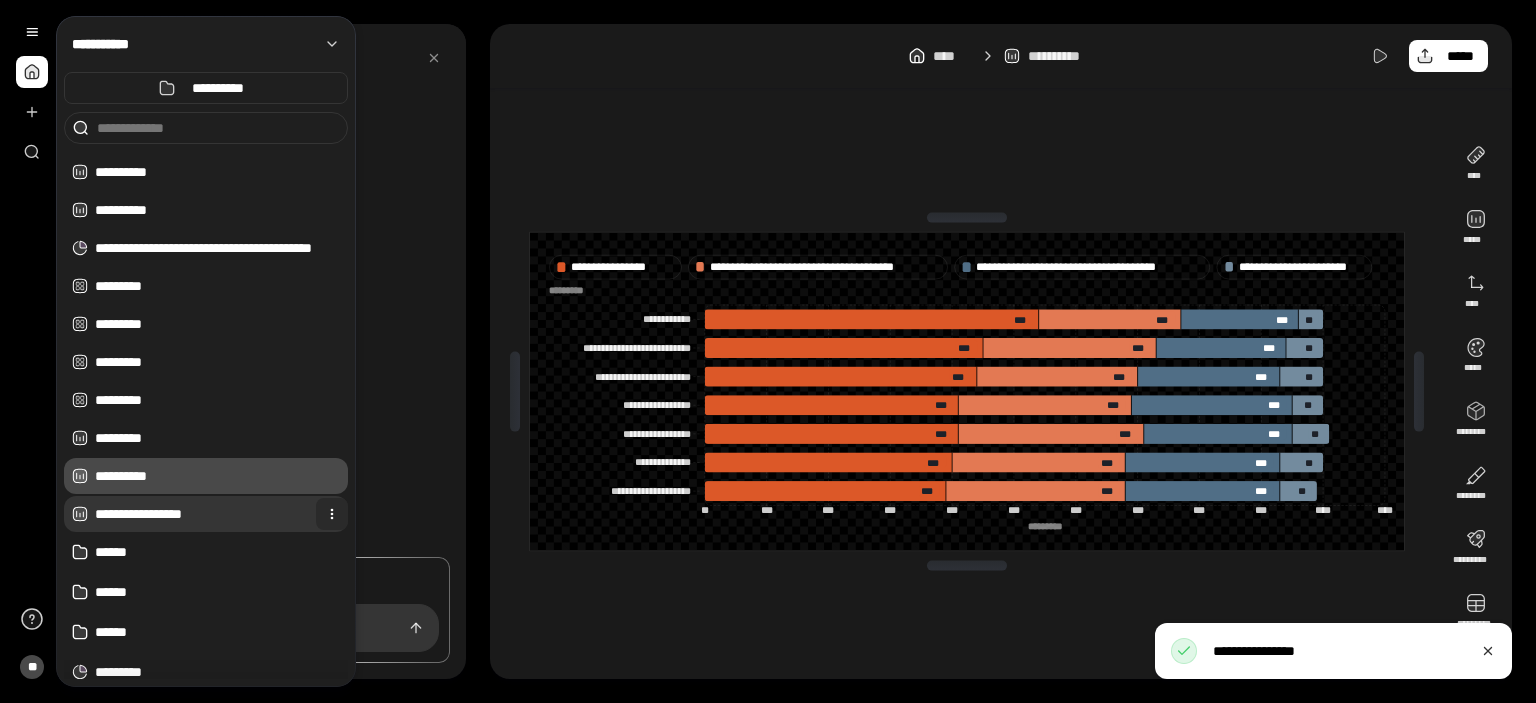click at bounding box center [332, 514] 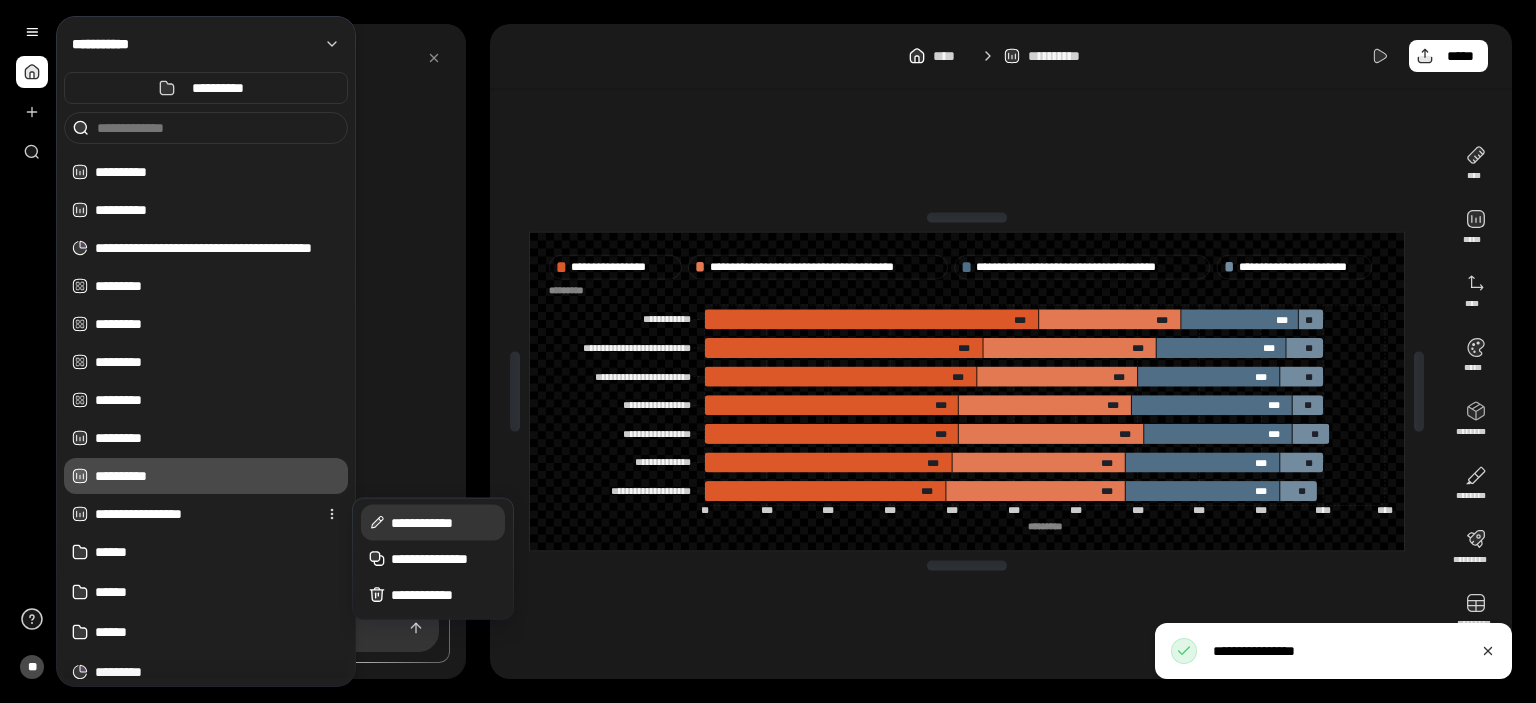 click on "**********" at bounding box center (444, 523) 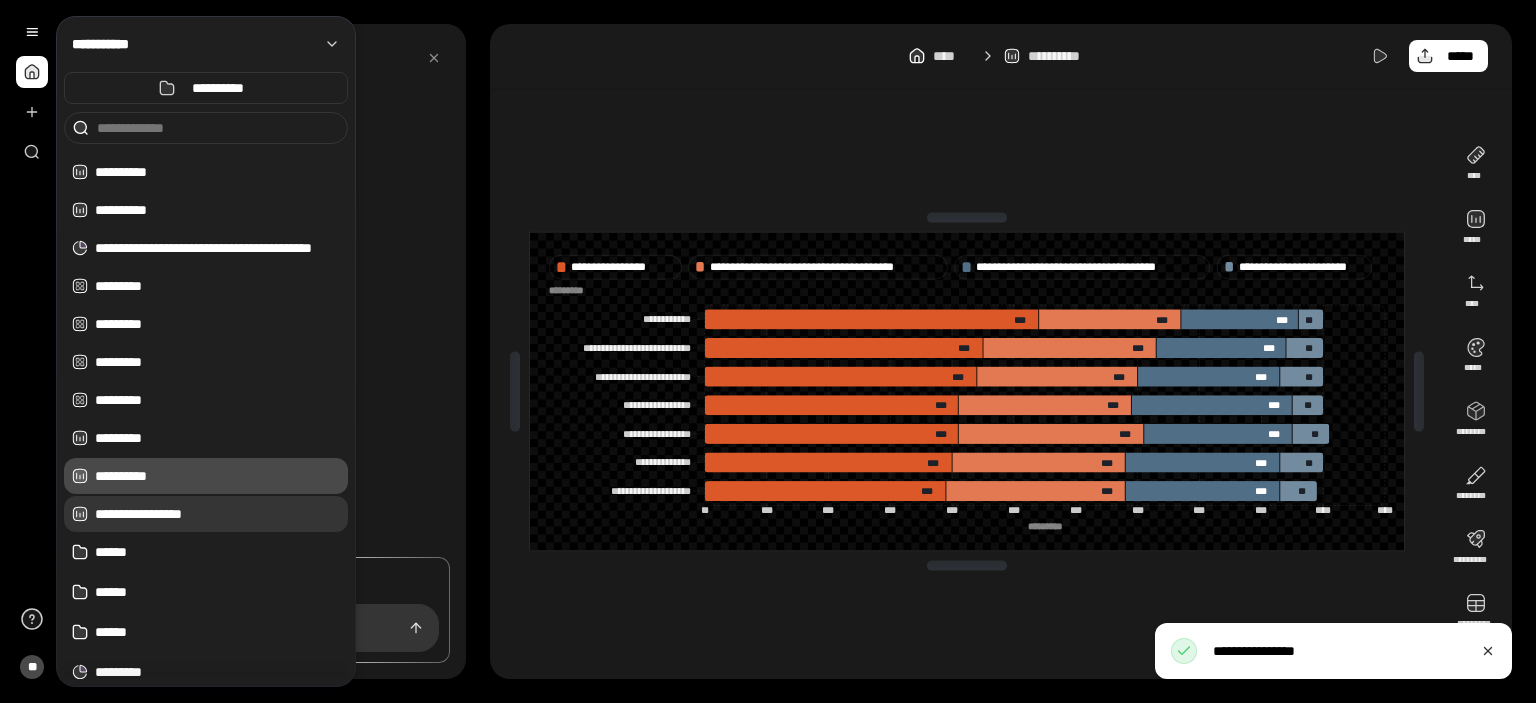 drag, startPoint x: 146, startPoint y: 512, endPoint x: 79, endPoint y: 511, distance: 67.00746 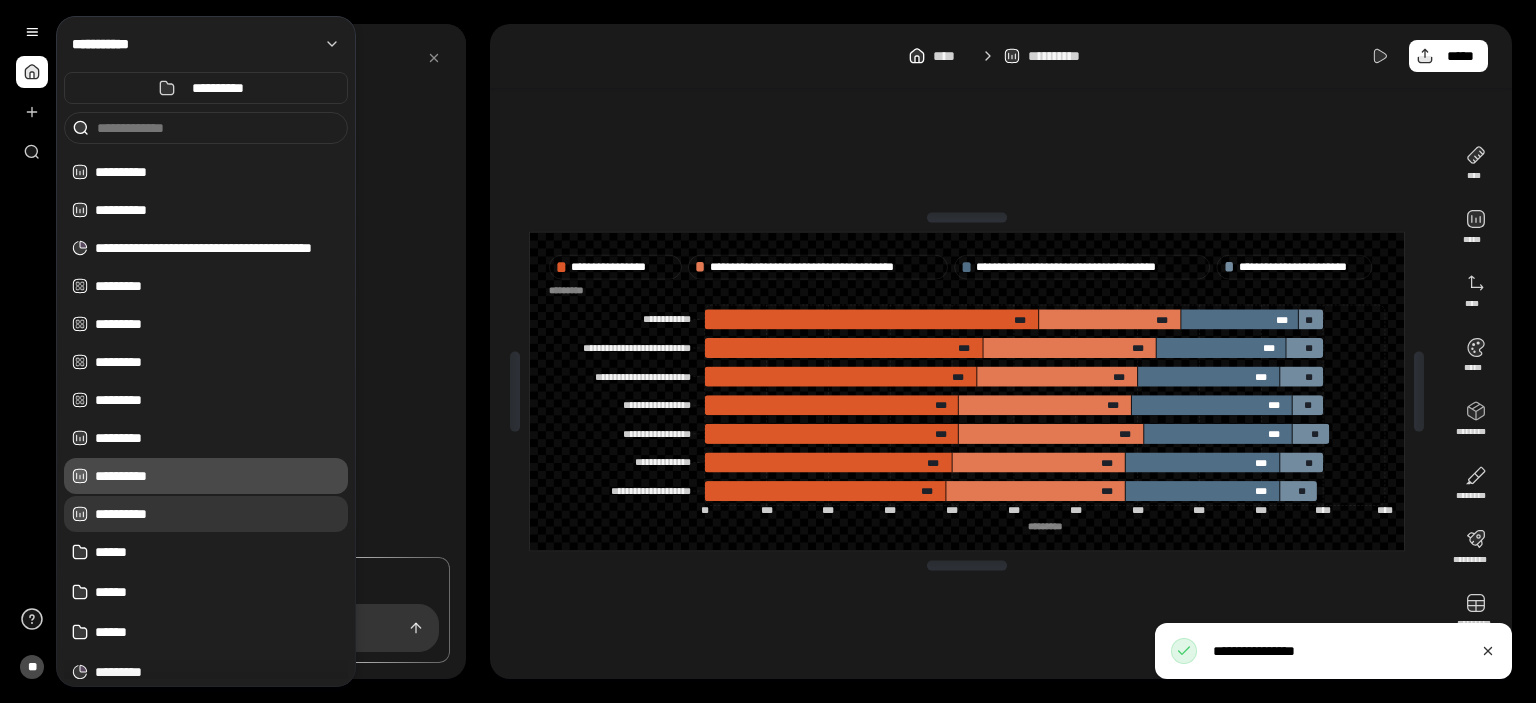 click on "**********" at bounding box center [221, 514] 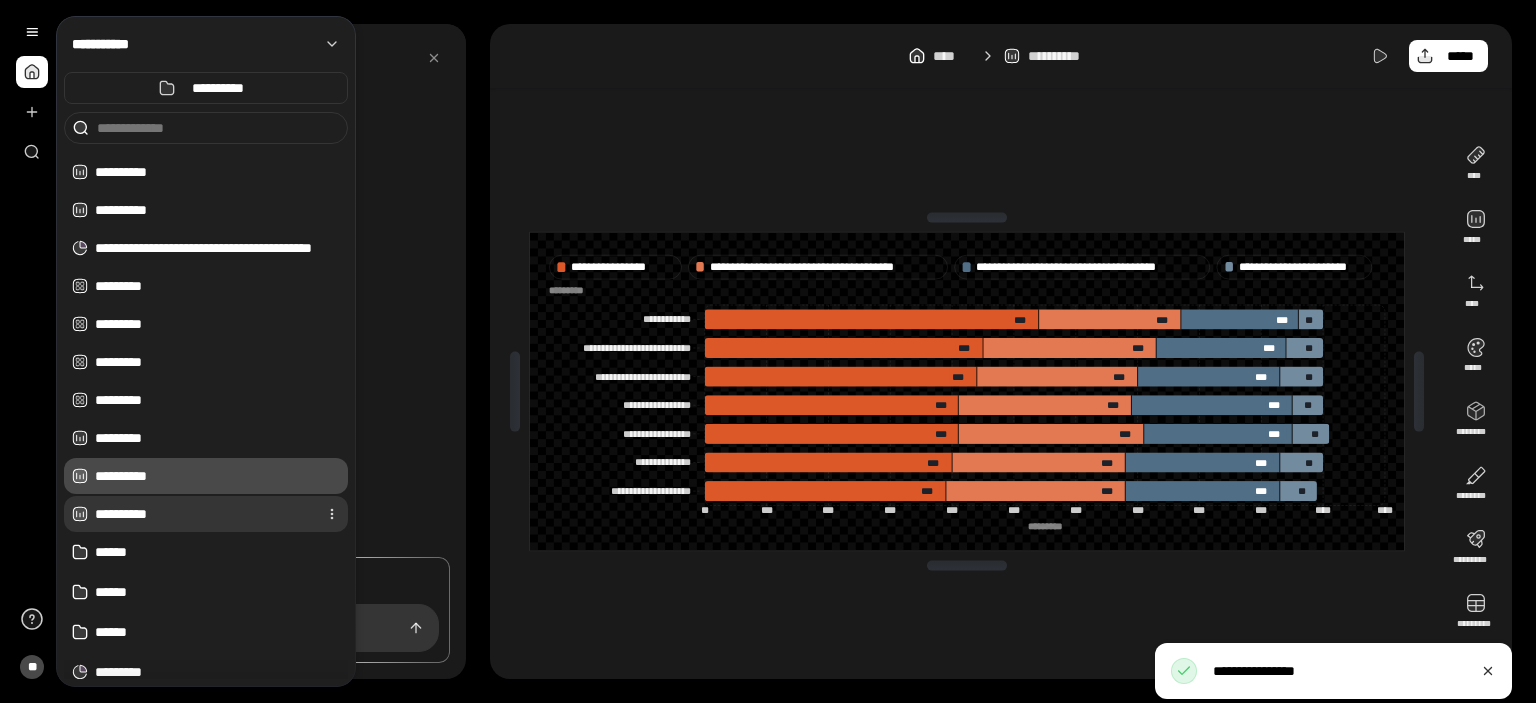 click on "**********" at bounding box center [202, 514] 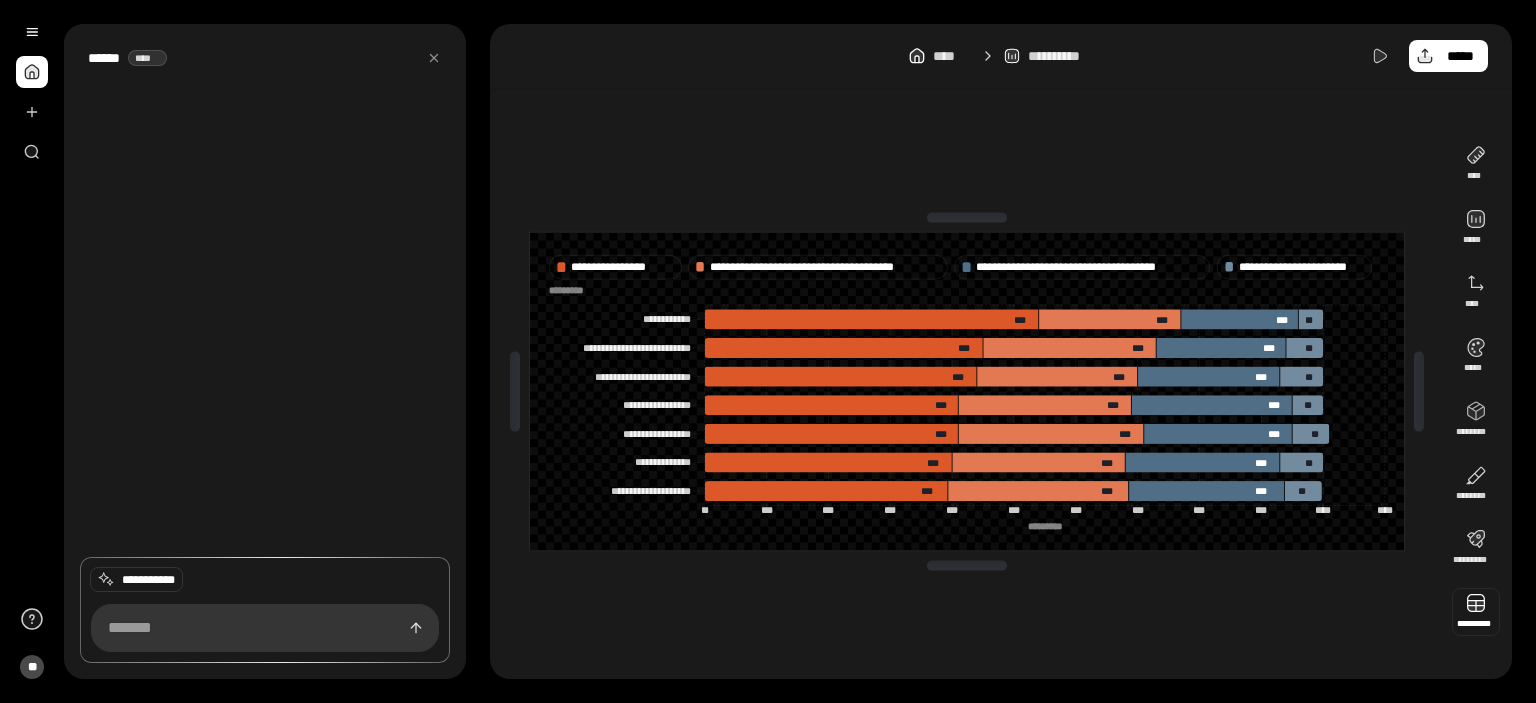 click at bounding box center [1476, 612] 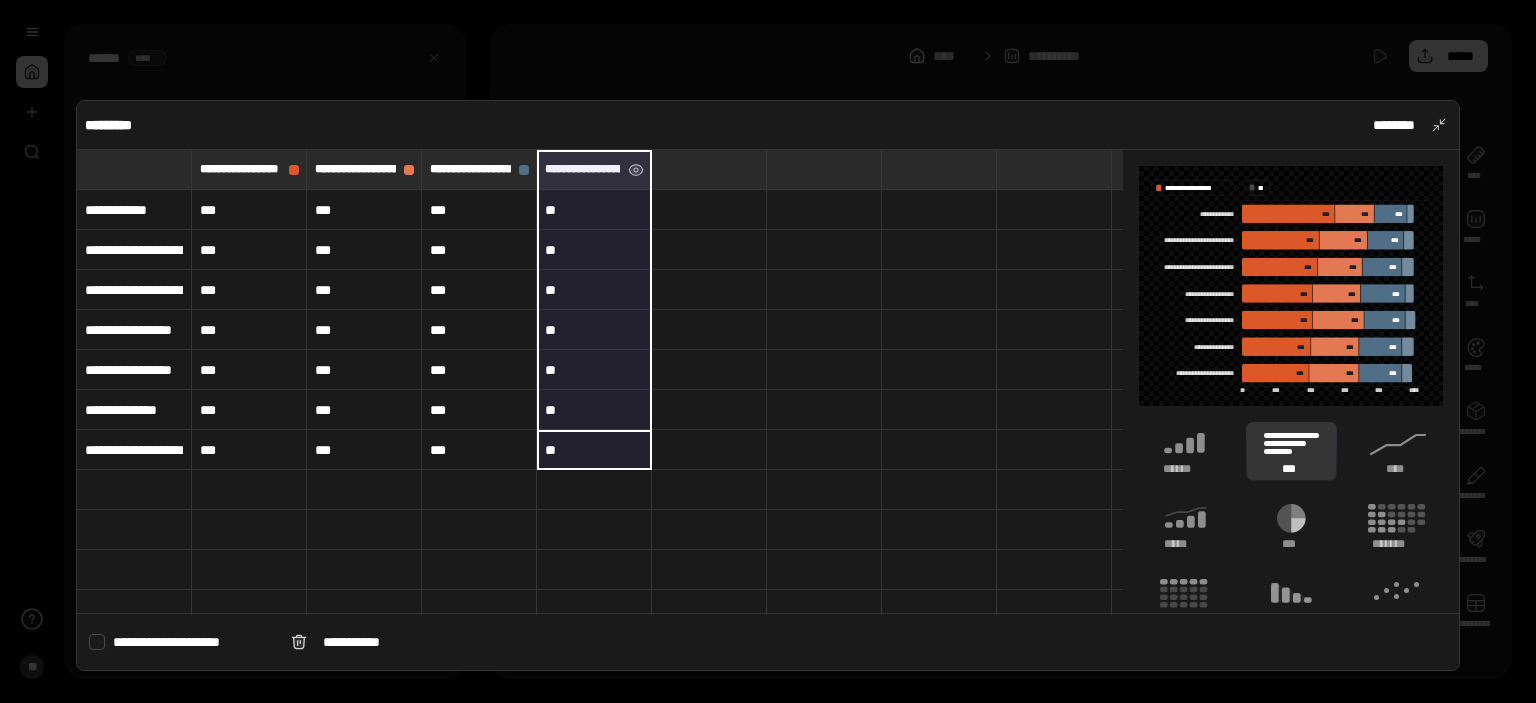 drag, startPoint x: 610, startPoint y: 446, endPoint x: 574, endPoint y: 171, distance: 277.34634 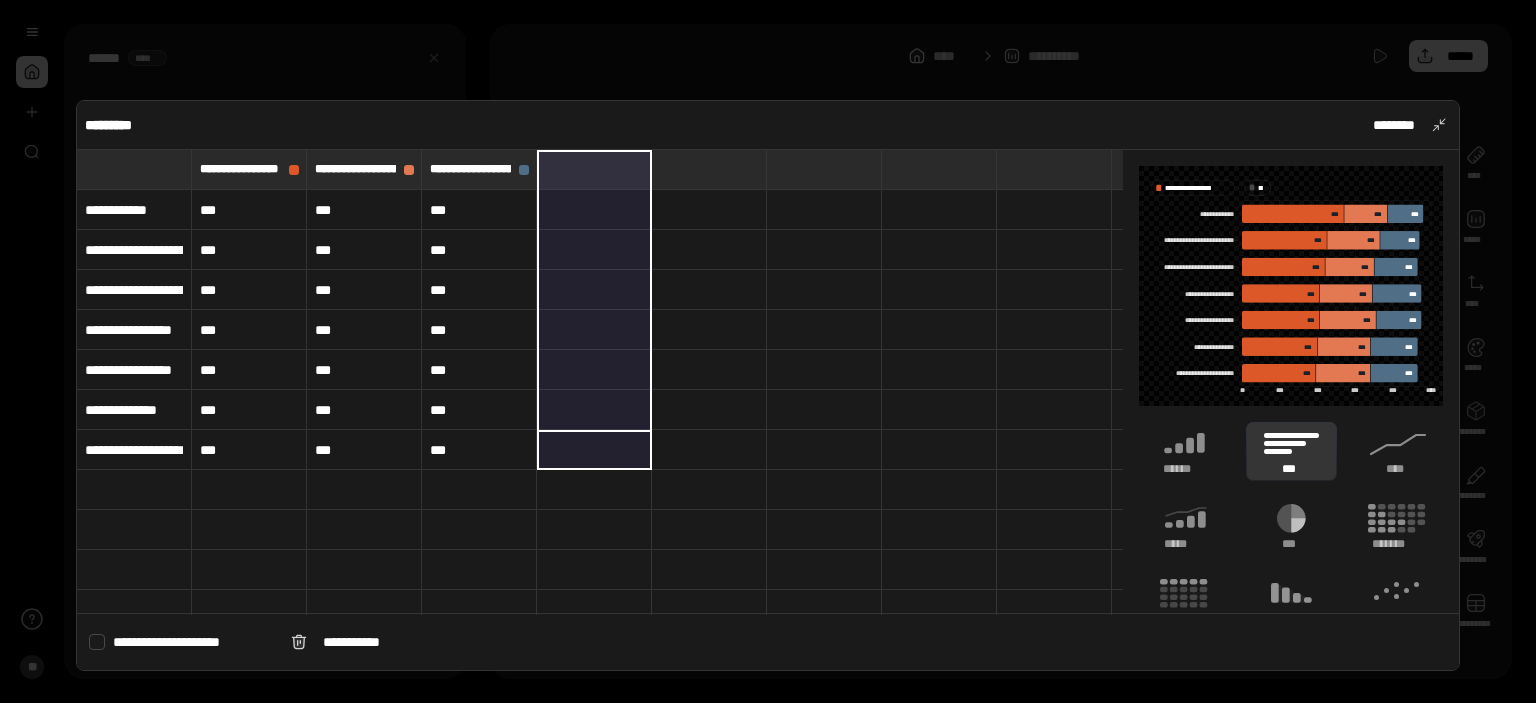 click on "**********" at bounding box center (134, 210) 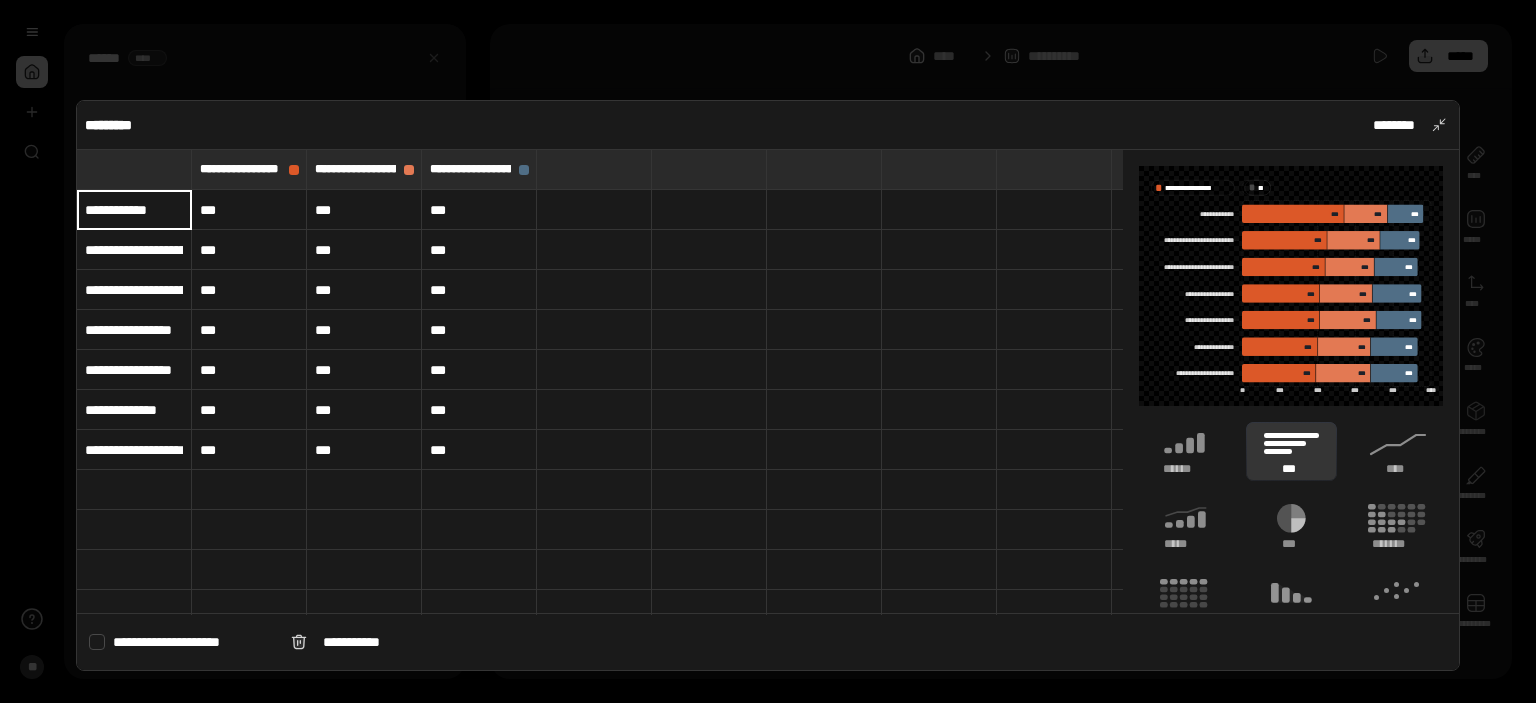click on "**********" at bounding box center [134, 370] 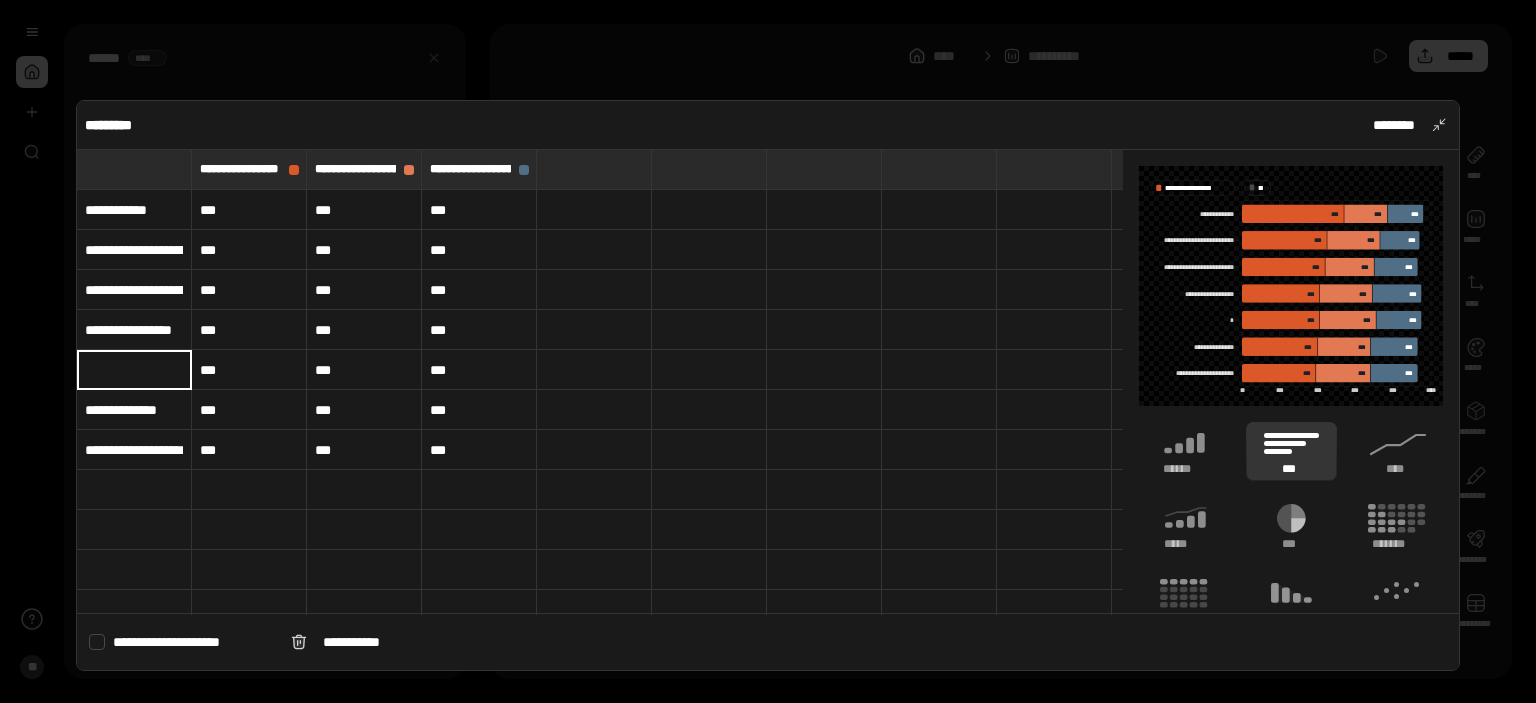 type 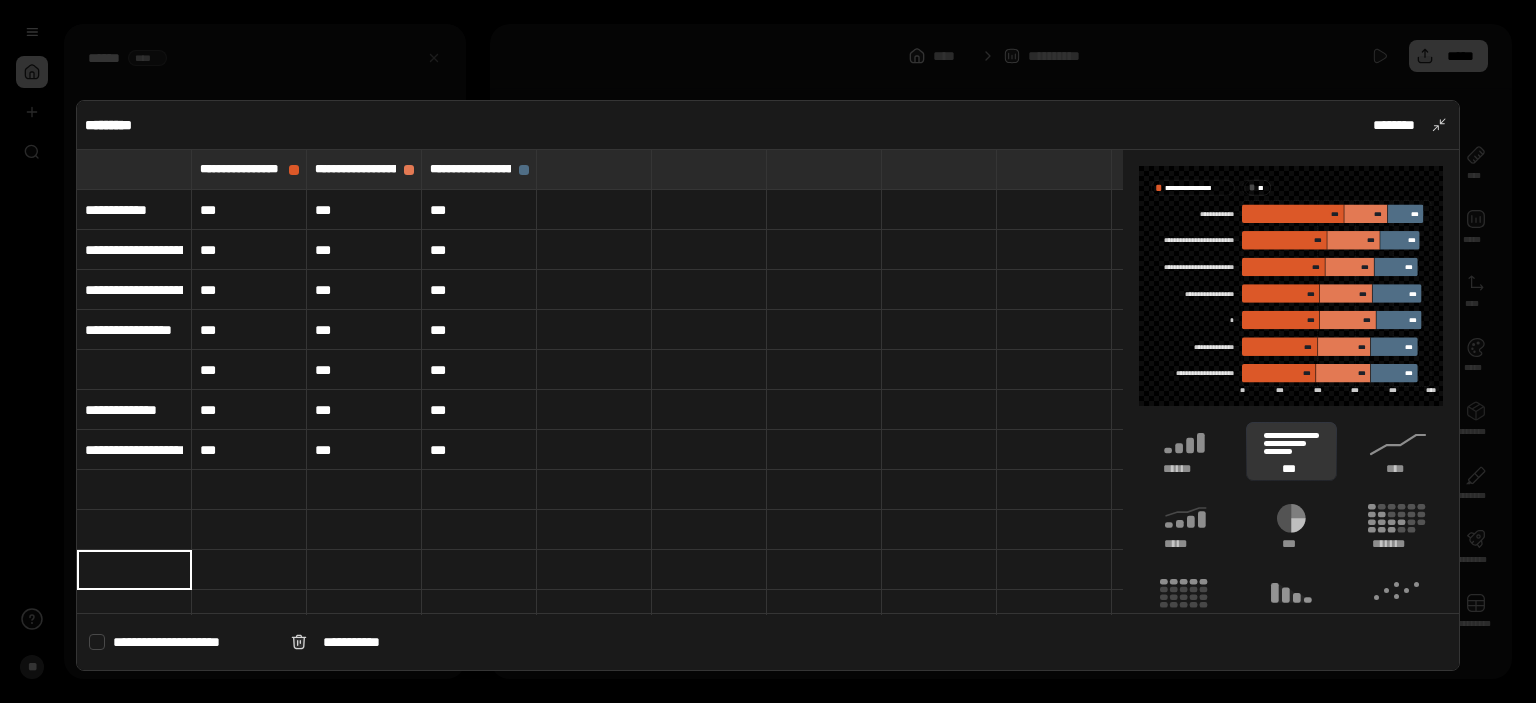 type on "**********" 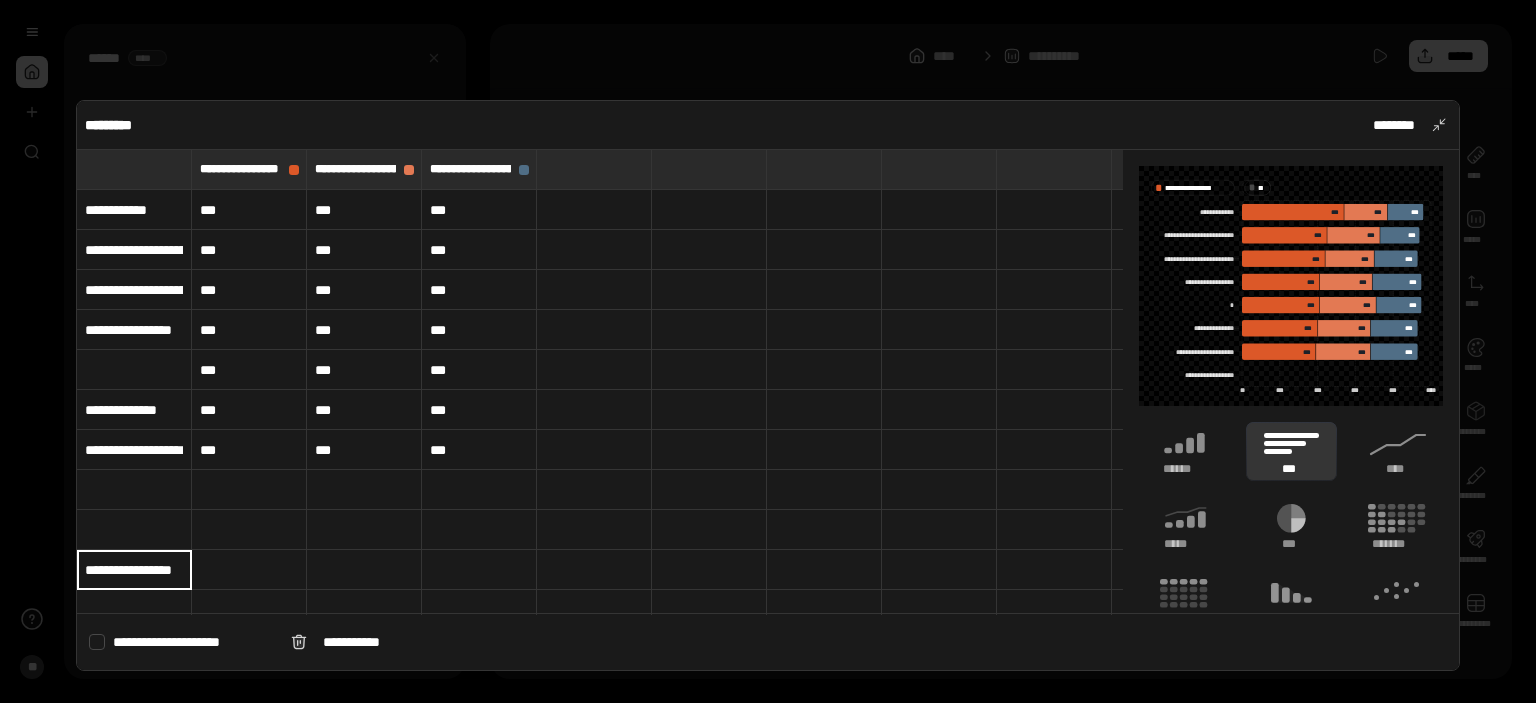 click on "**********" at bounding box center [134, 210] 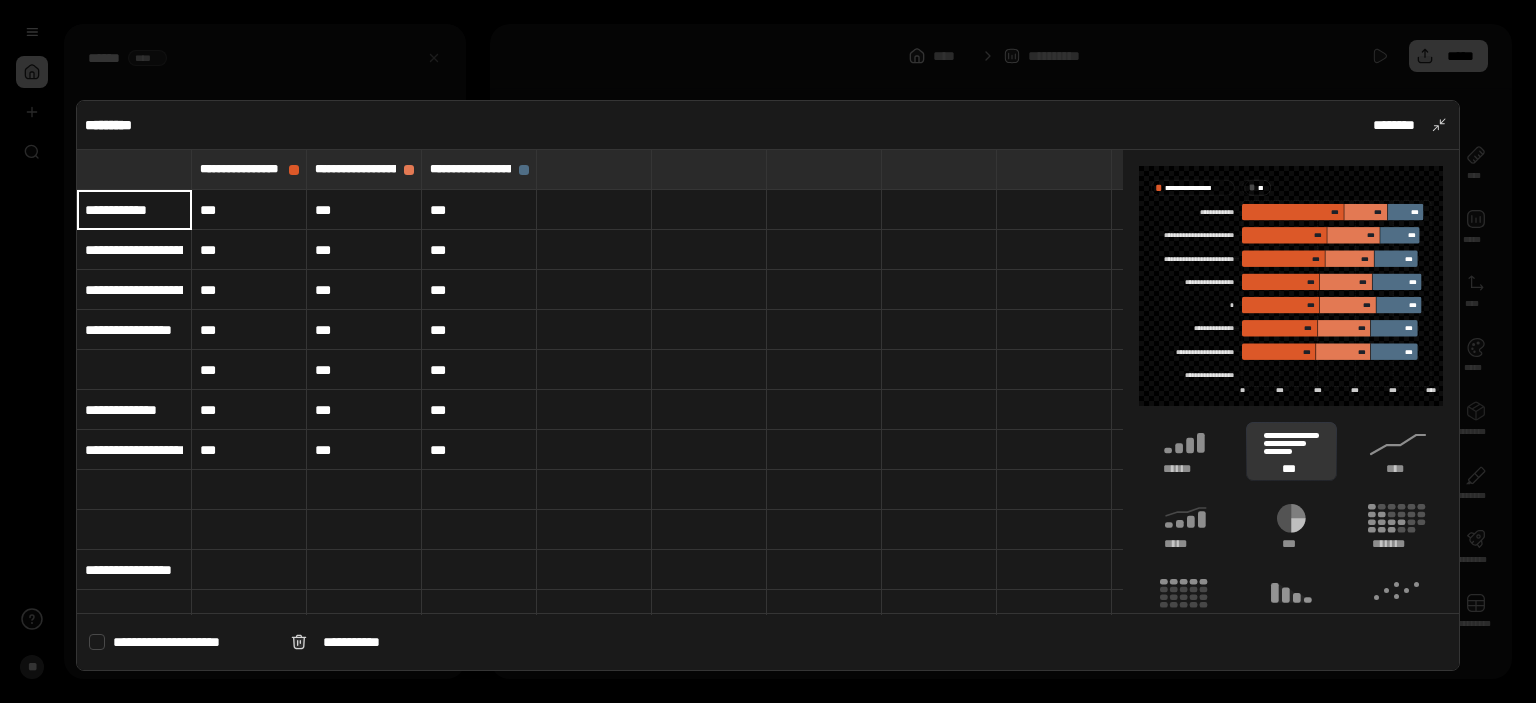 click at bounding box center [134, 530] 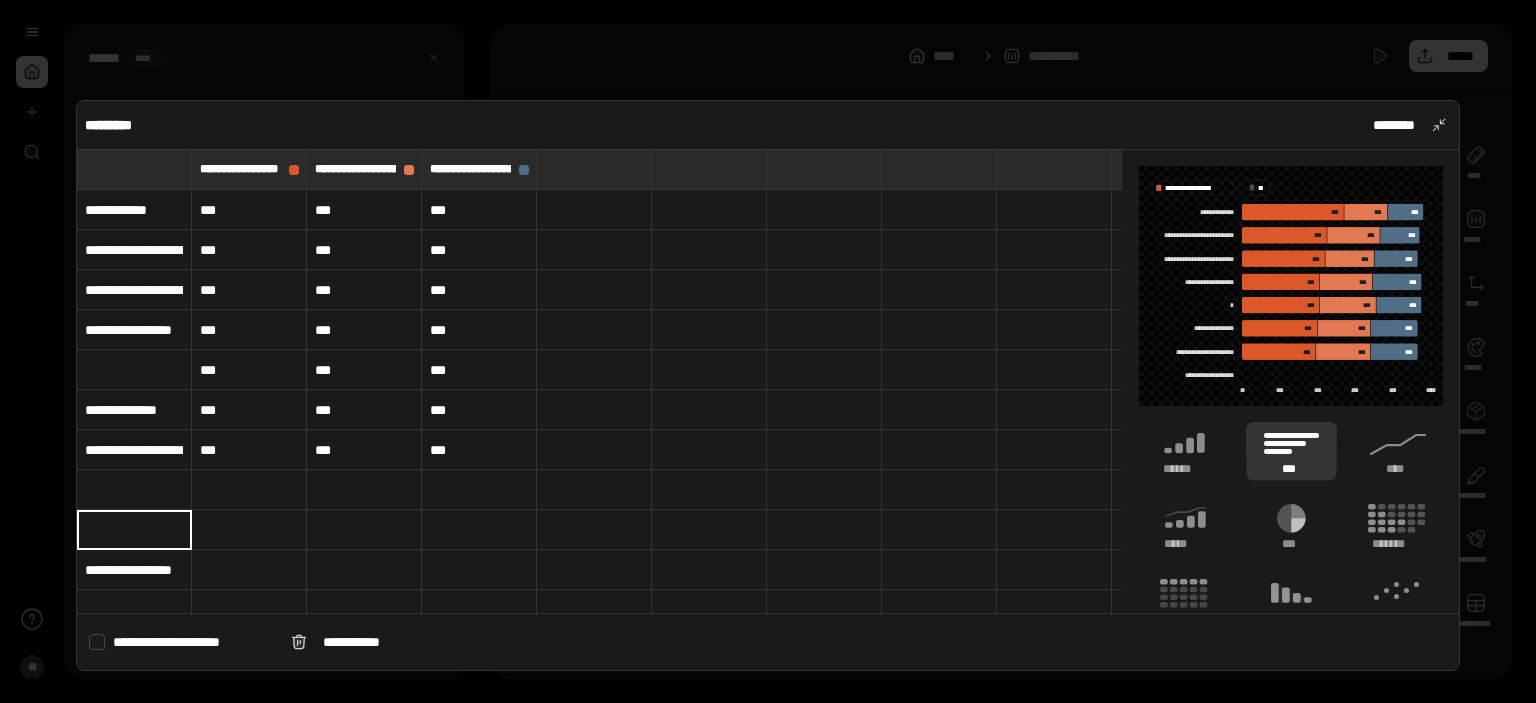 type on "**********" 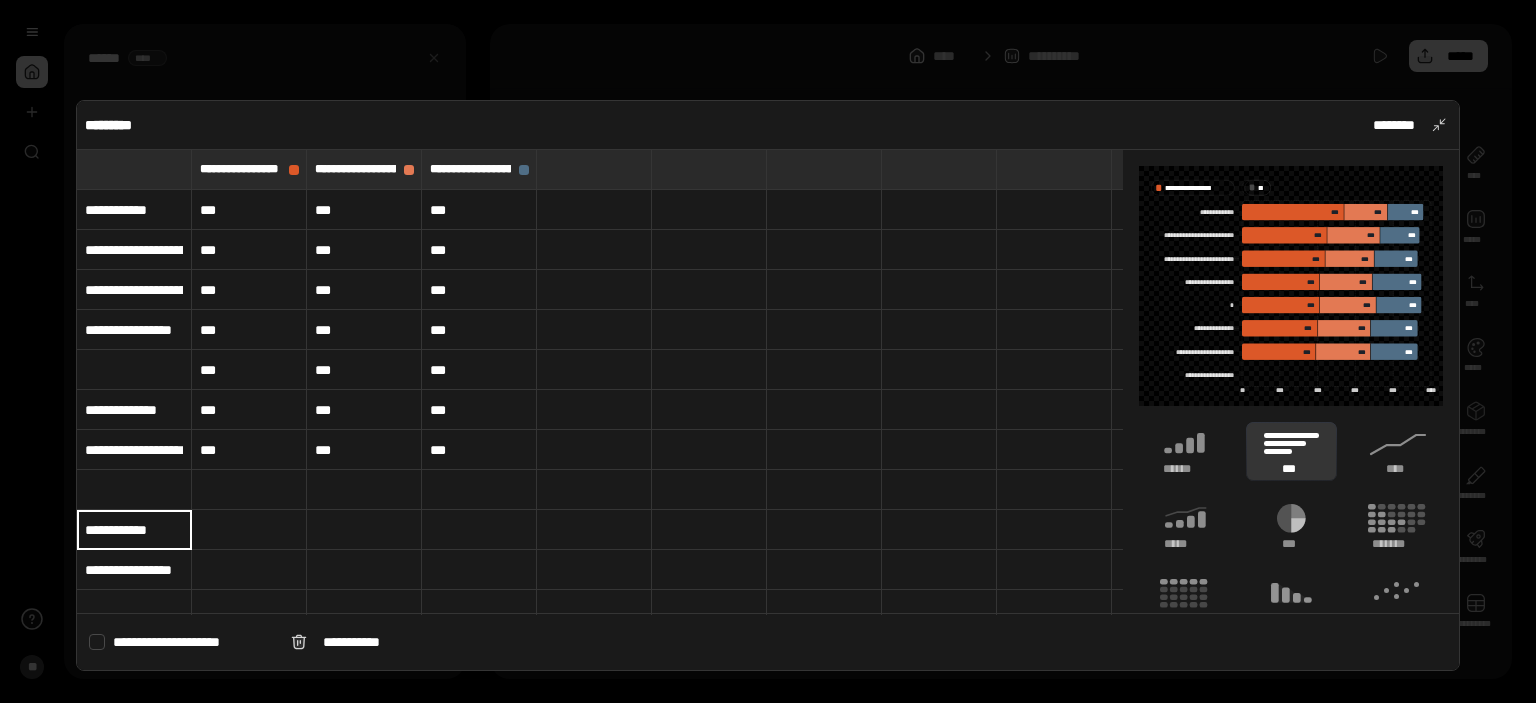 click on "**********" at bounding box center [134, 210] 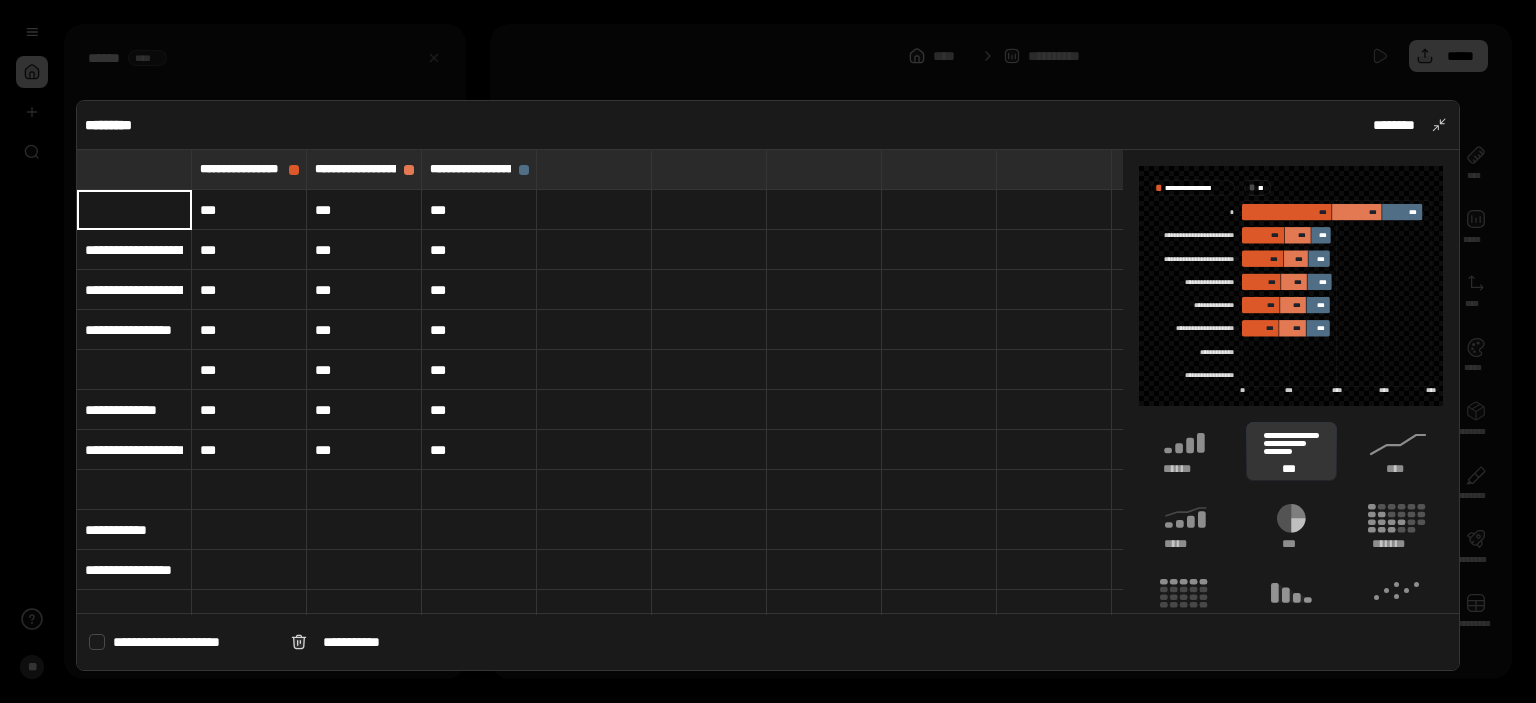 click on "**********" at bounding box center (134, 570) 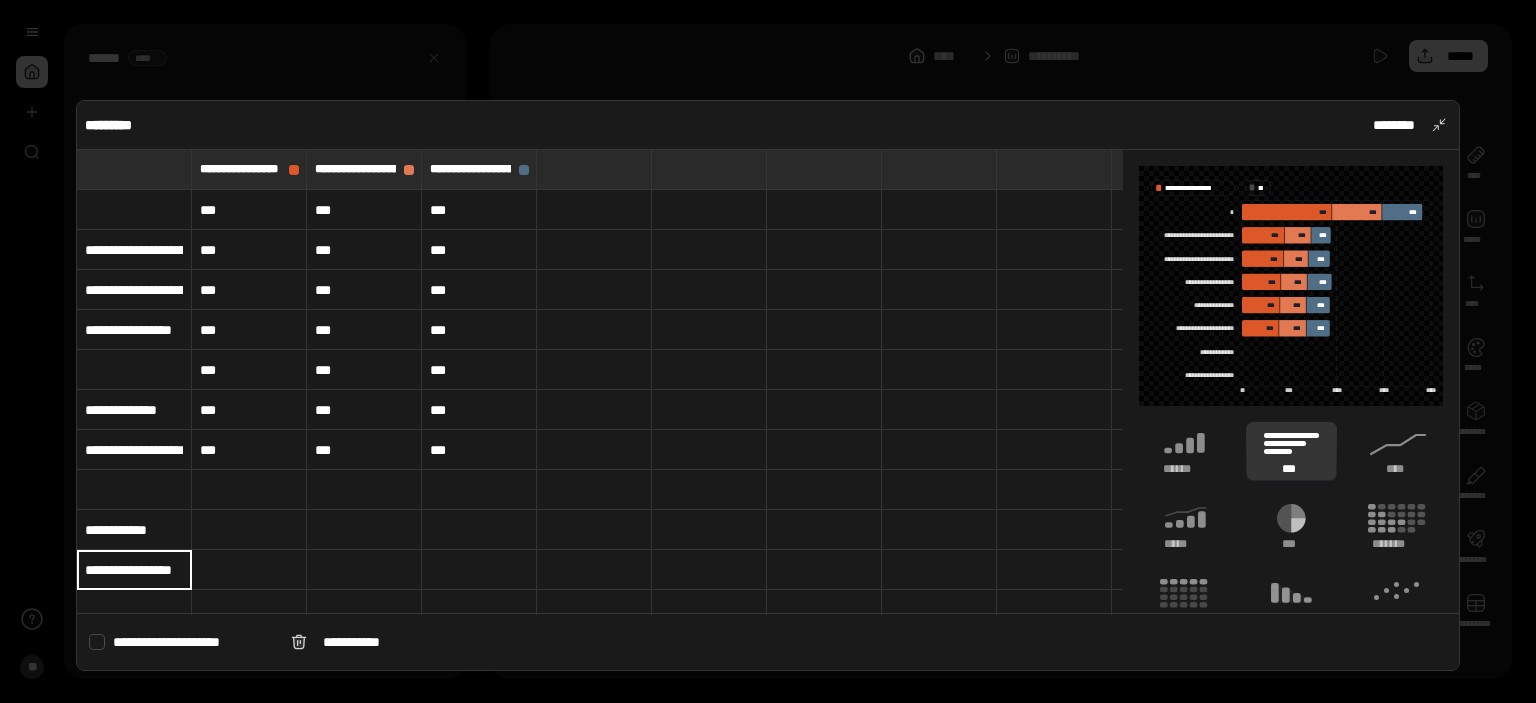 click at bounding box center (134, 210) 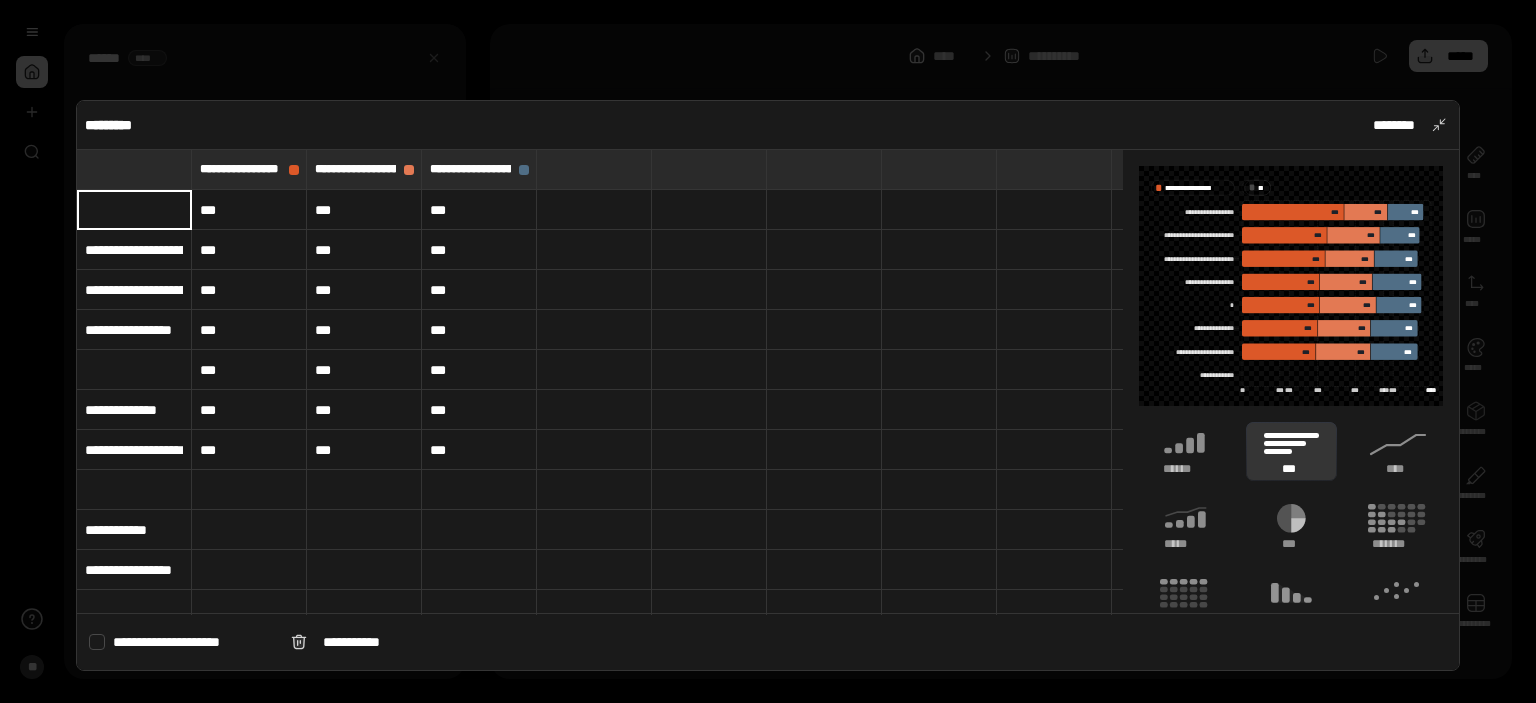 type on "**********" 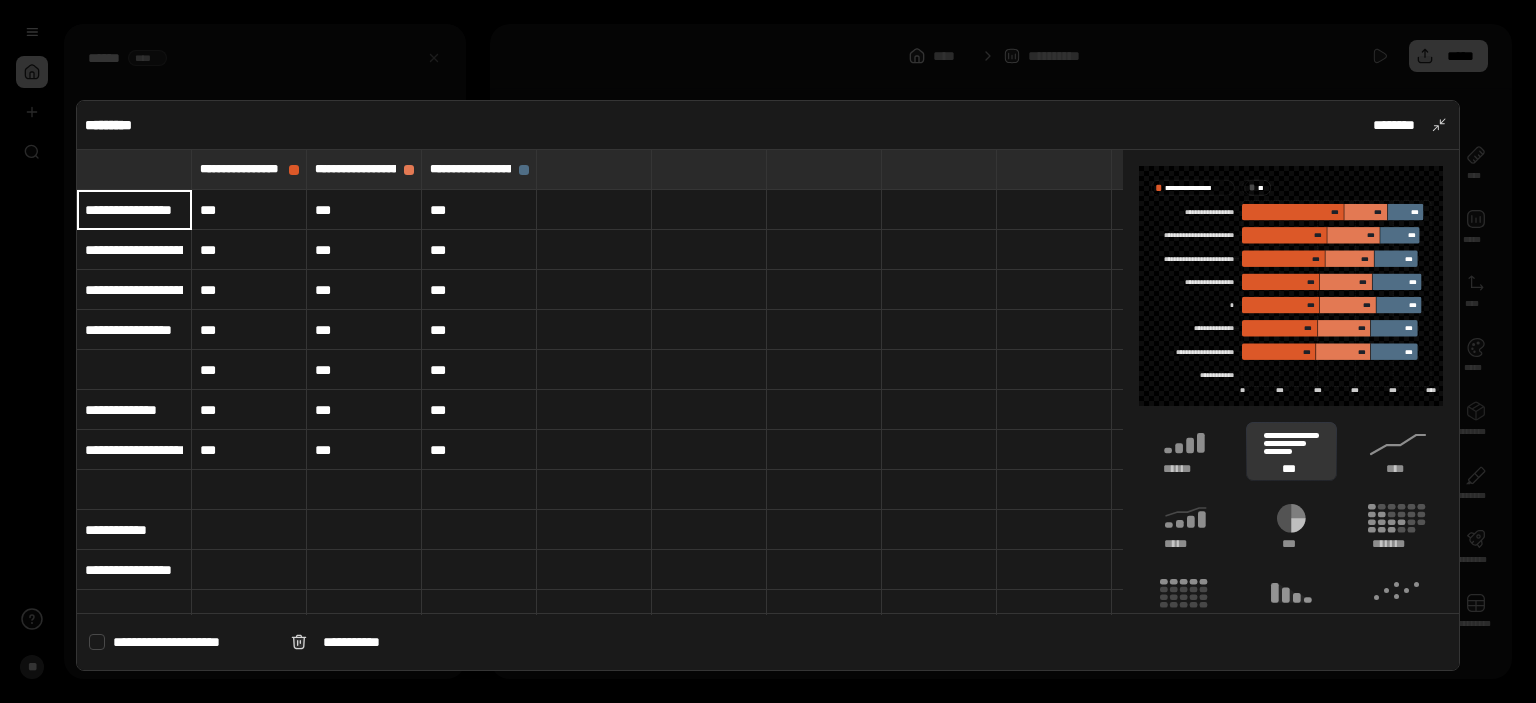click on "**********" at bounding box center [134, 250] 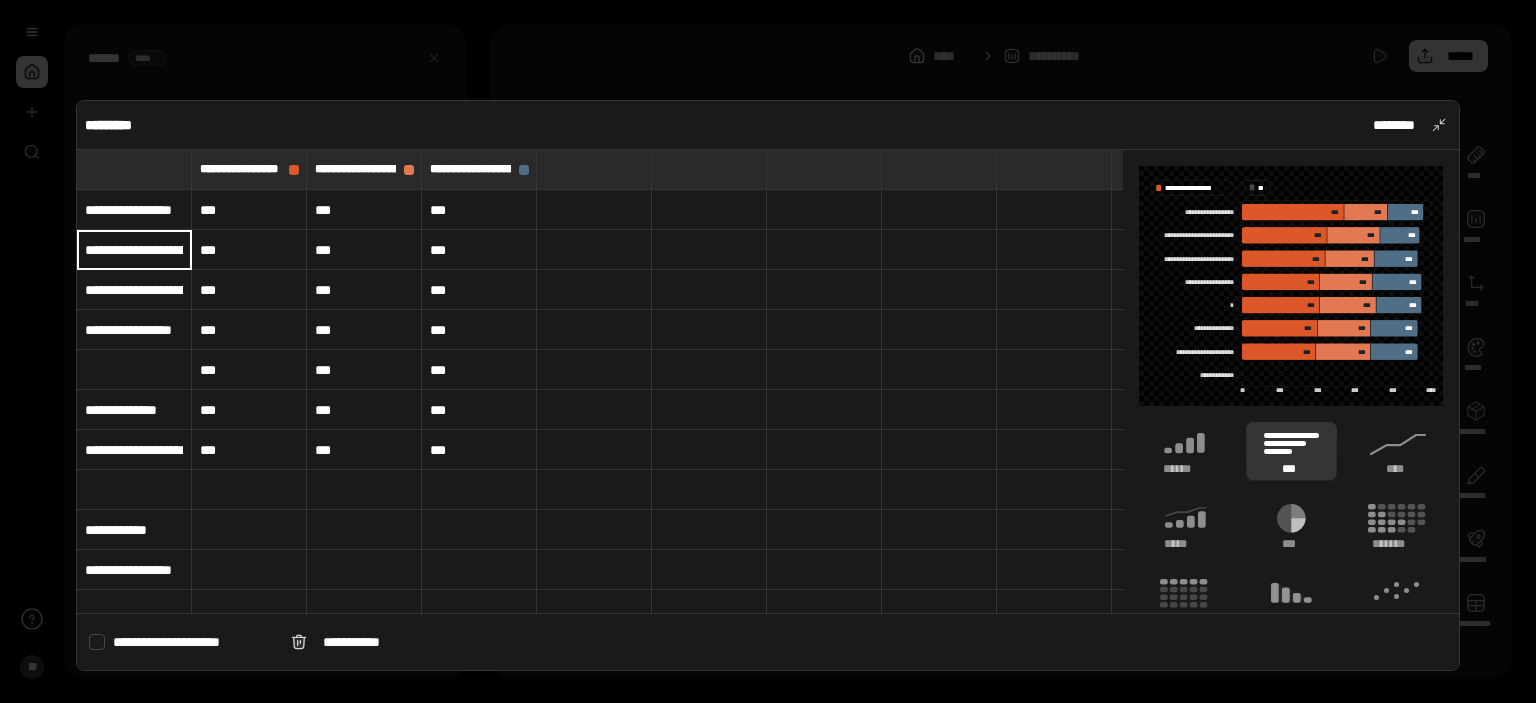 click on "**********" at bounding box center [134, 570] 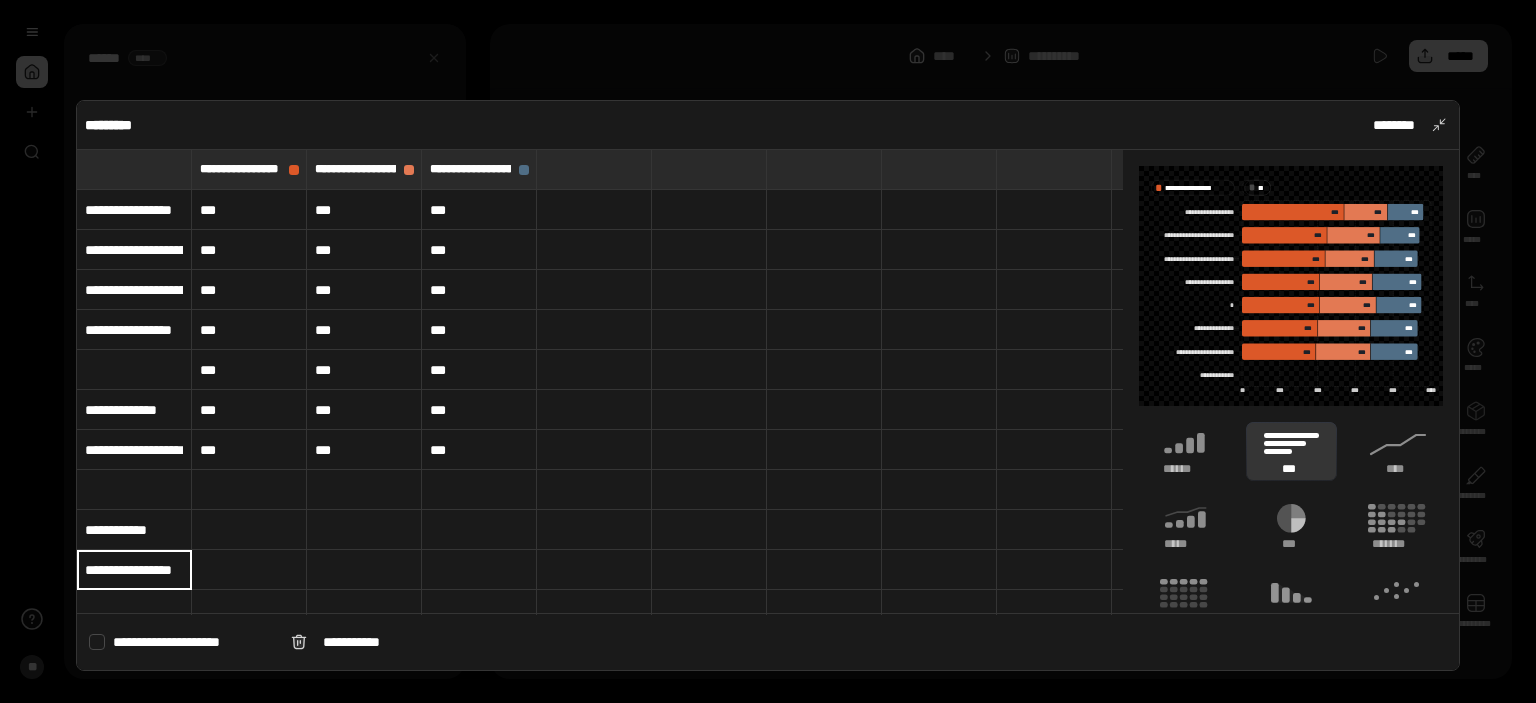 type on "**********" 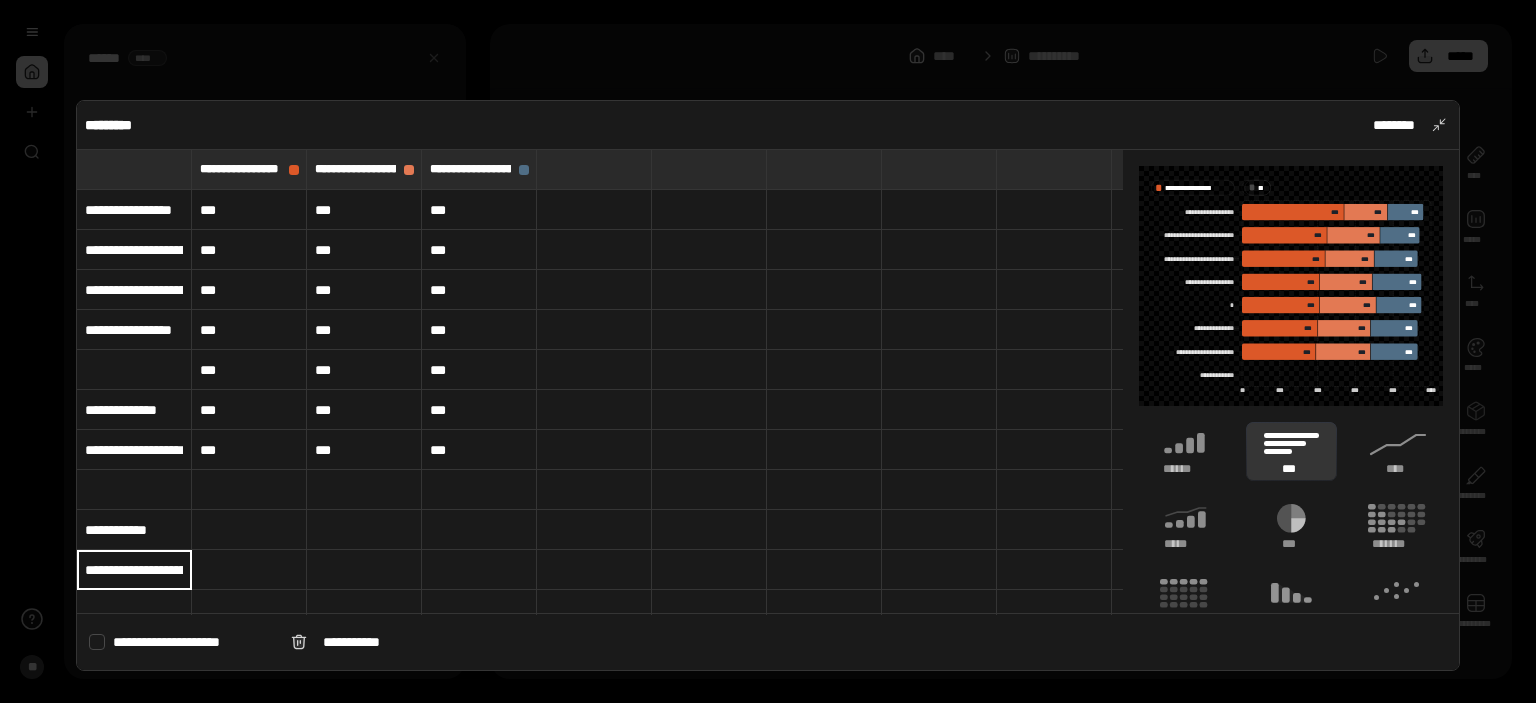 click on "**********" at bounding box center (134, 290) 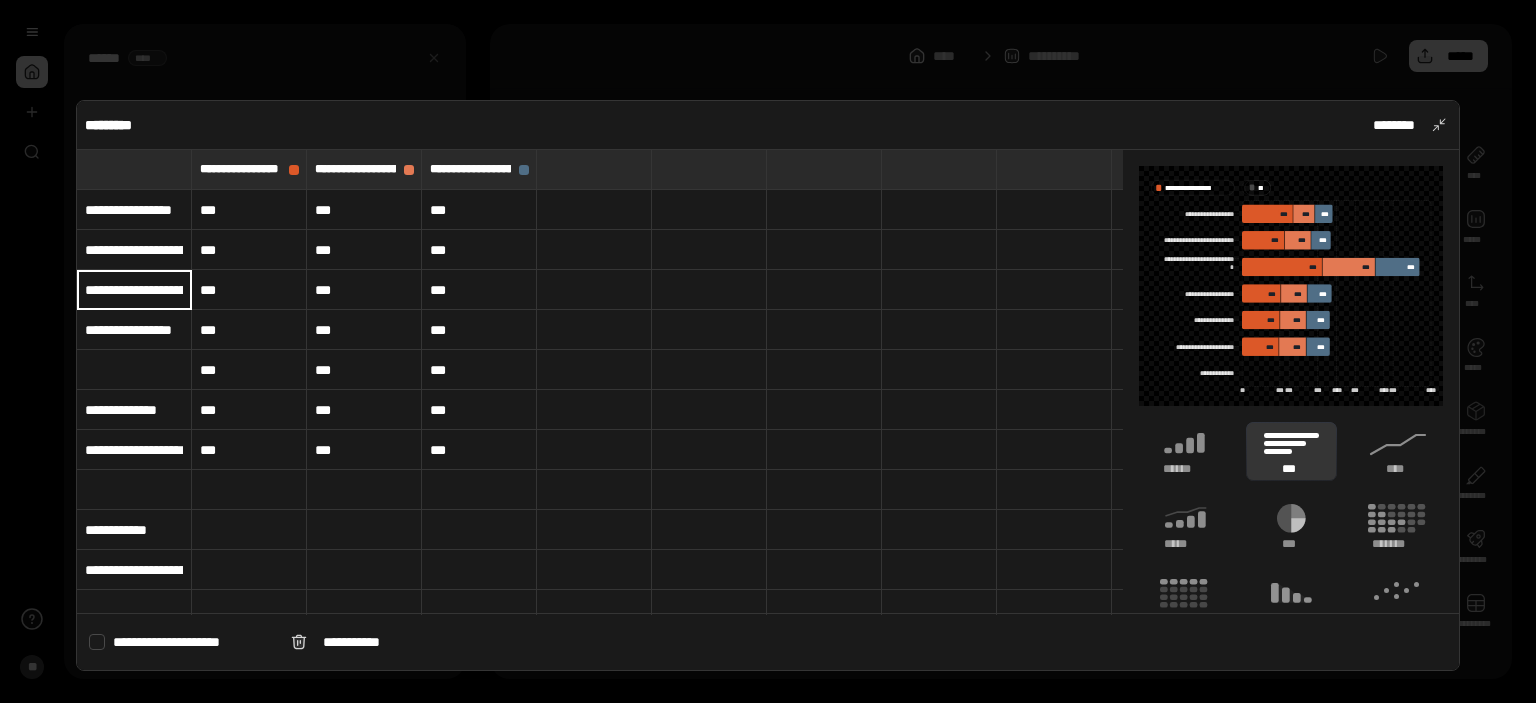 type 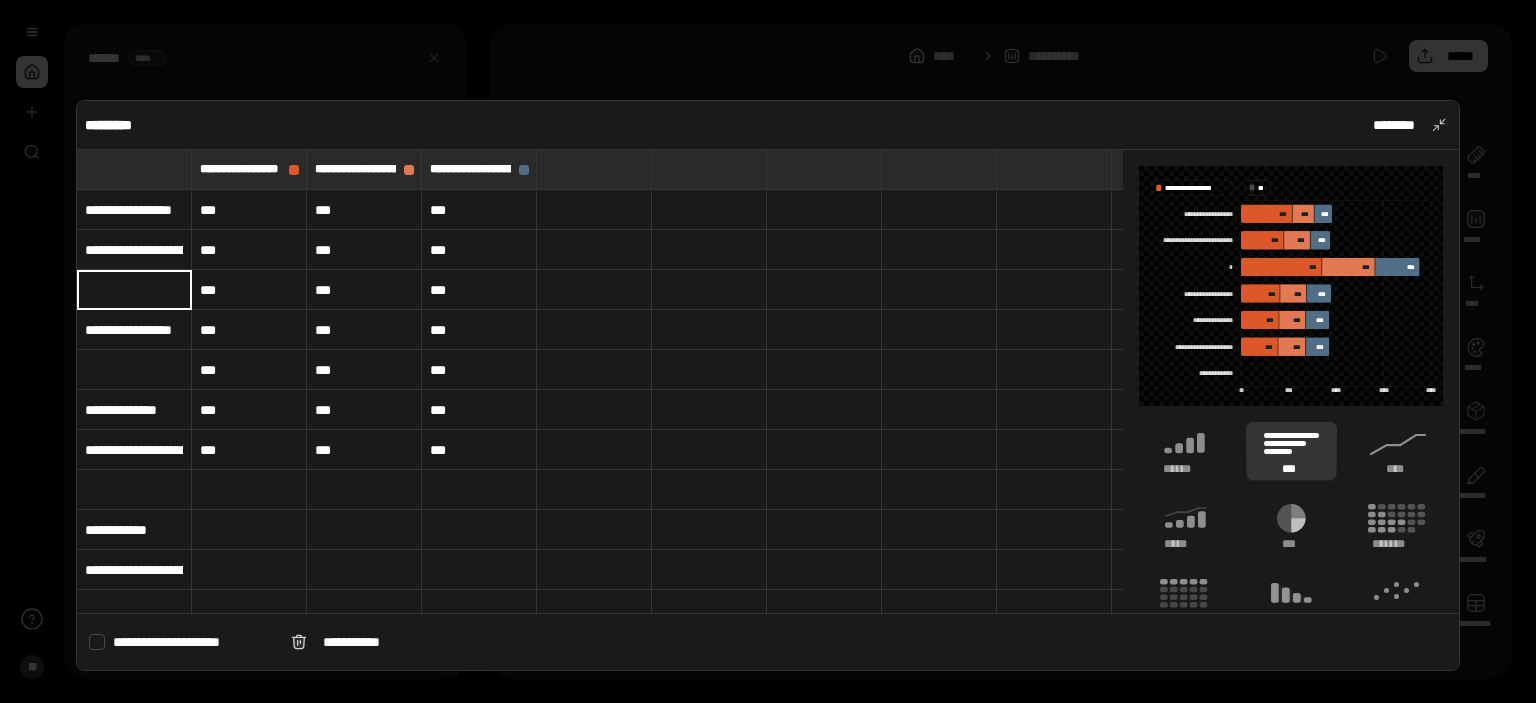 click on "**********" at bounding box center [134, 250] 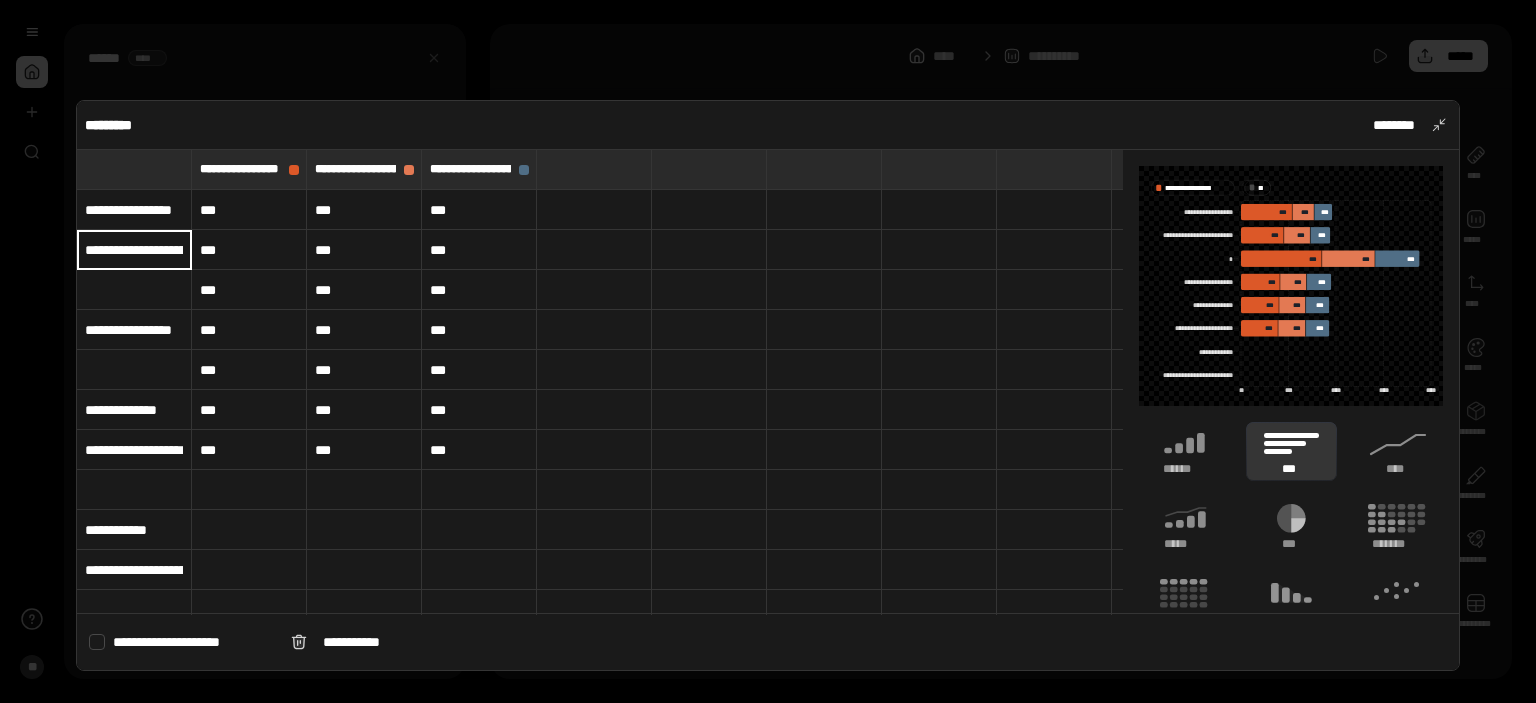 type on "**********" 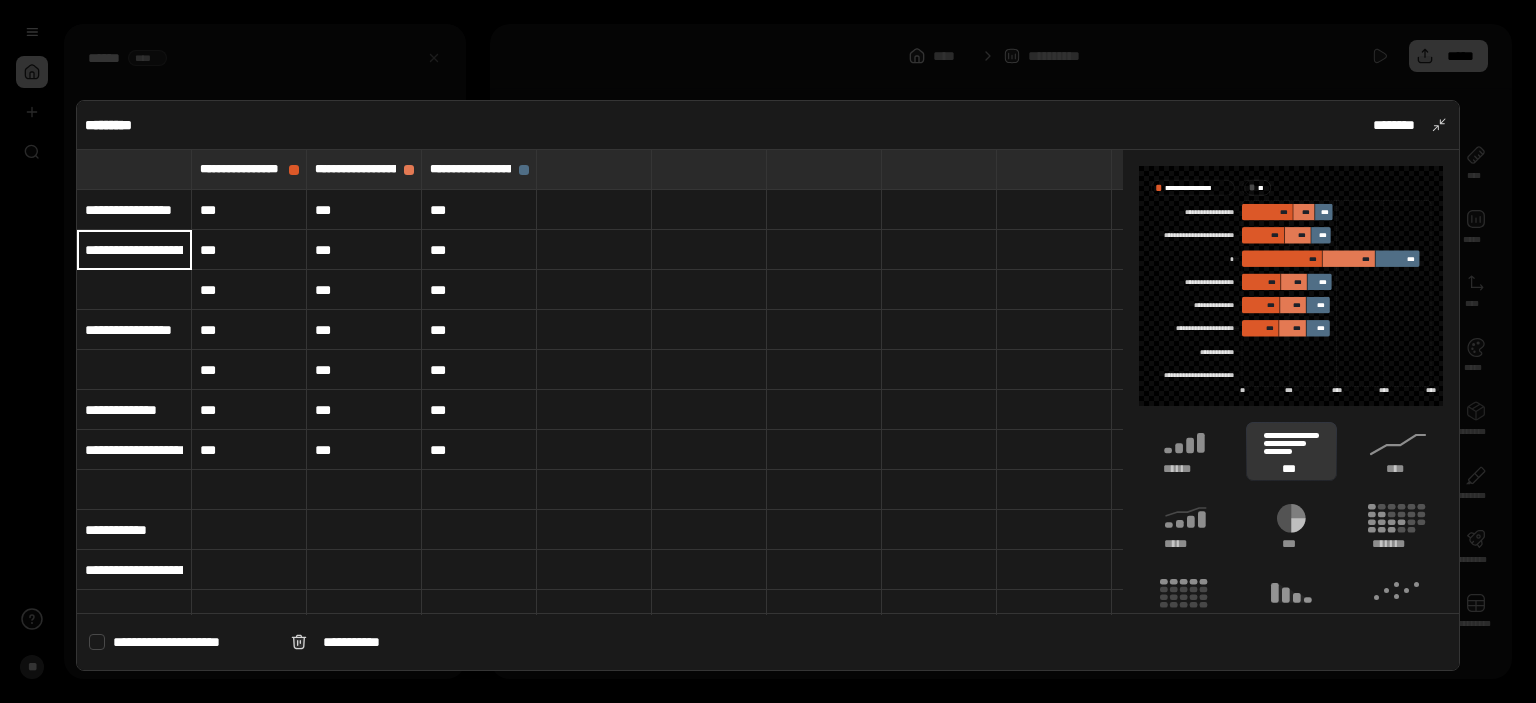 click on "**********" at bounding box center (134, 330) 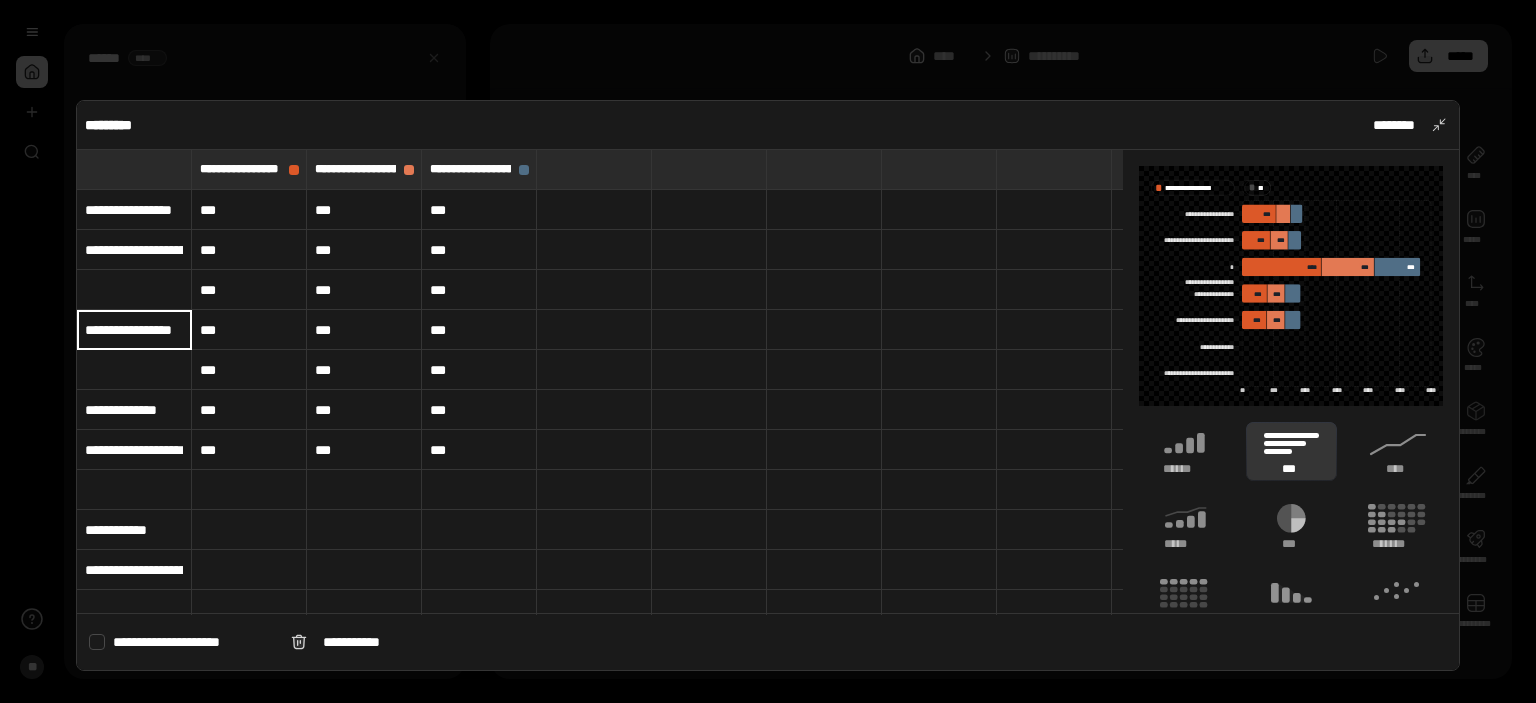 type 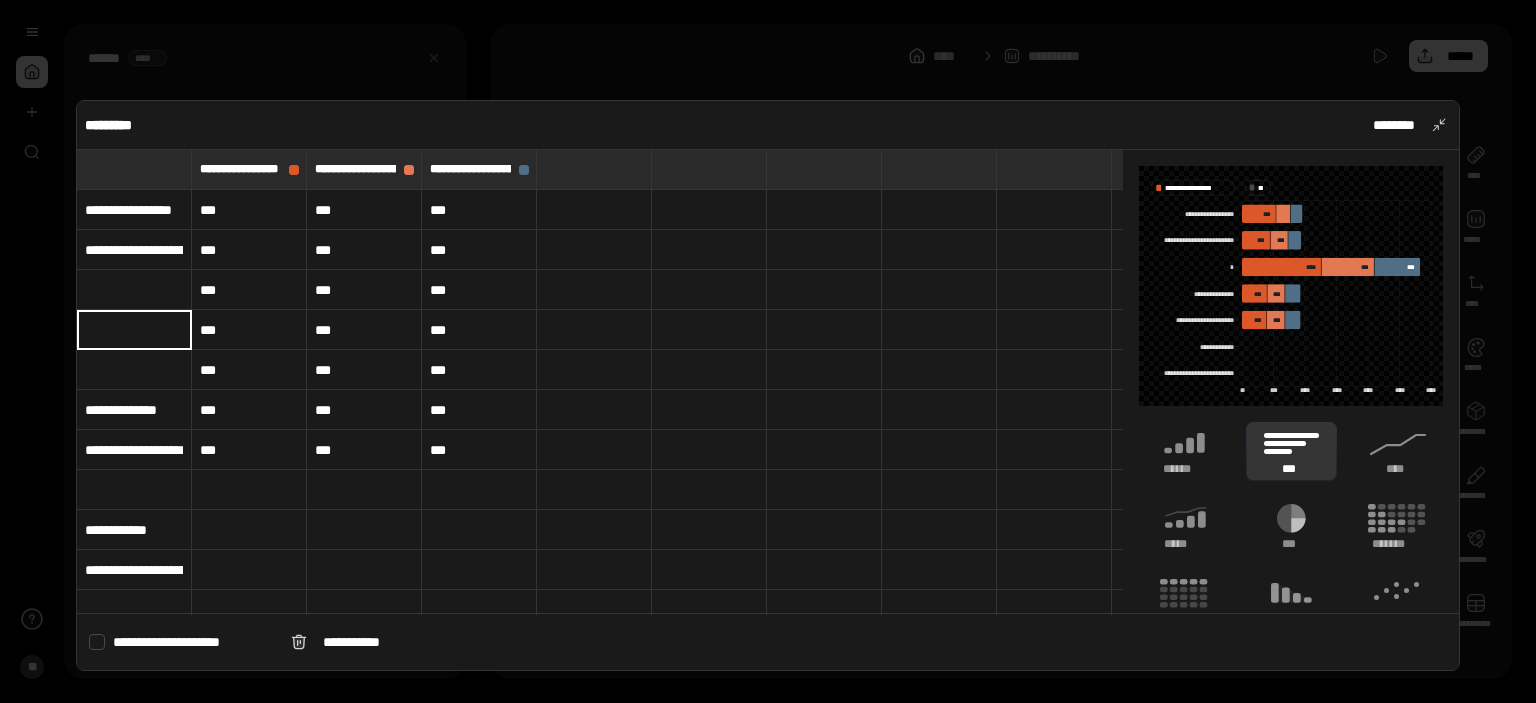 click at bounding box center (134, 290) 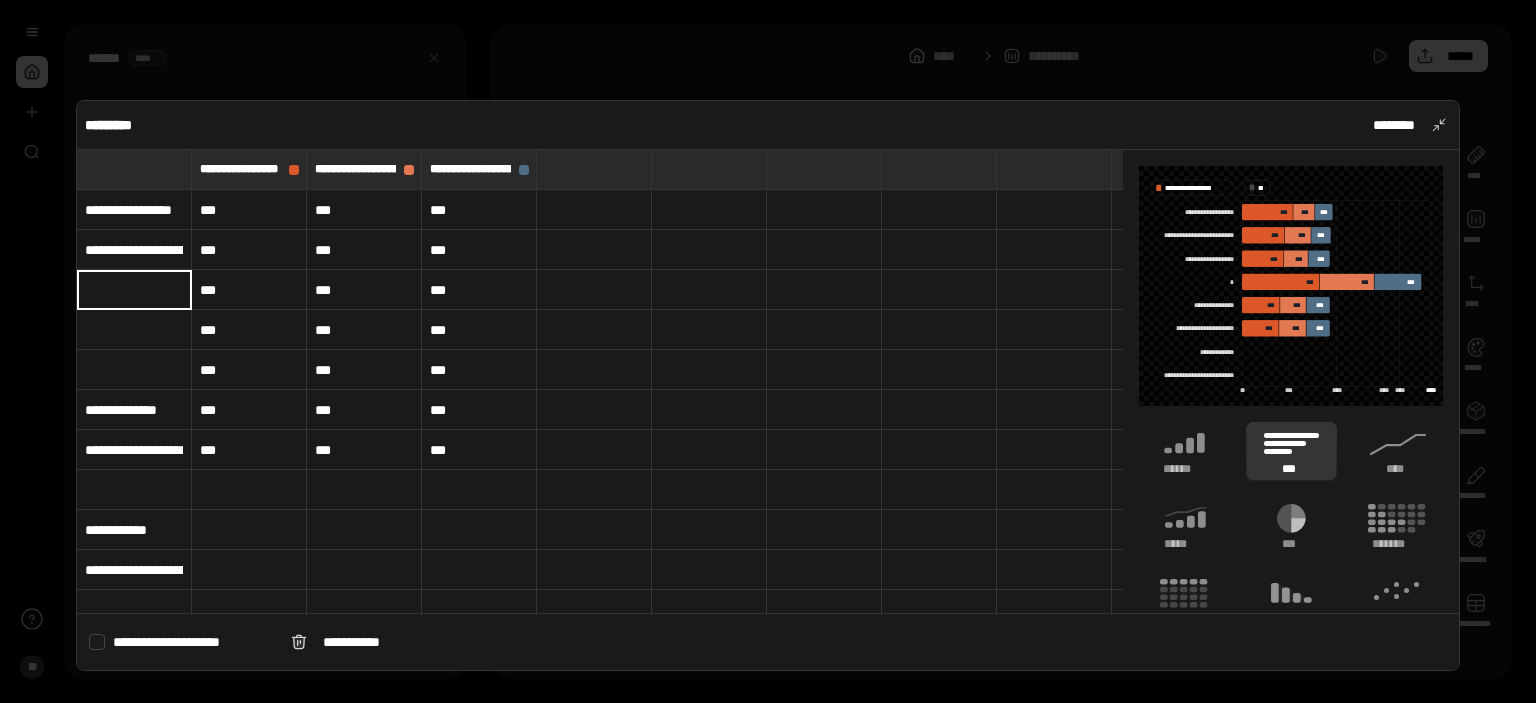 type on "**********" 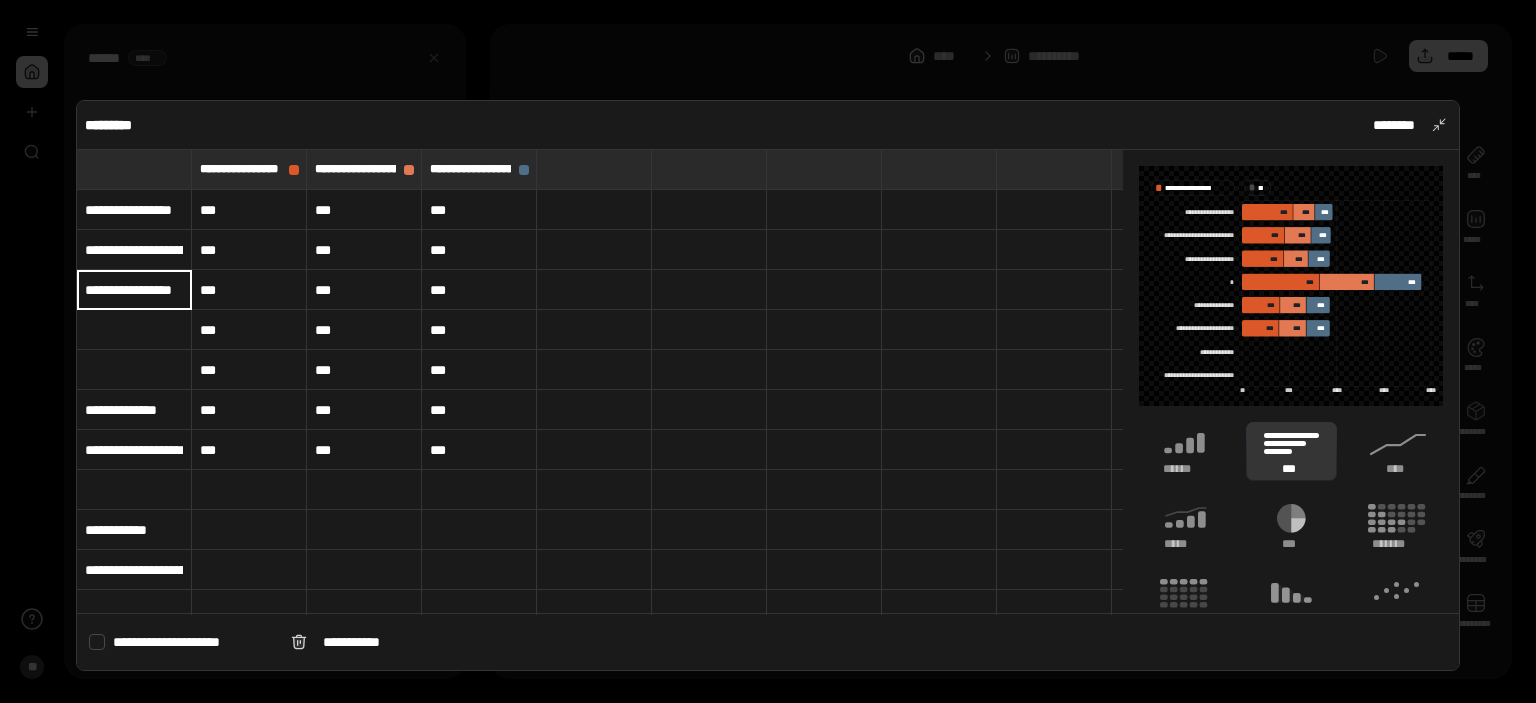 click on "**********" at bounding box center (134, 570) 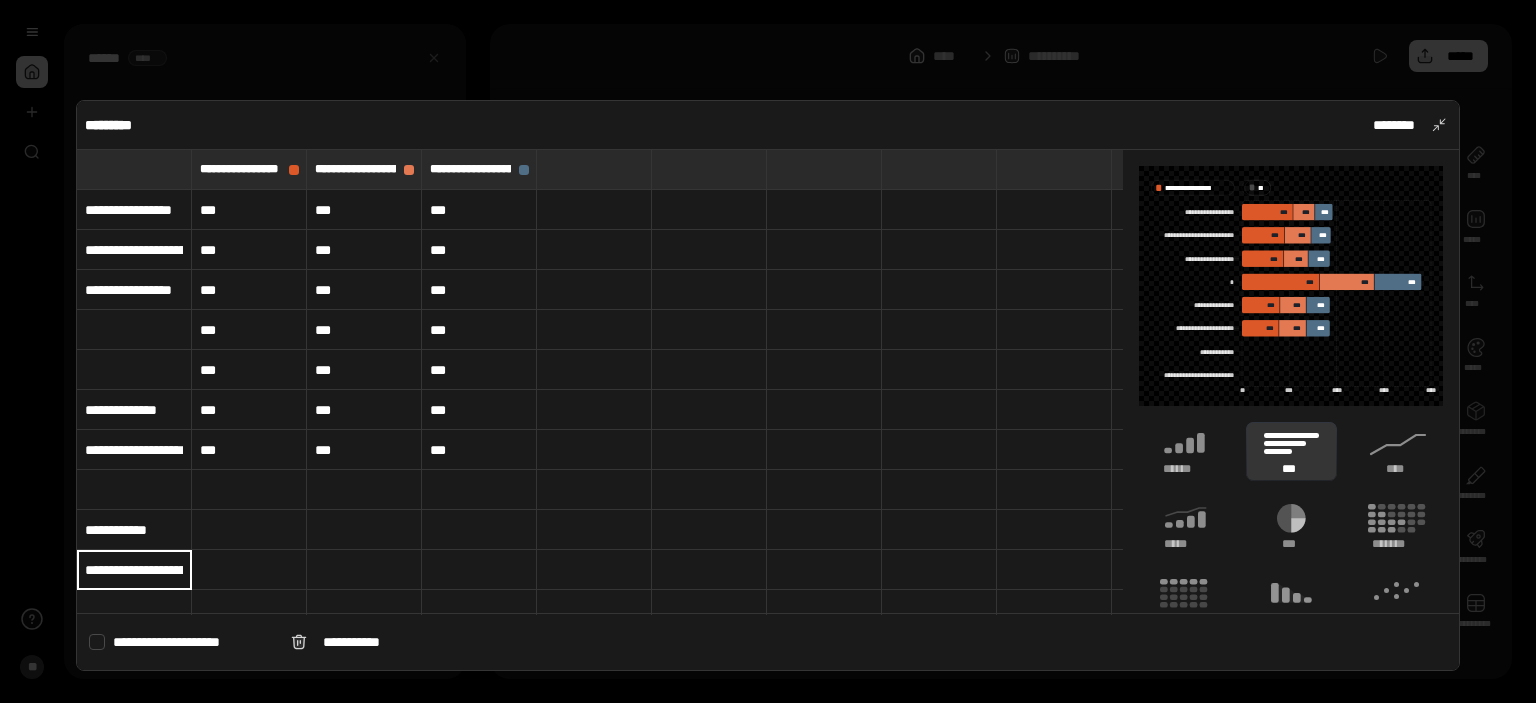 click at bounding box center [134, 330] 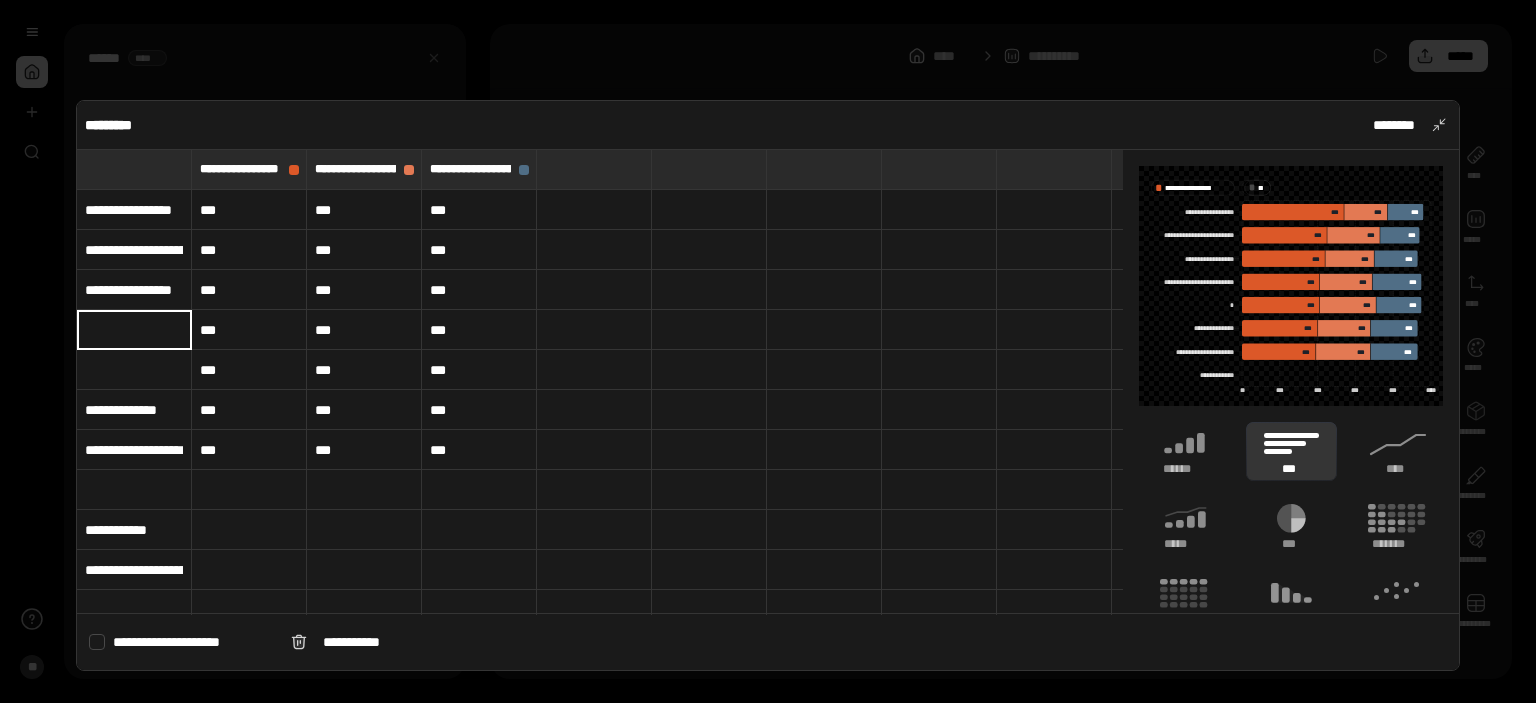type on "**********" 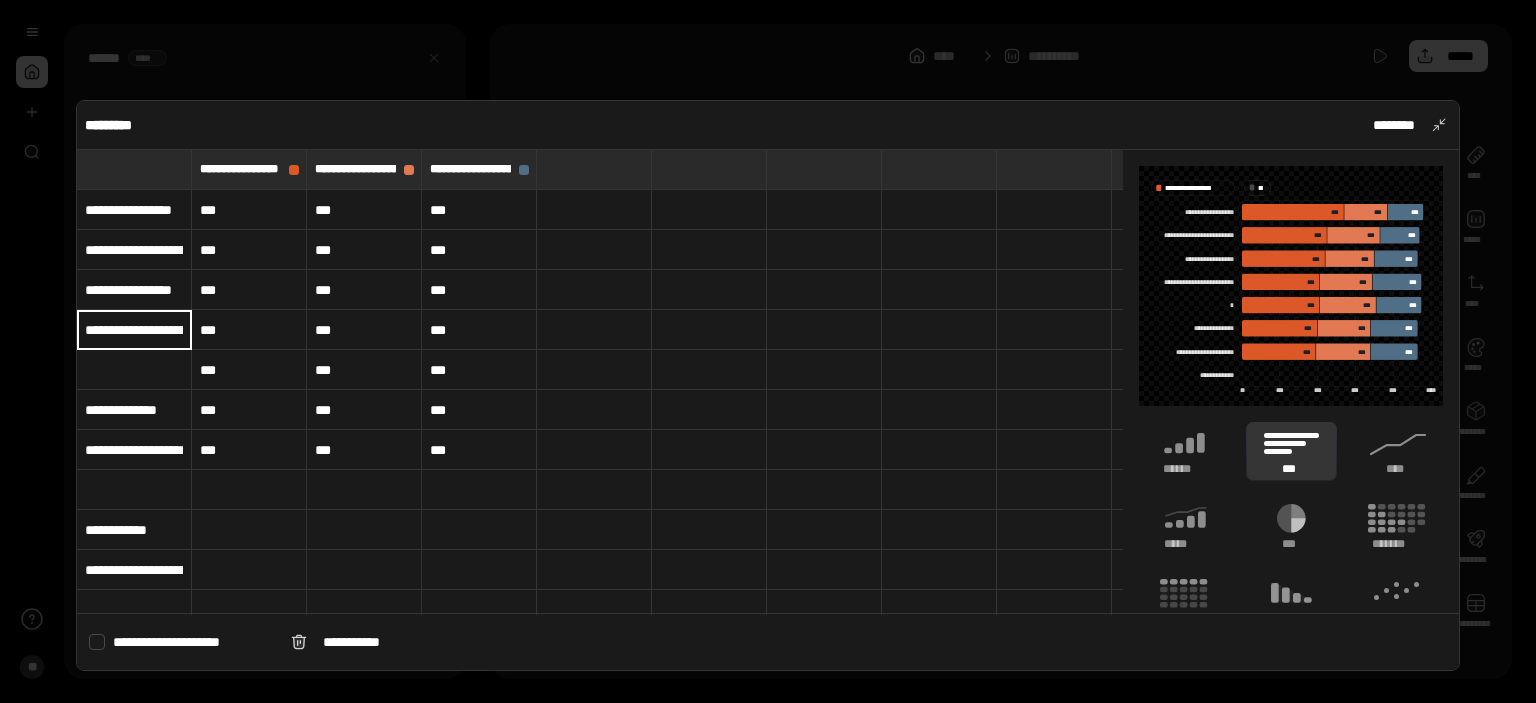 click on "**********" at bounding box center (134, 410) 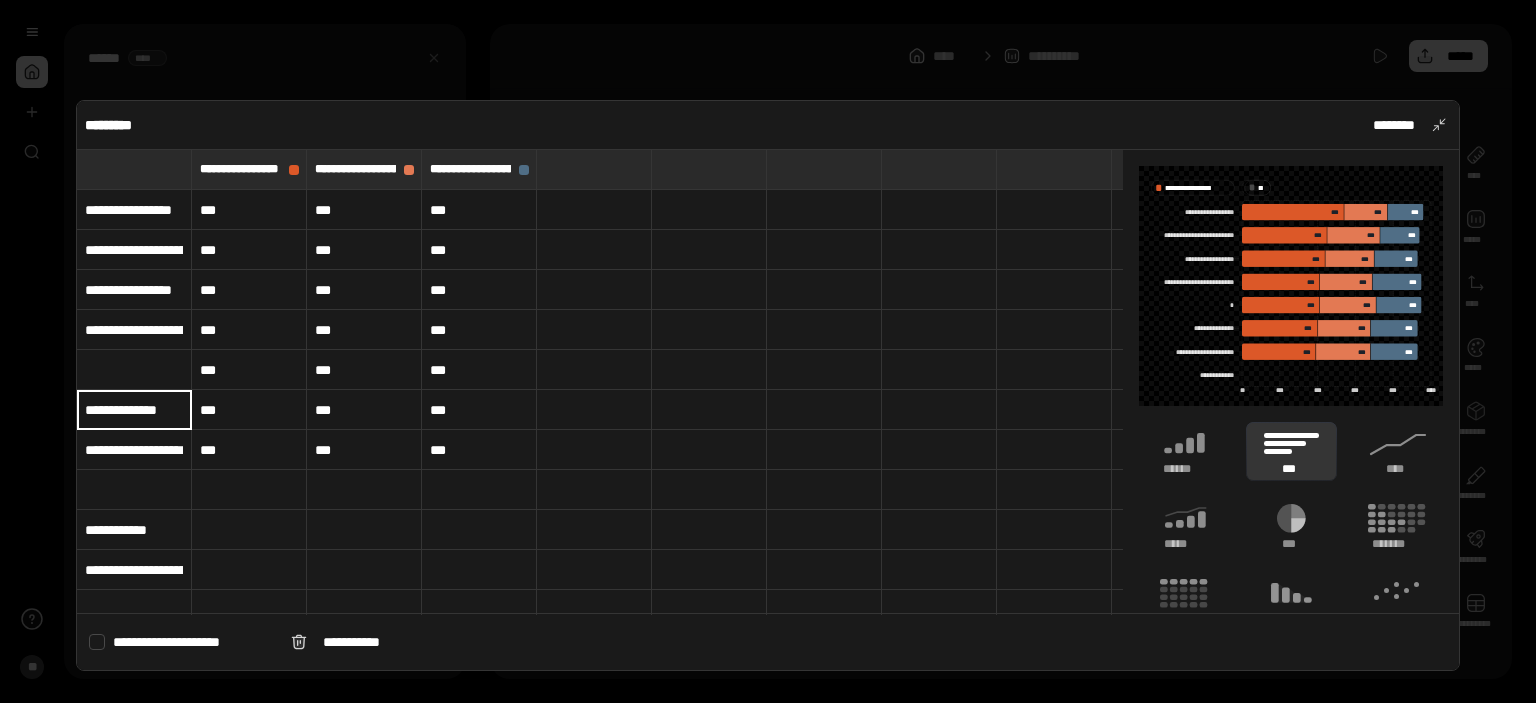 type 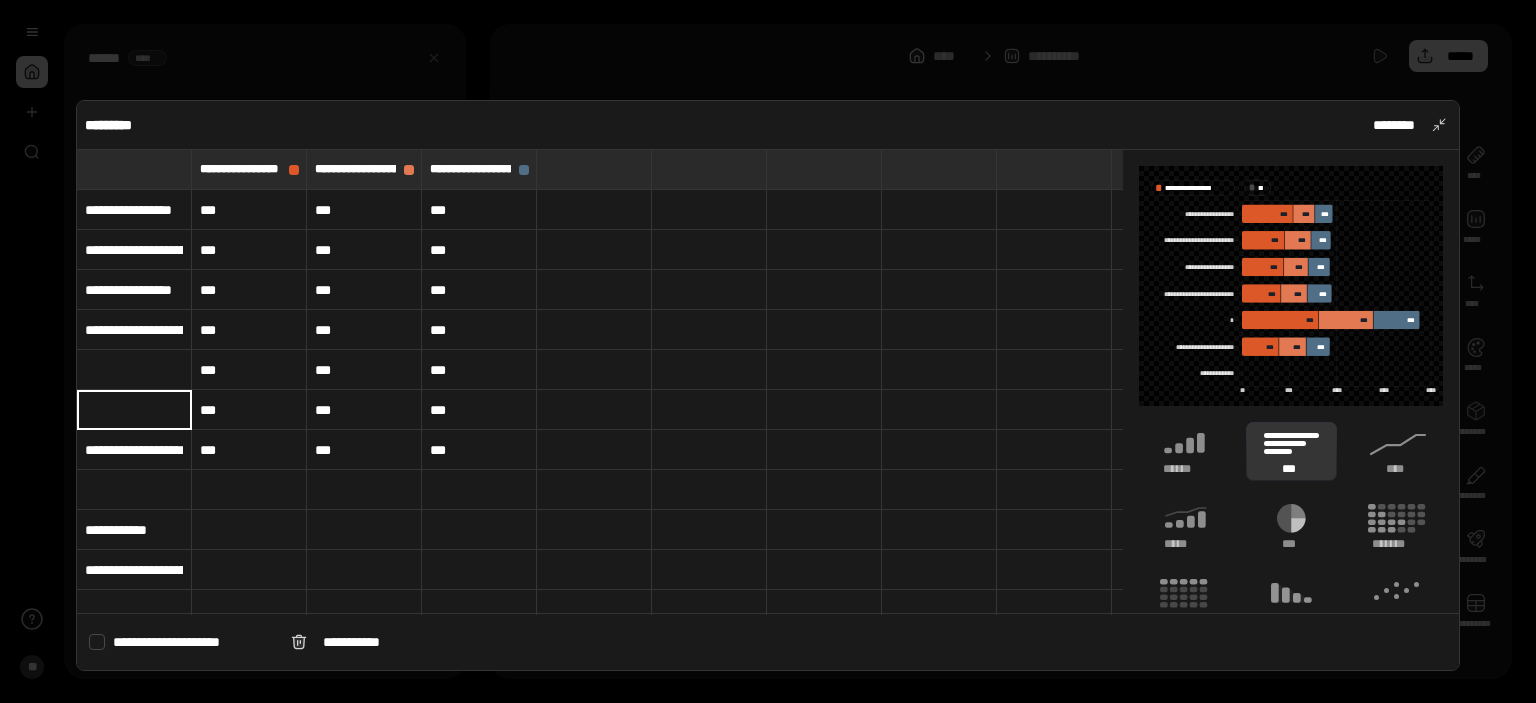 click at bounding box center (134, 370) 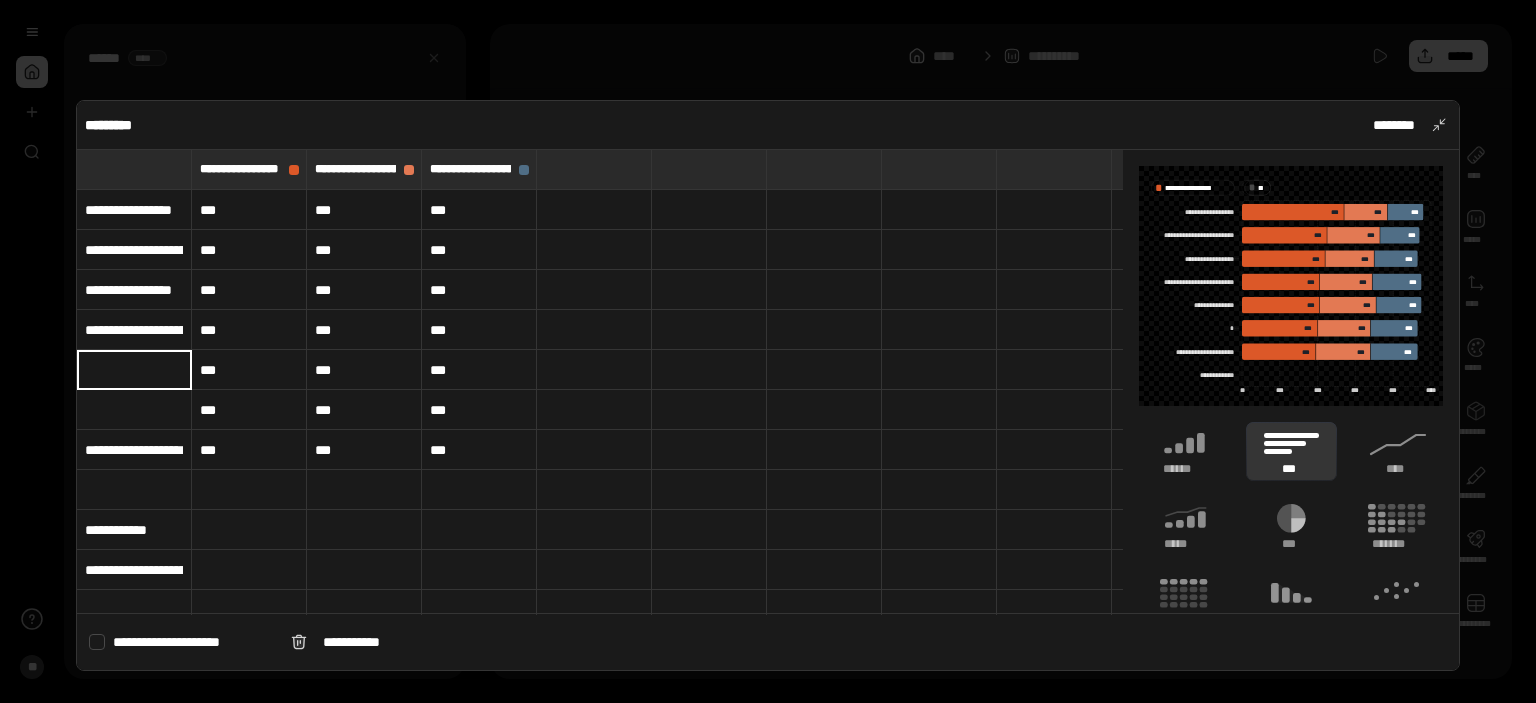 type on "**********" 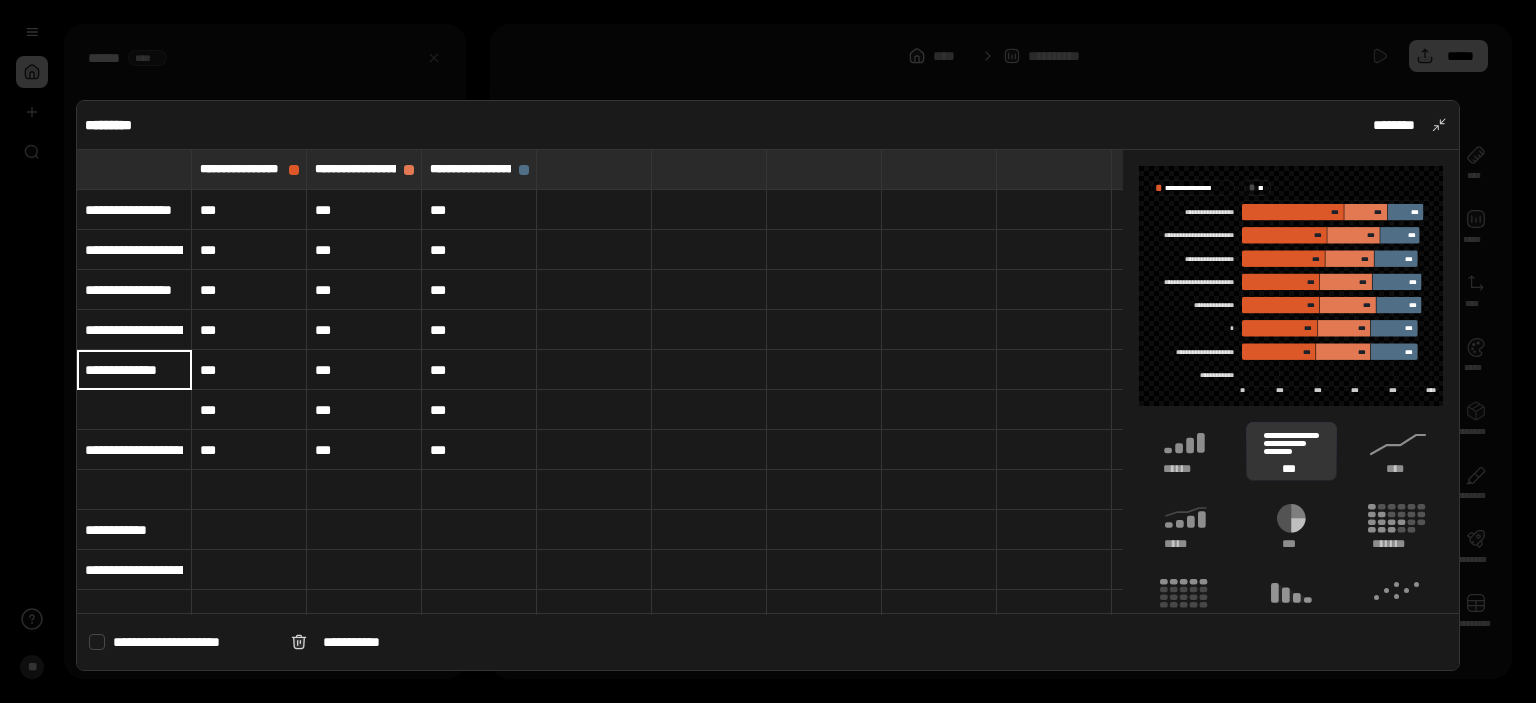 click on "**********" at bounding box center (134, 450) 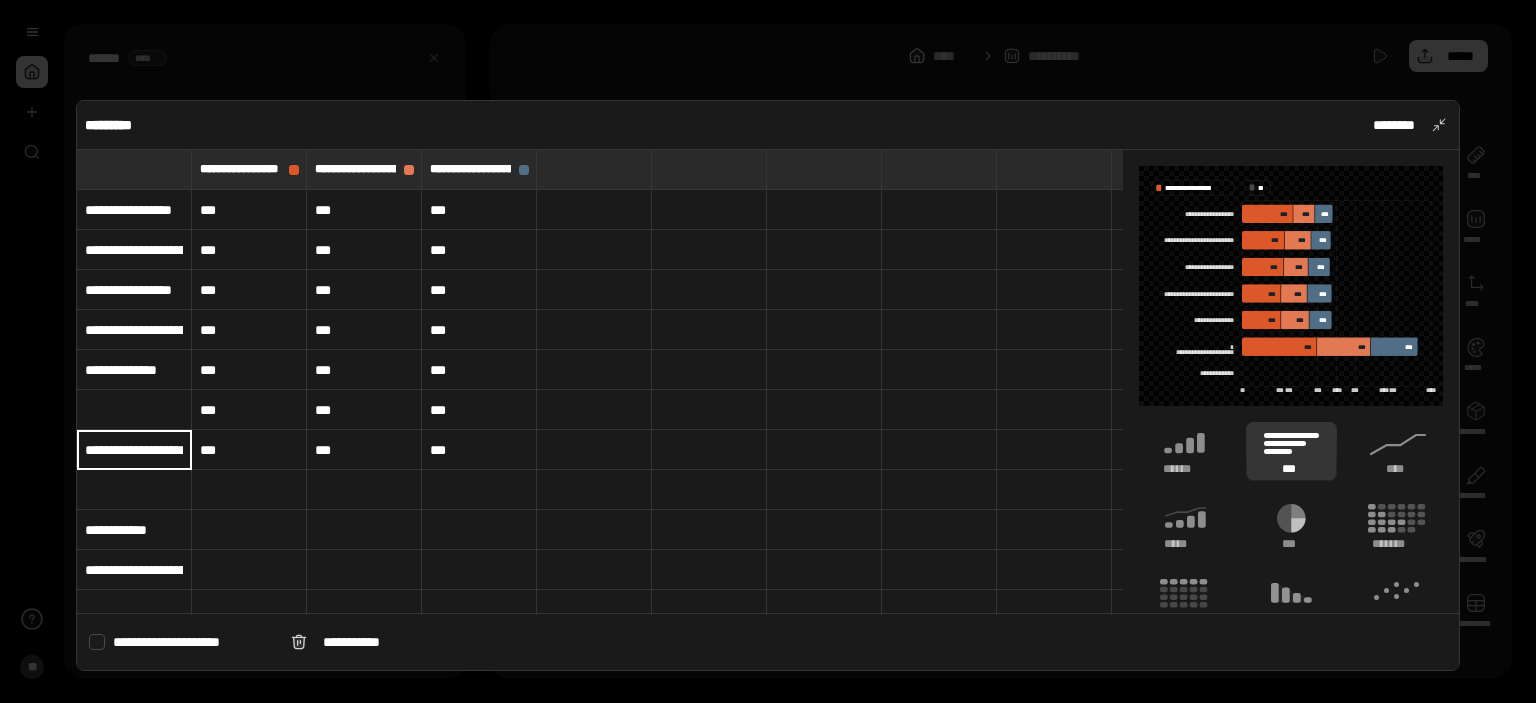 type 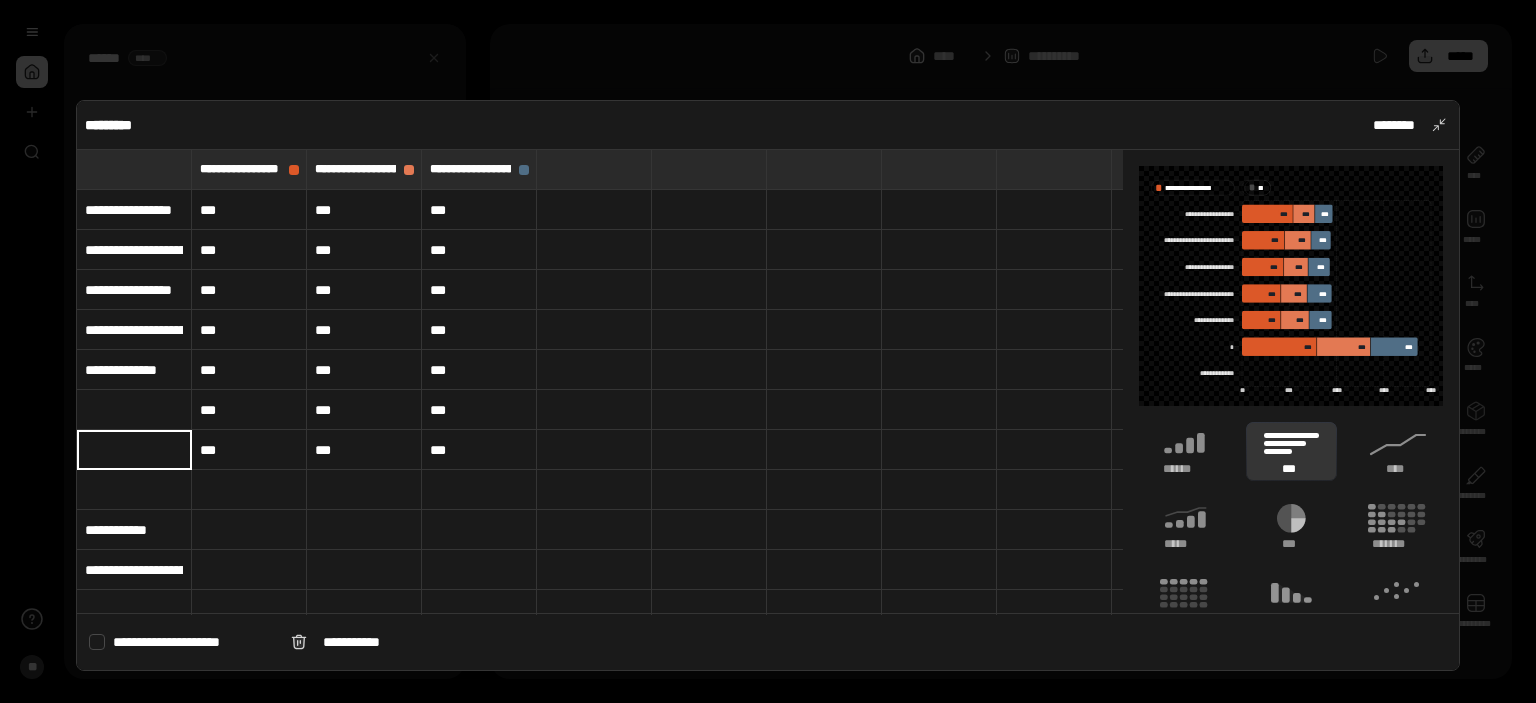 click at bounding box center (134, 410) 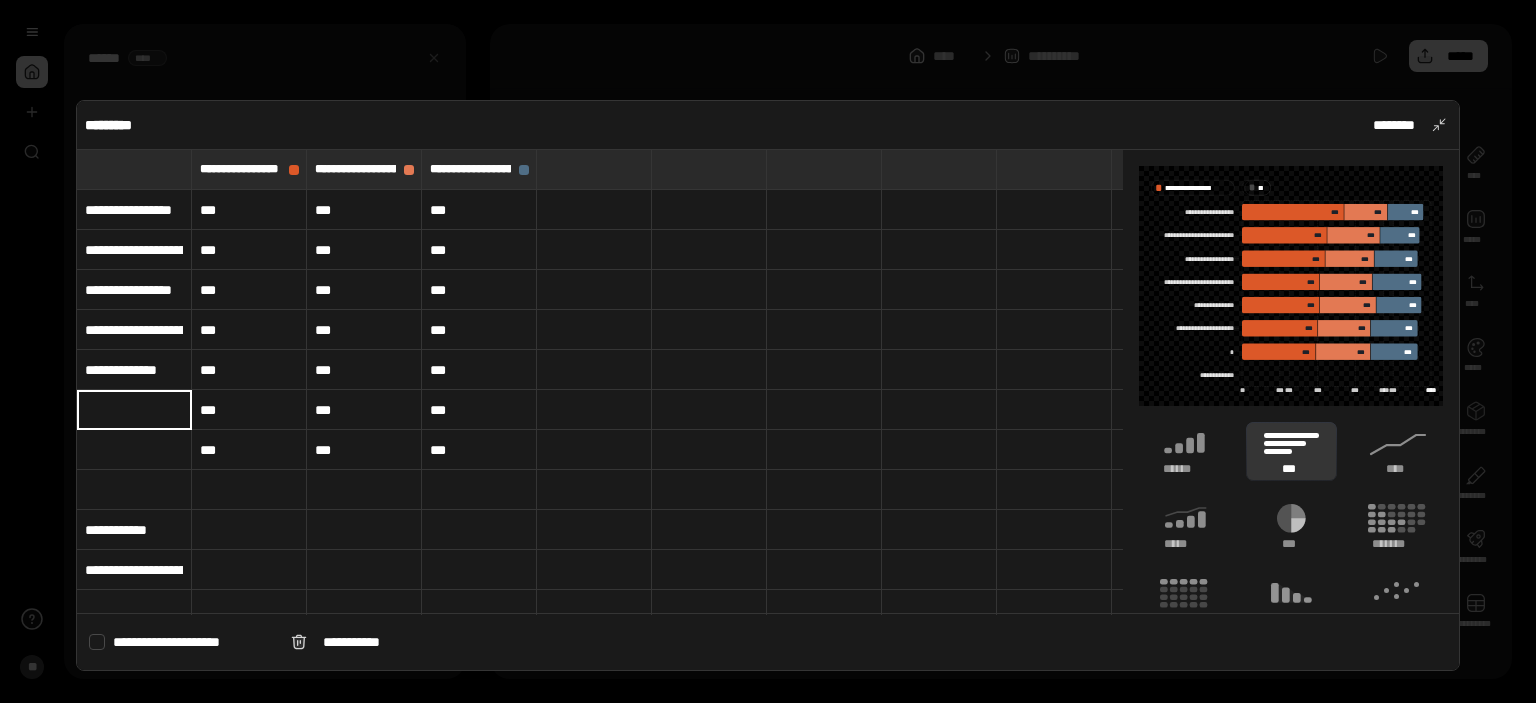 type on "**********" 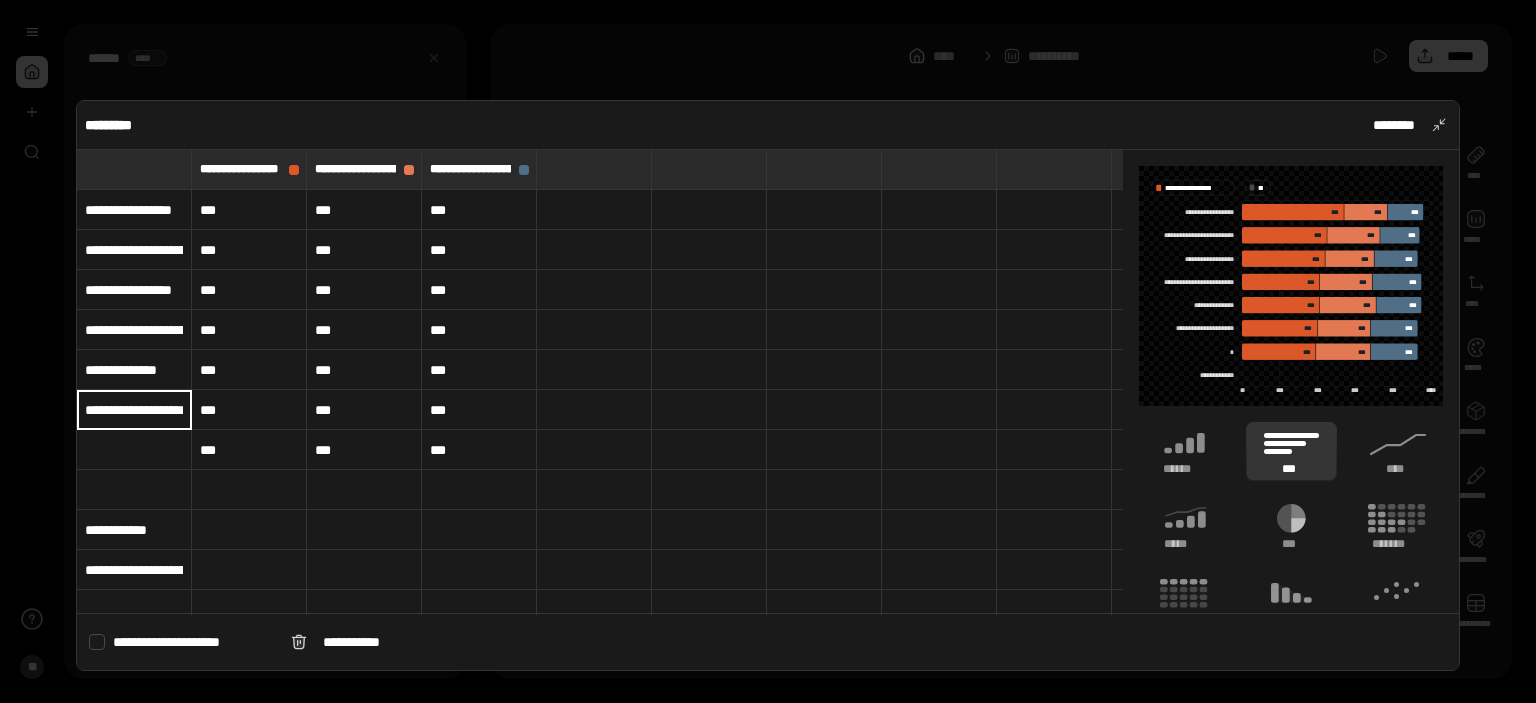 click on "**********" at bounding box center (134, 530) 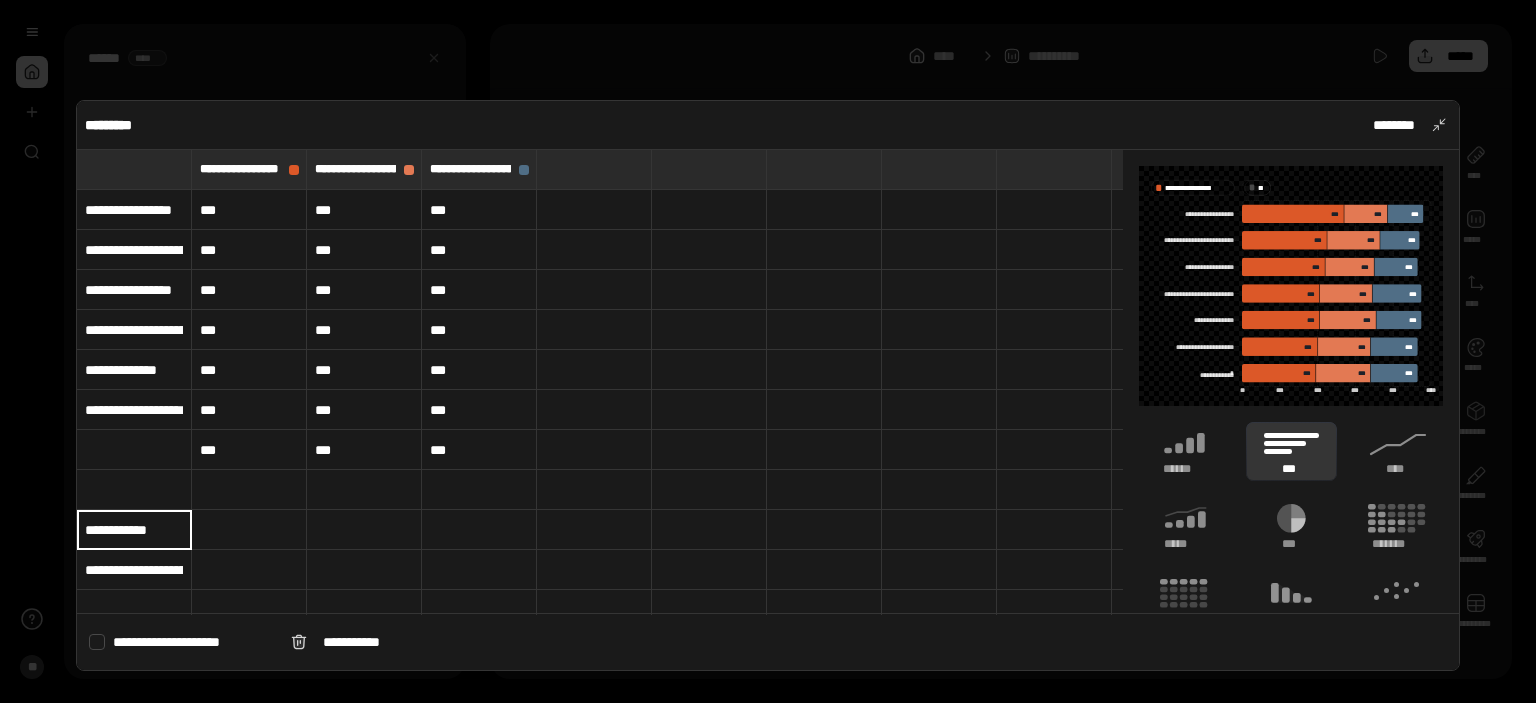 type 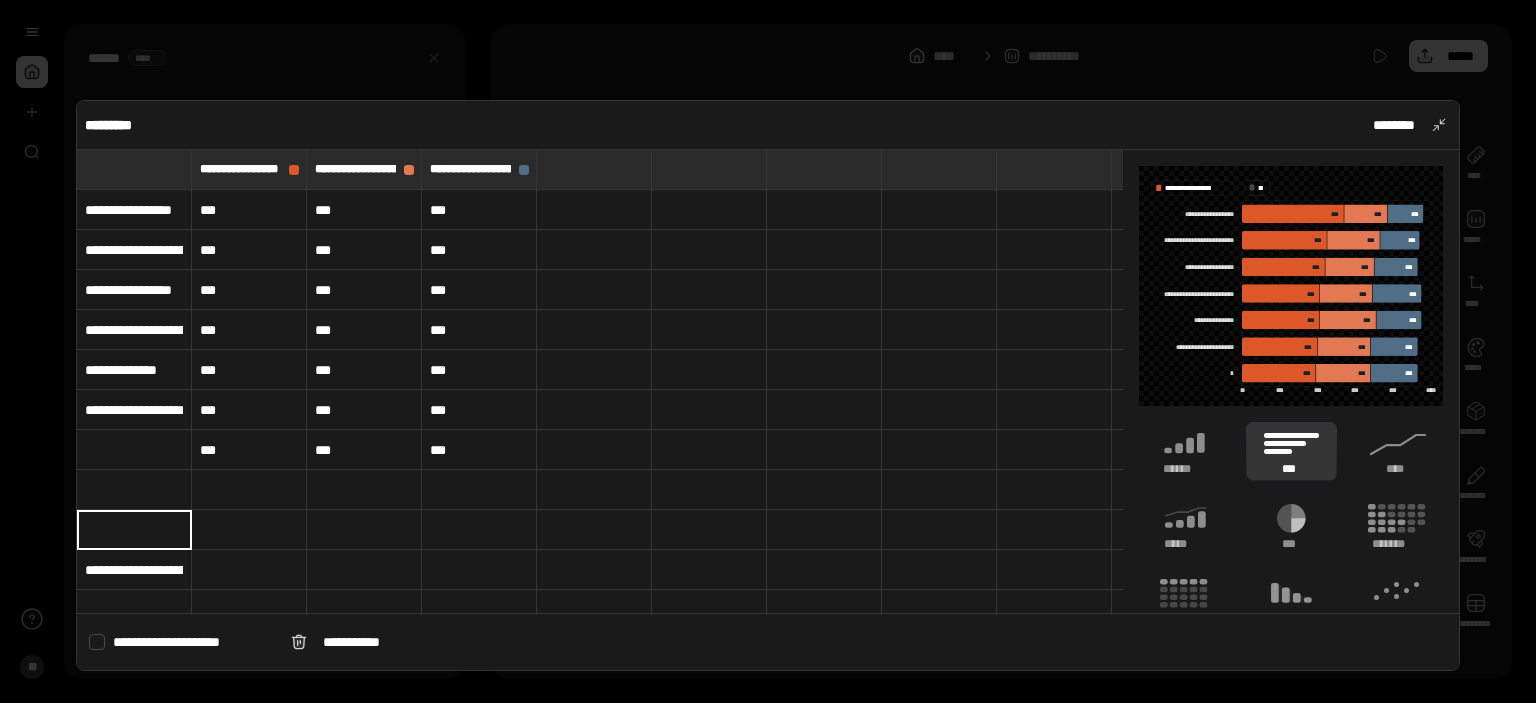 click at bounding box center (134, 450) 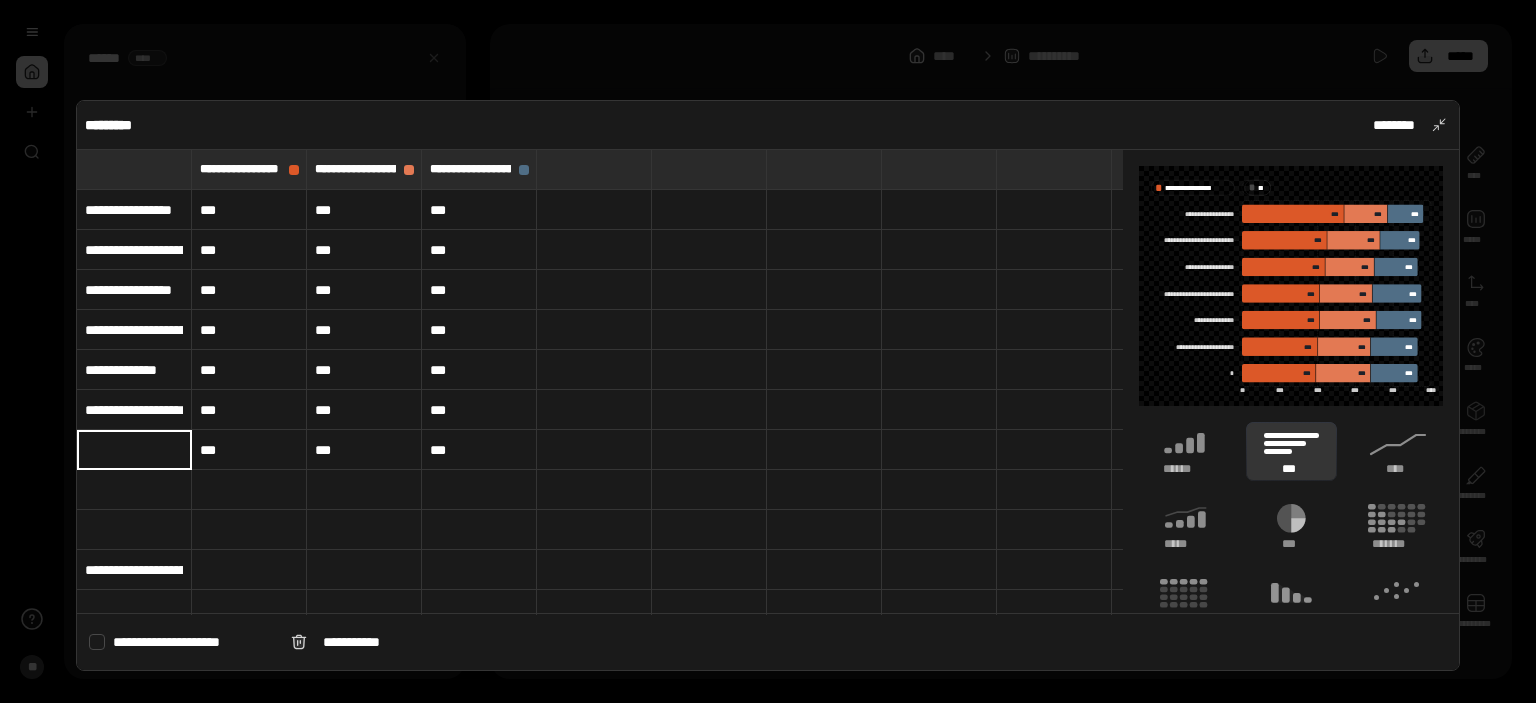 type on "**********" 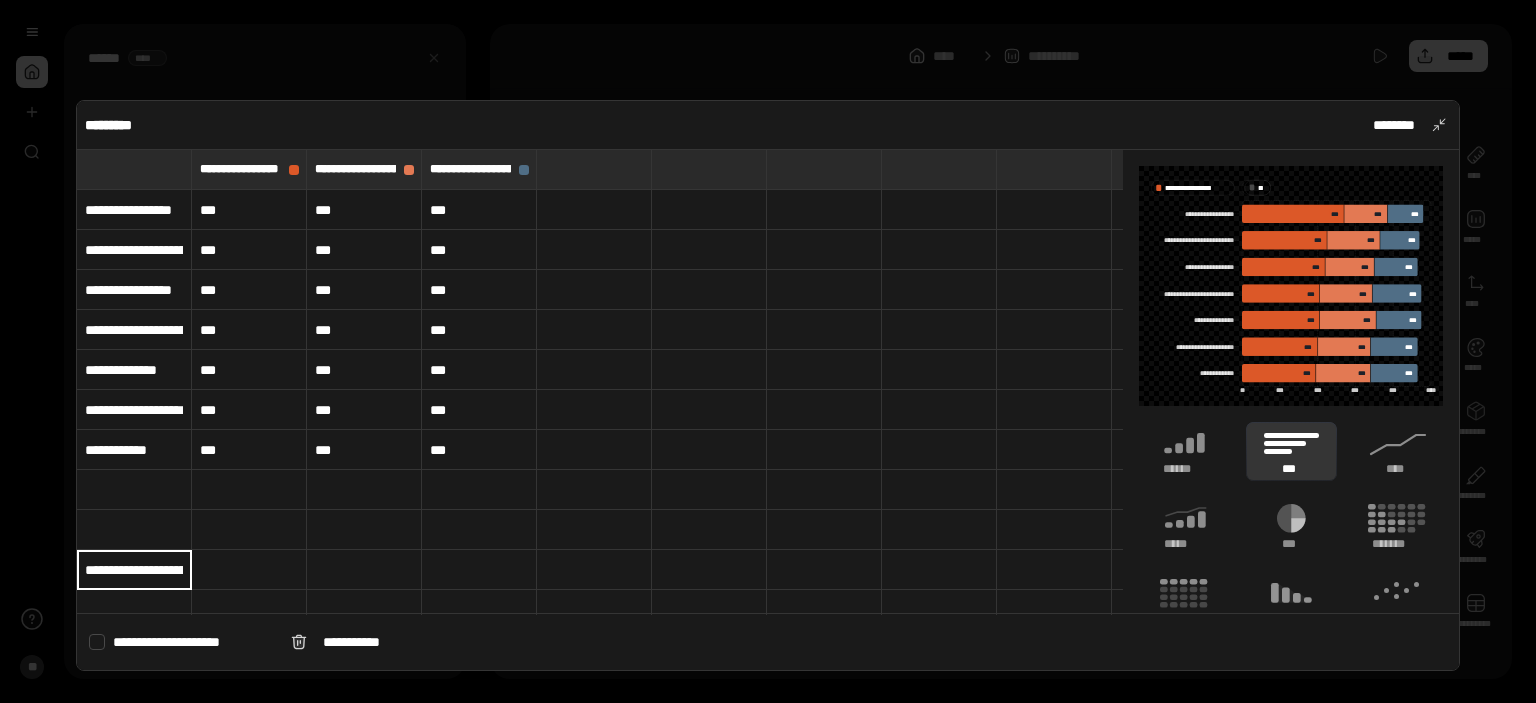 type 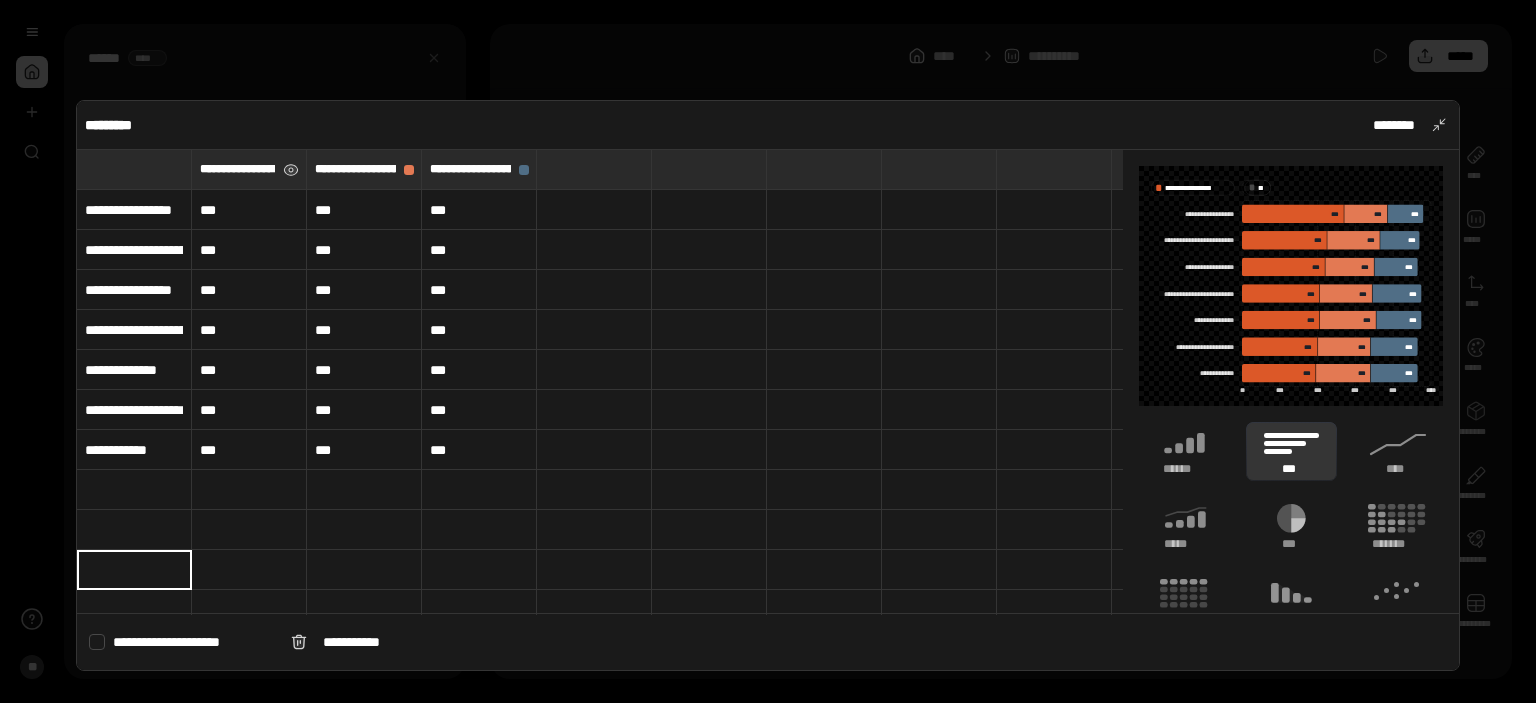 click on "**********" at bounding box center [237, 169] 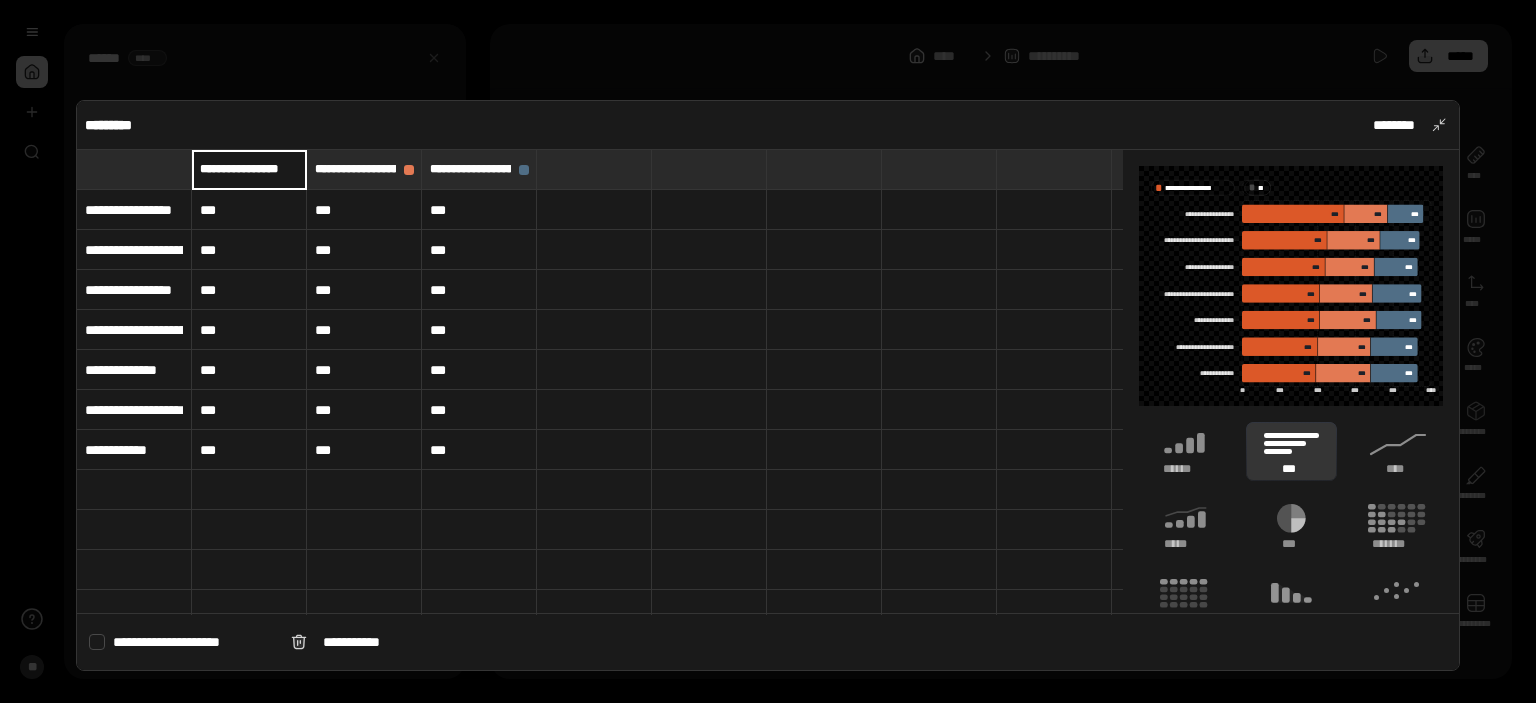 click on "**********" at bounding box center (249, 169) 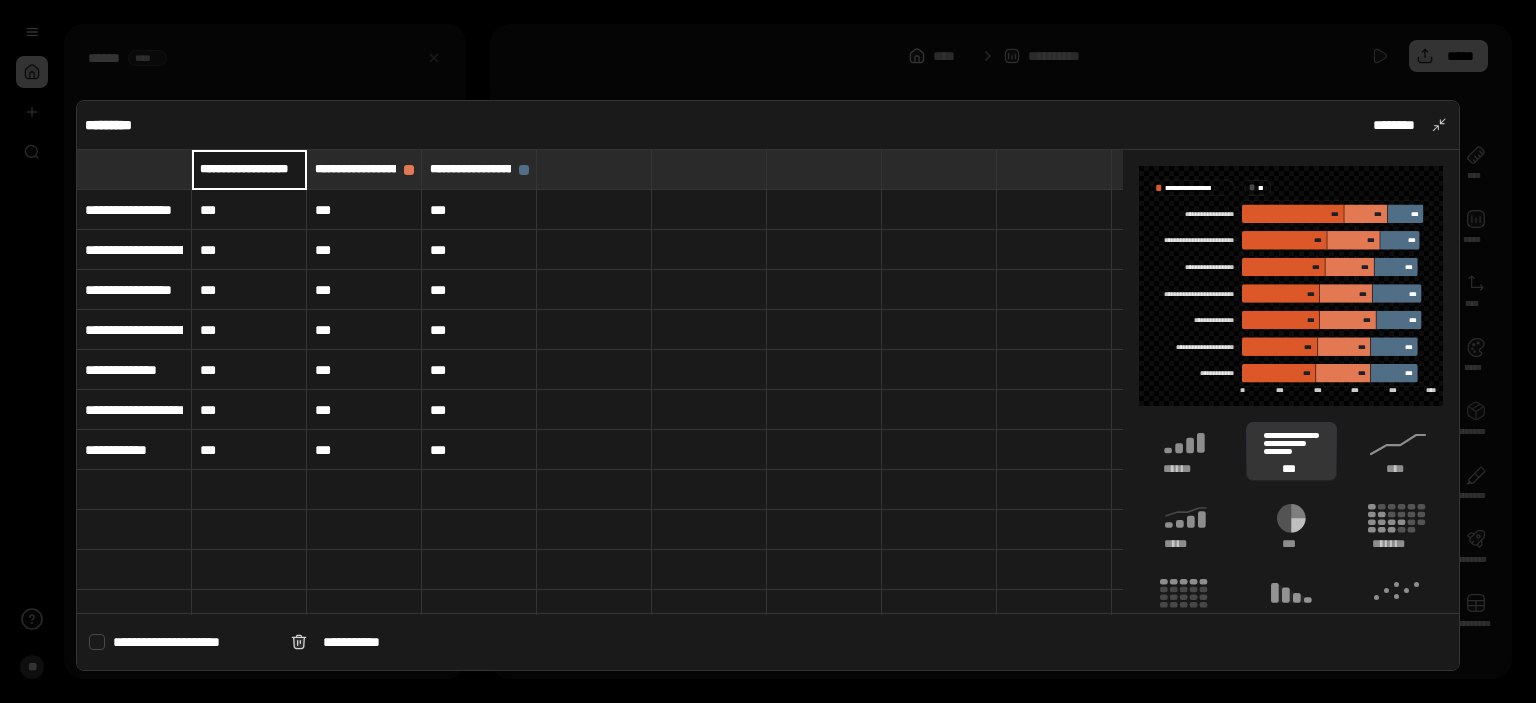 scroll, scrollTop: 0, scrollLeft: 10, axis: horizontal 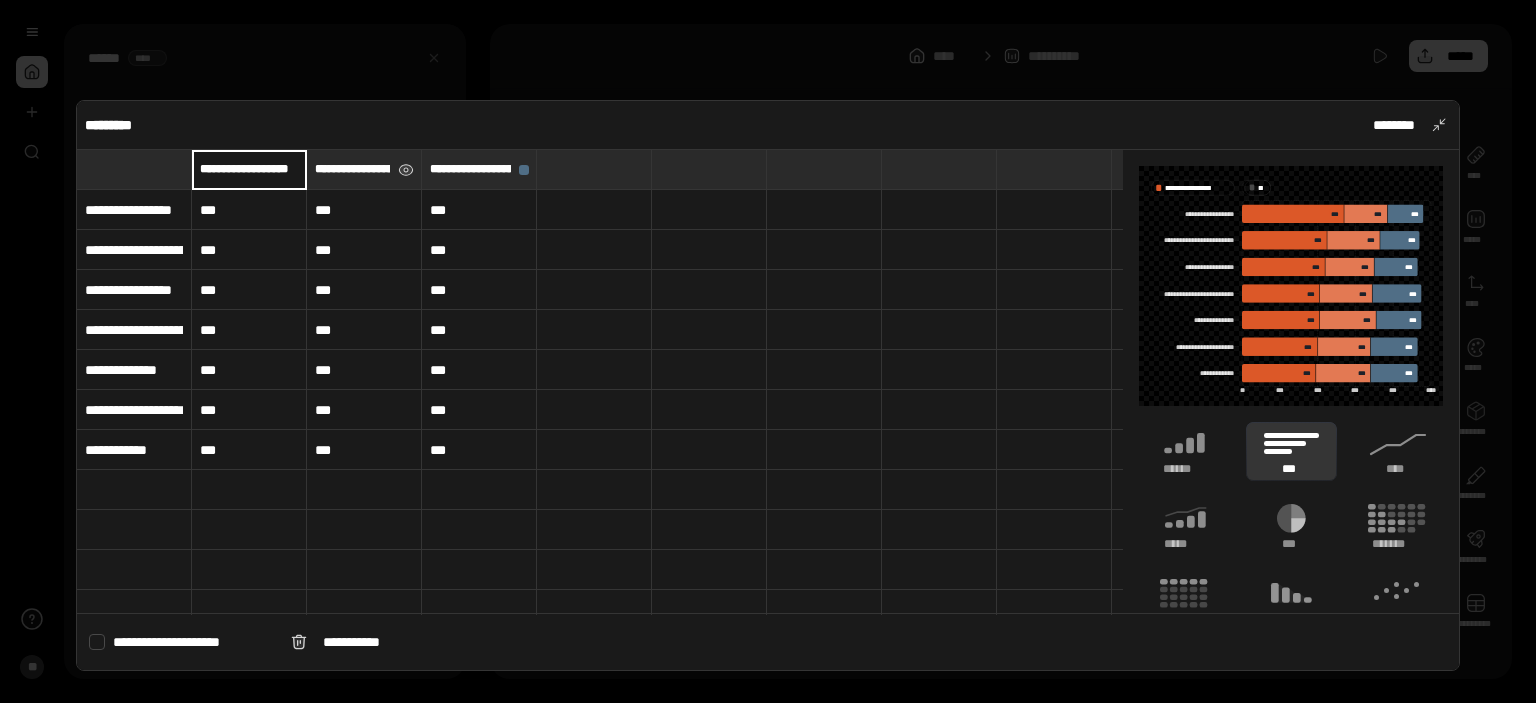 click on "**********" at bounding box center [364, 169] 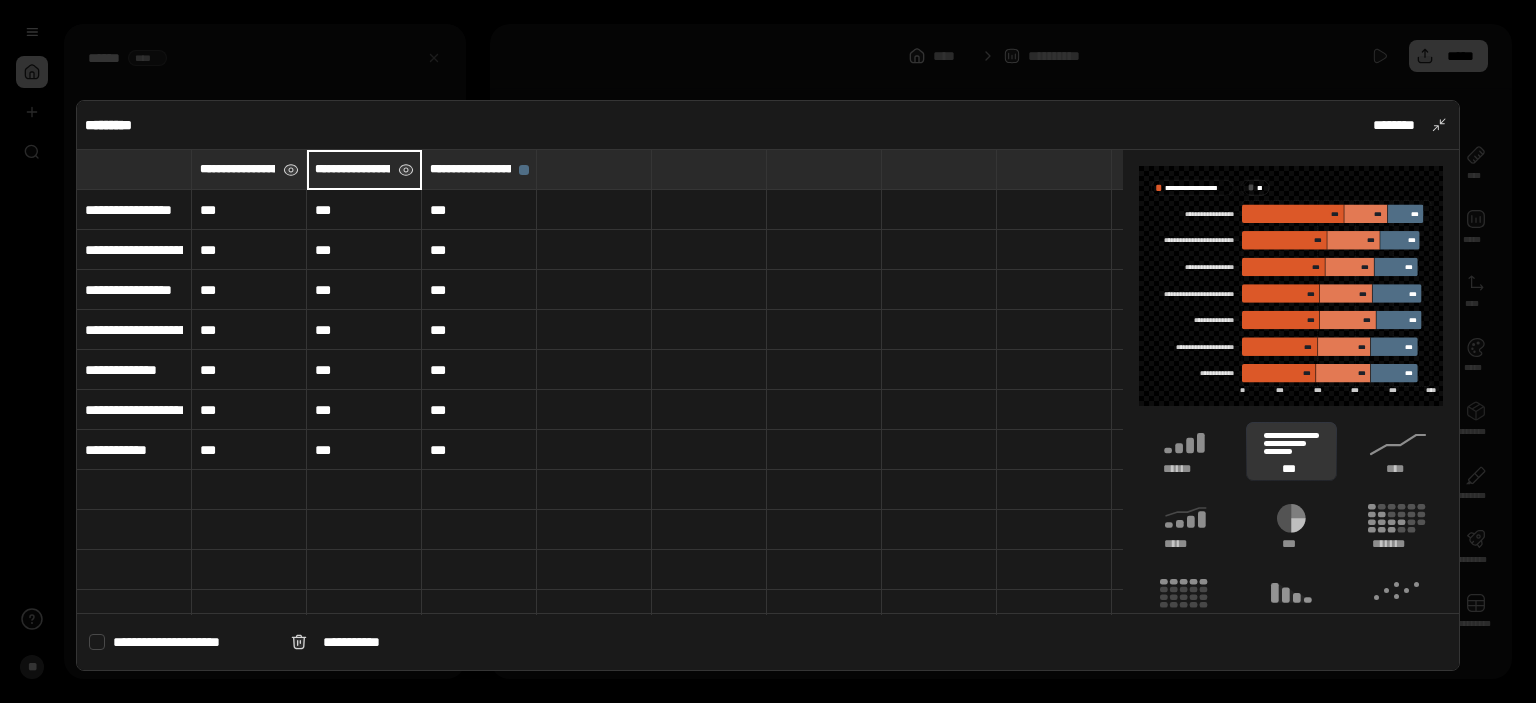click on "**********" at bounding box center (364, 169) 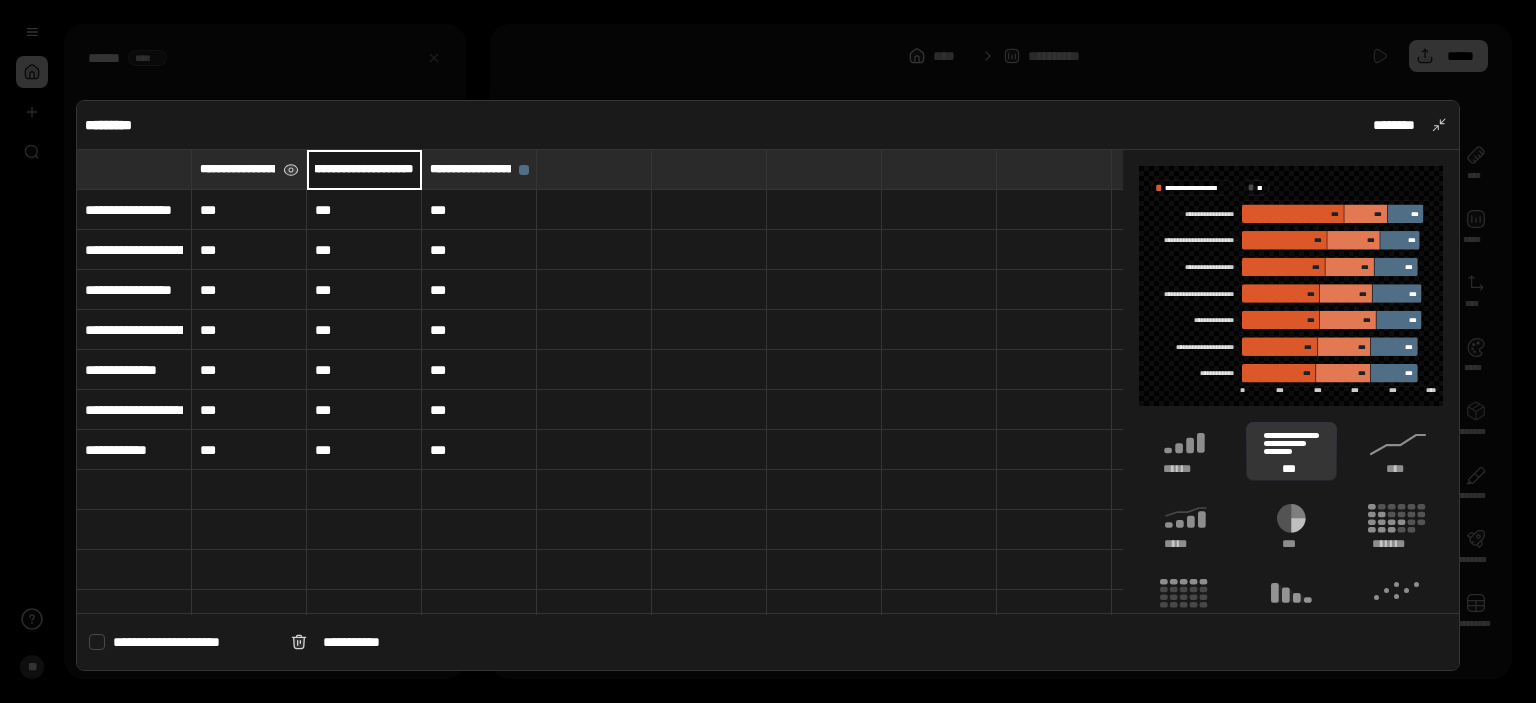 click on "**********" at bounding box center [364, 169] 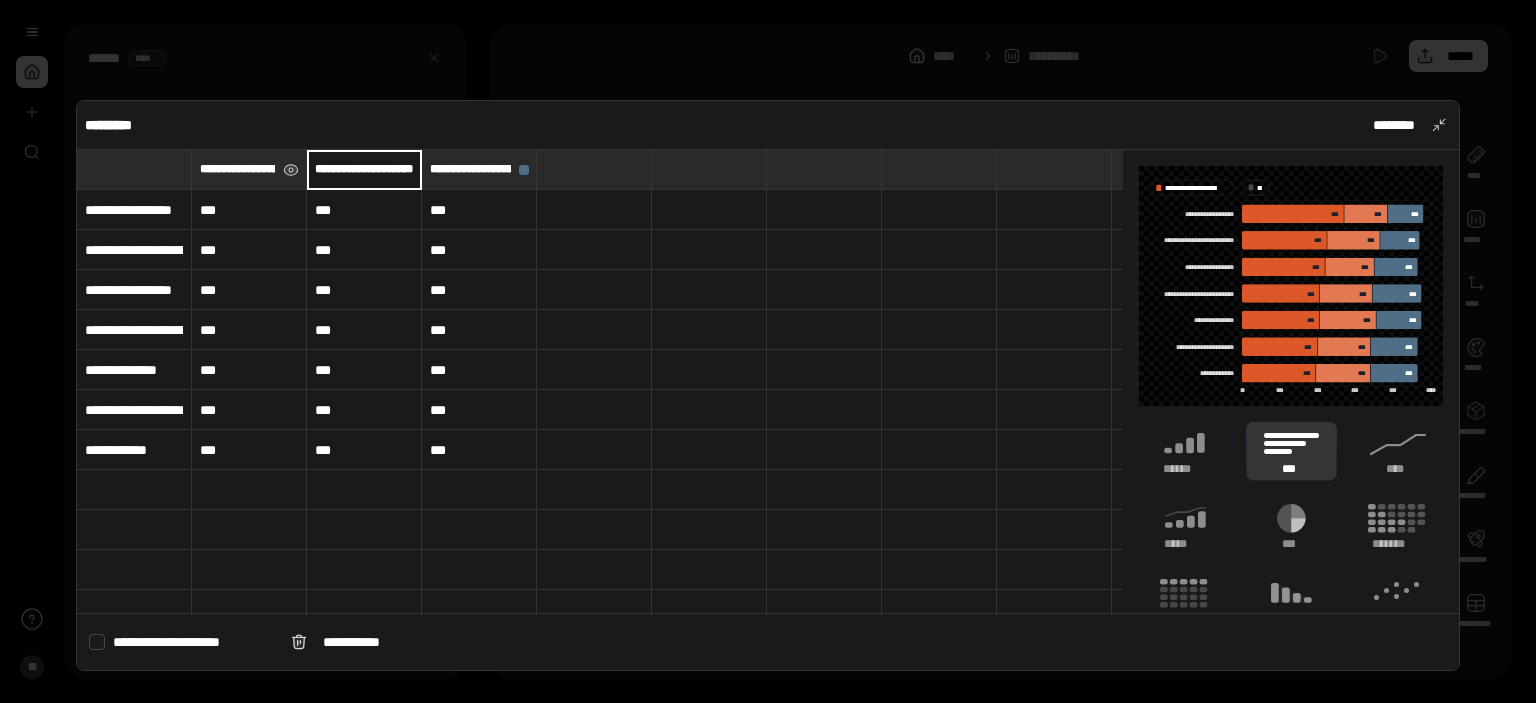 scroll, scrollTop: 0, scrollLeft: 31, axis: horizontal 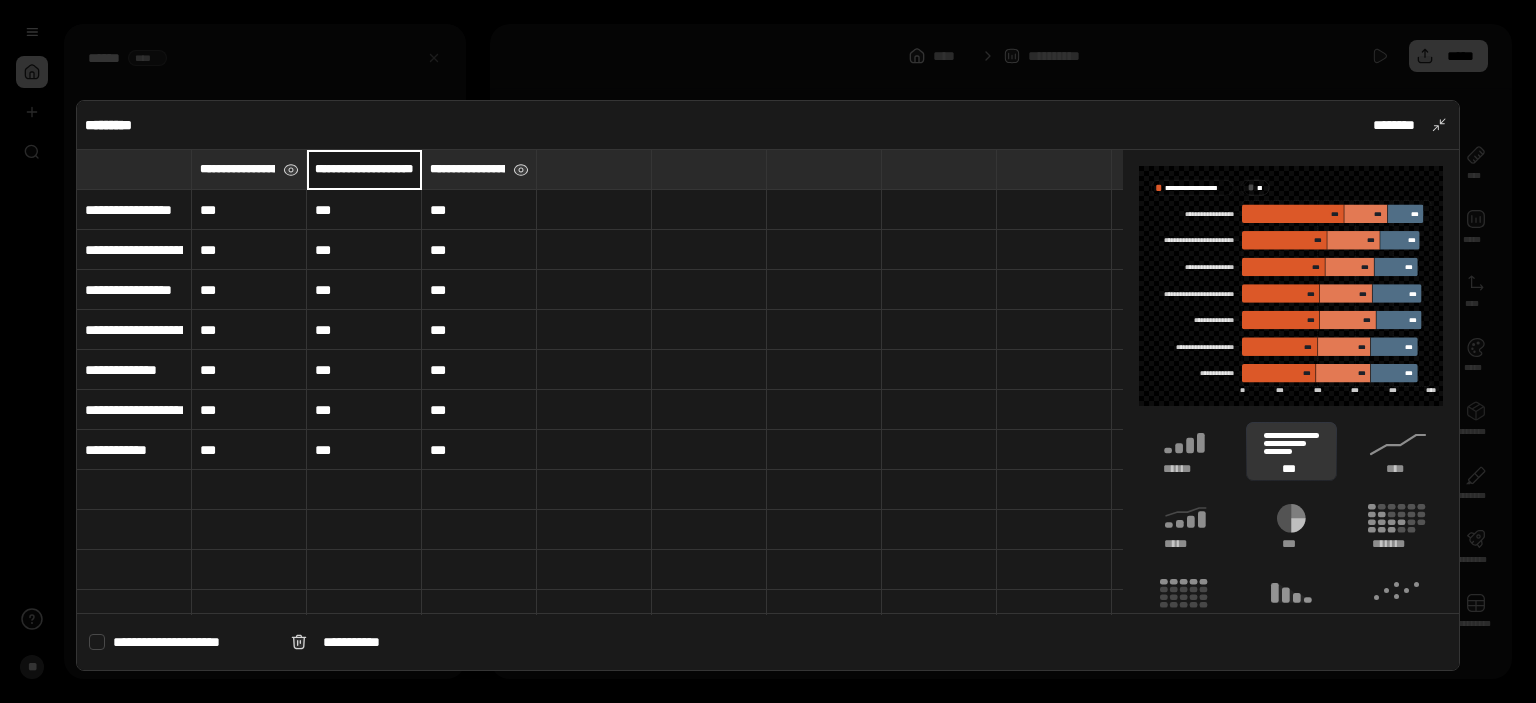 click on "**********" at bounding box center (467, 169) 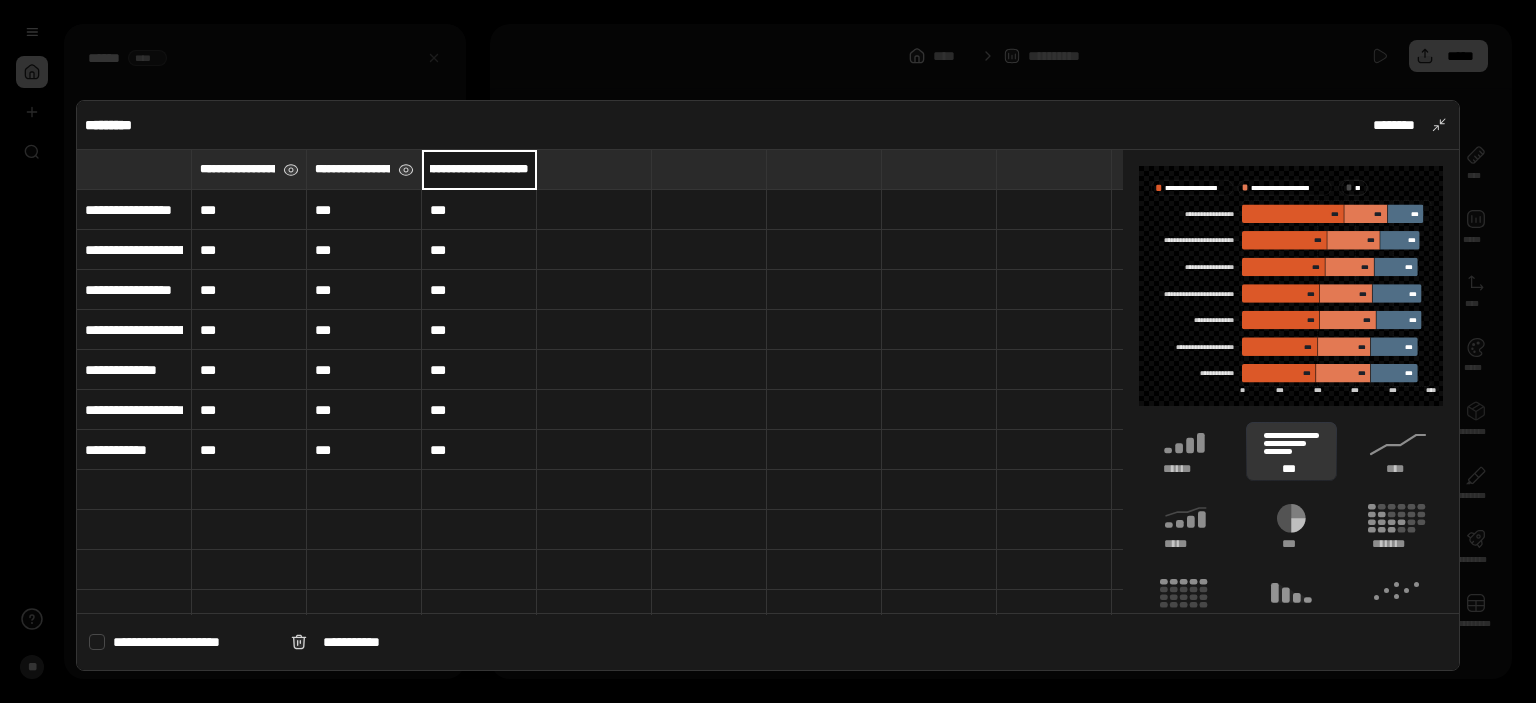 click on "**********" at bounding box center [479, 169] 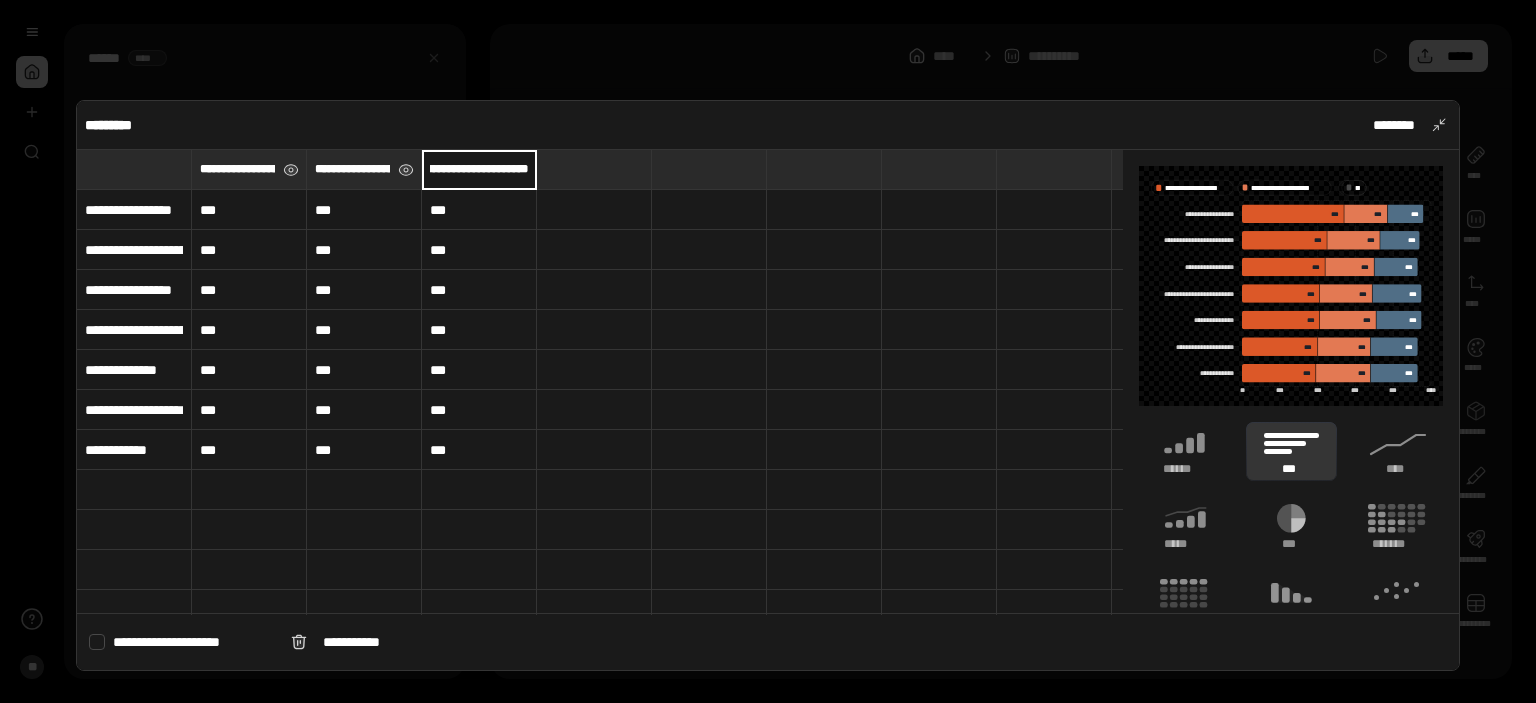 paste 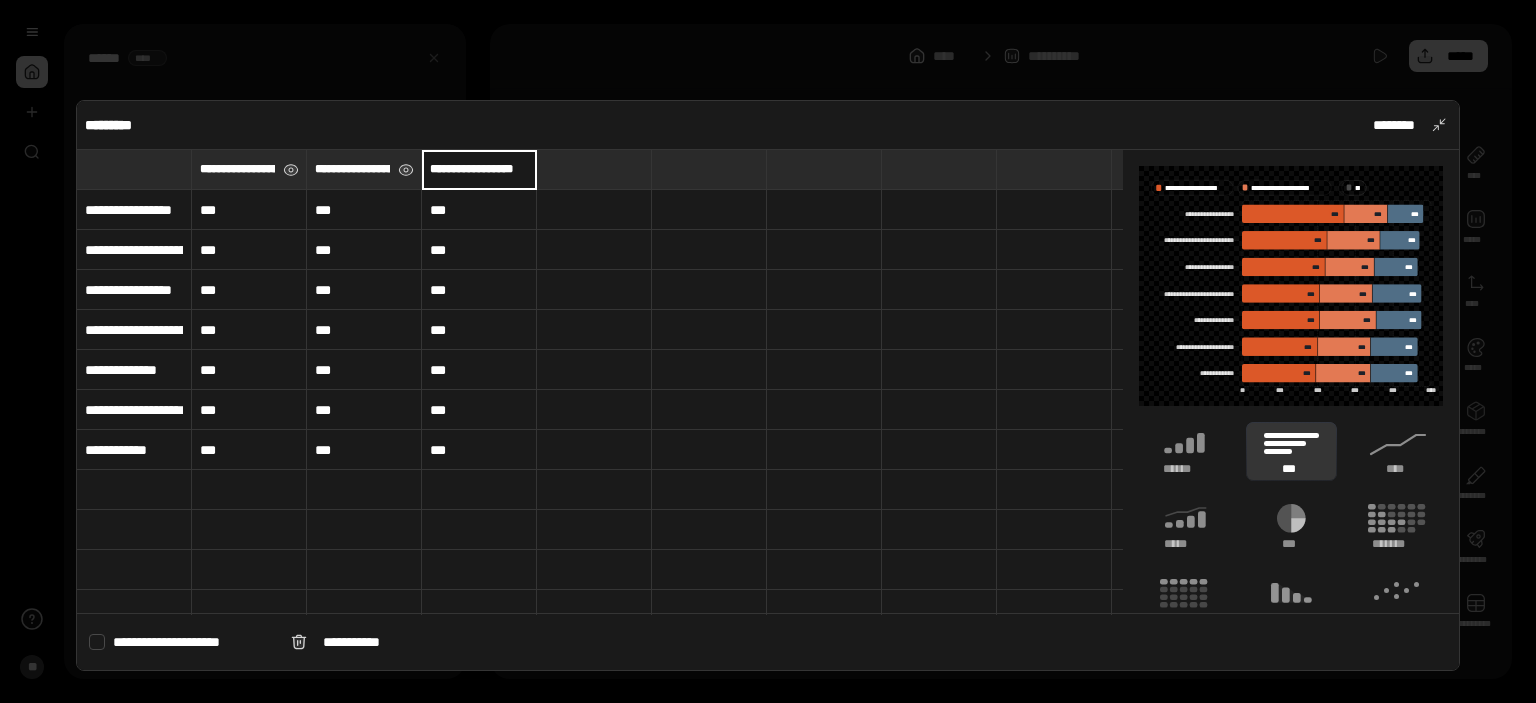 scroll, scrollTop: 0, scrollLeft: 8, axis: horizontal 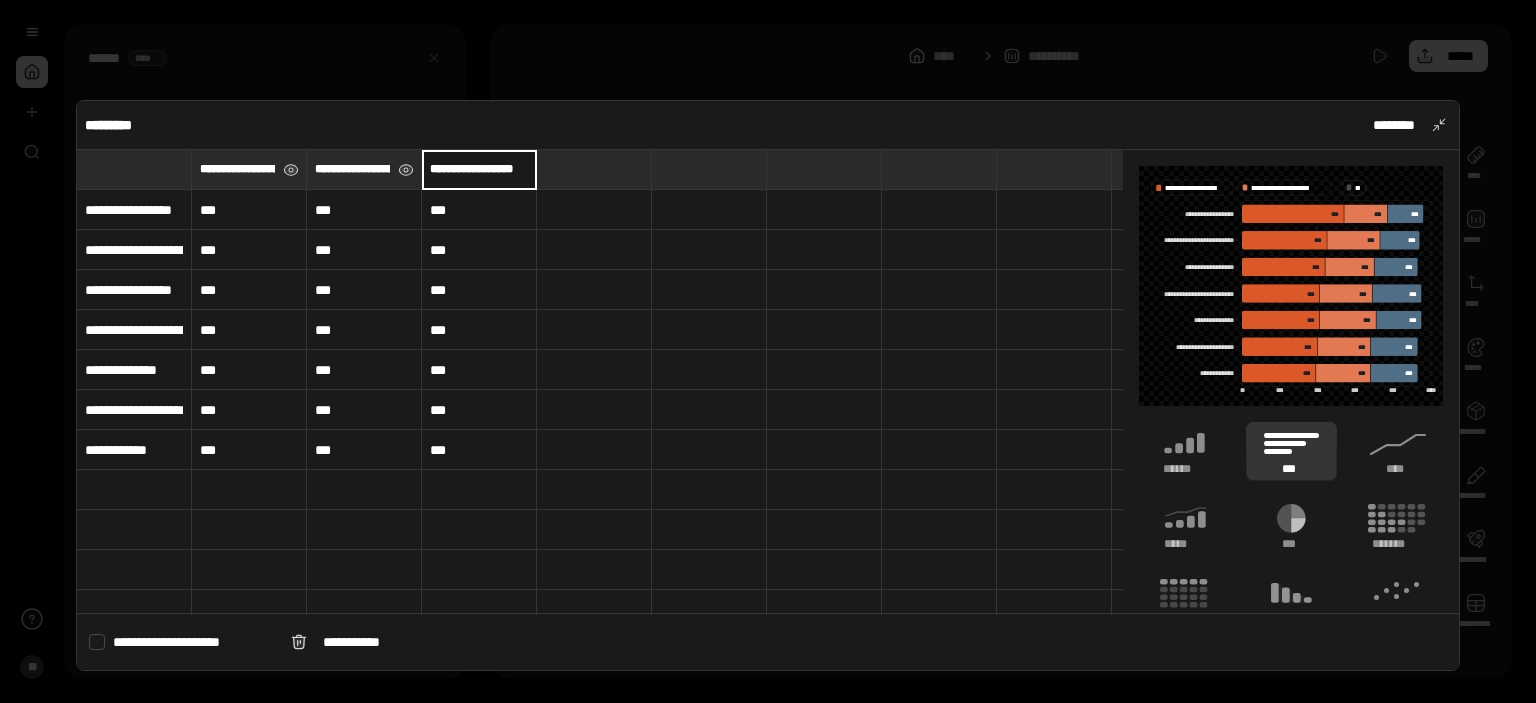 click on "***" at bounding box center (249, 210) 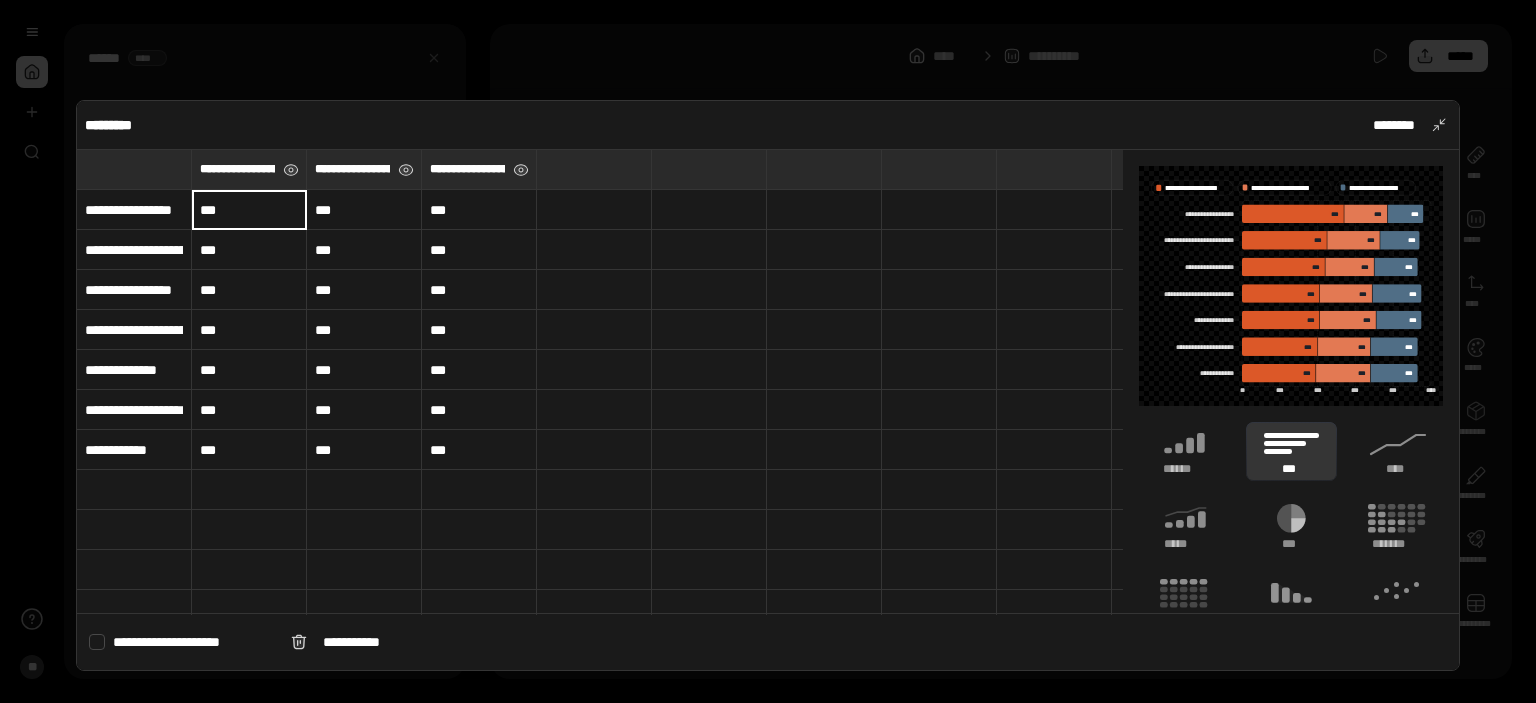 type on "***" 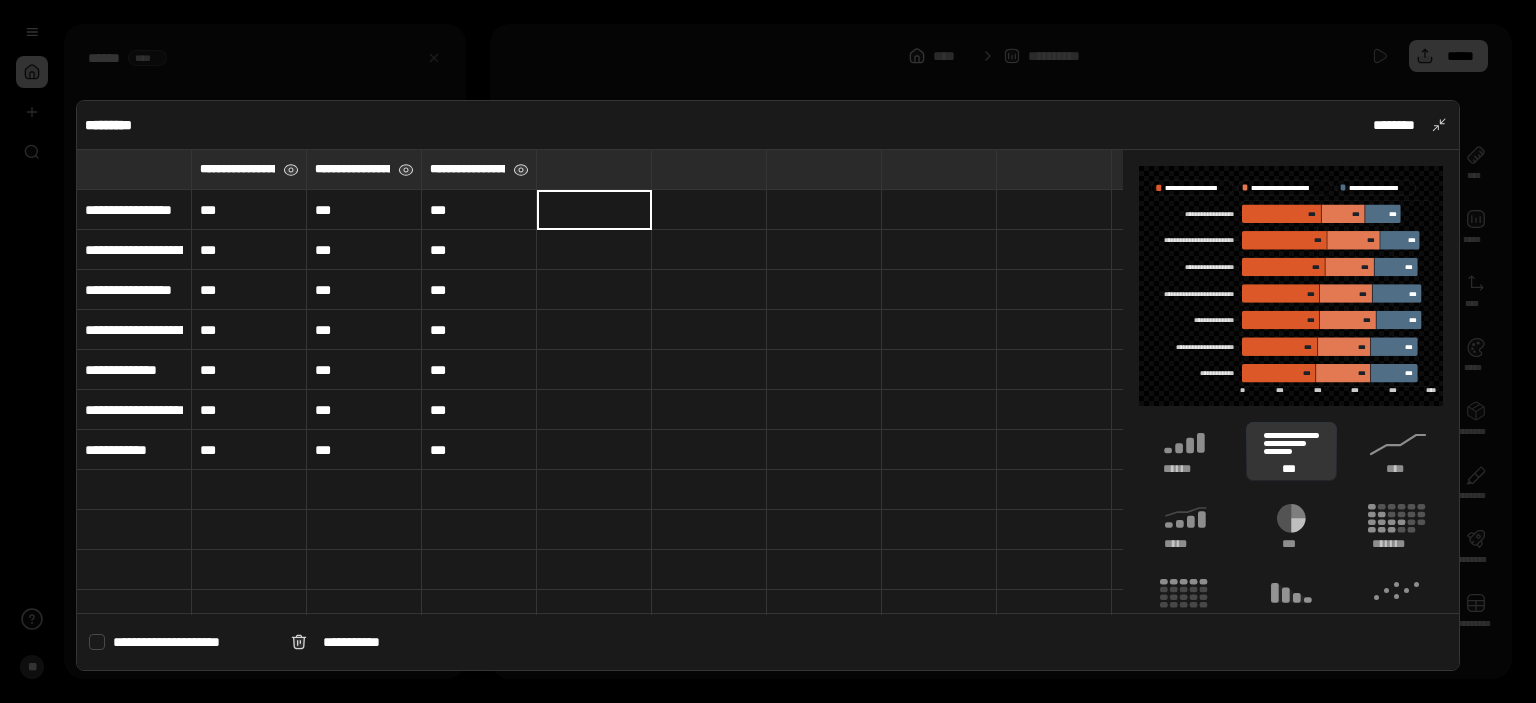 click on "***" at bounding box center [249, 210] 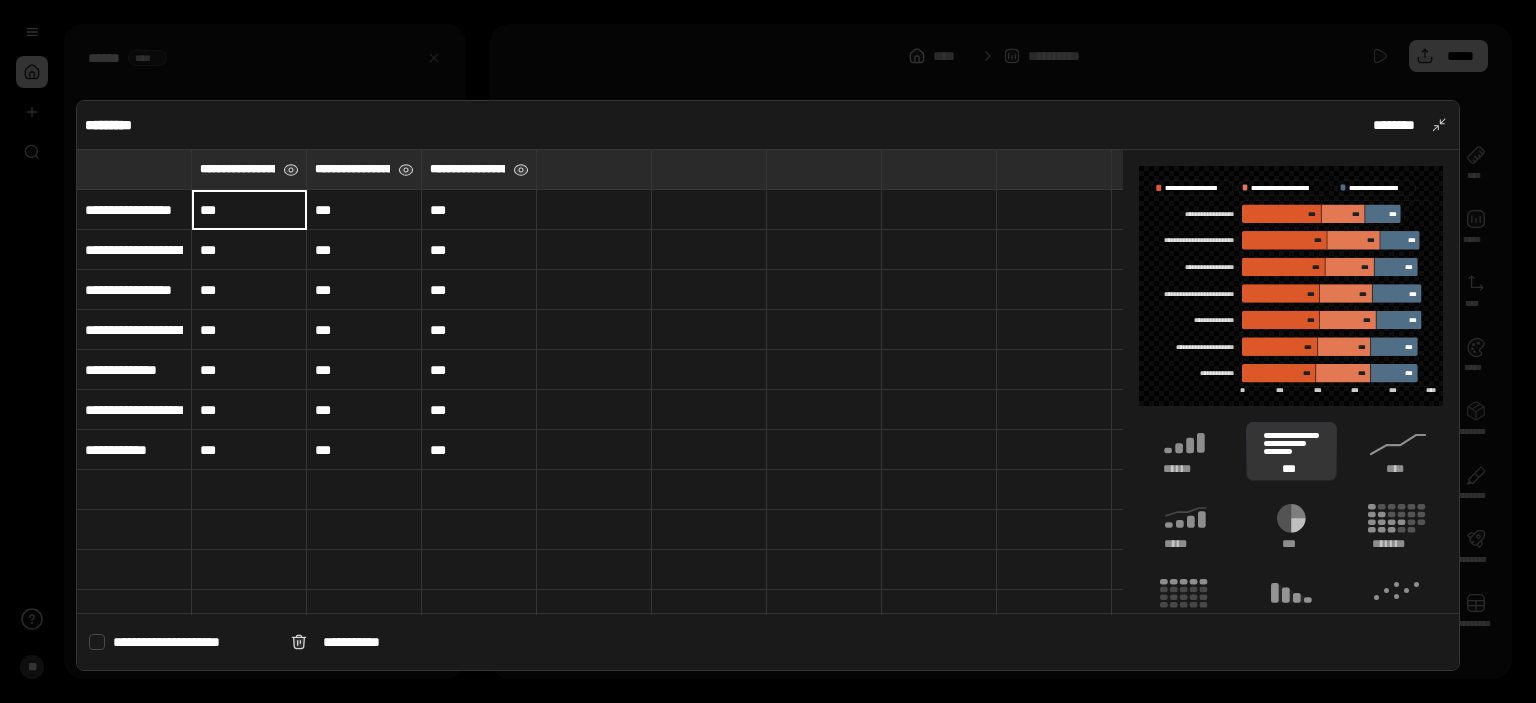 click on "***" at bounding box center [249, 250] 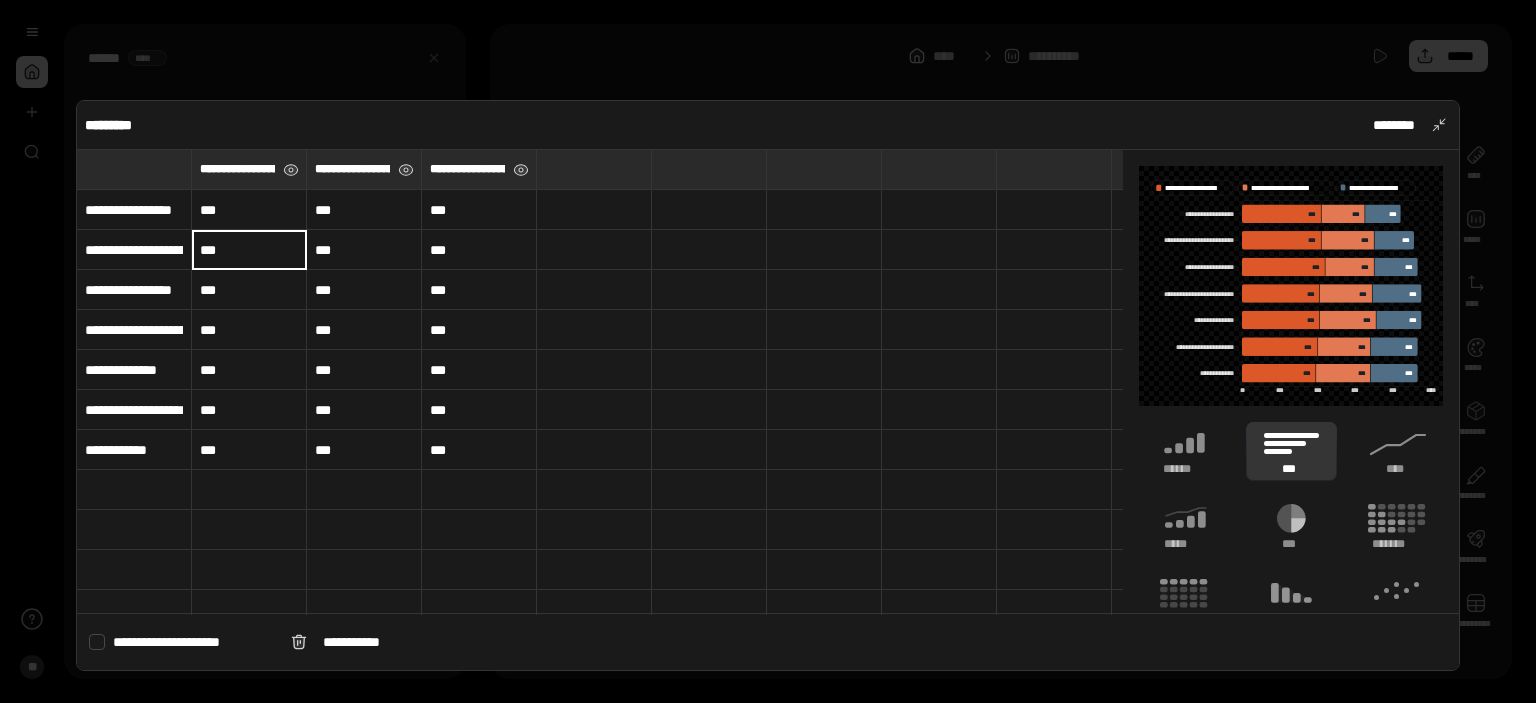 type on "***" 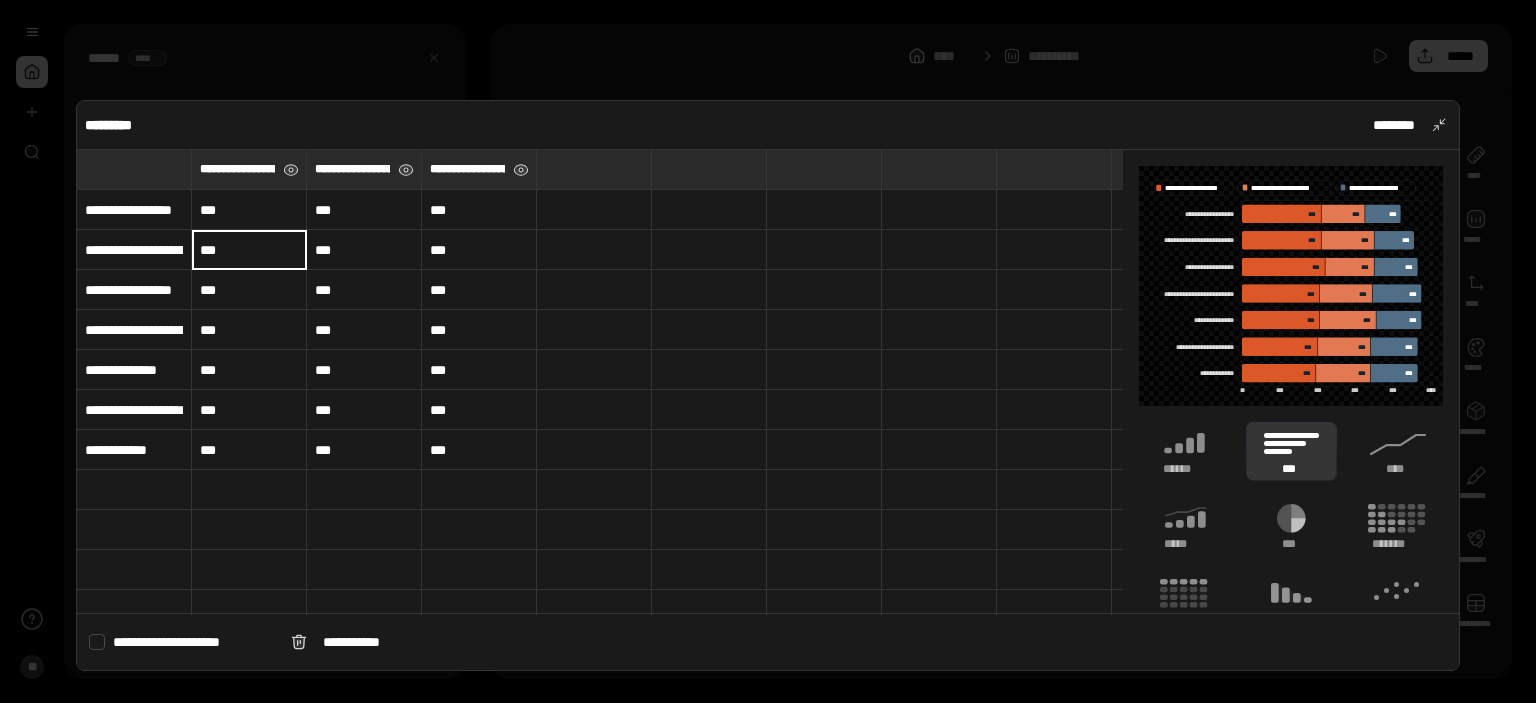 click on "***" at bounding box center [249, 290] 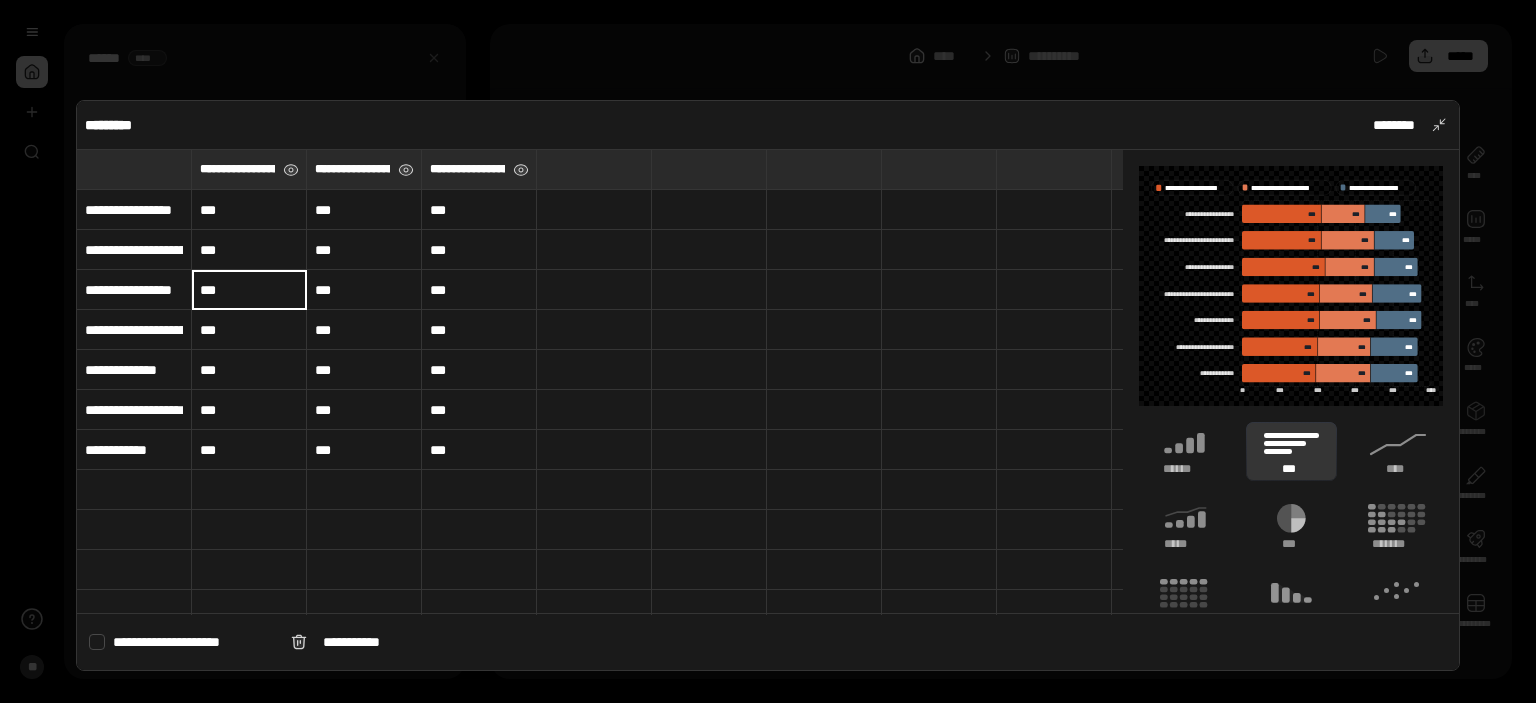 type on "***" 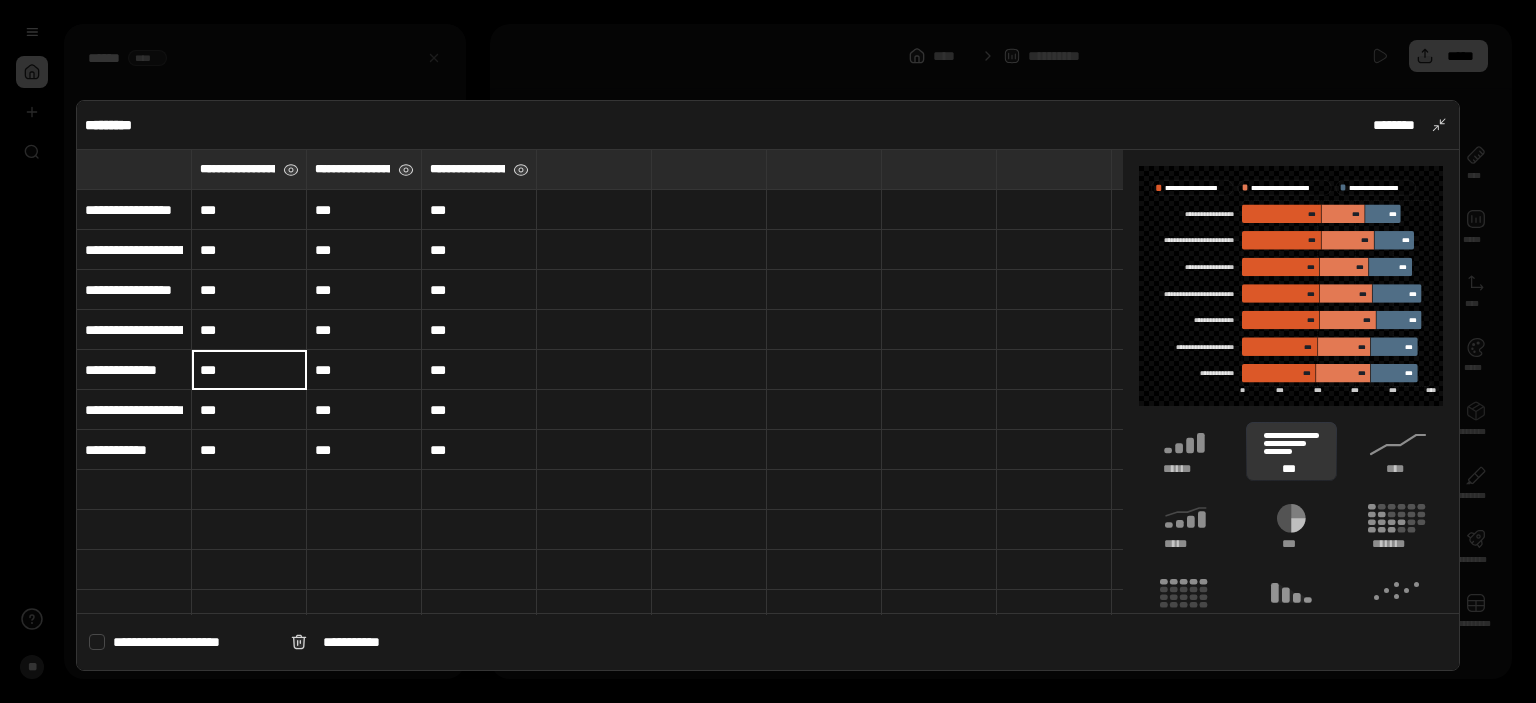 type on "***" 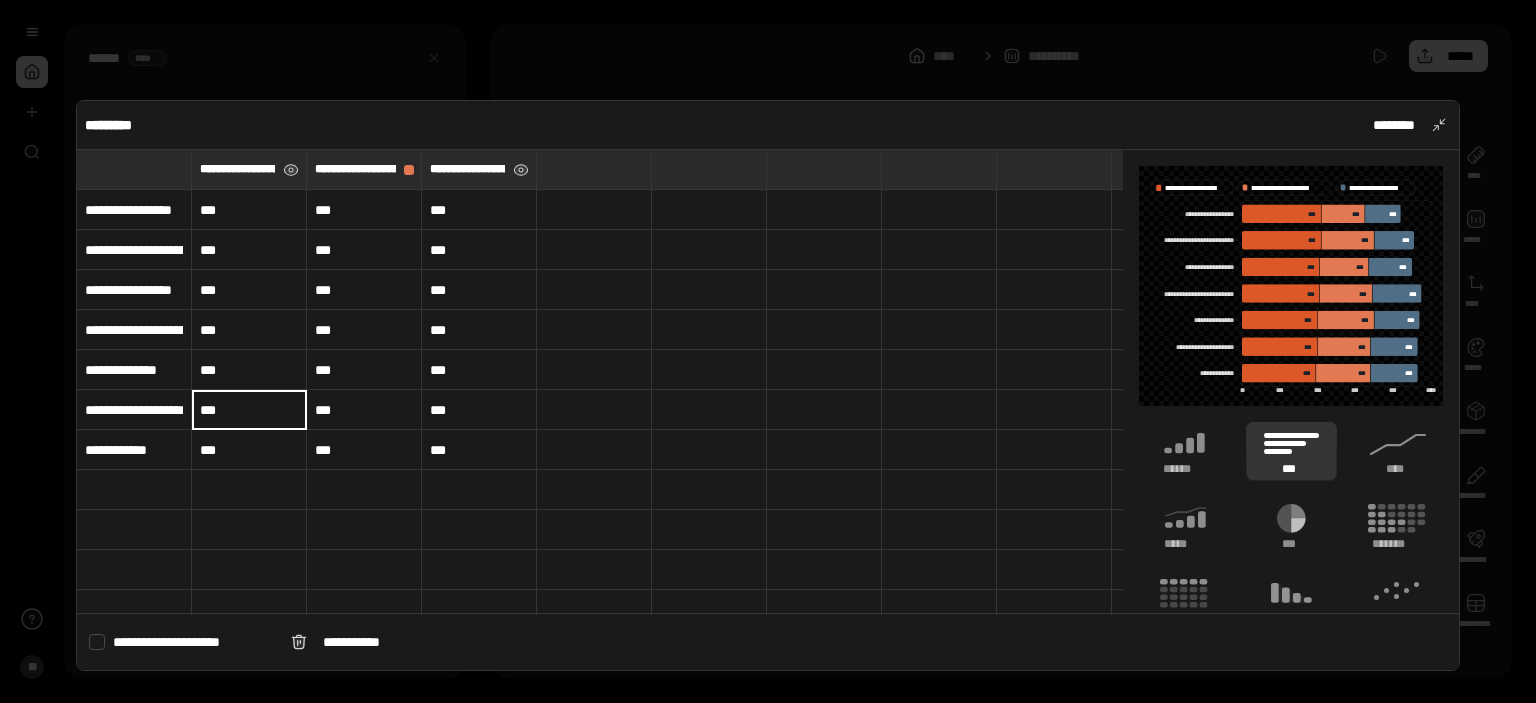 type on "***" 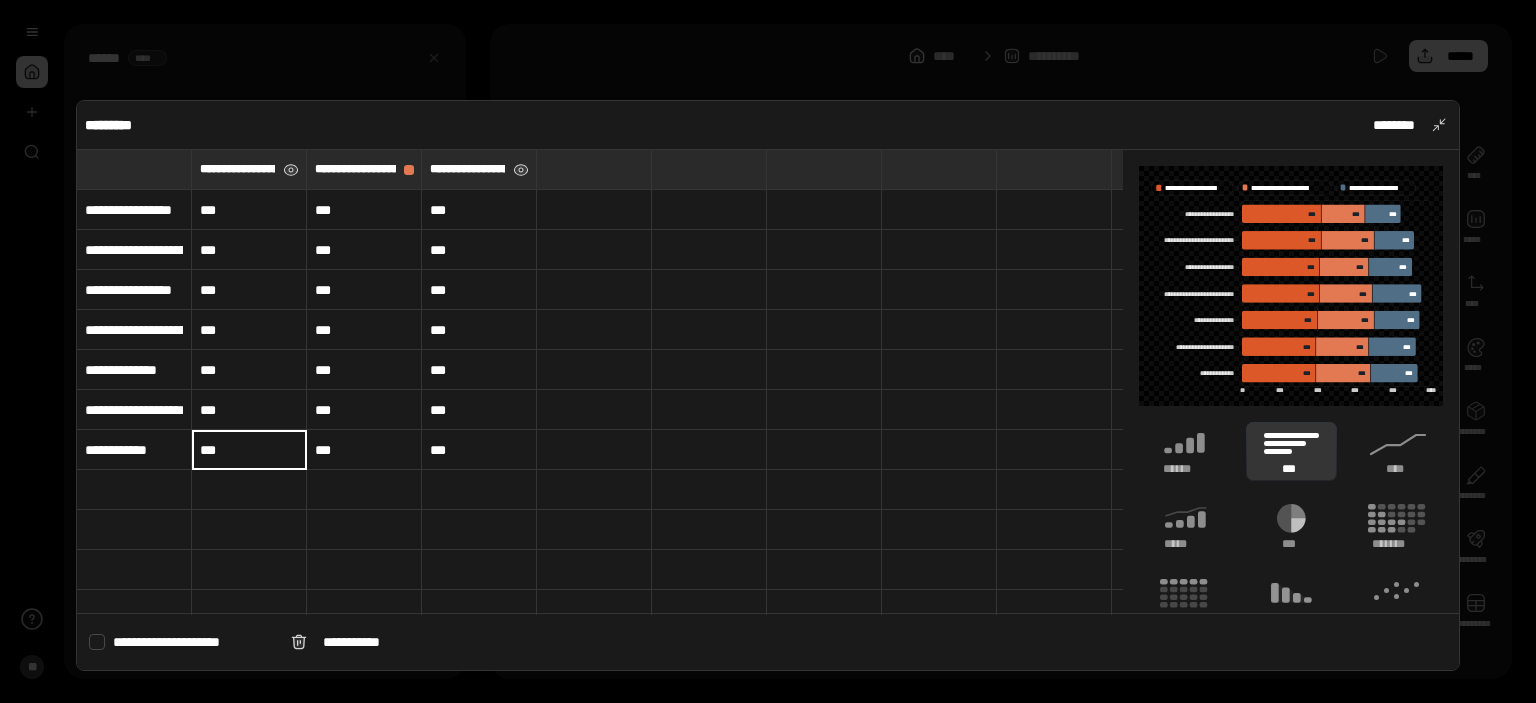 type on "***" 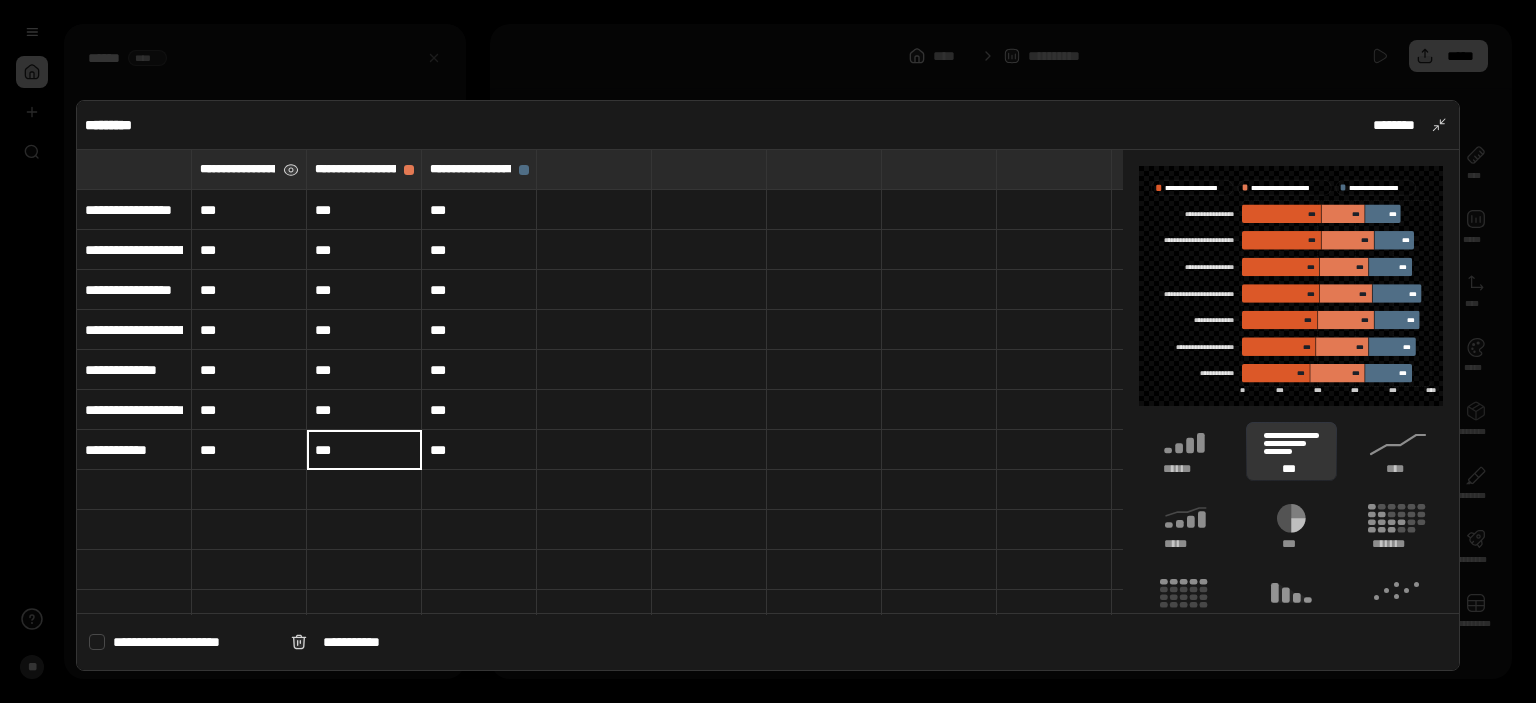 type on "***" 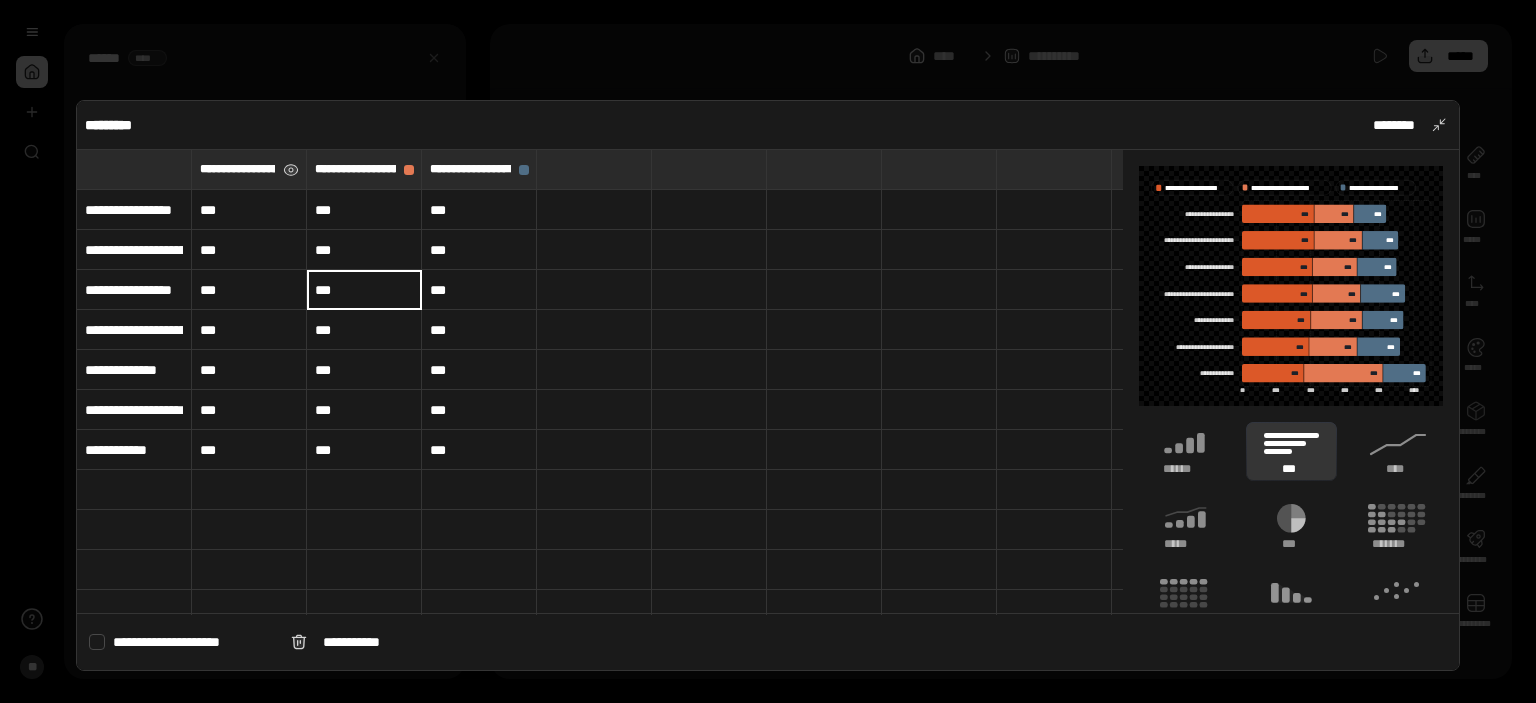 type on "***" 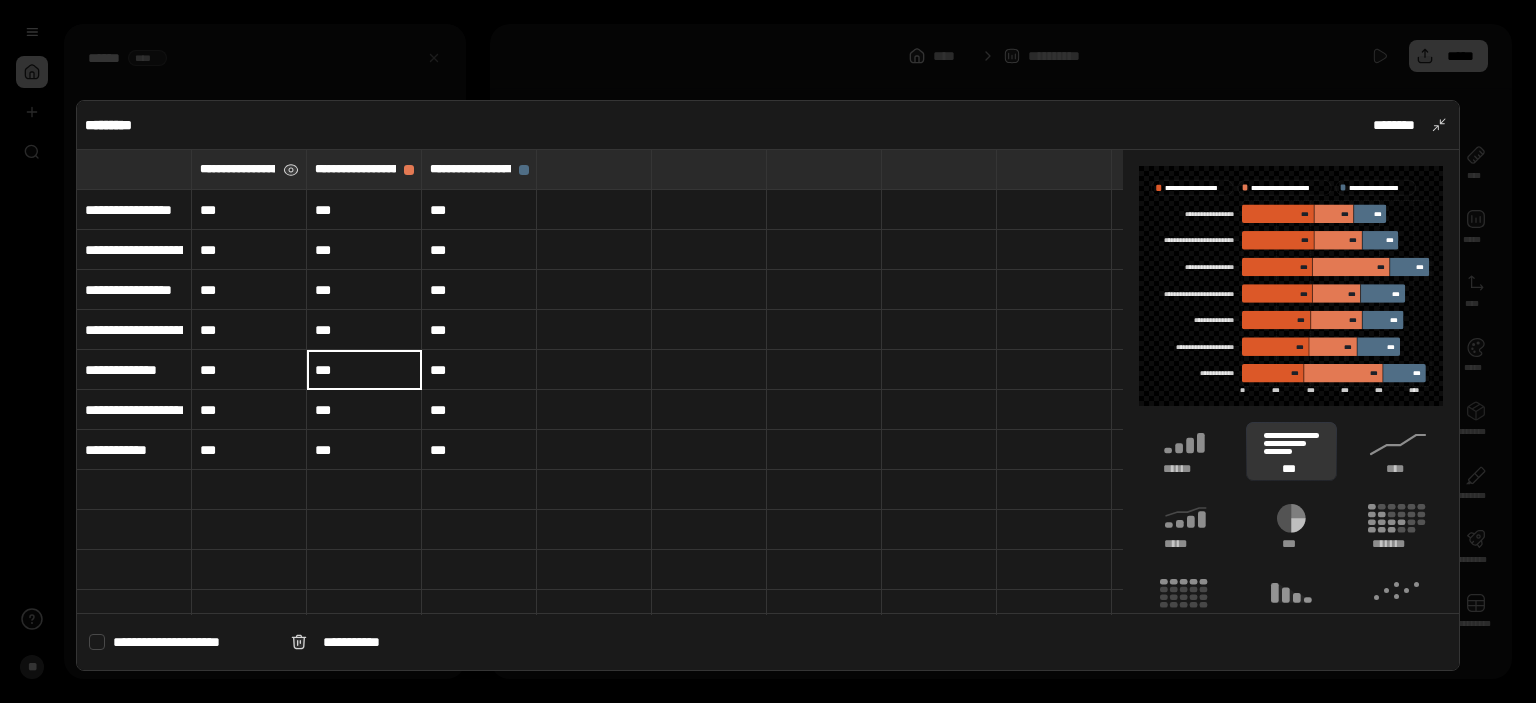 type on "***" 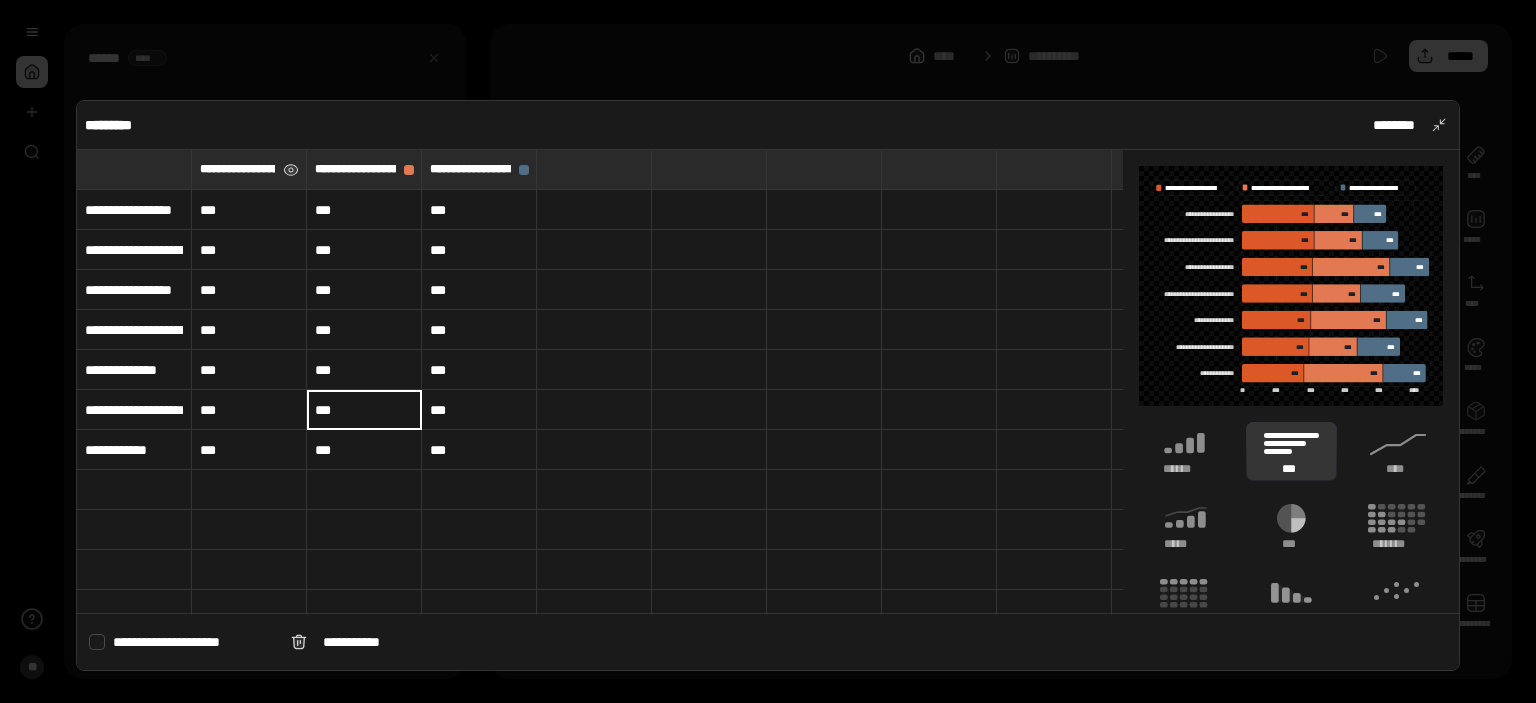 type on "***" 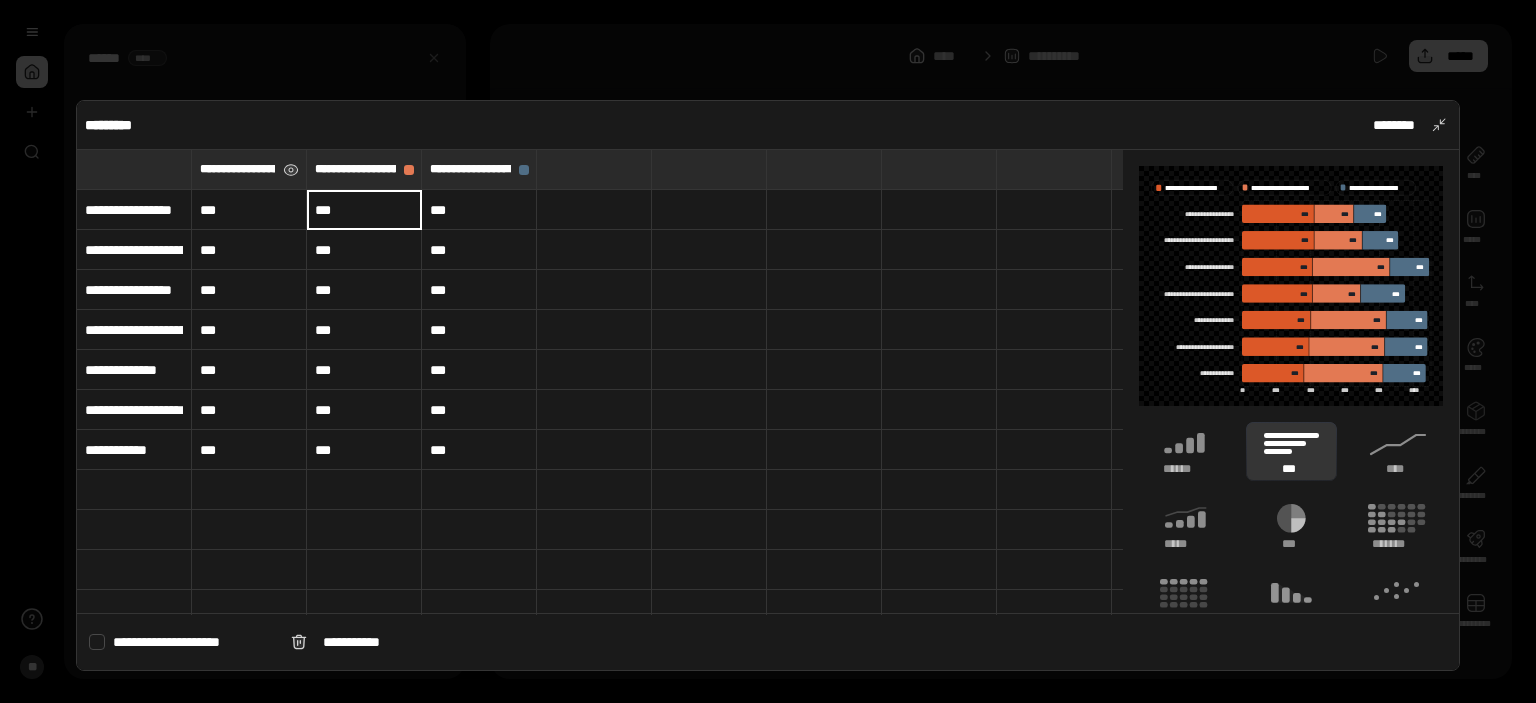 type on "***" 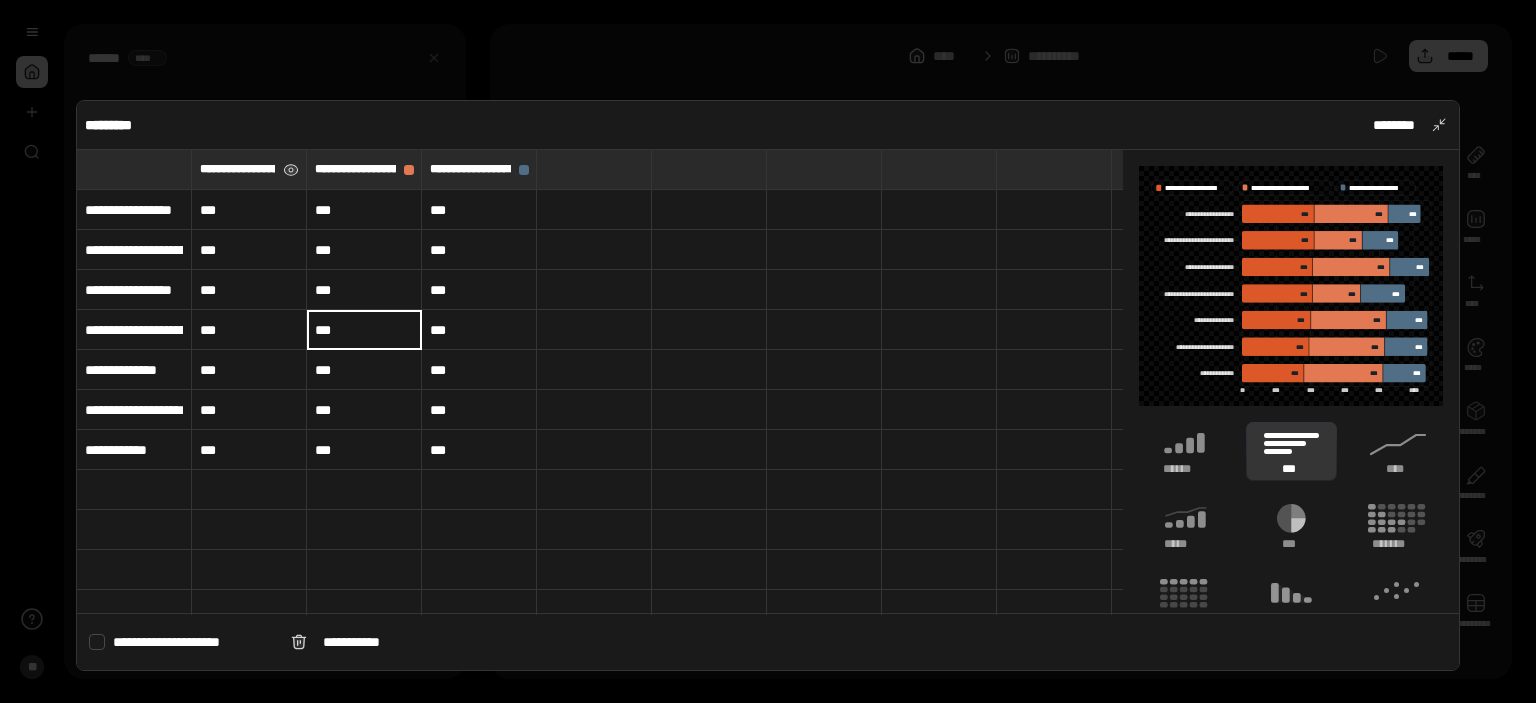 type on "***" 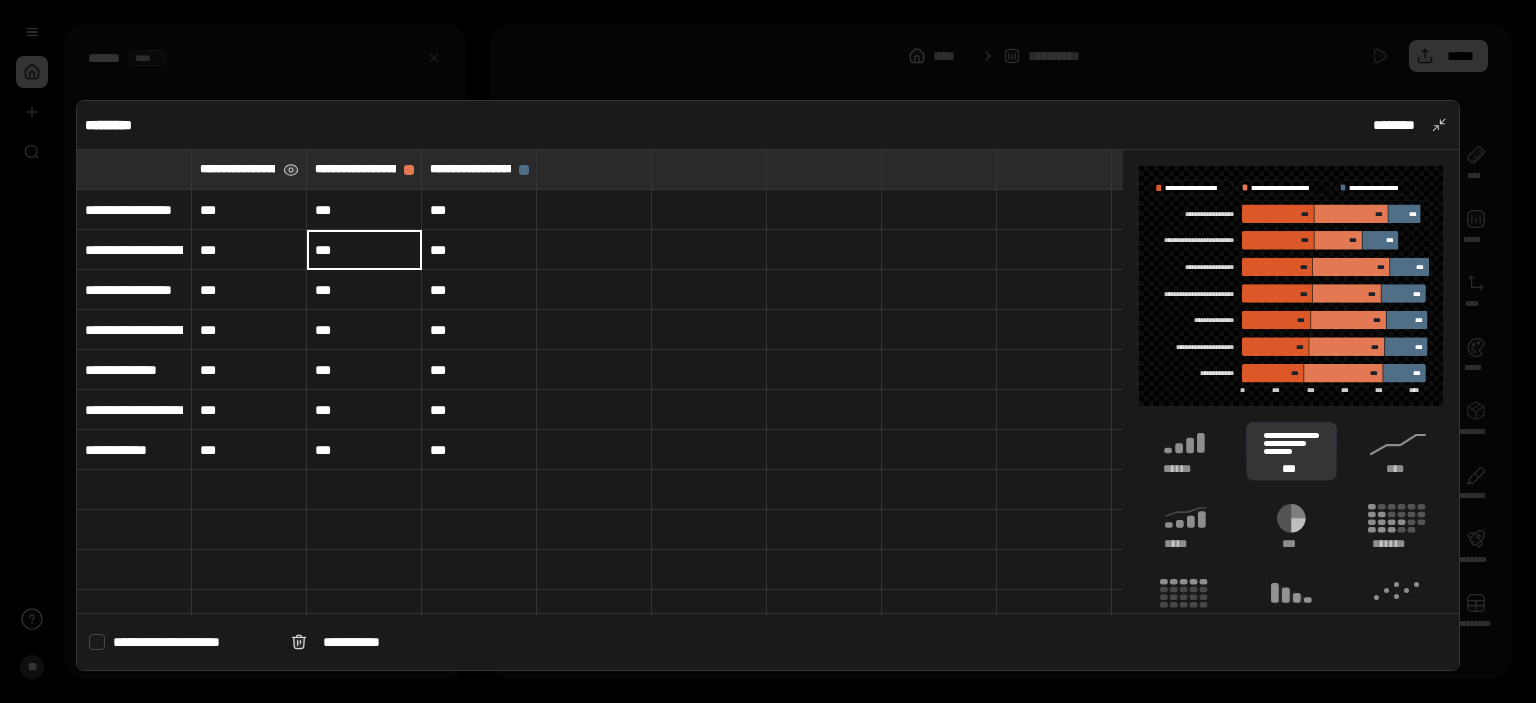 type on "***" 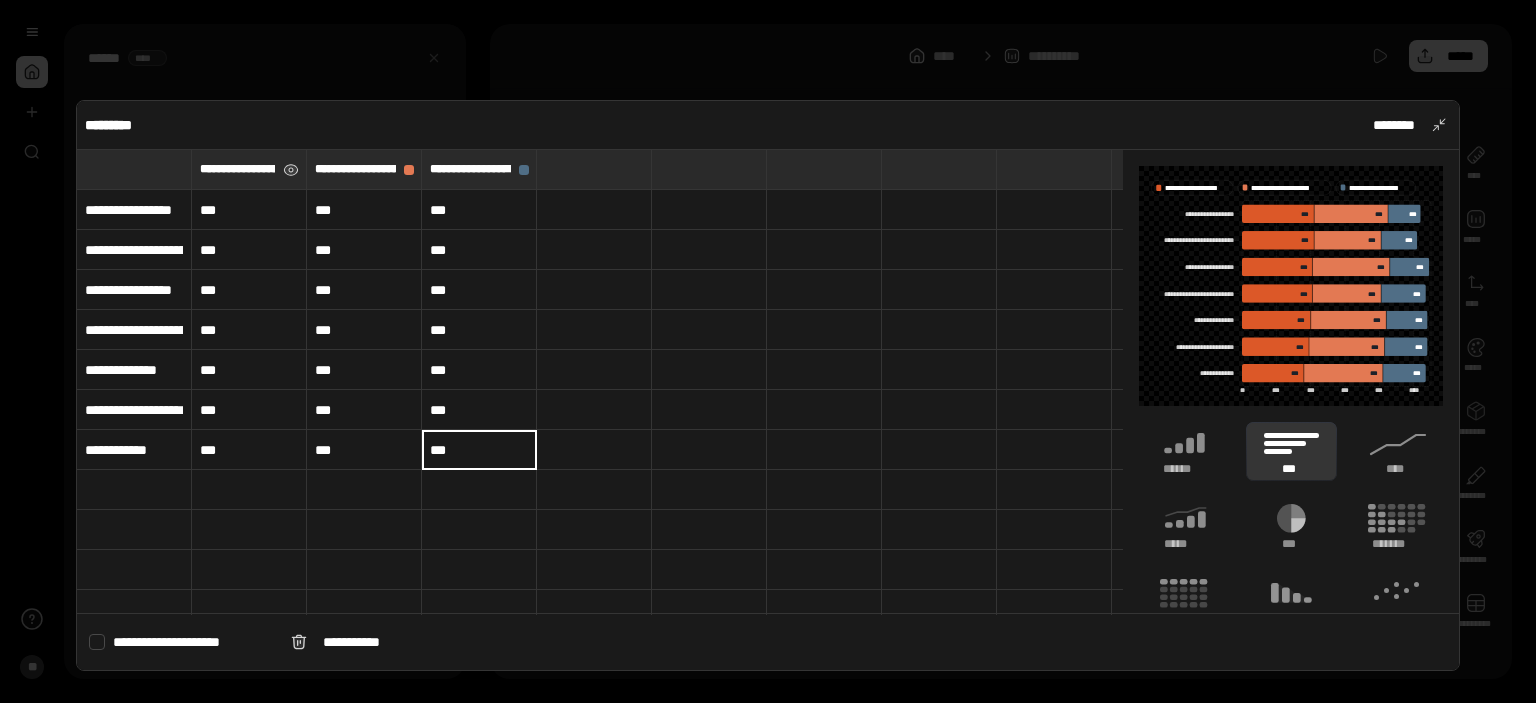 type on "***" 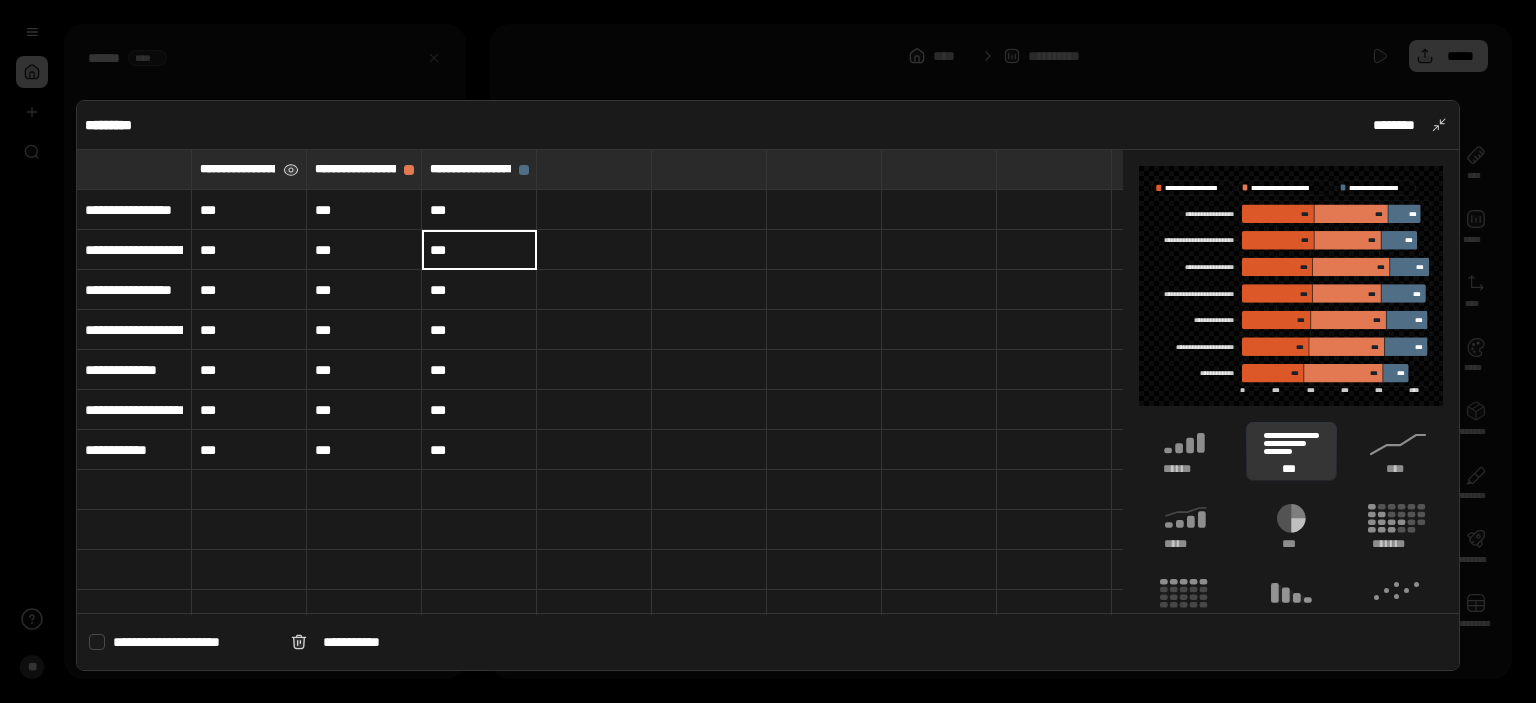 type on "***" 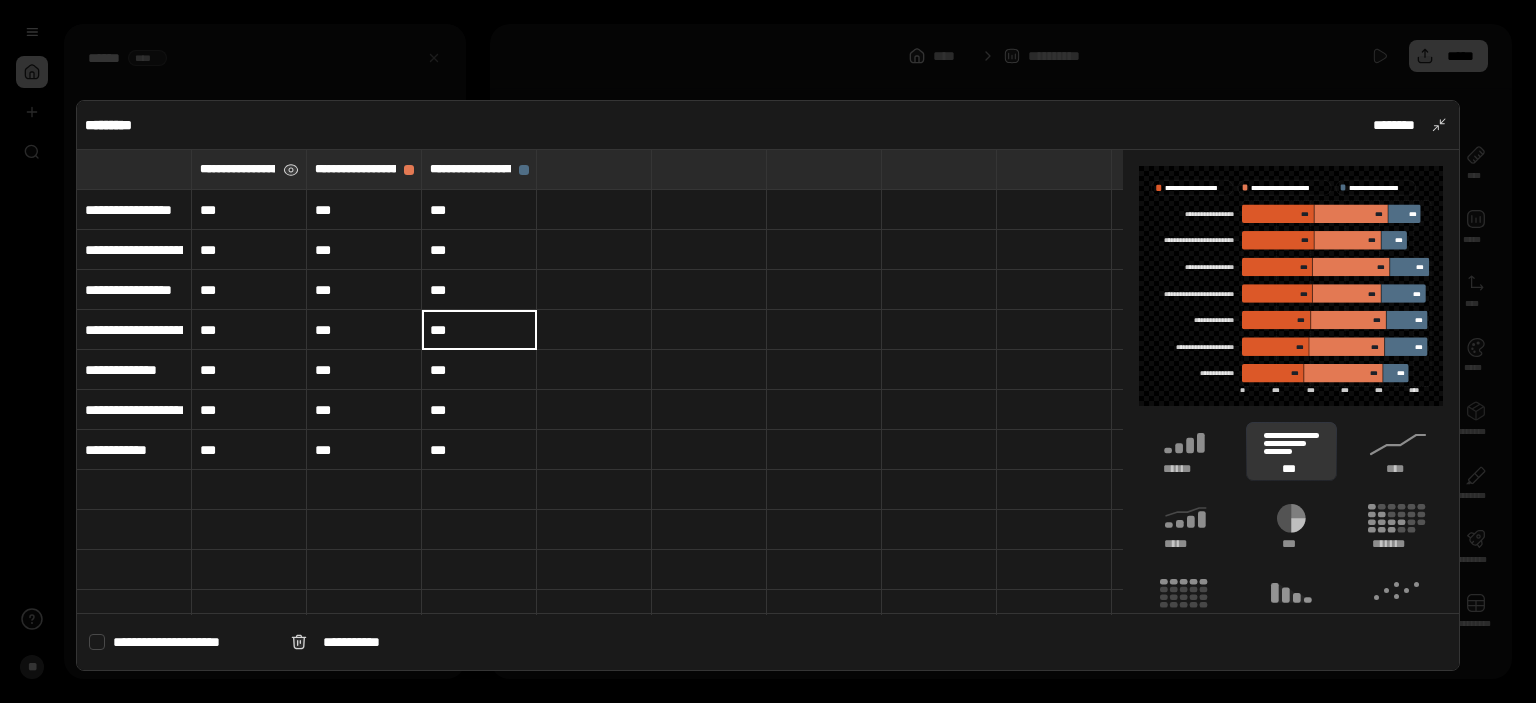 type on "***" 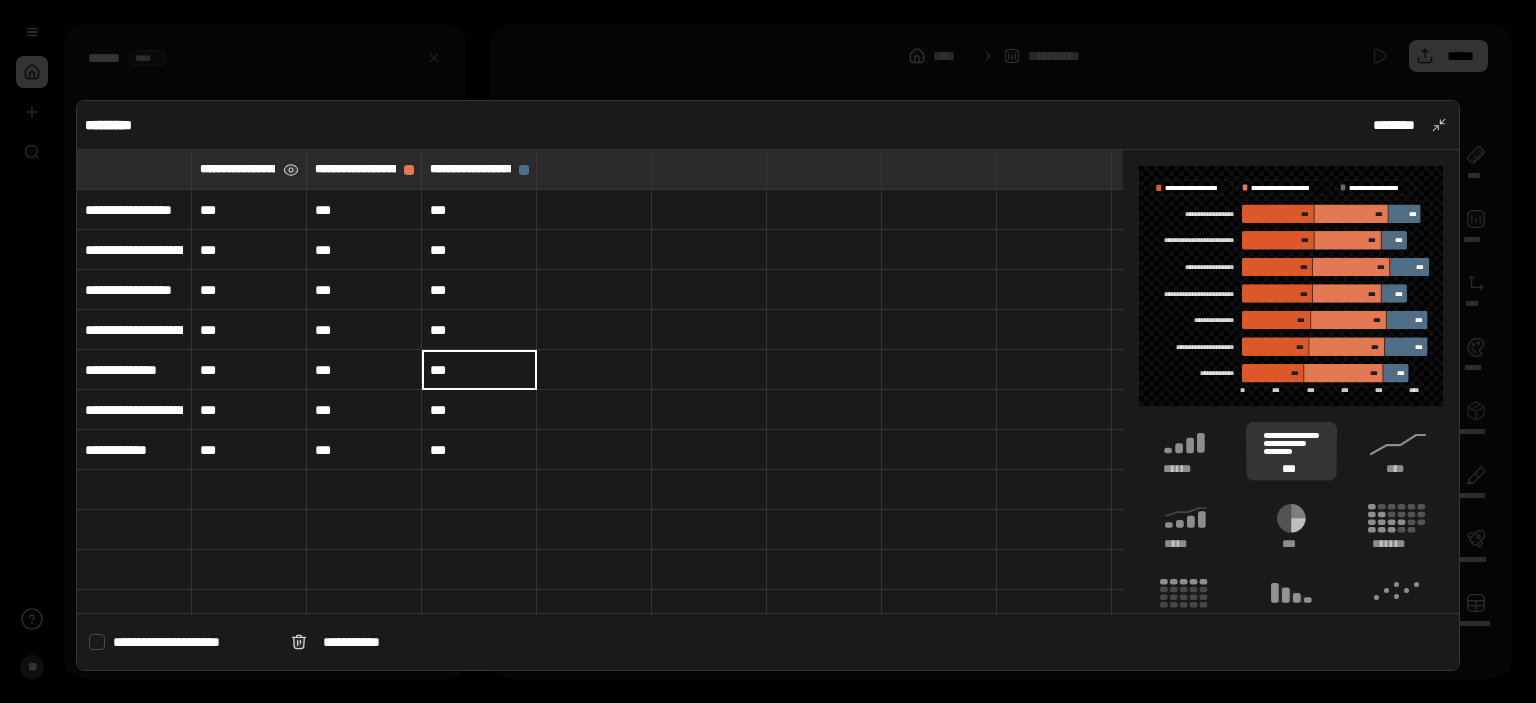 type on "***" 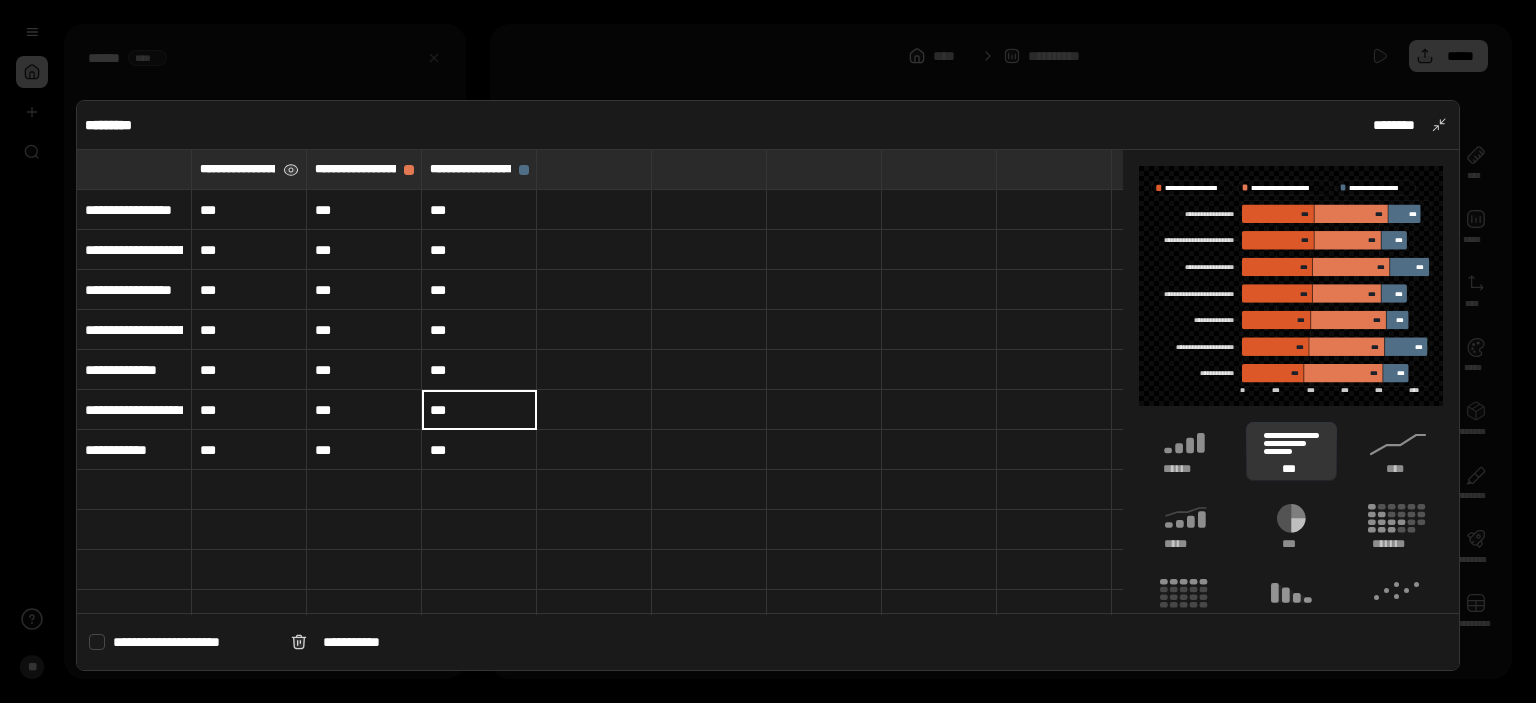 type on "***" 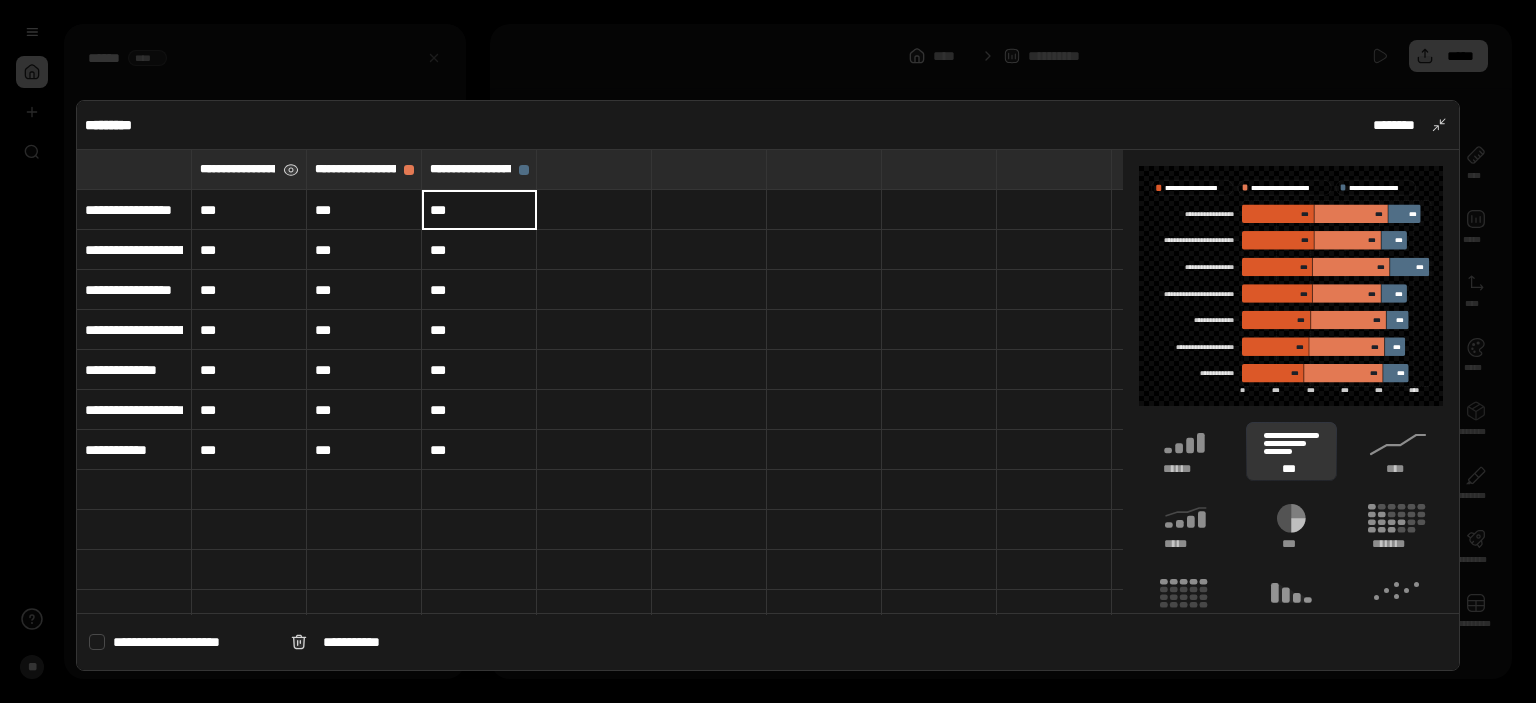 type on "***" 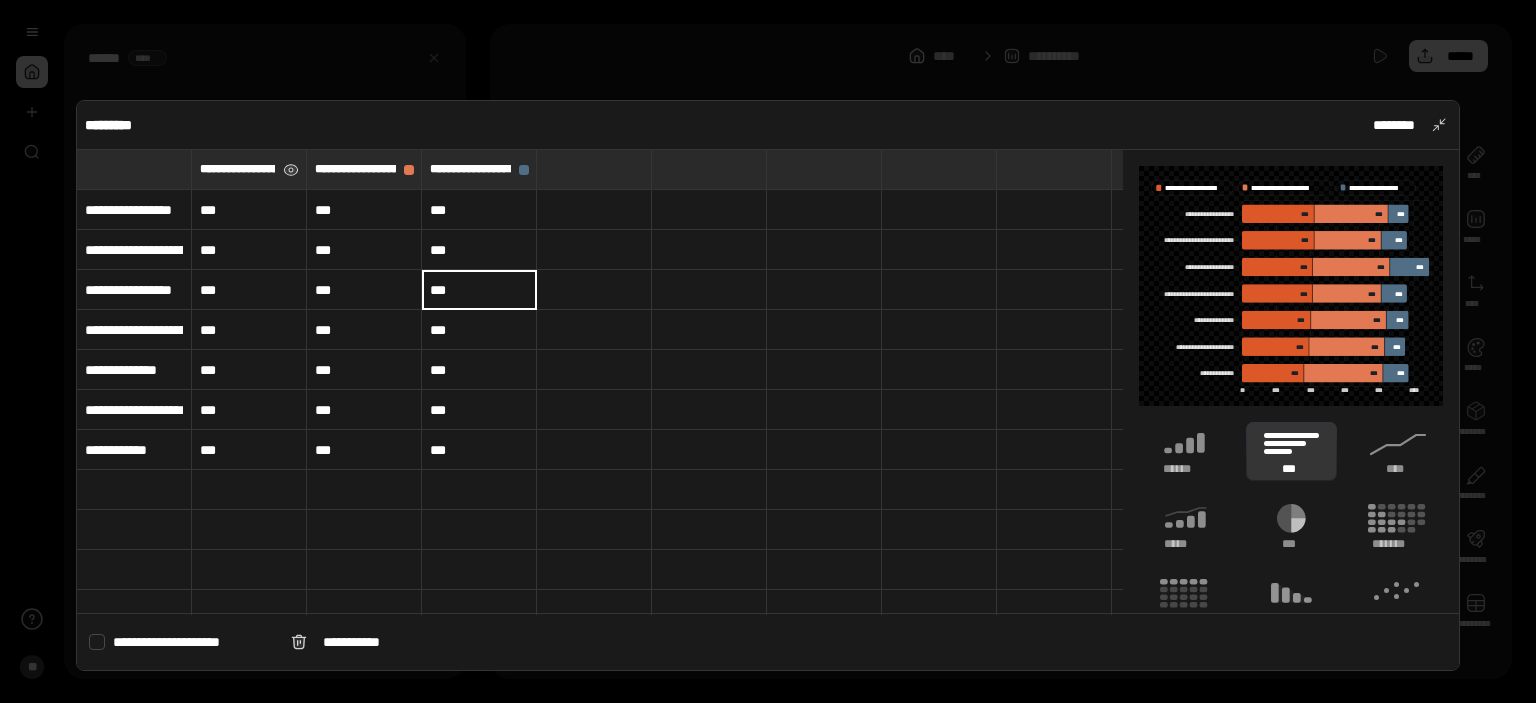 type on "***" 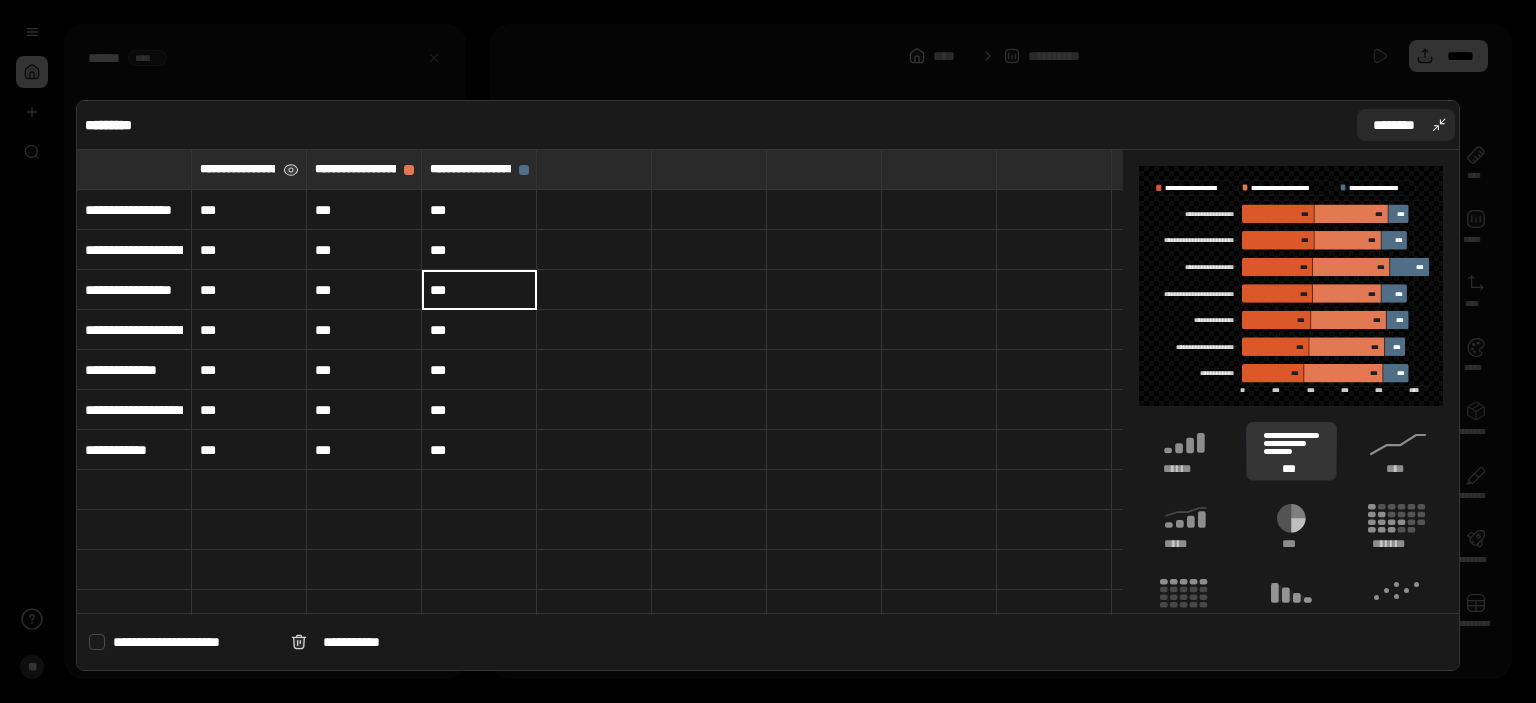 click on "********" at bounding box center [1406, 125] 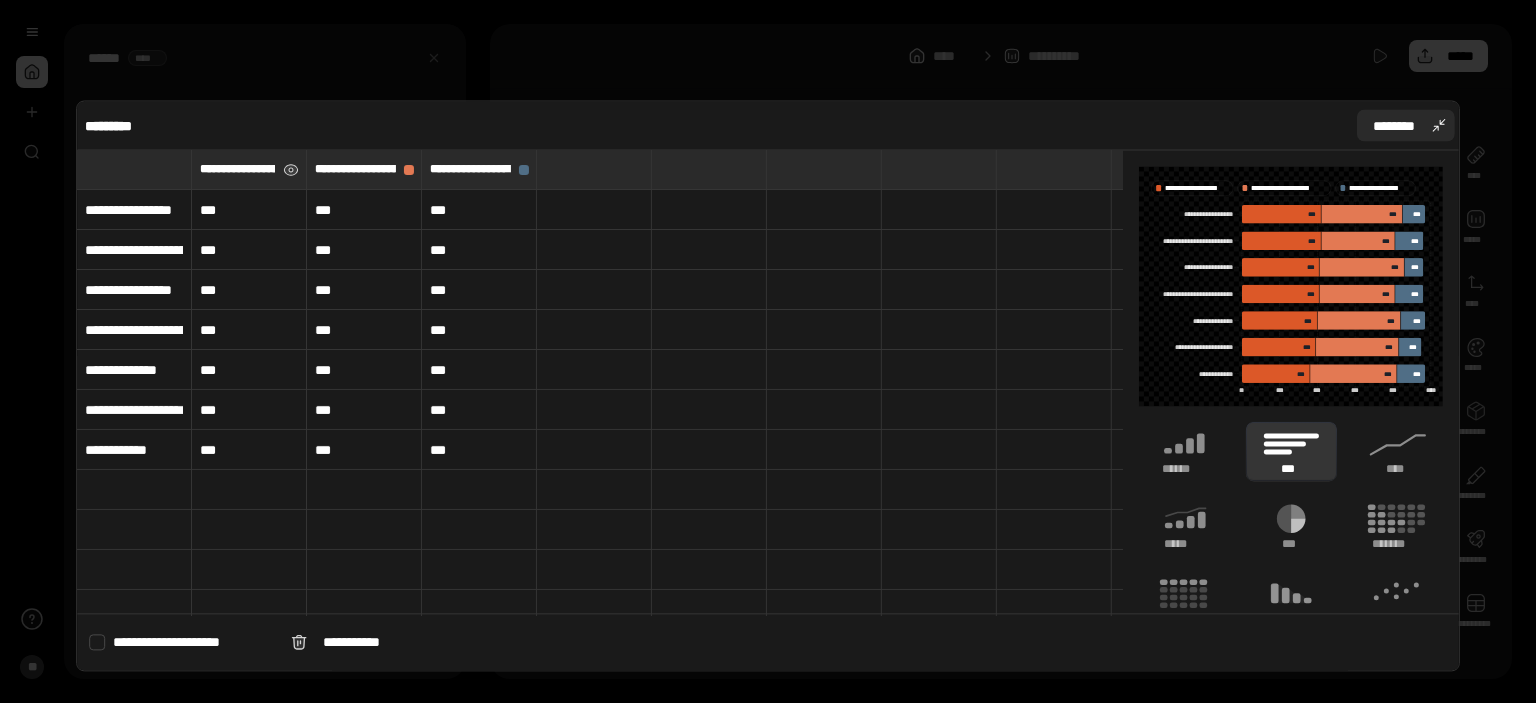 scroll, scrollTop: 0, scrollLeft: 10, axis: horizontal 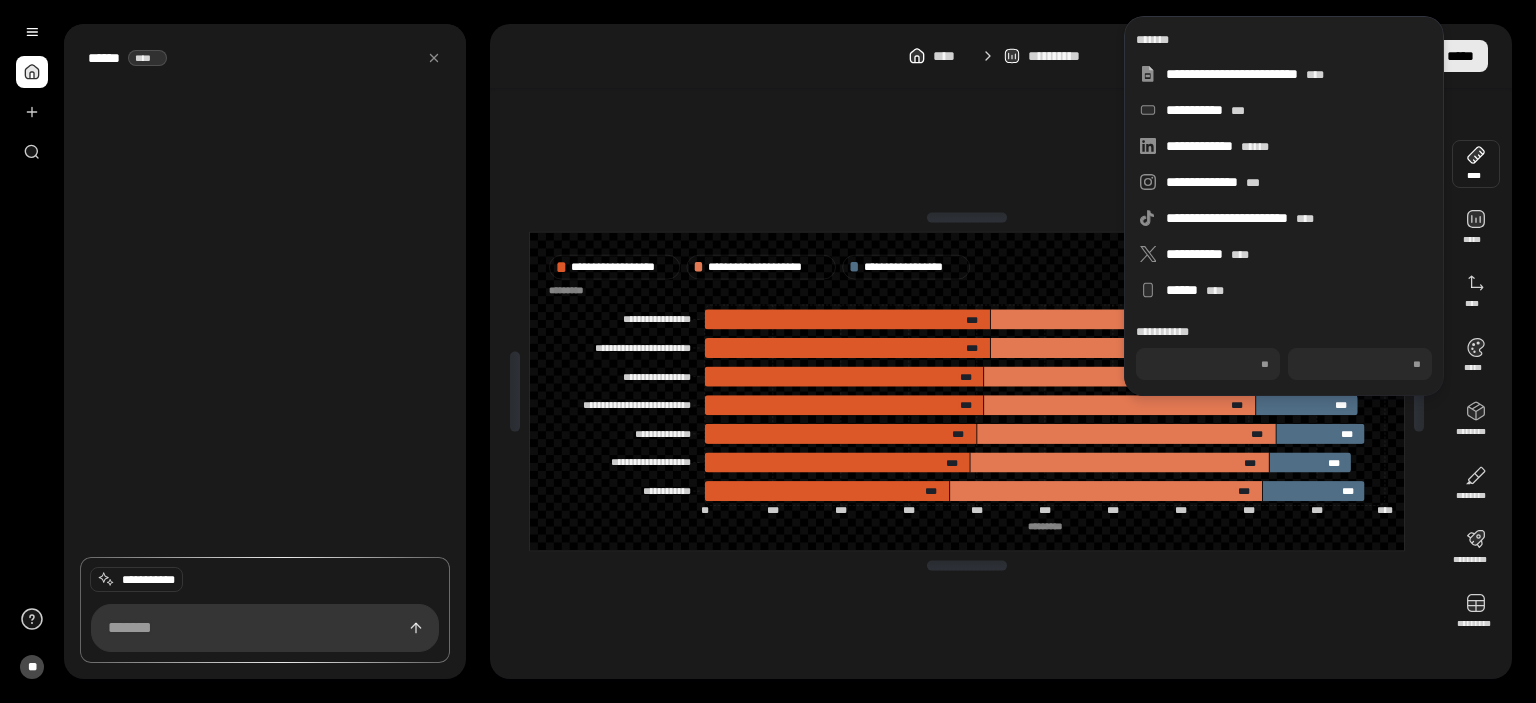 click on "*****" at bounding box center (1460, 56) 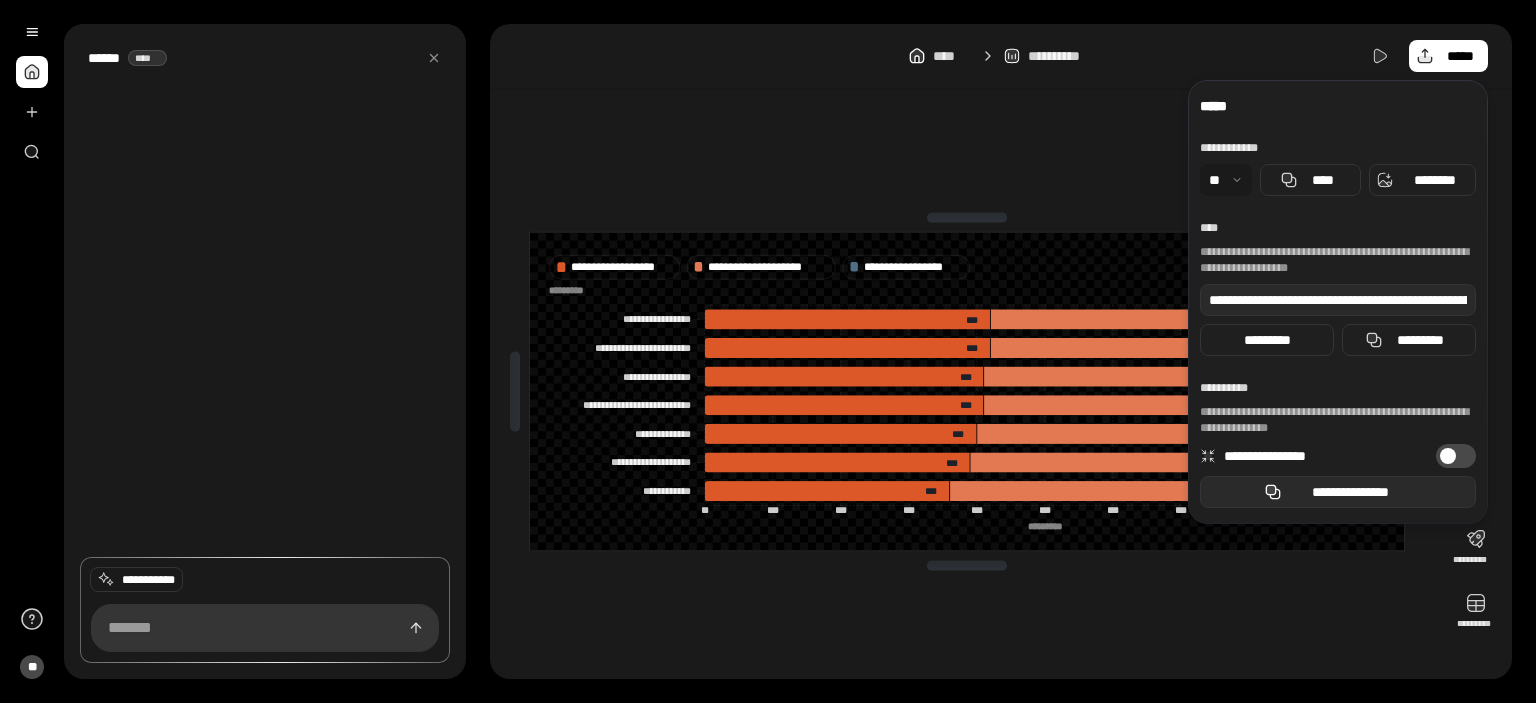click on "**********" at bounding box center (1350, 492) 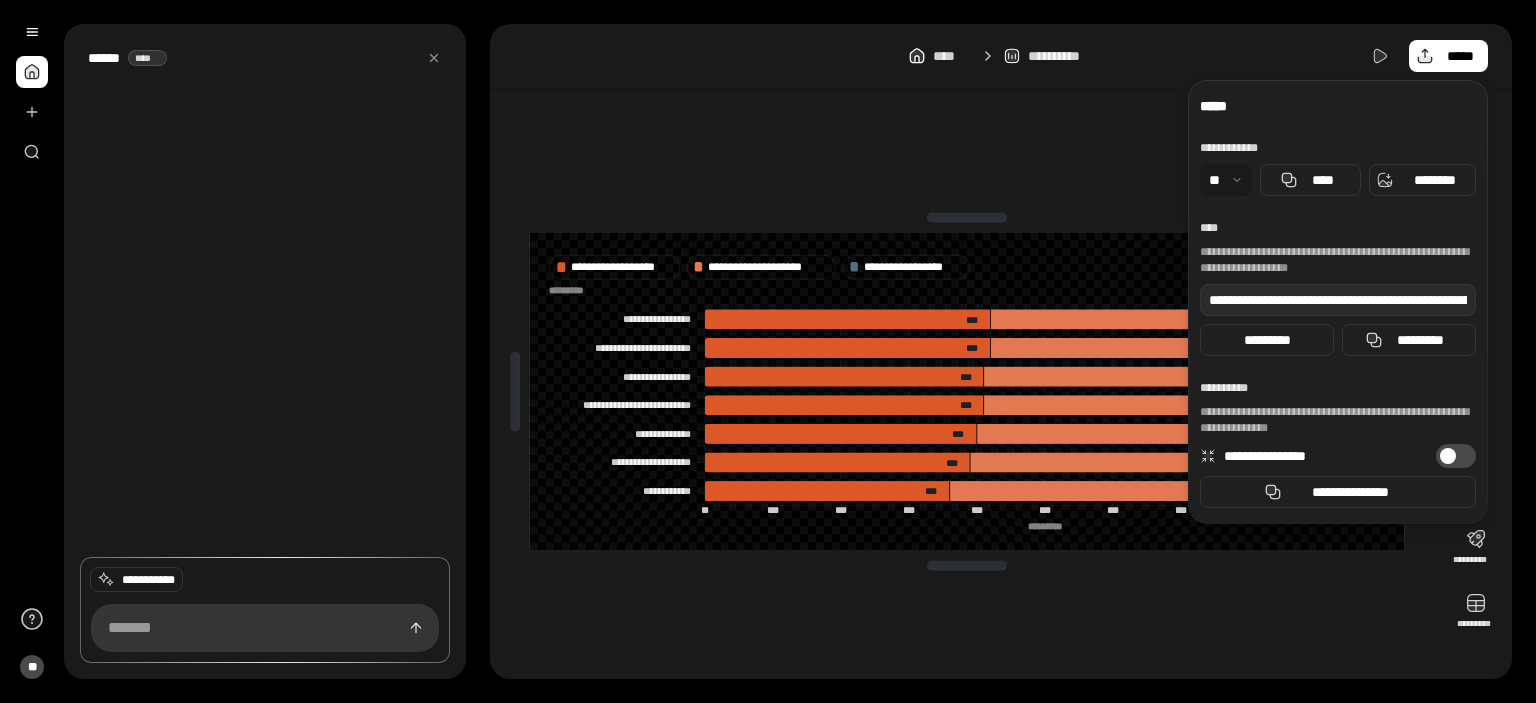 click on "**********" at bounding box center (967, 391) 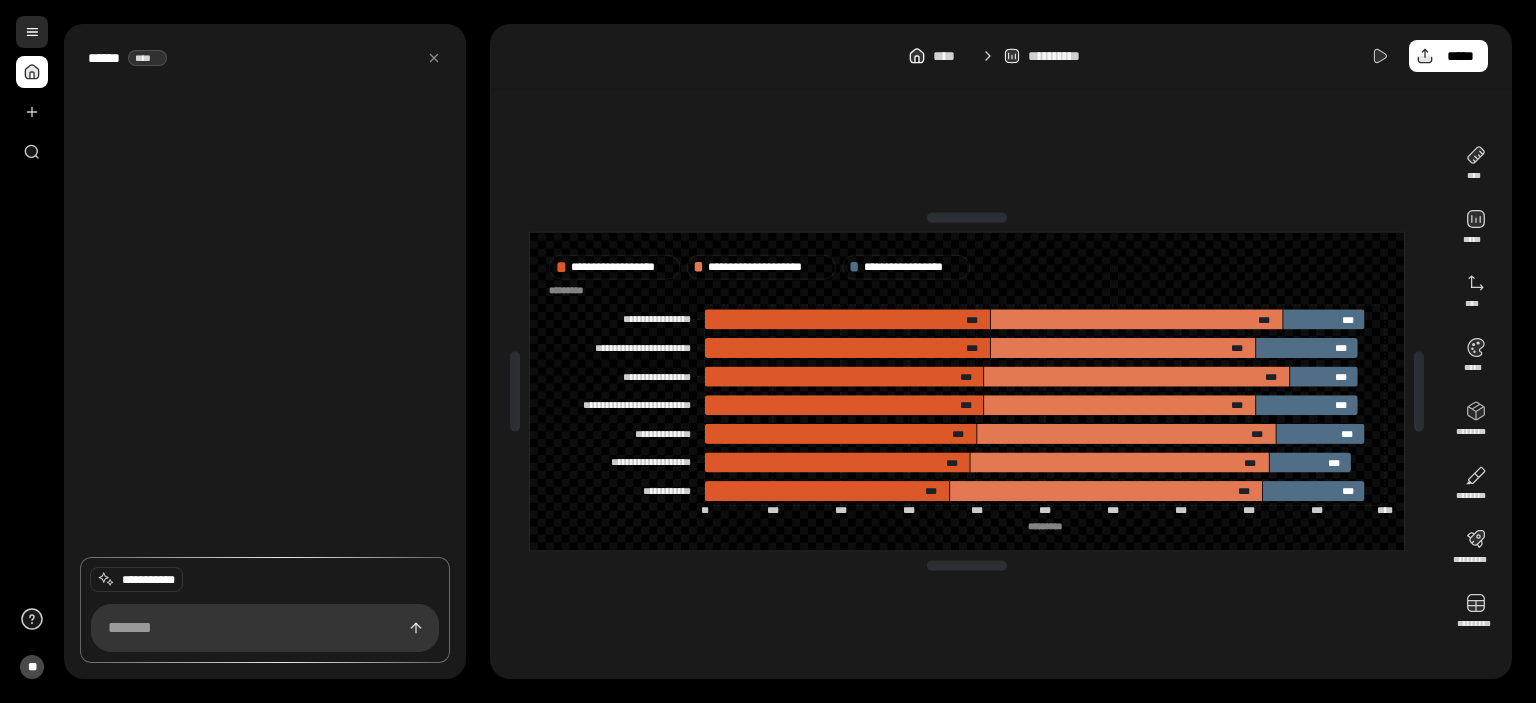click at bounding box center (32, 32) 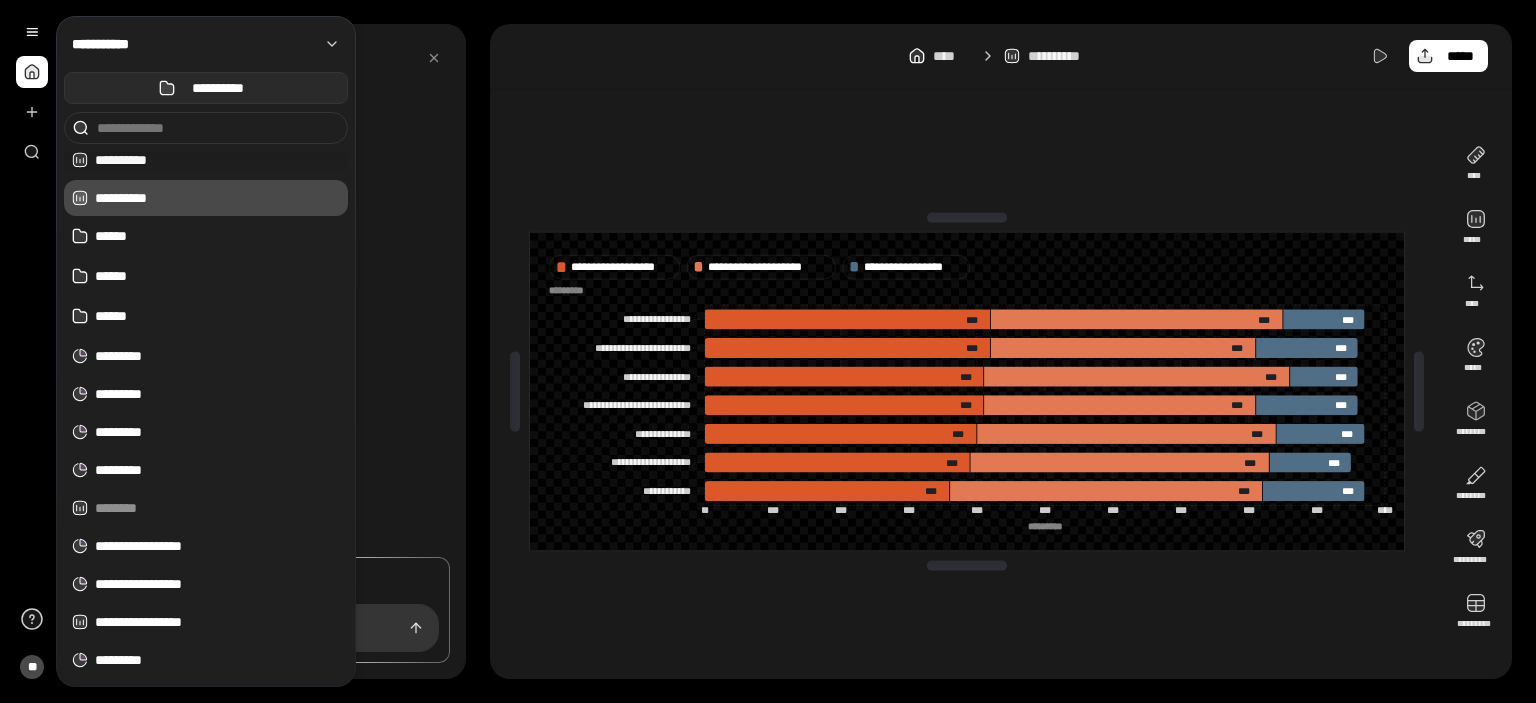 scroll, scrollTop: 317, scrollLeft: 0, axis: vertical 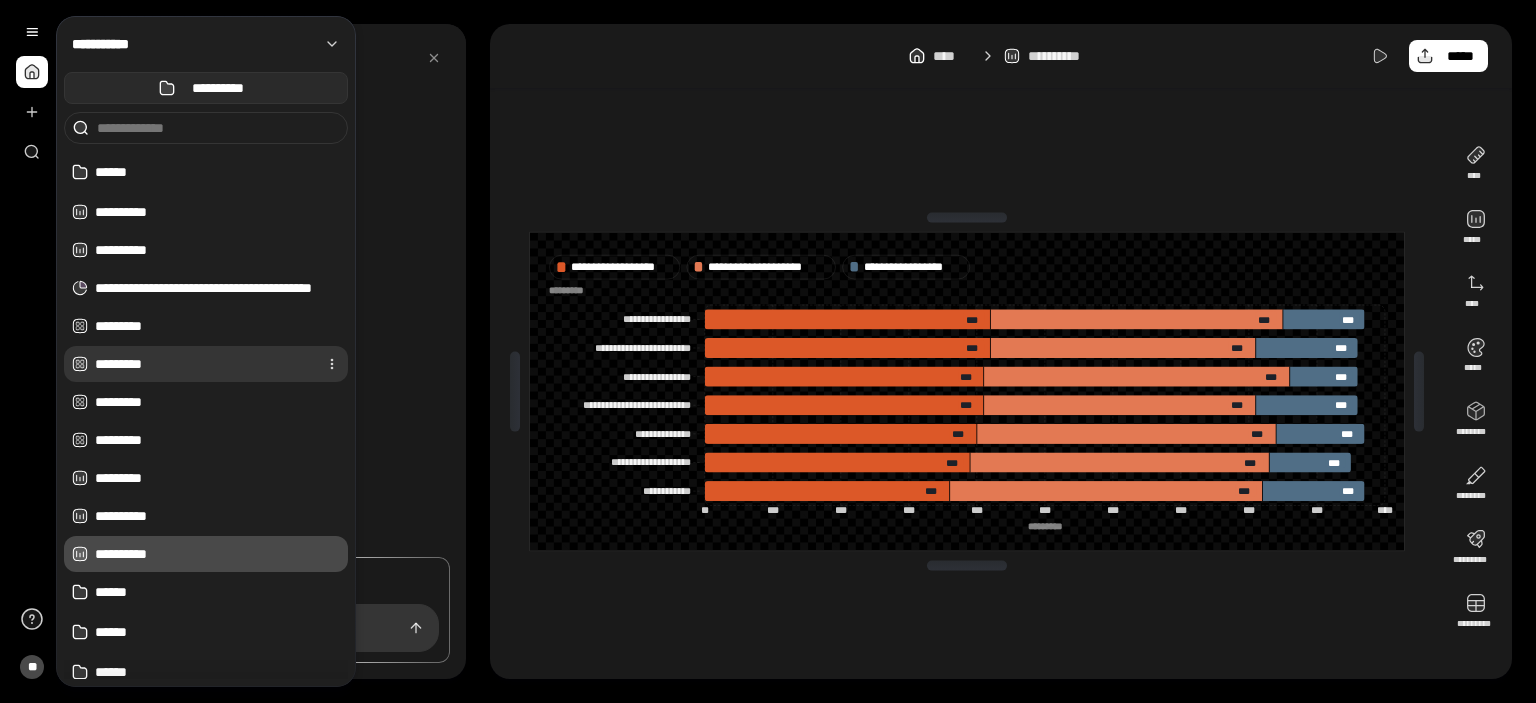 type on "******" 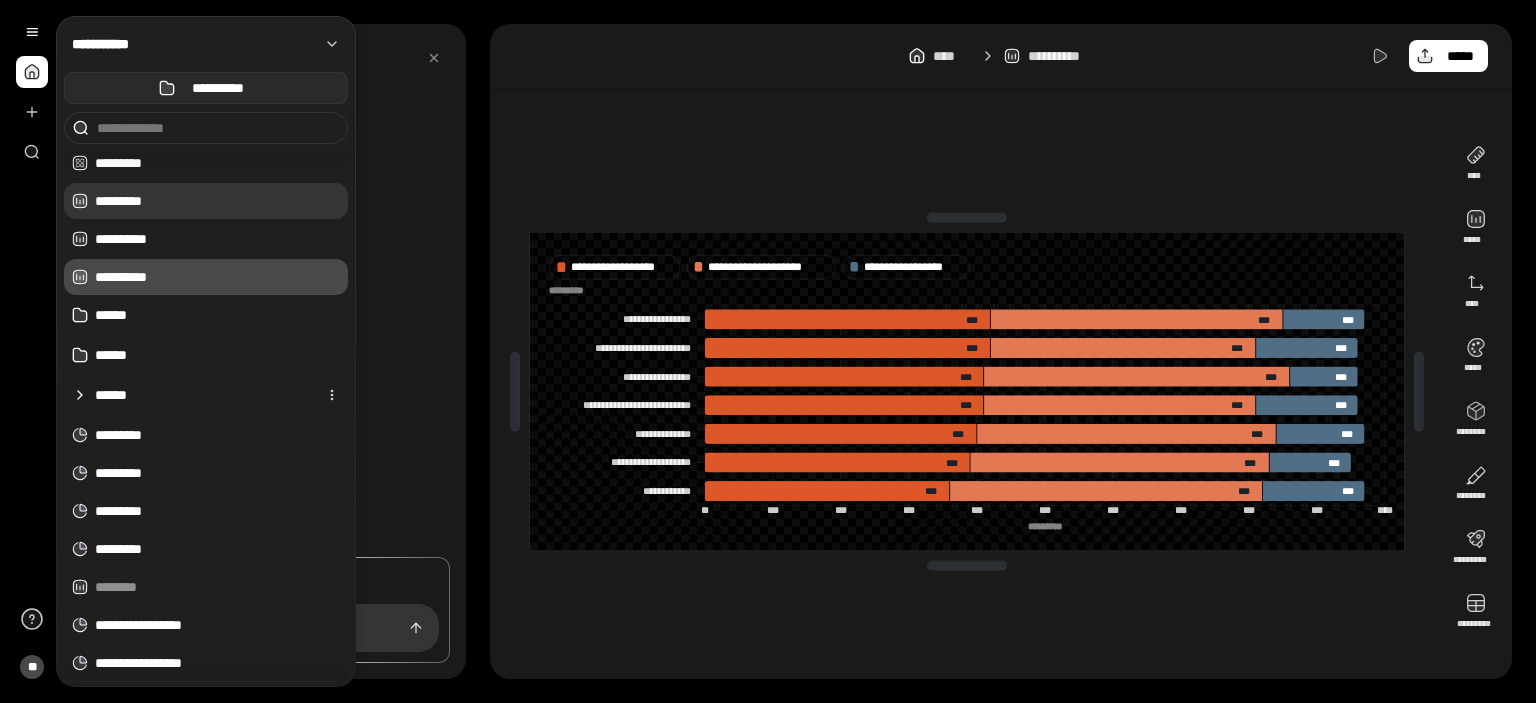 scroll, scrollTop: 357, scrollLeft: 0, axis: vertical 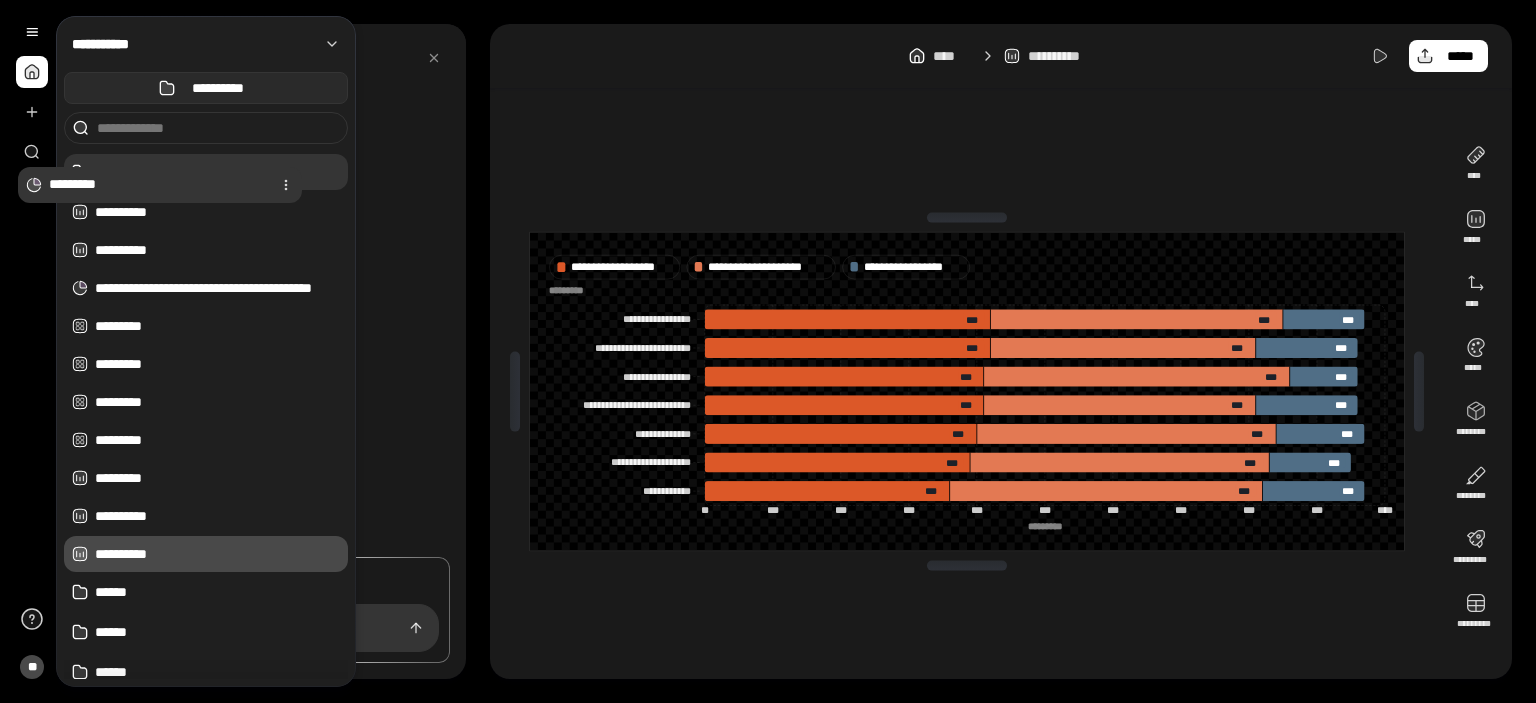 drag, startPoint x: 169, startPoint y: 354, endPoint x: 123, endPoint y: 185, distance: 175.14851 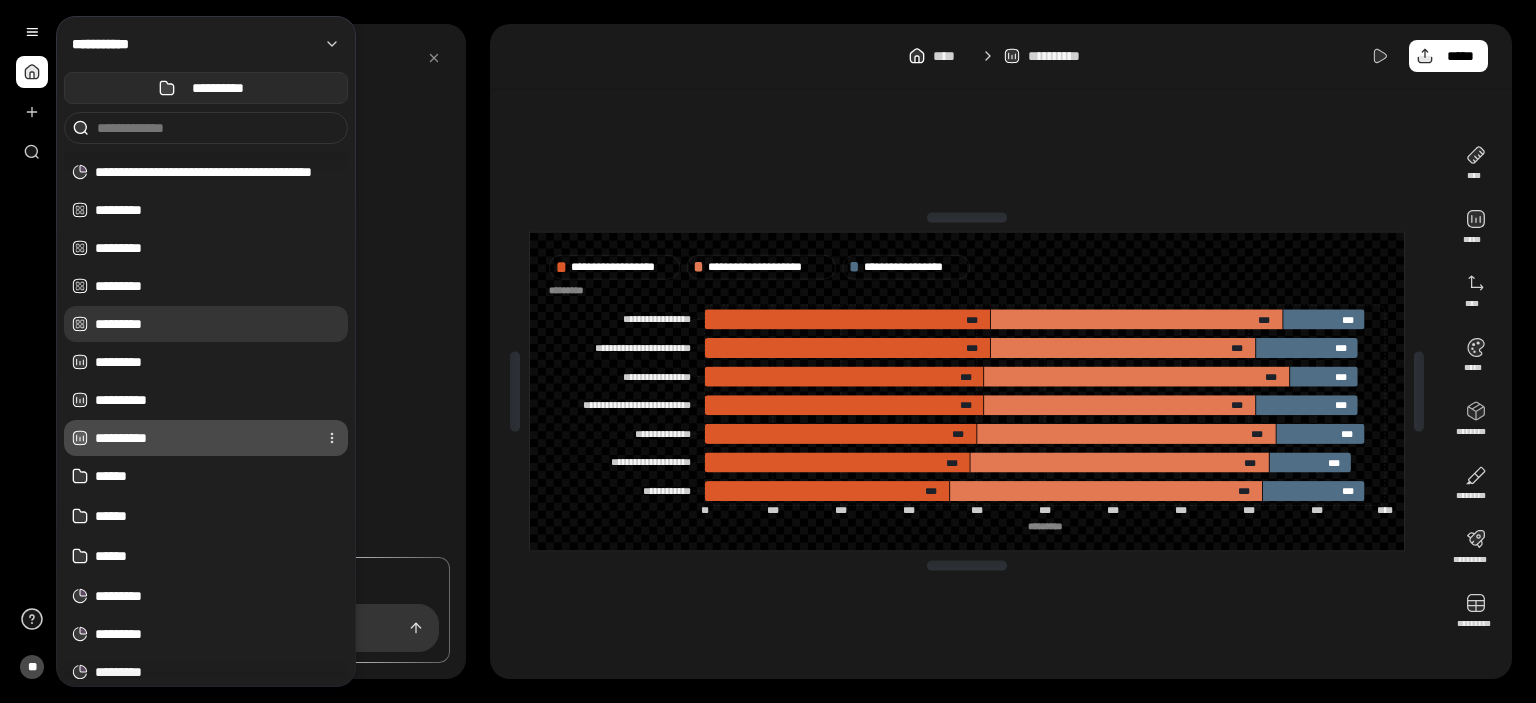 scroll, scrollTop: 318, scrollLeft: 0, axis: vertical 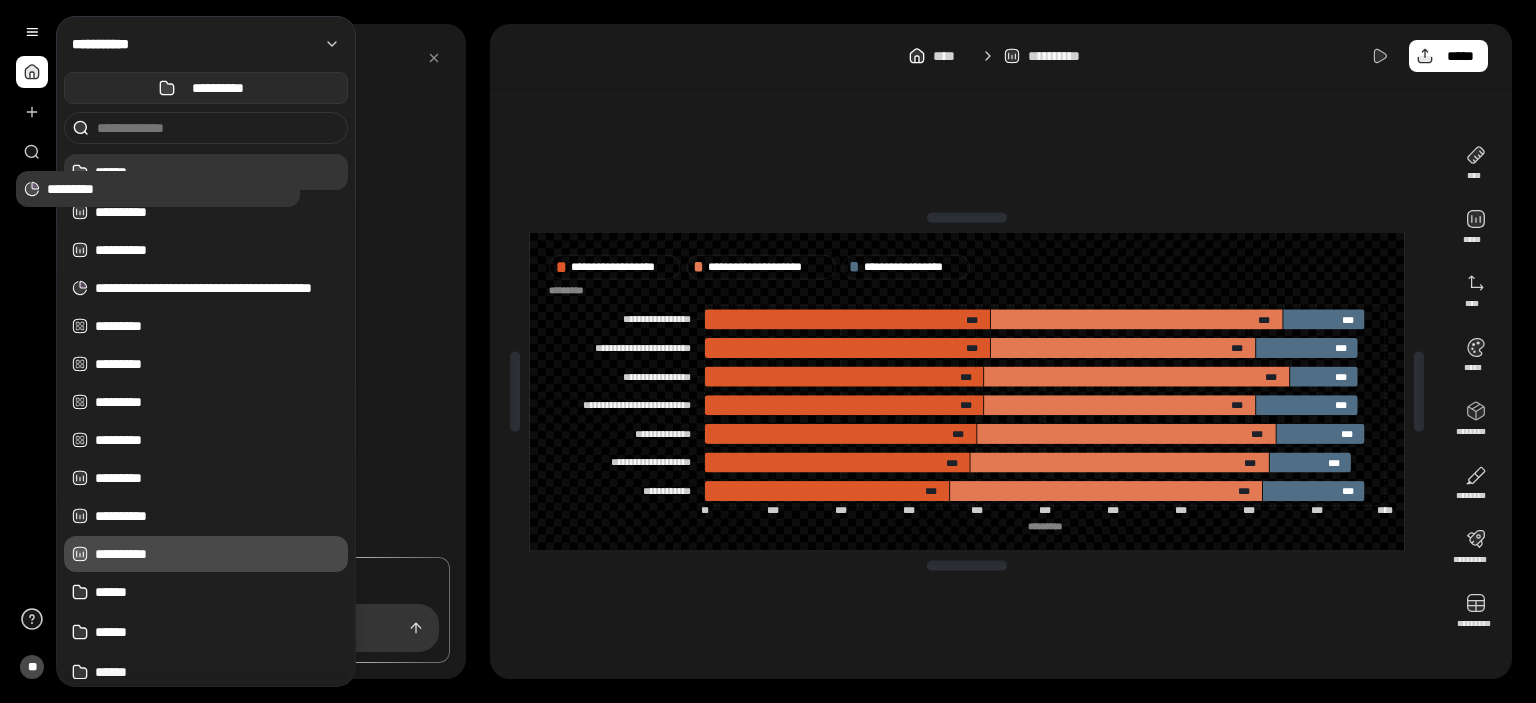 drag, startPoint x: 176, startPoint y: 390, endPoint x: 128, endPoint y: 185, distance: 210.54453 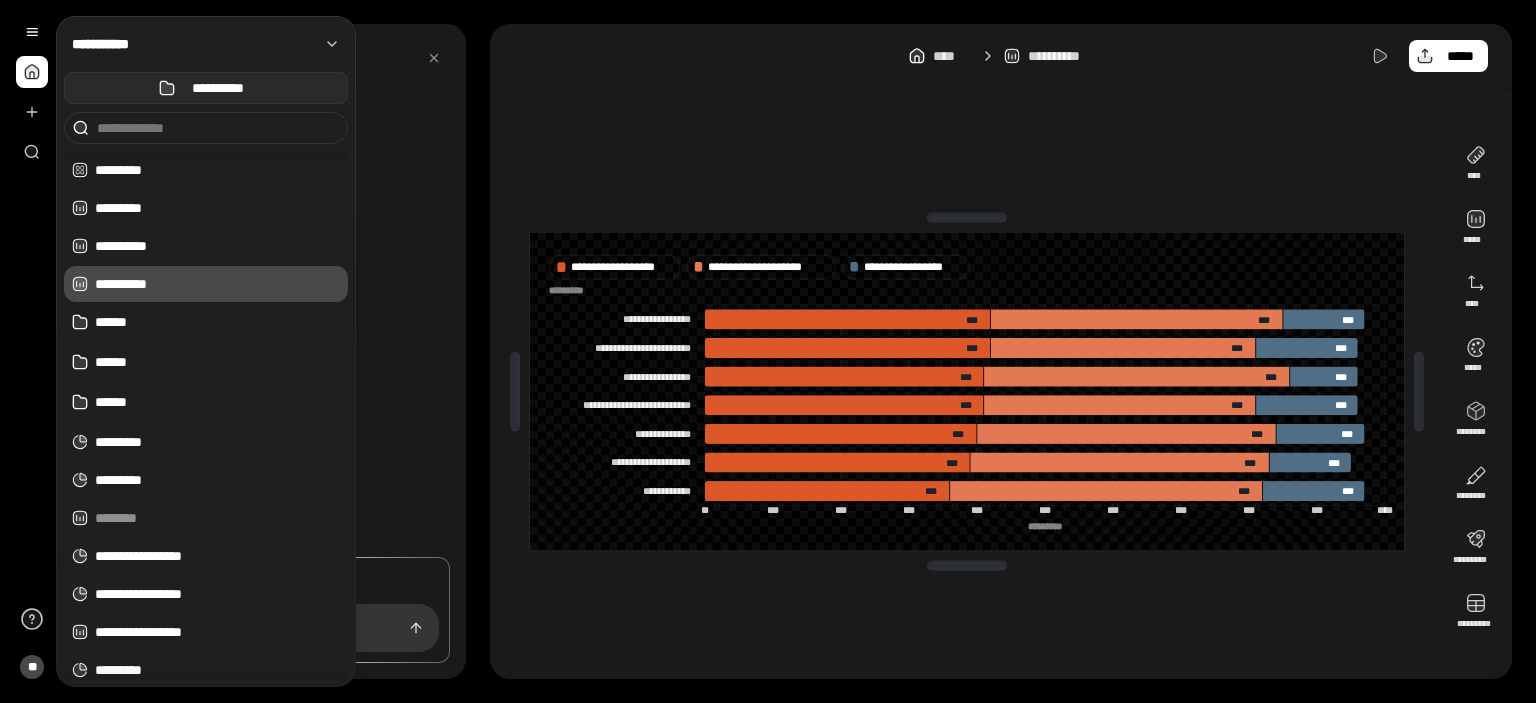 scroll, scrollTop: 281, scrollLeft: 0, axis: vertical 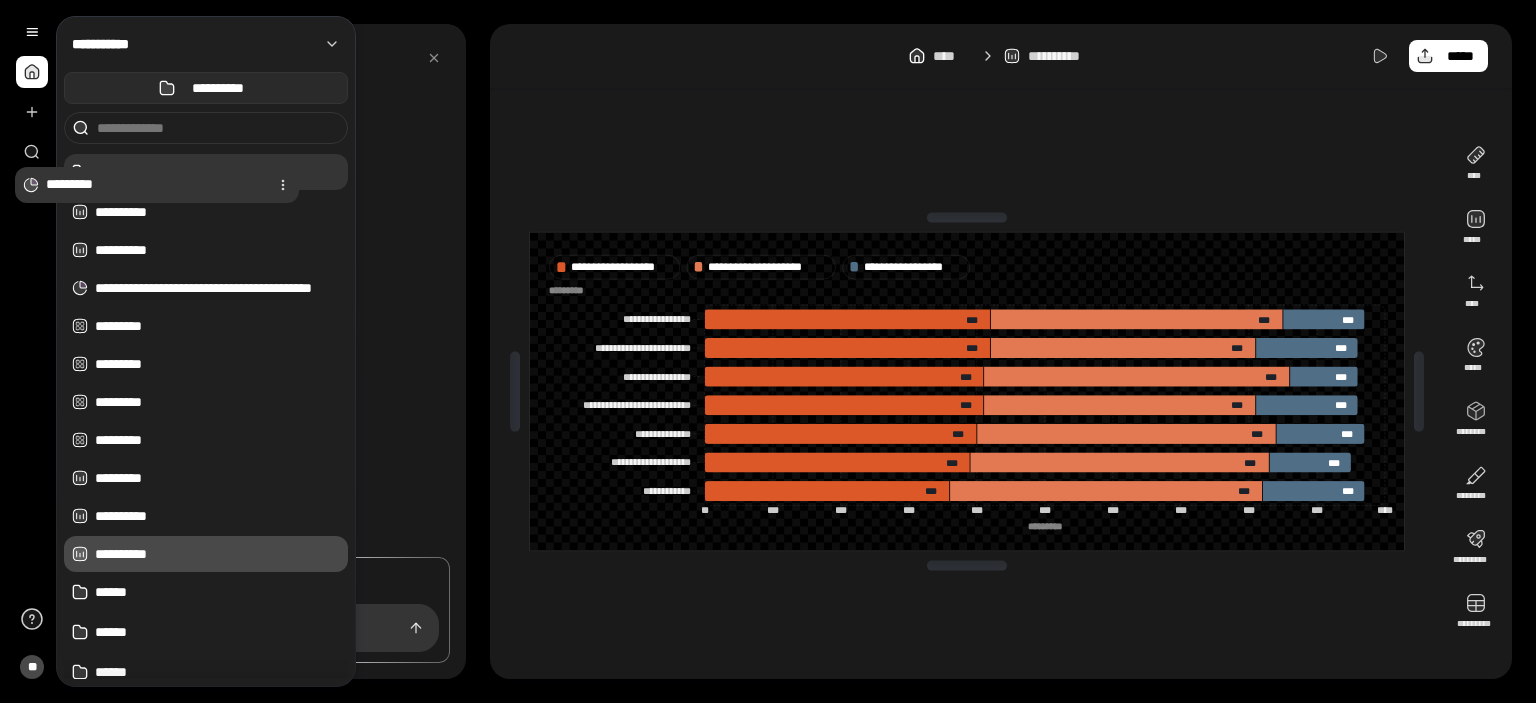 drag, startPoint x: 173, startPoint y: 466, endPoint x: 125, endPoint y: 182, distance: 288.02777 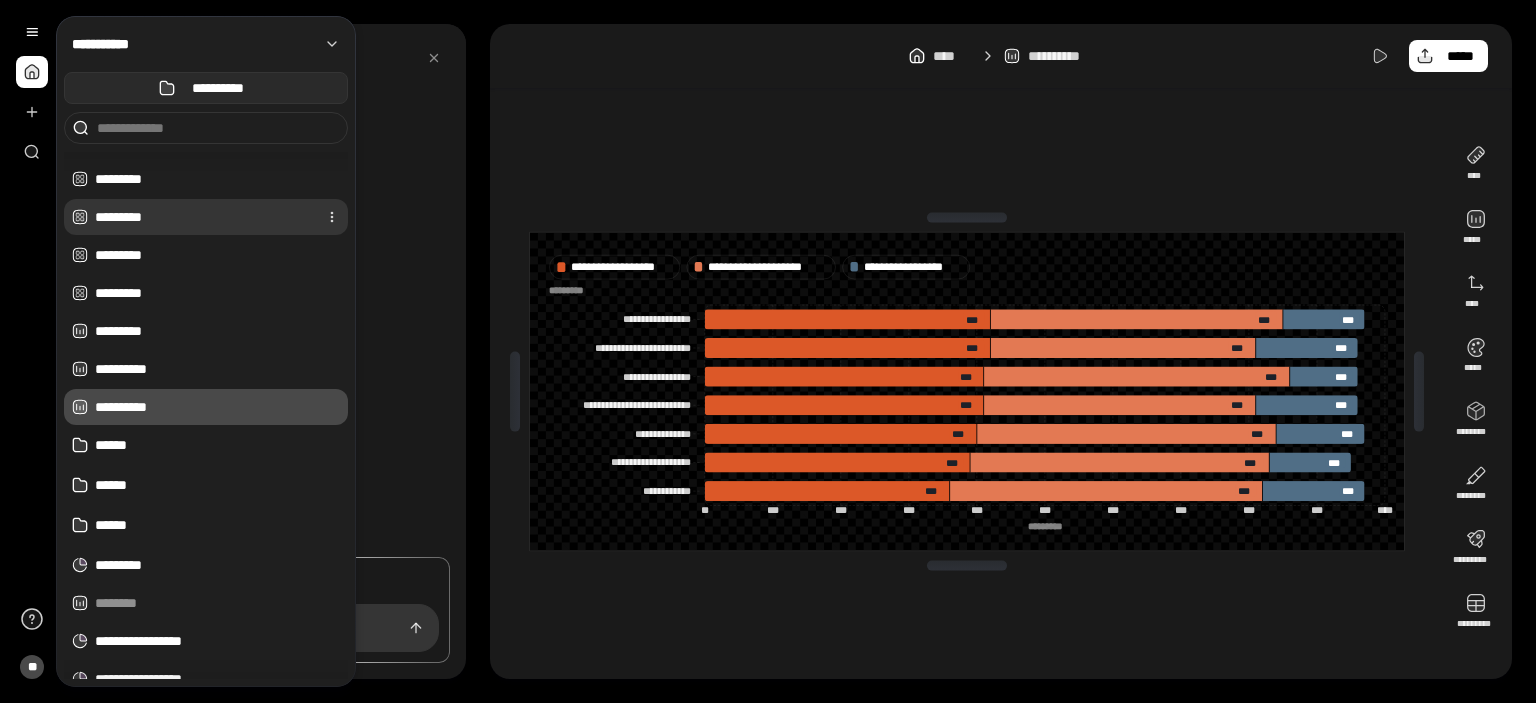 scroll, scrollTop: 150, scrollLeft: 0, axis: vertical 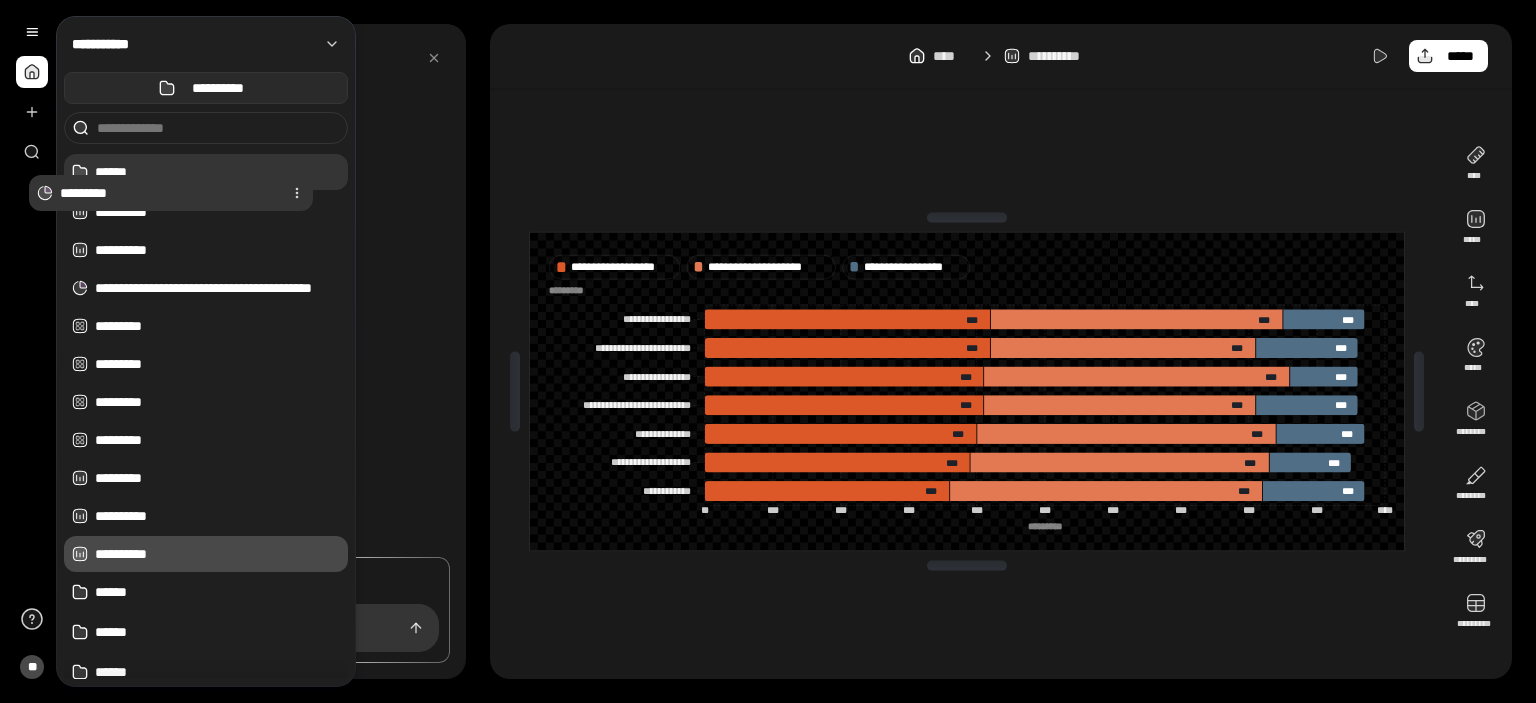 drag, startPoint x: 166, startPoint y: 566, endPoint x: 131, endPoint y: 198, distance: 369.66064 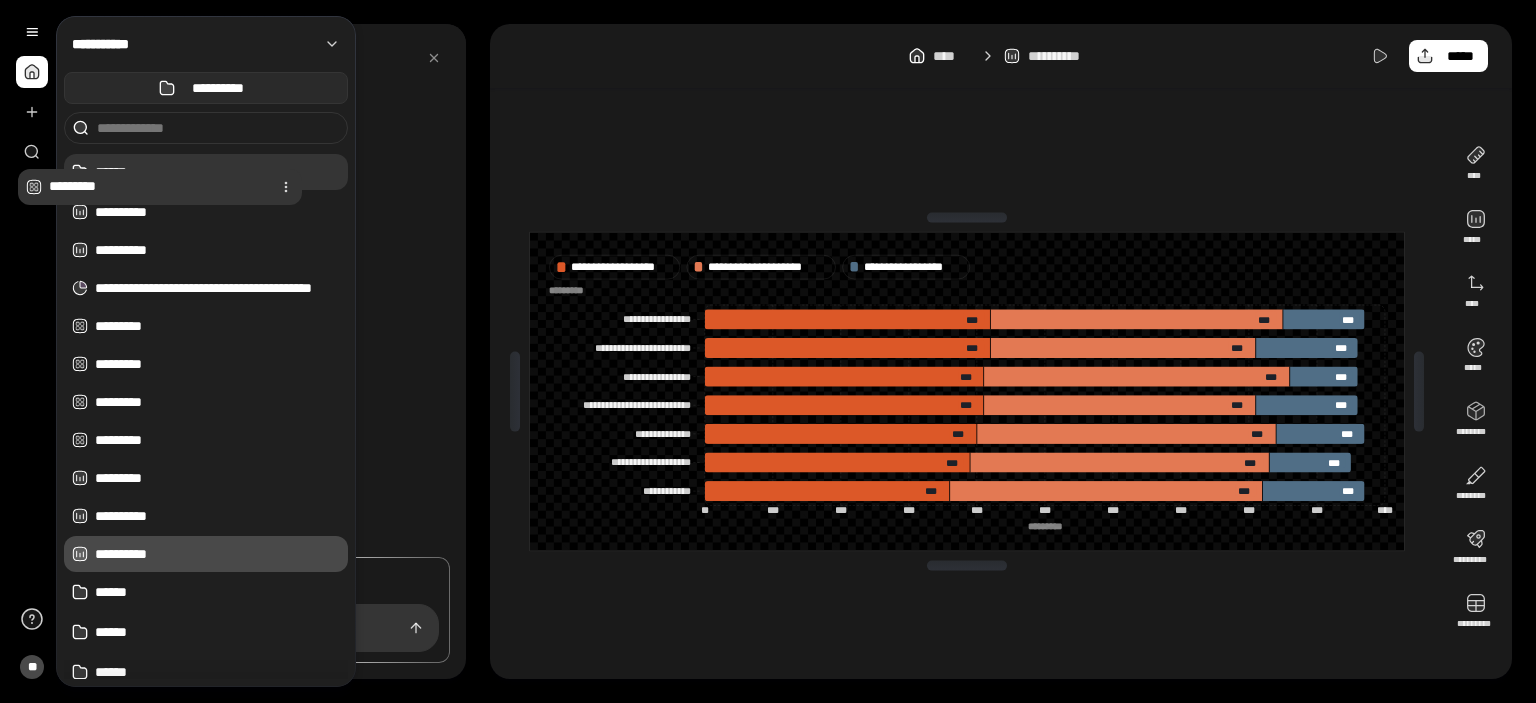 drag, startPoint x: 154, startPoint y: 326, endPoint x: 109, endPoint y: 186, distance: 147.05441 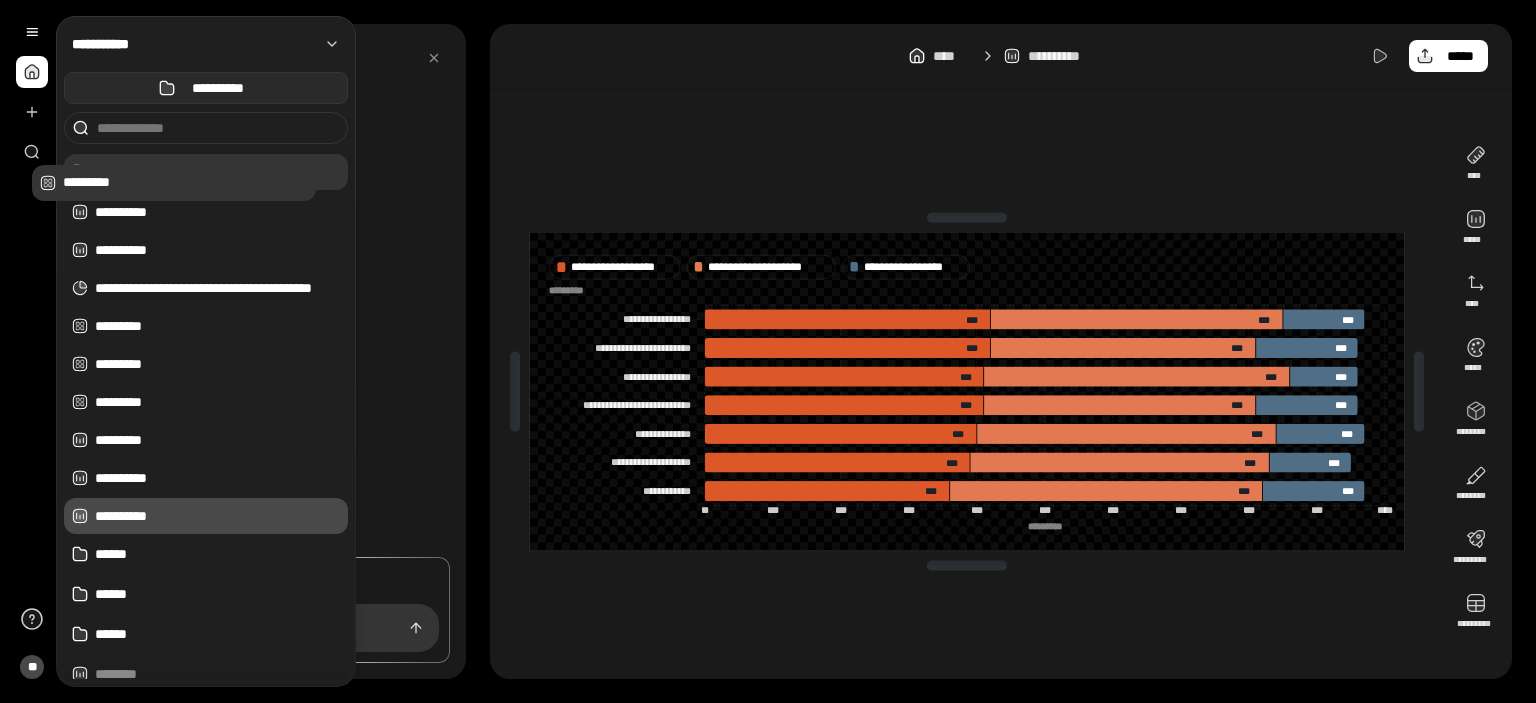 drag, startPoint x: 143, startPoint y: 328, endPoint x: 111, endPoint y: 185, distance: 146.53668 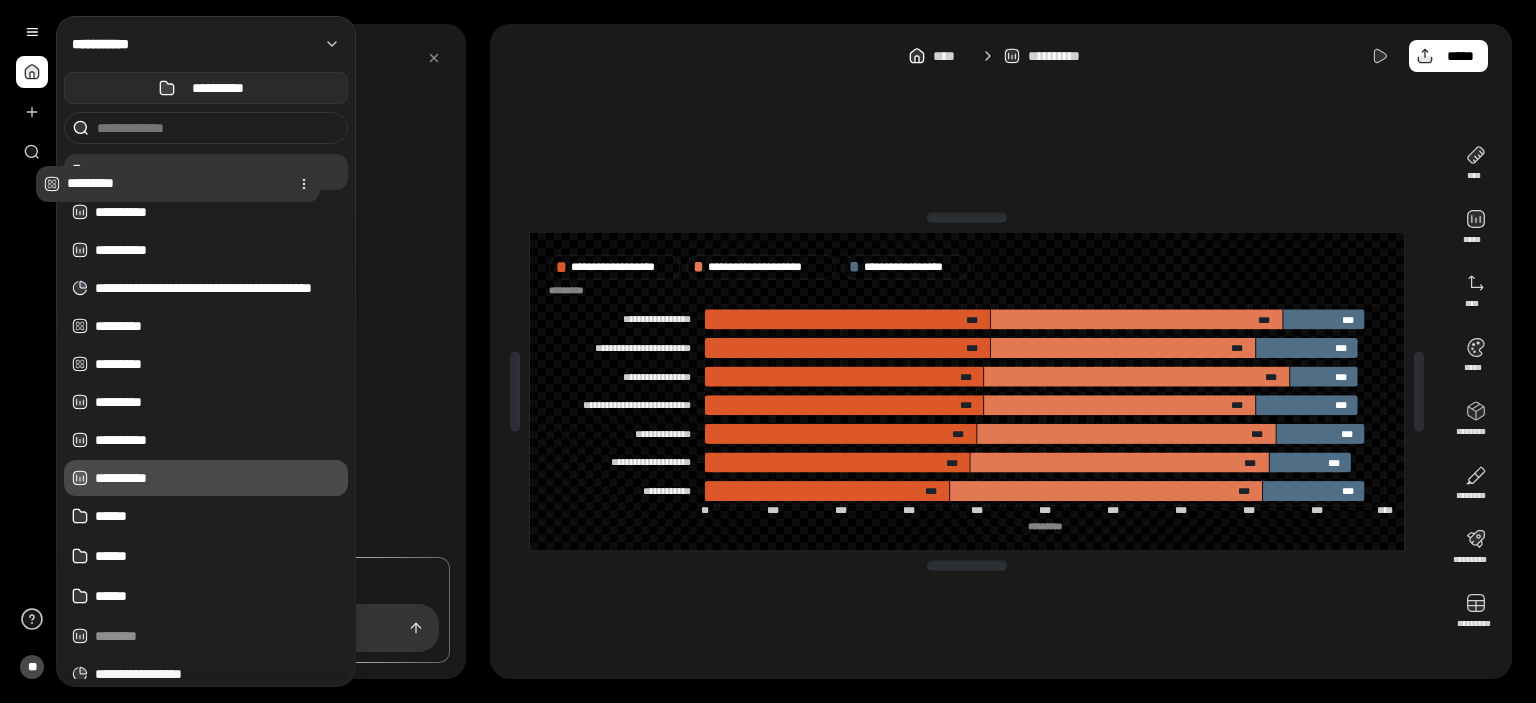 drag, startPoint x: 148, startPoint y: 332, endPoint x: 120, endPoint y: 190, distance: 144.73424 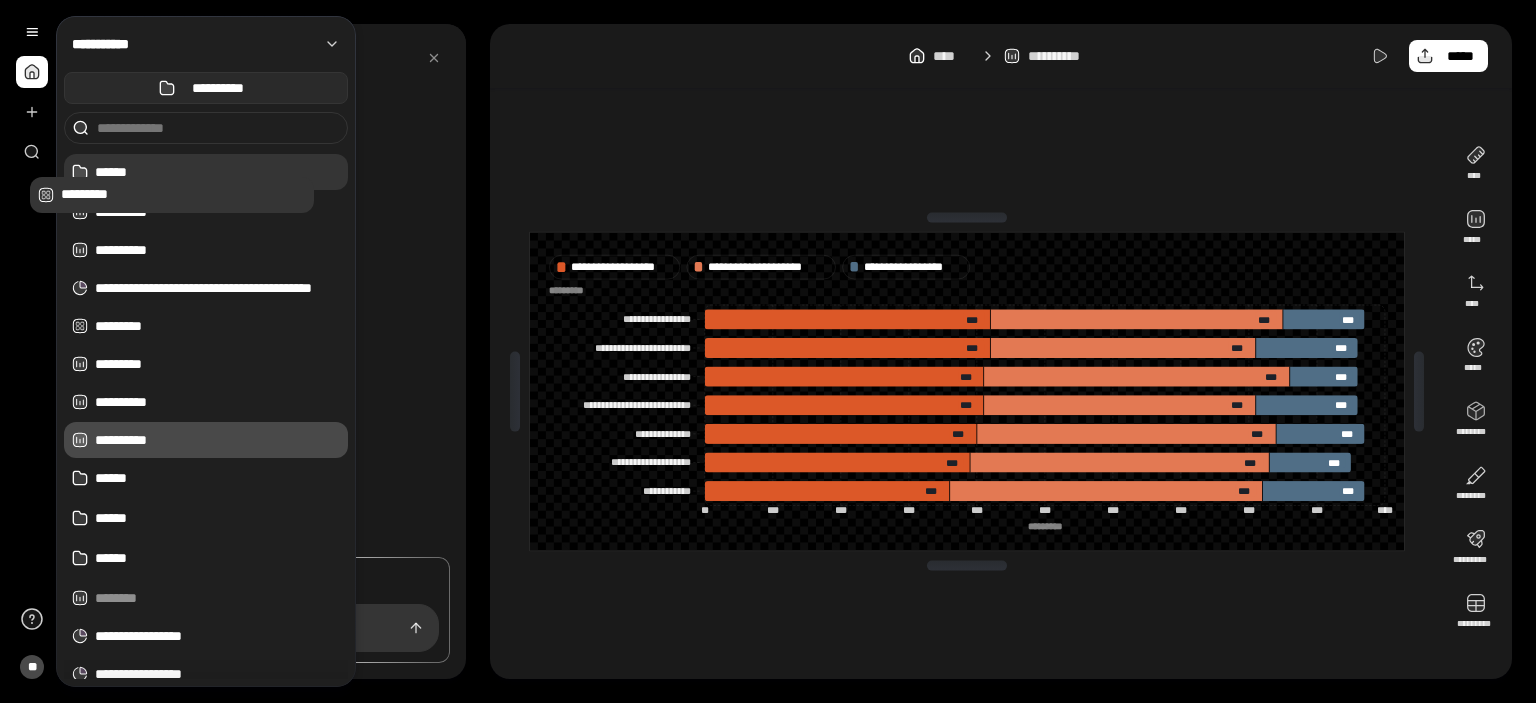 drag, startPoint x: 152, startPoint y: 318, endPoint x: 118, endPoint y: 186, distance: 136.30847 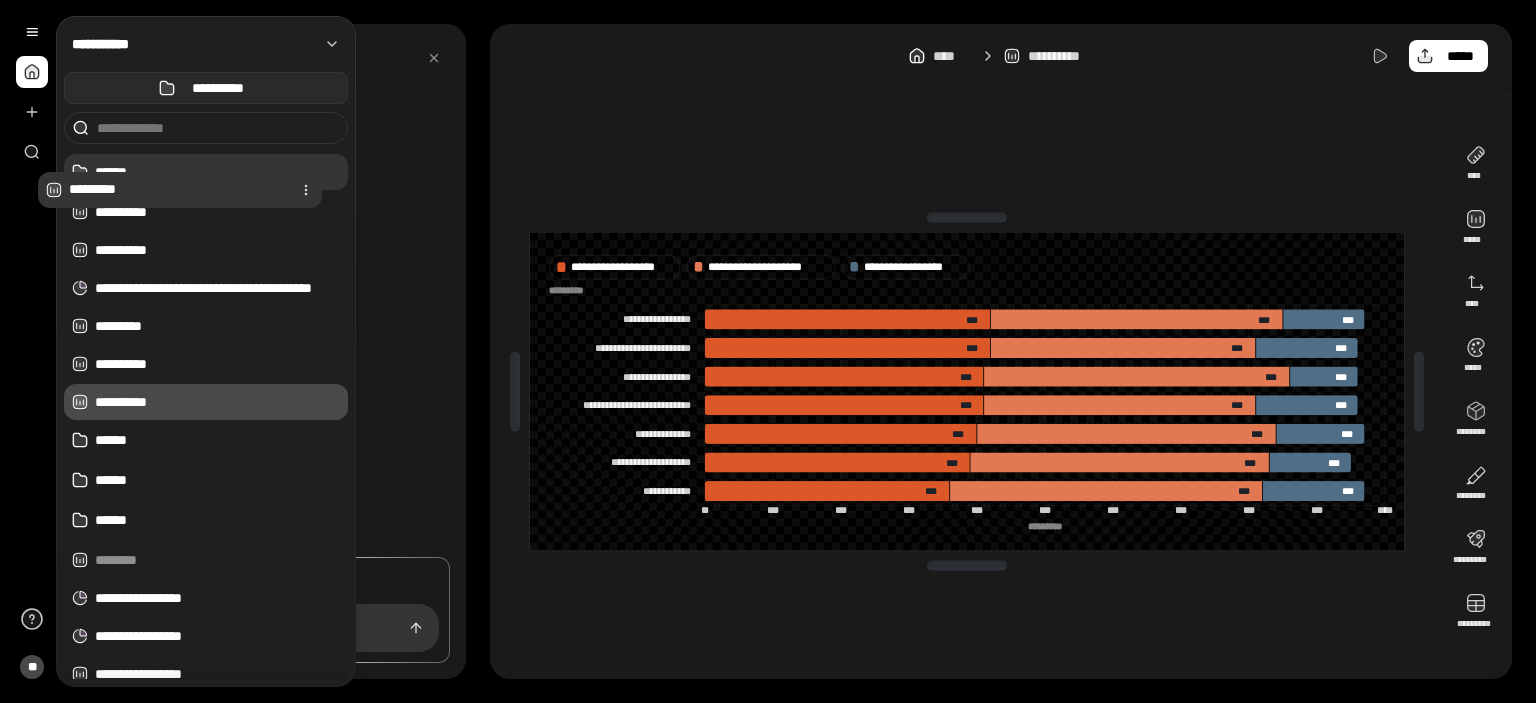 drag, startPoint x: 154, startPoint y: 323, endPoint x: 127, endPoint y: 187, distance: 138.65425 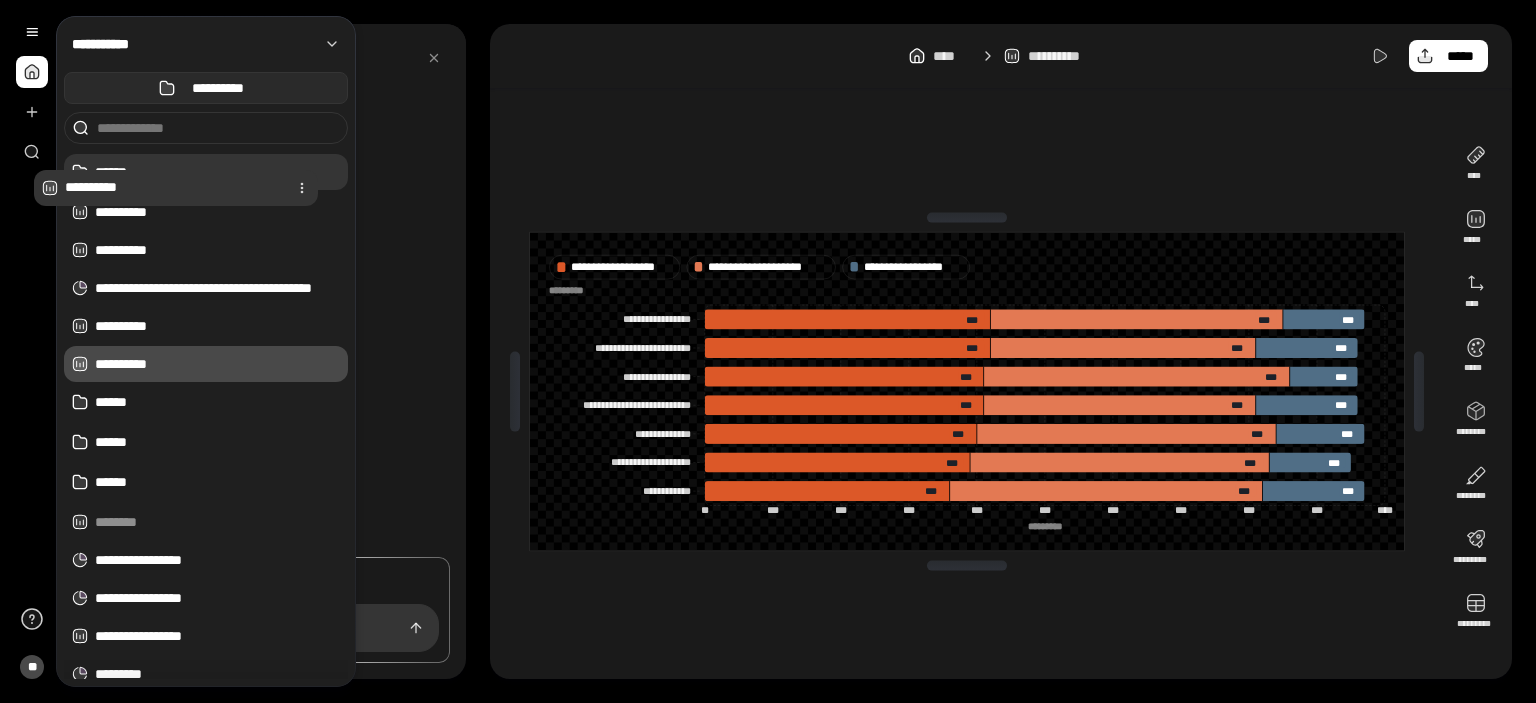 drag, startPoint x: 147, startPoint y: 246, endPoint x: 117, endPoint y: 183, distance: 69.77822 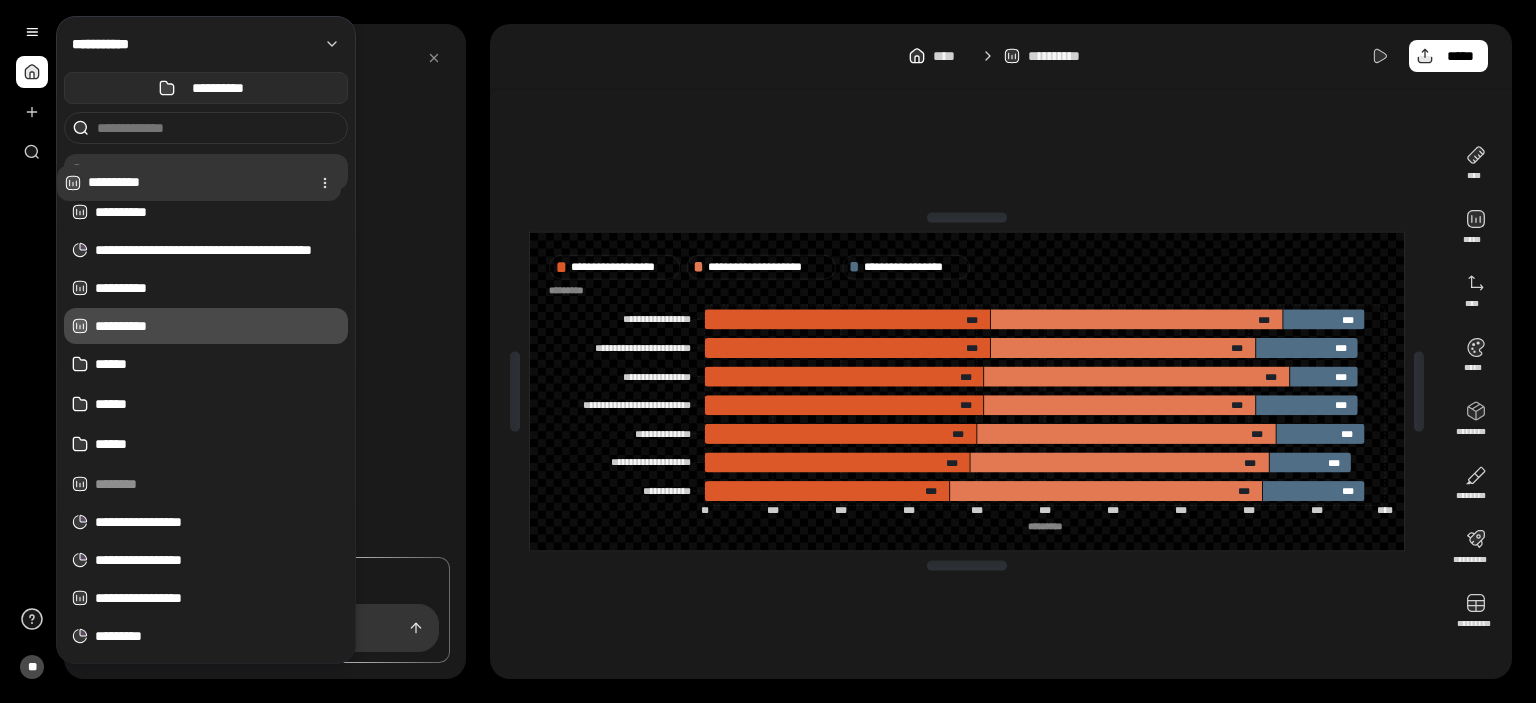 drag, startPoint x: 134, startPoint y: 210, endPoint x: 127, endPoint y: 182, distance: 28.86174 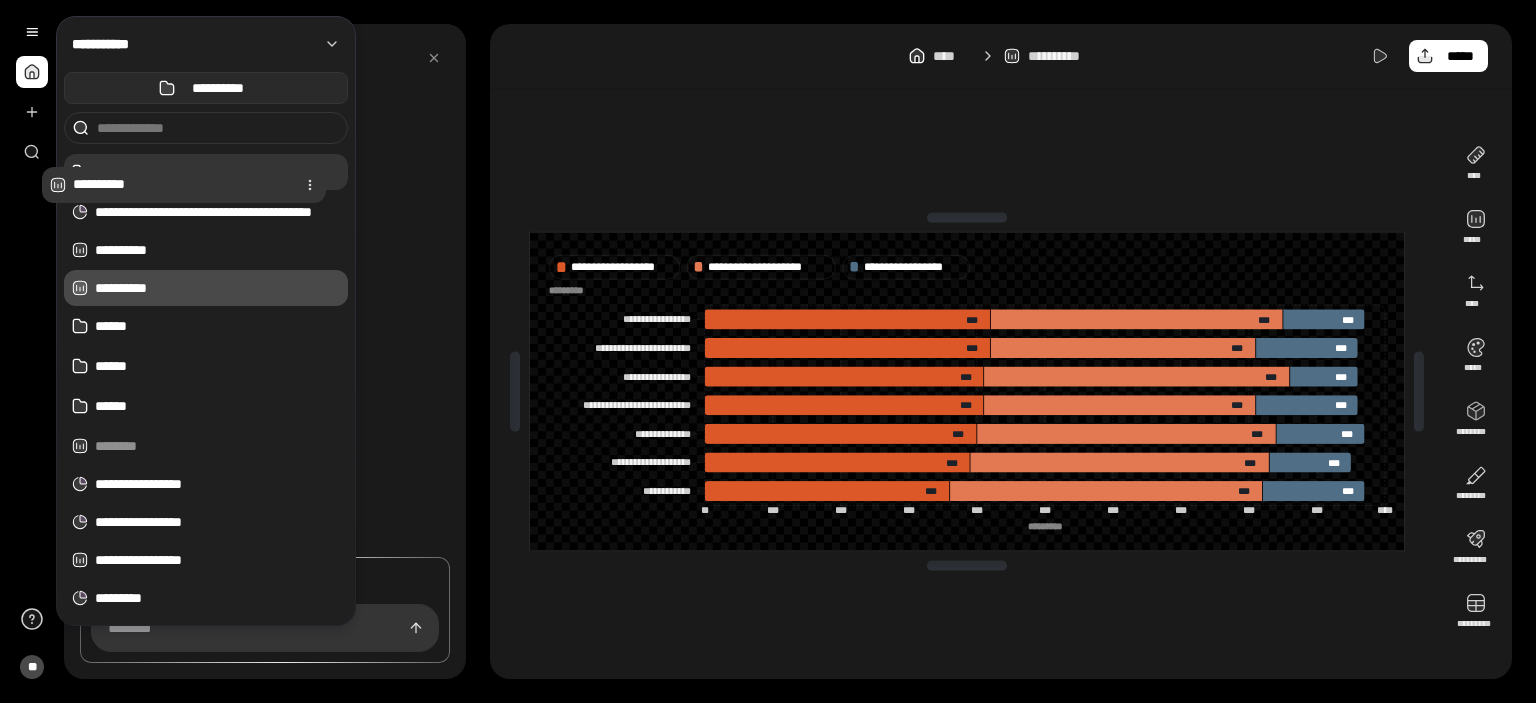 drag, startPoint x: 147, startPoint y: 249, endPoint x: 126, endPoint y: 184, distance: 68.30813 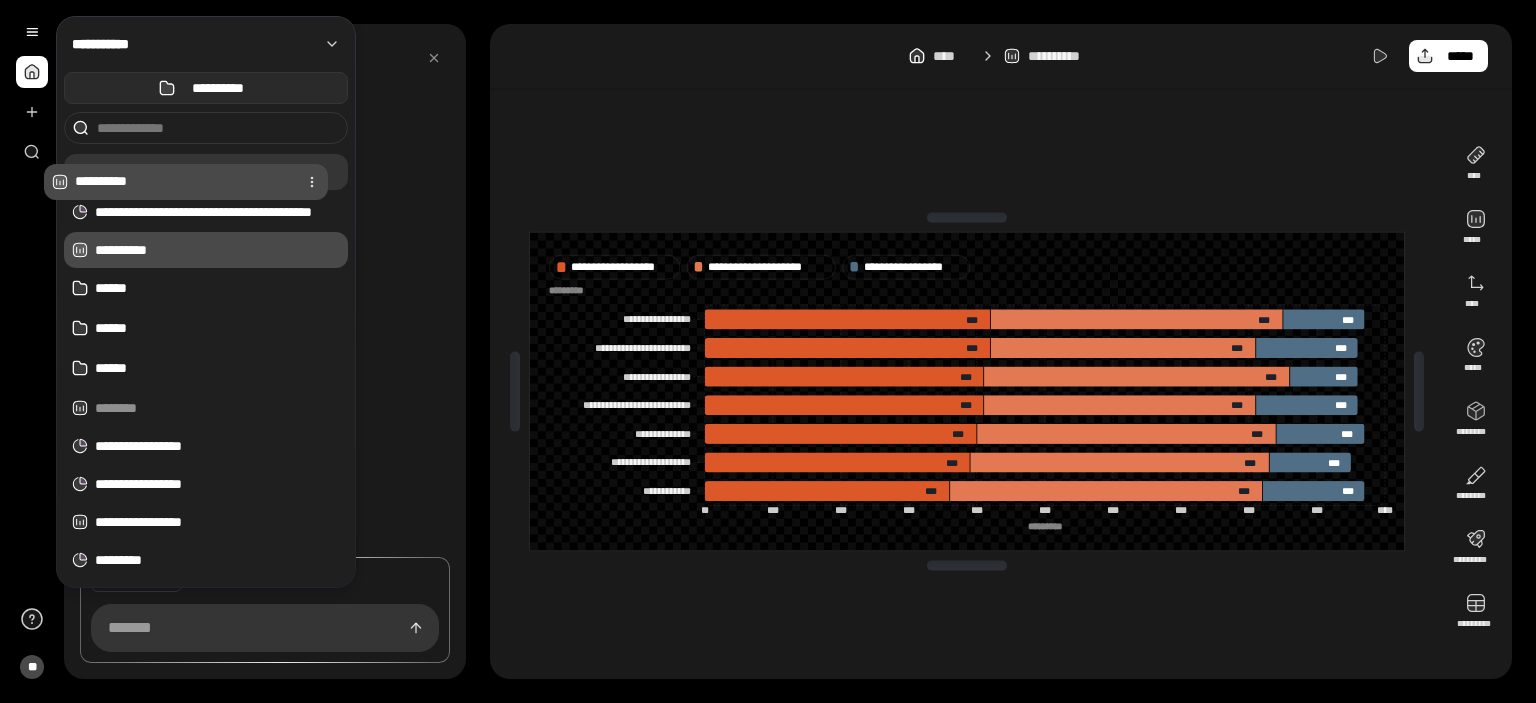 drag, startPoint x: 140, startPoint y: 250, endPoint x: 120, endPoint y: 182, distance: 70.88018 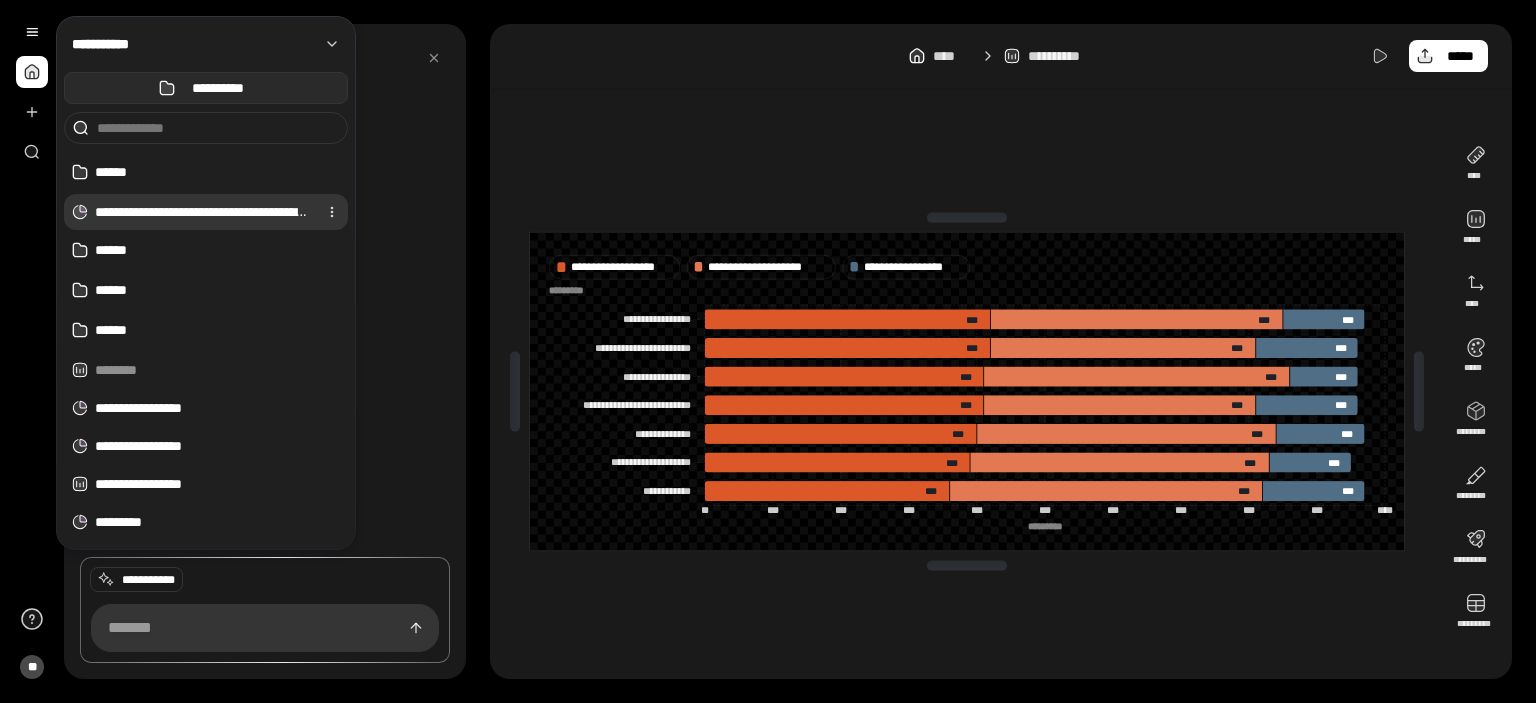 click on "**********" at bounding box center [202, 212] 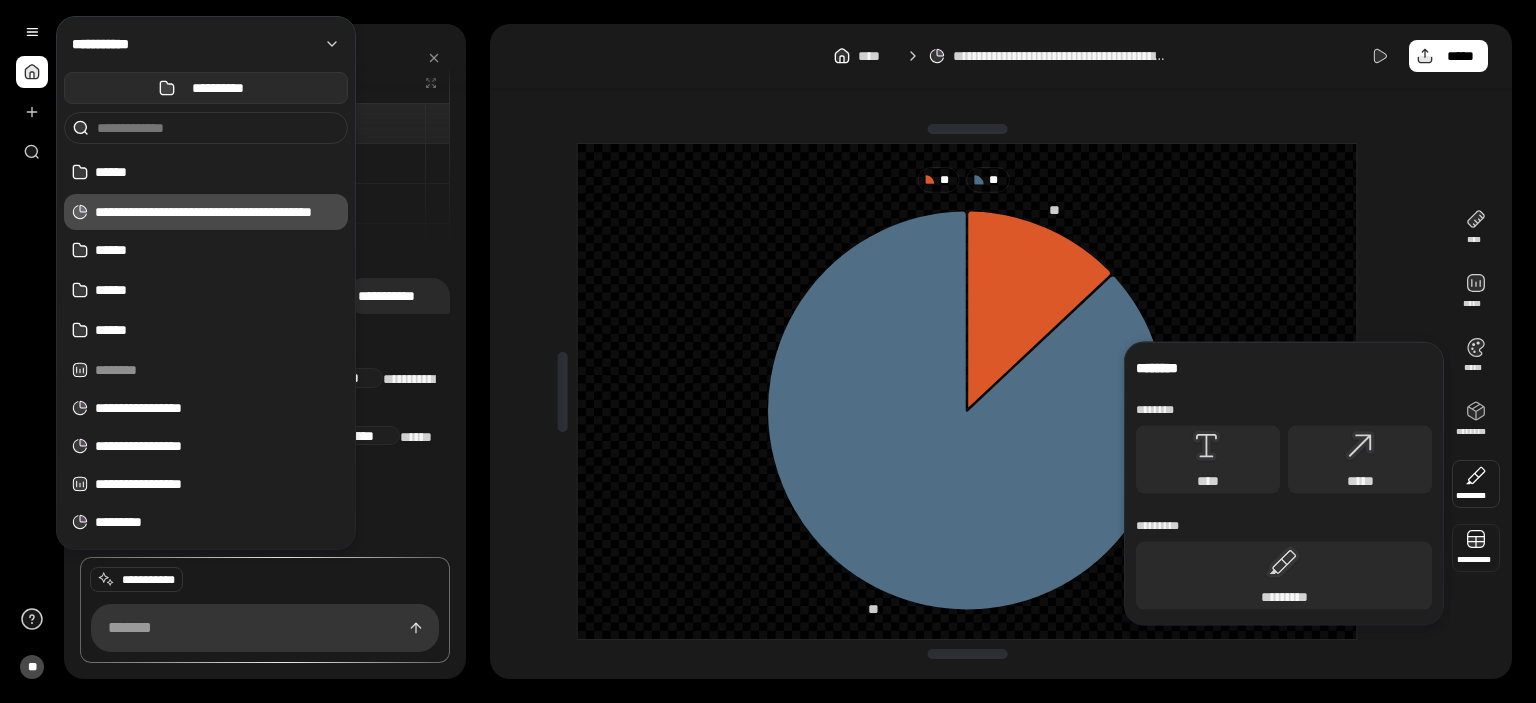 click at bounding box center [1476, 548] 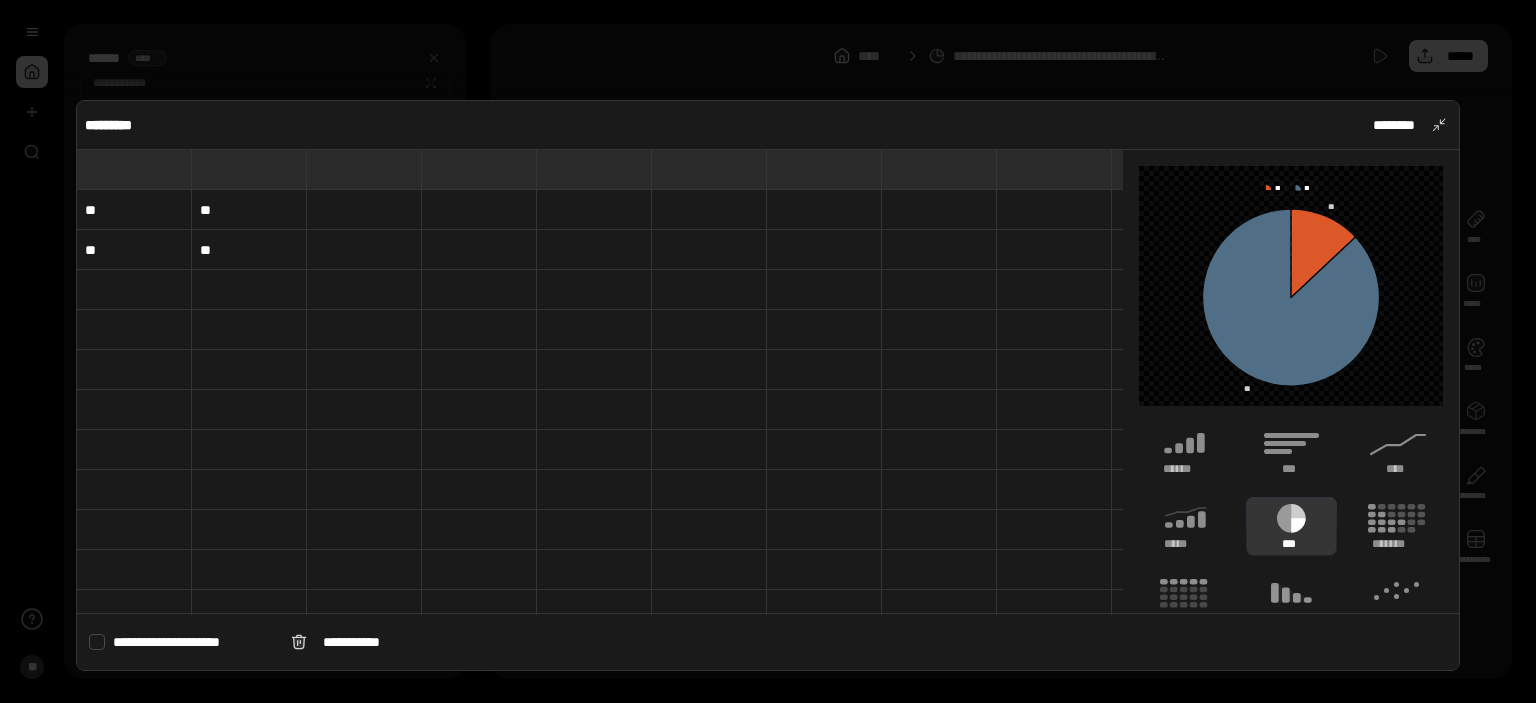 click on "**" at bounding box center (249, 210) 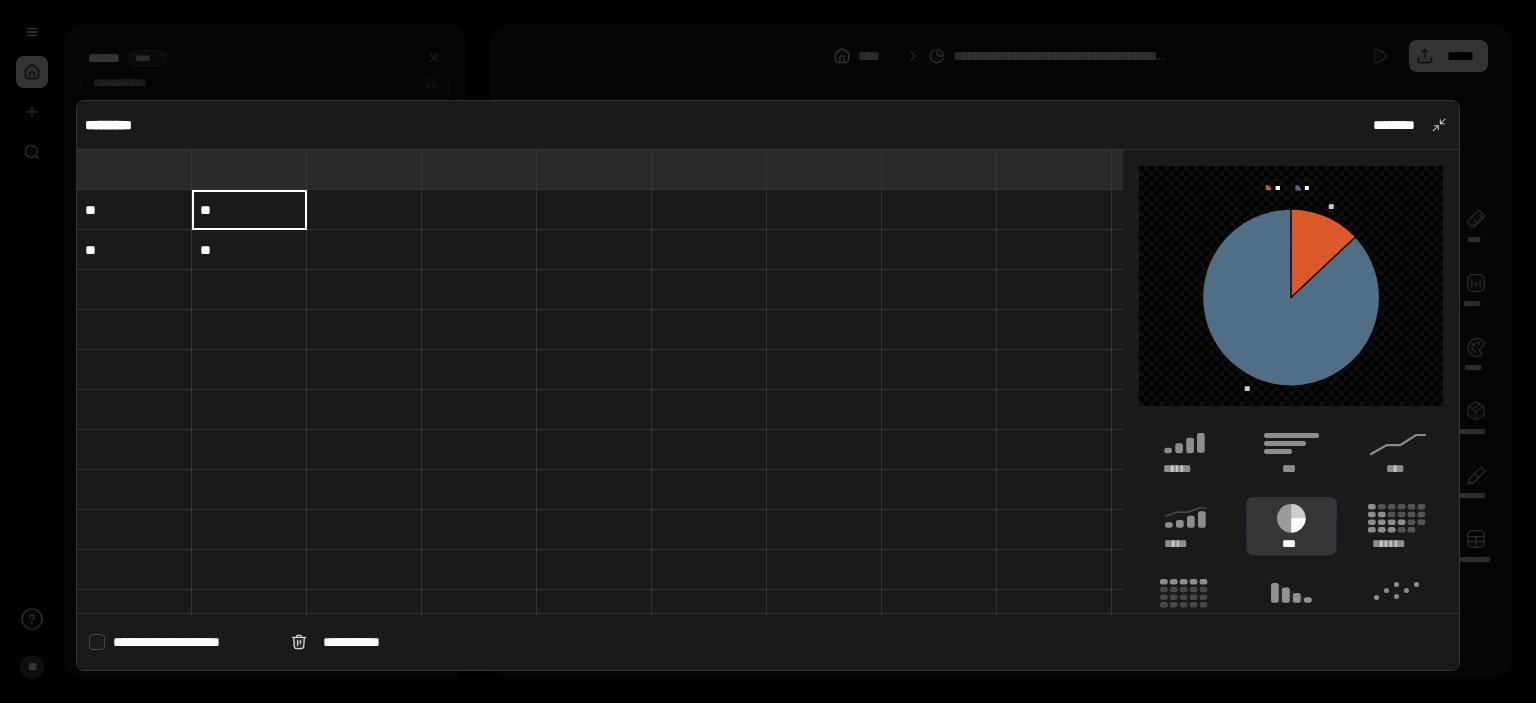 type on "**" 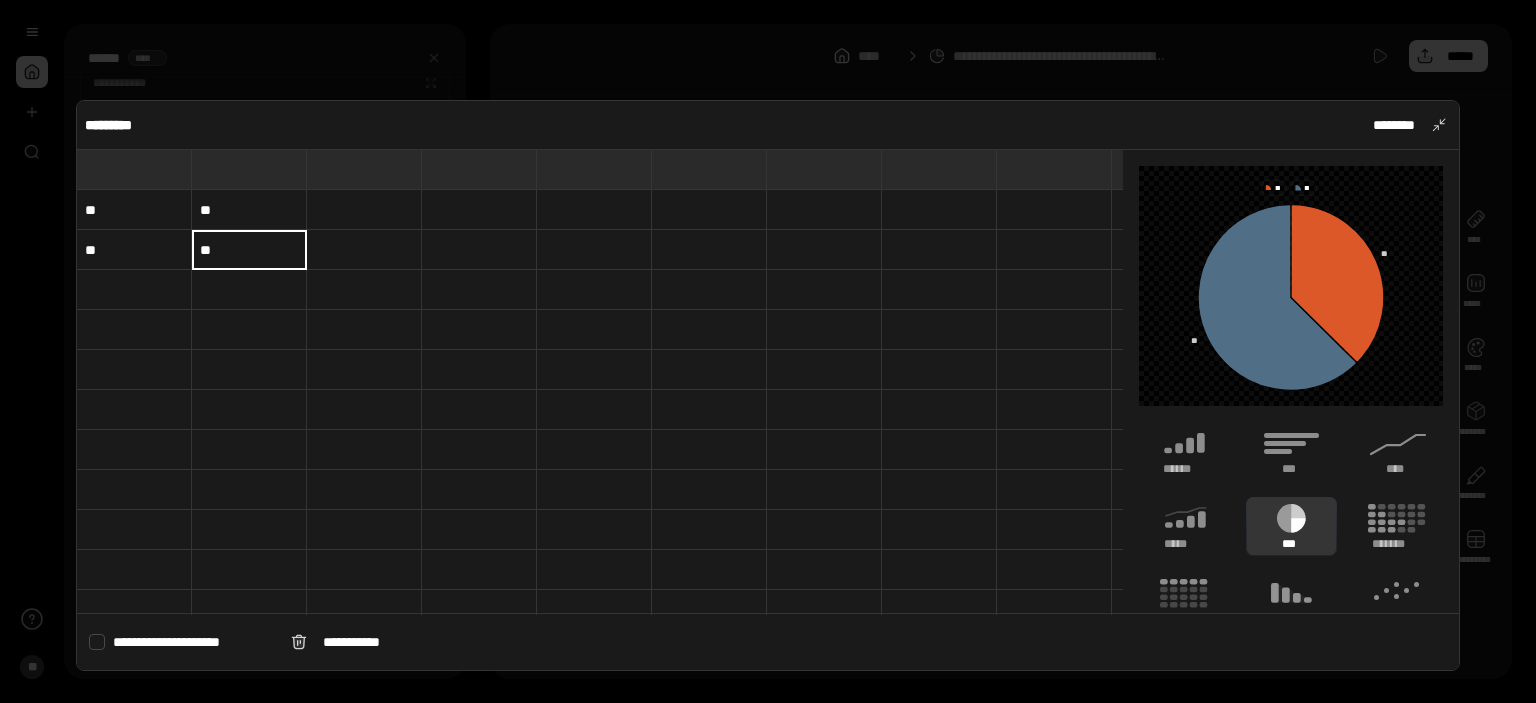 type on "**" 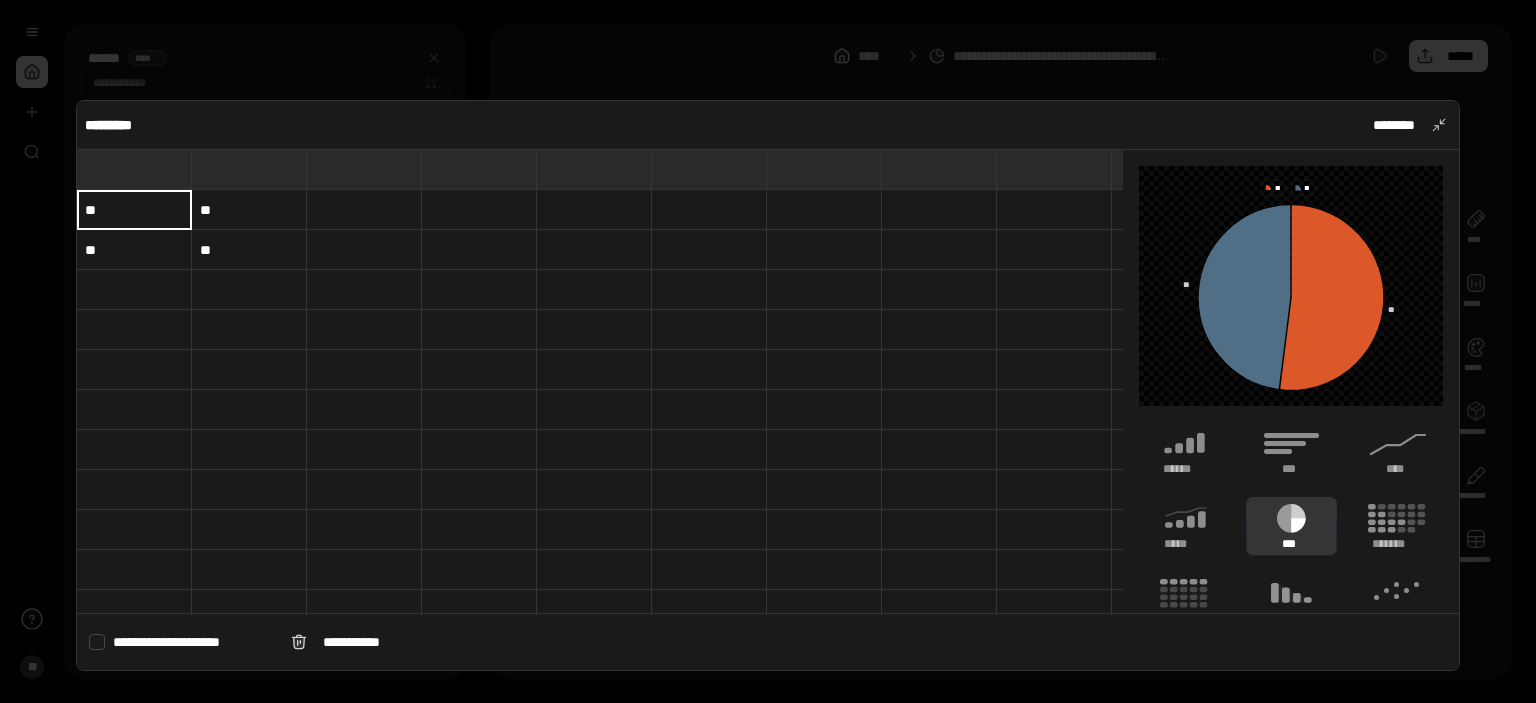 type on "**" 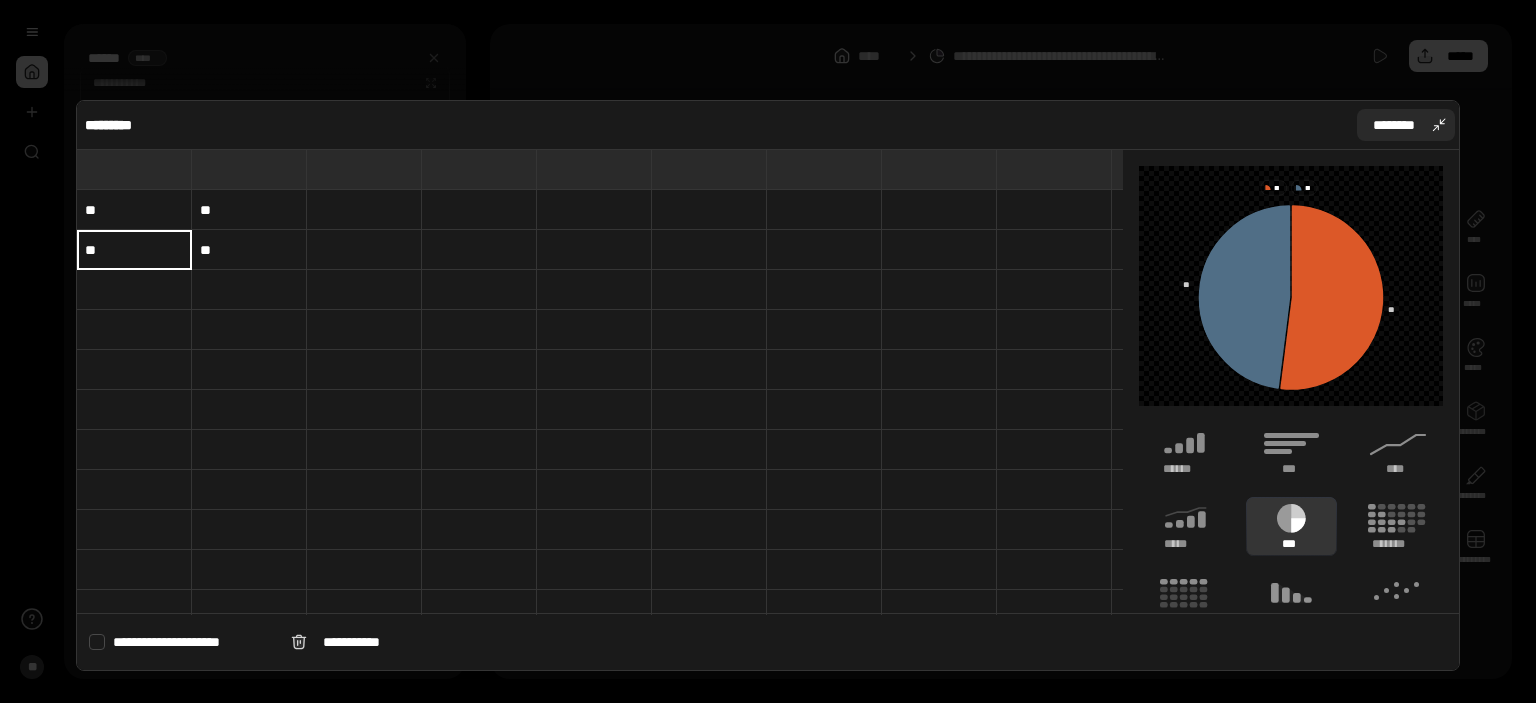 type on "**" 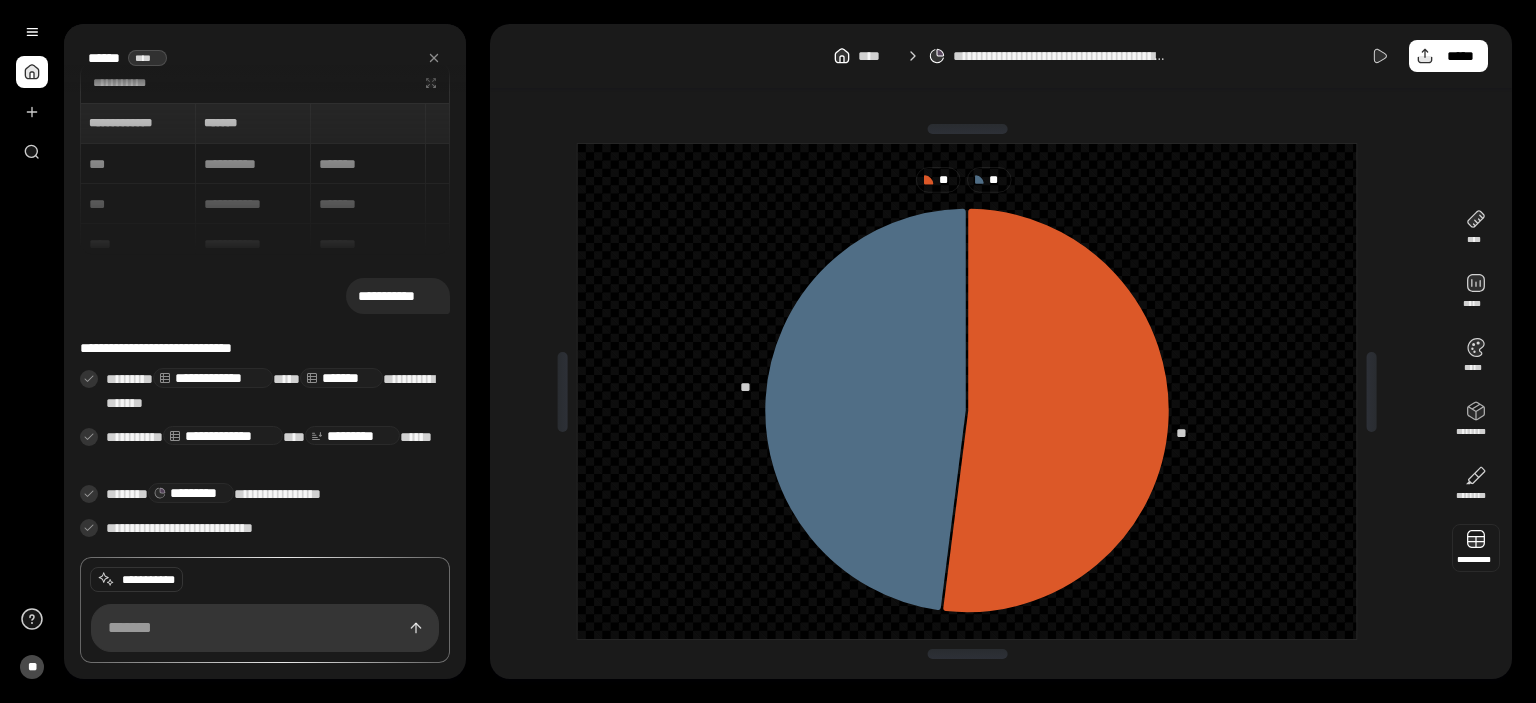 click at bounding box center [1476, 548] 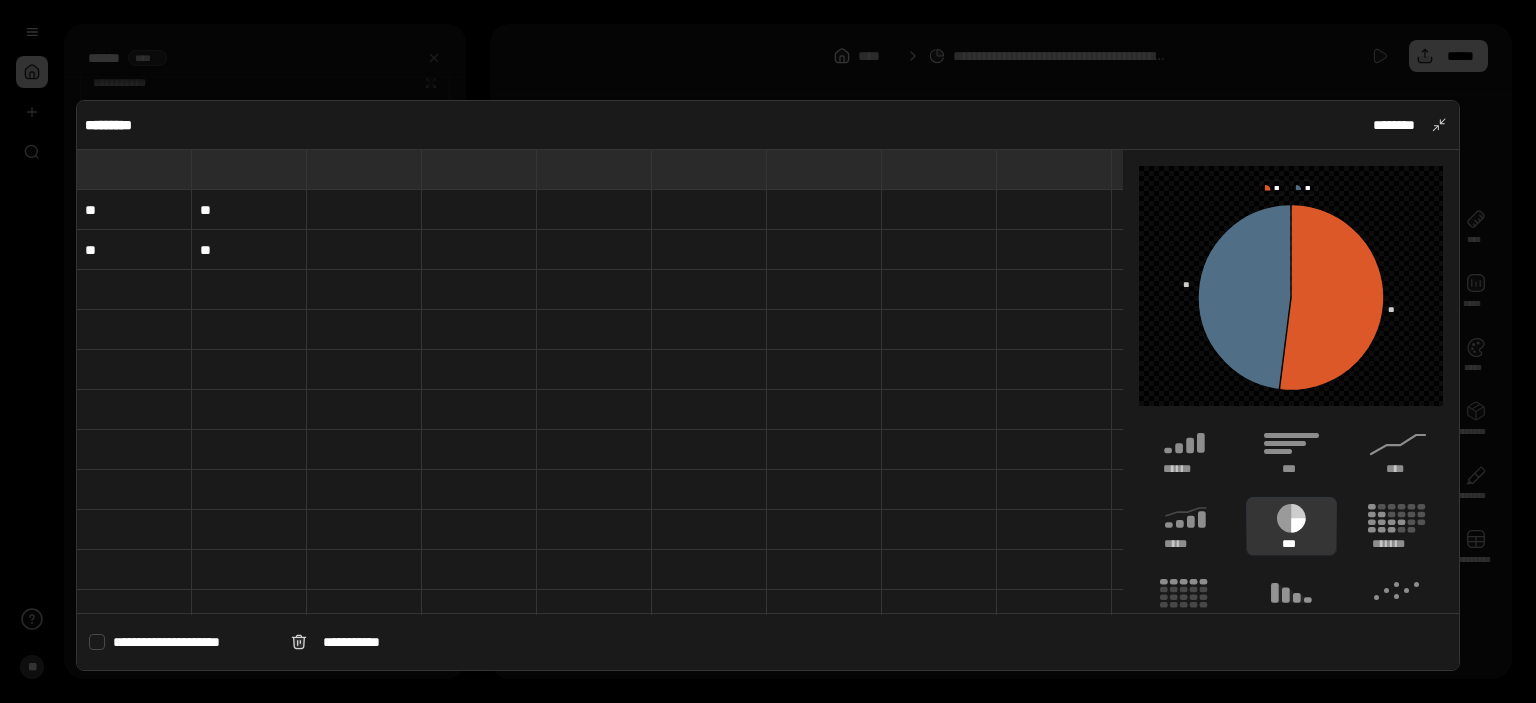 click on "**" at bounding box center [249, 210] 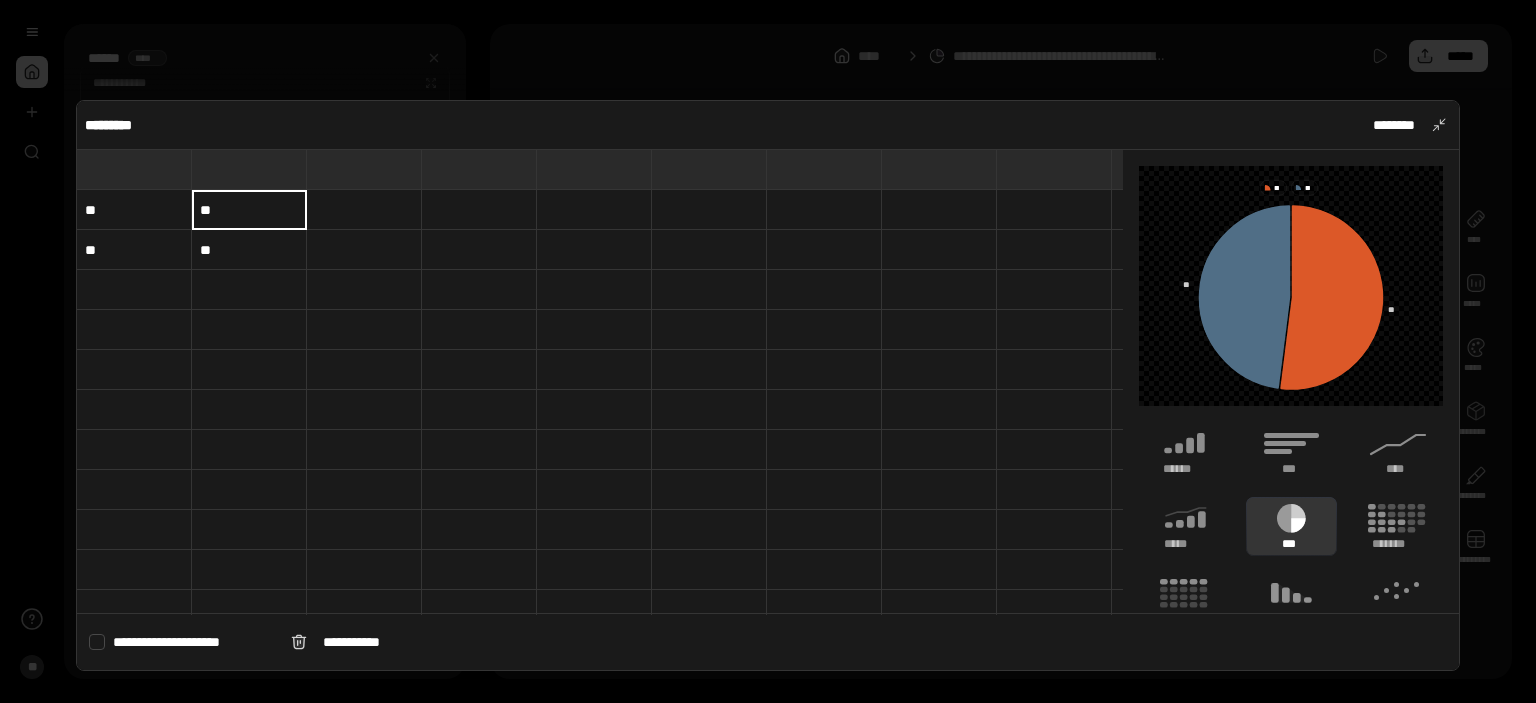 type on "**" 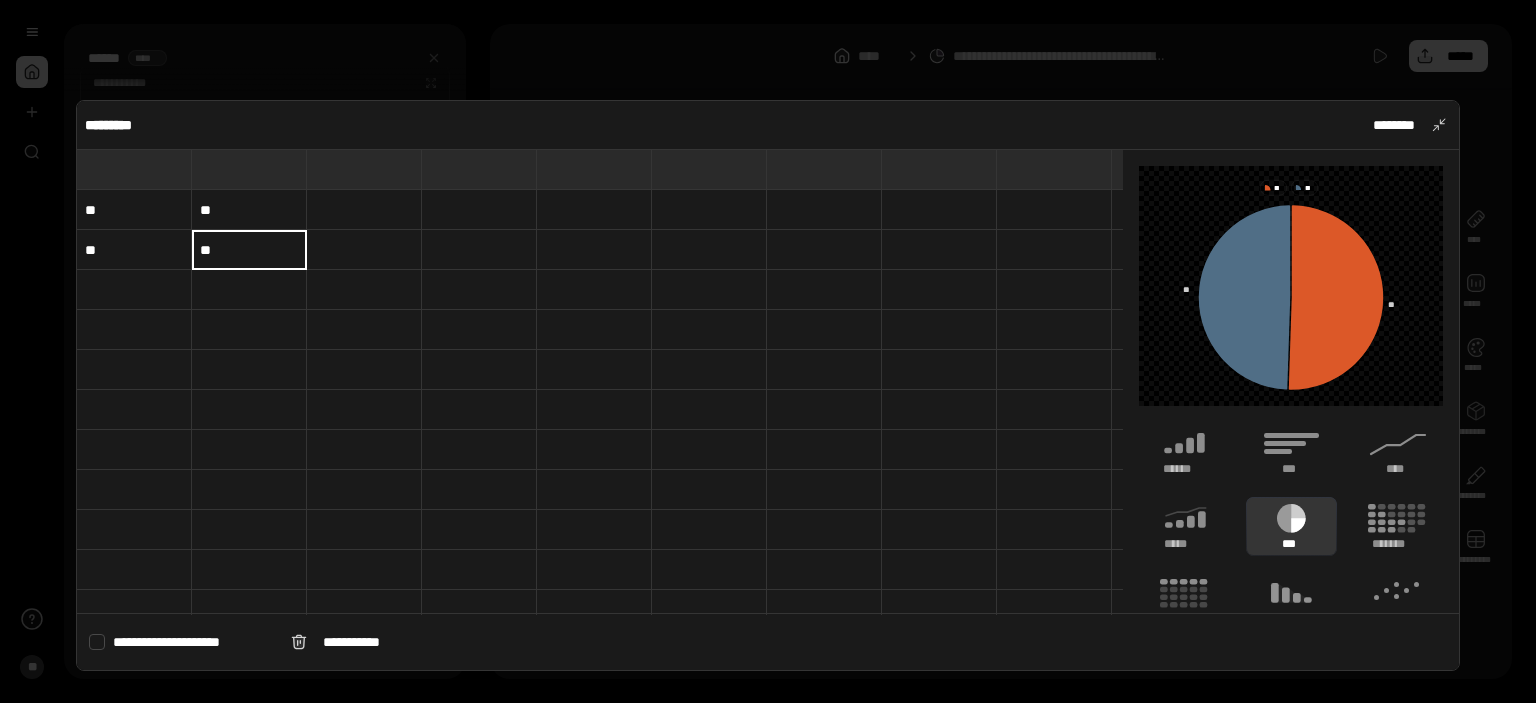 type on "**" 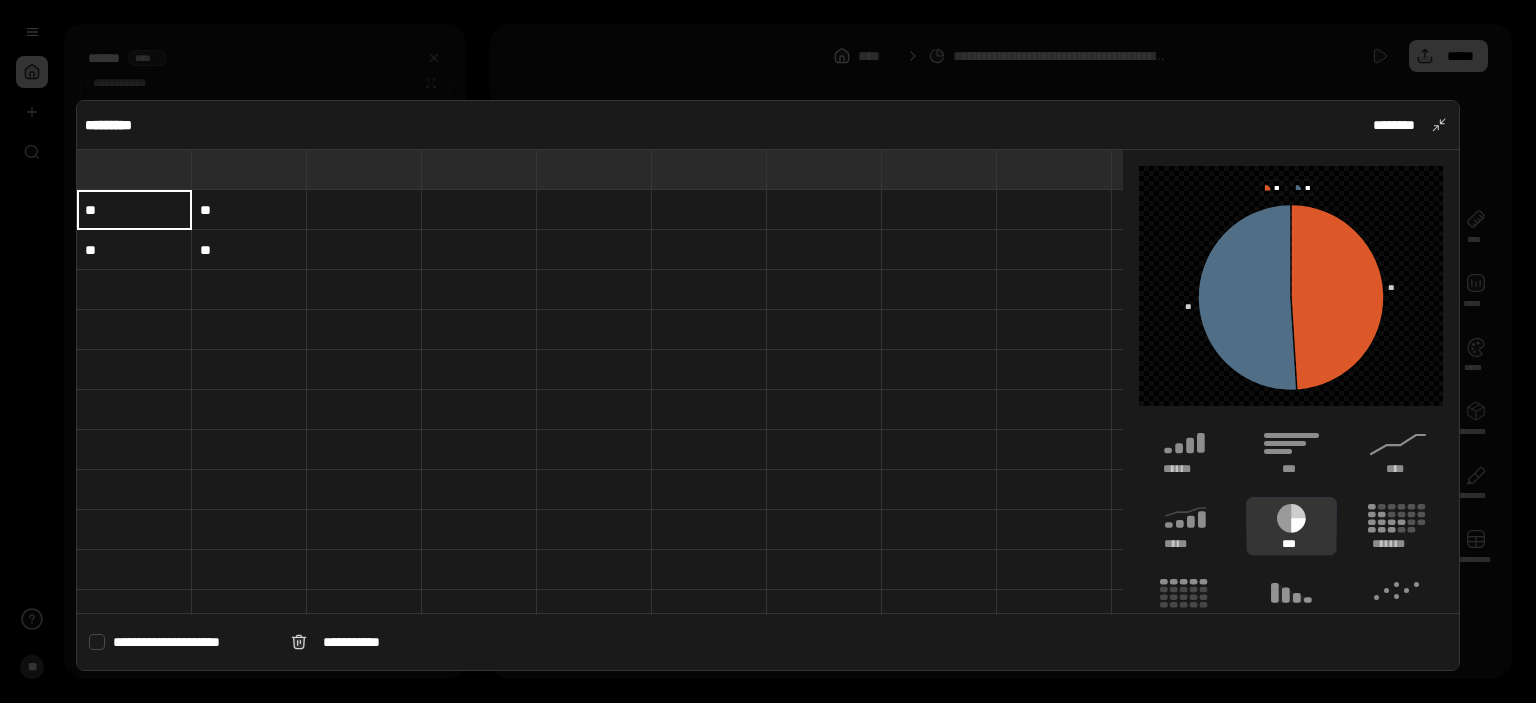 type on "**" 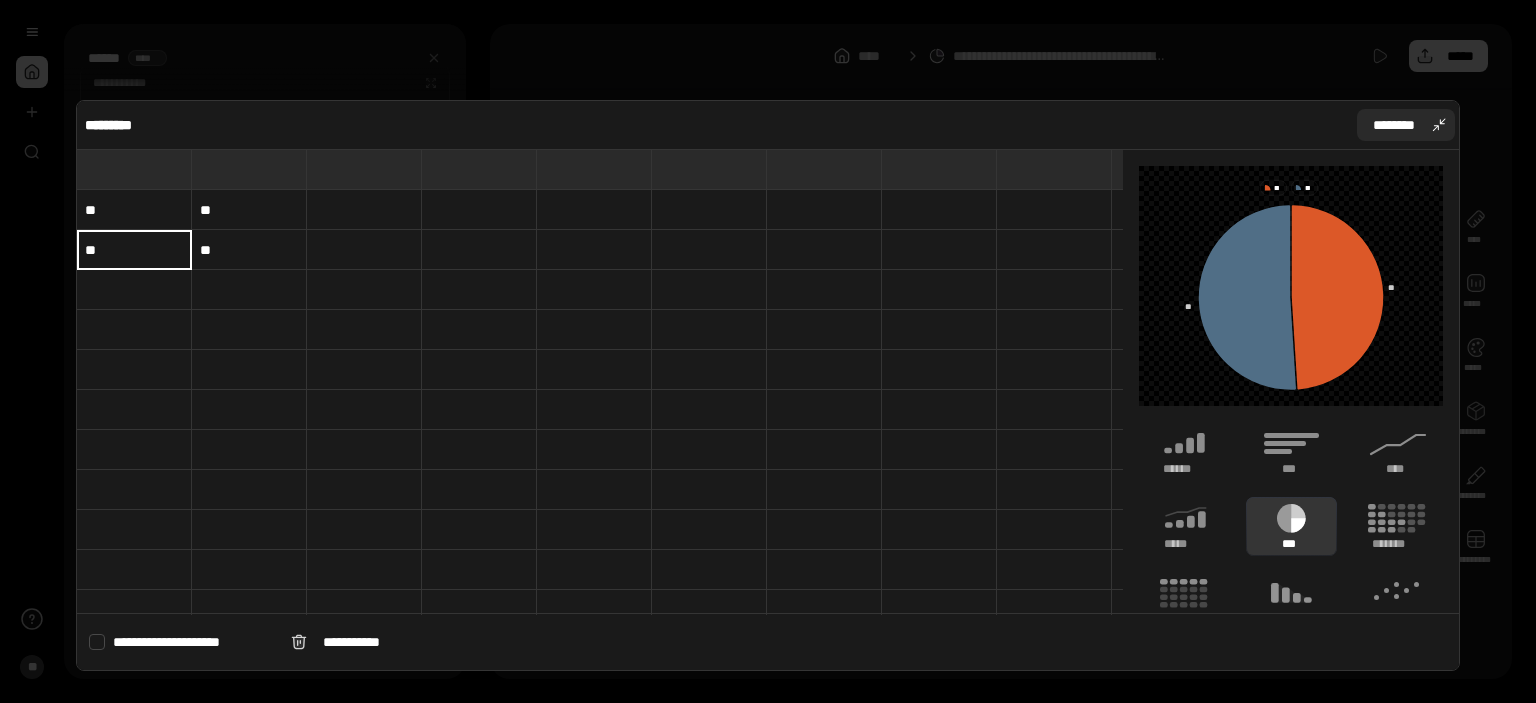 type on "**" 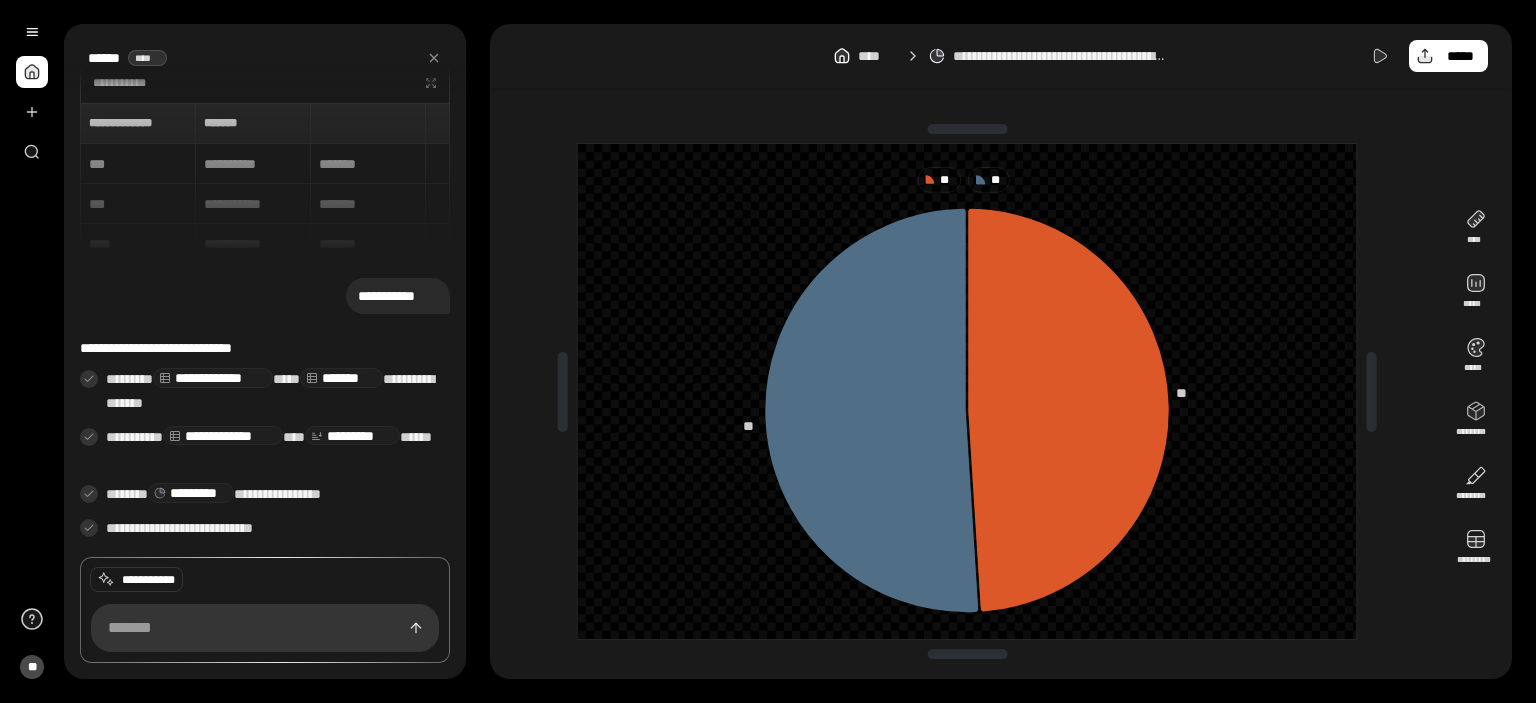 click 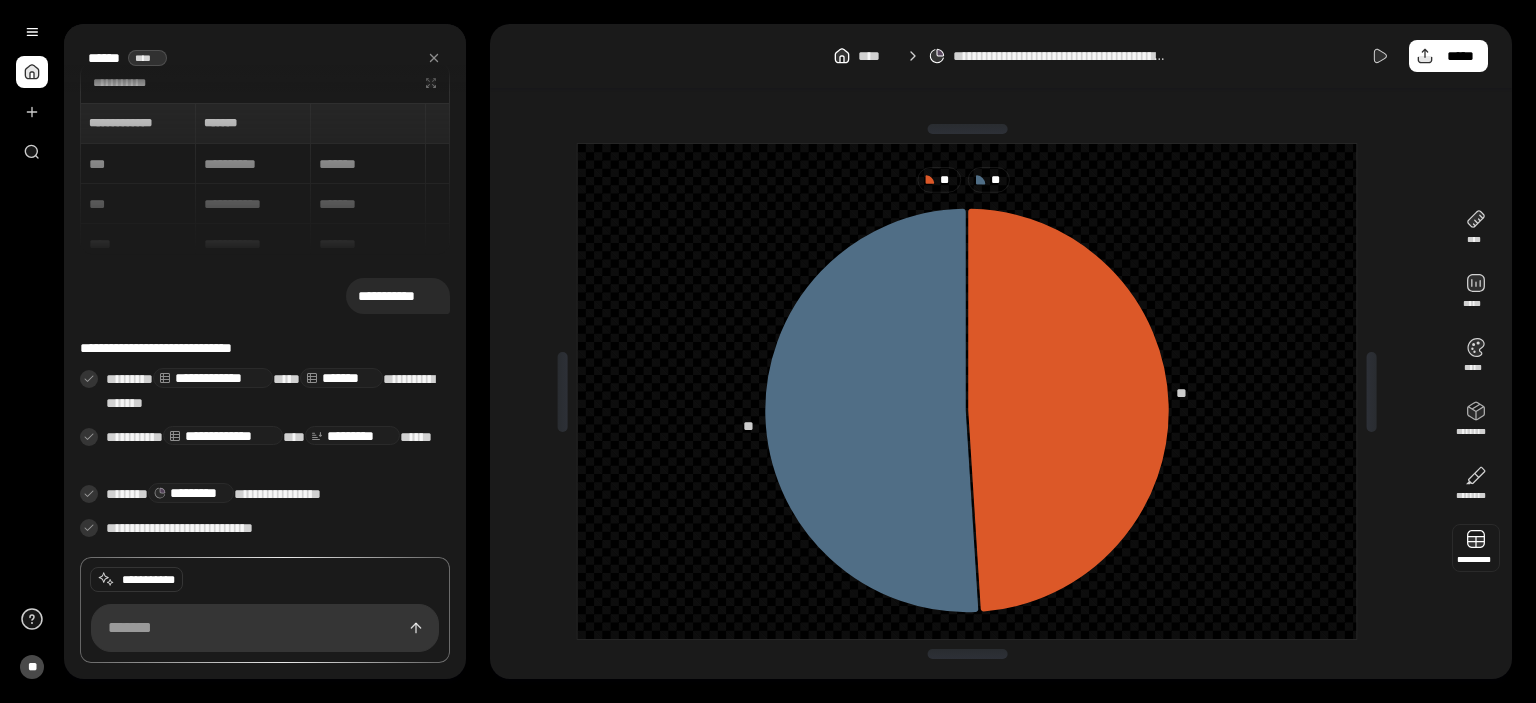 click at bounding box center [1476, 548] 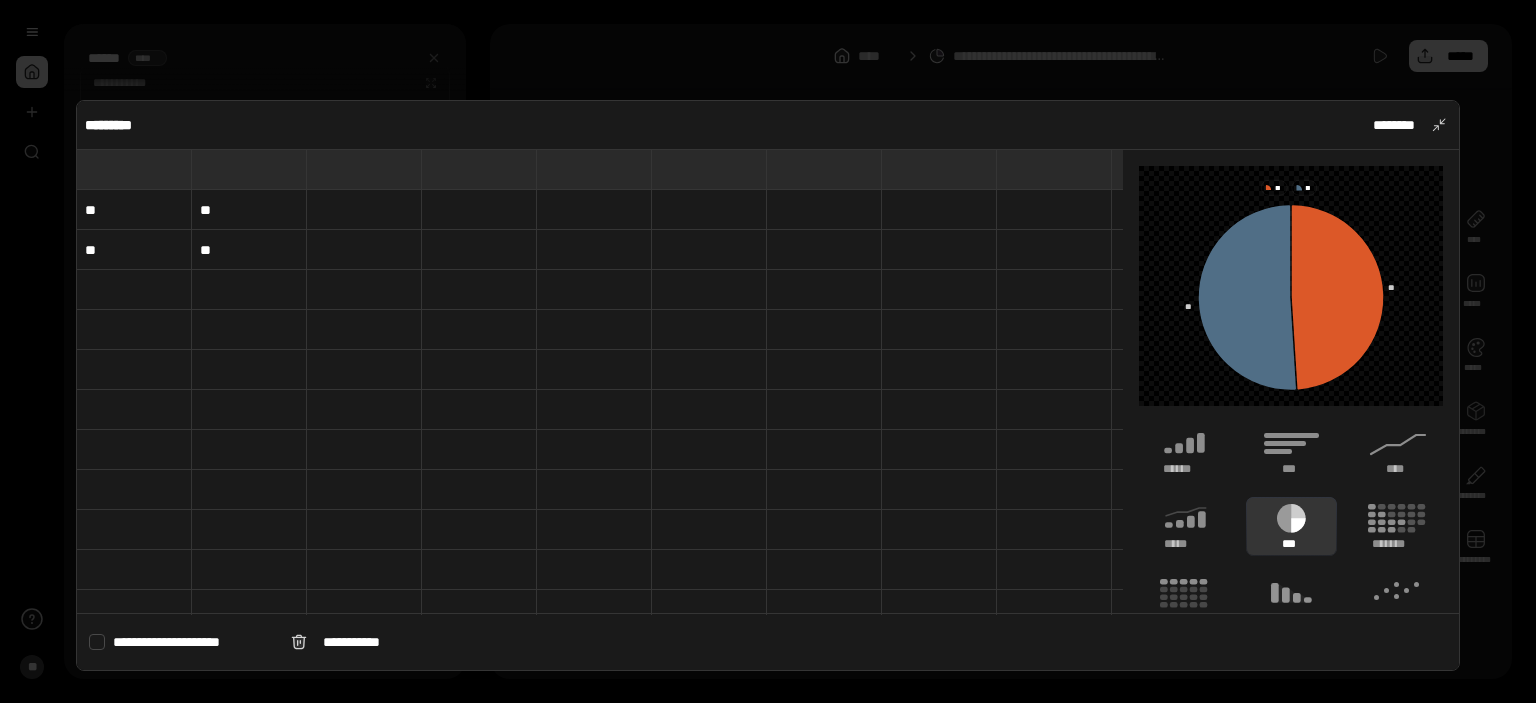 click on "**" at bounding box center (249, 210) 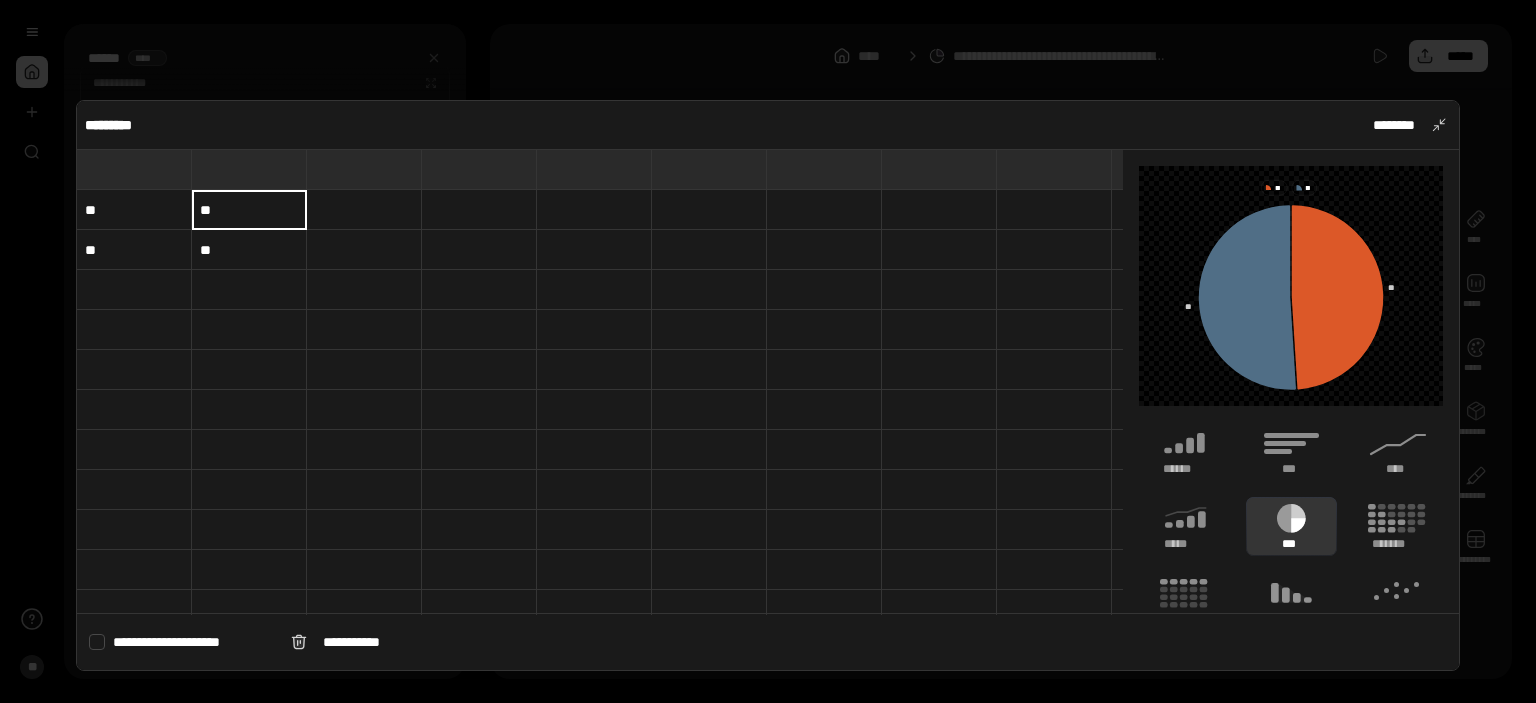 type on "**" 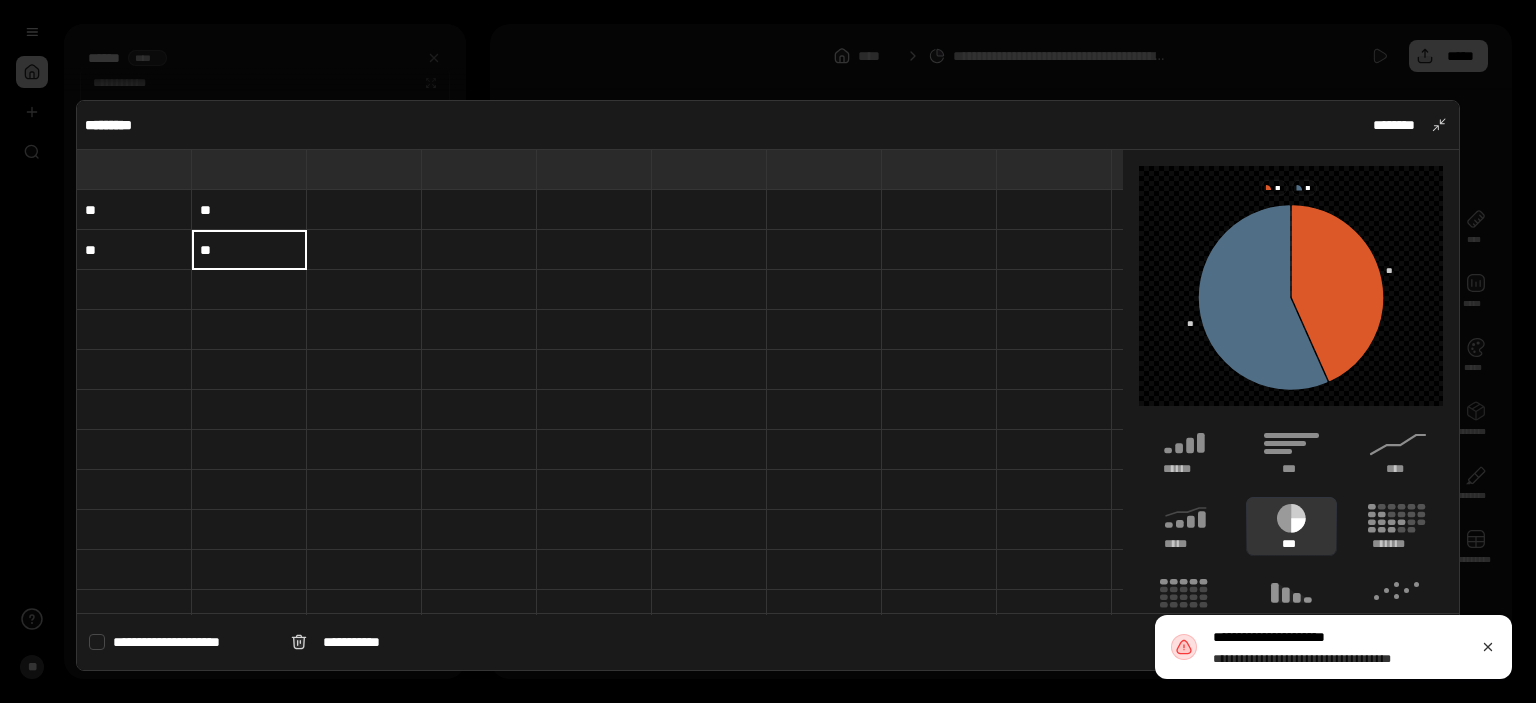 type on "**" 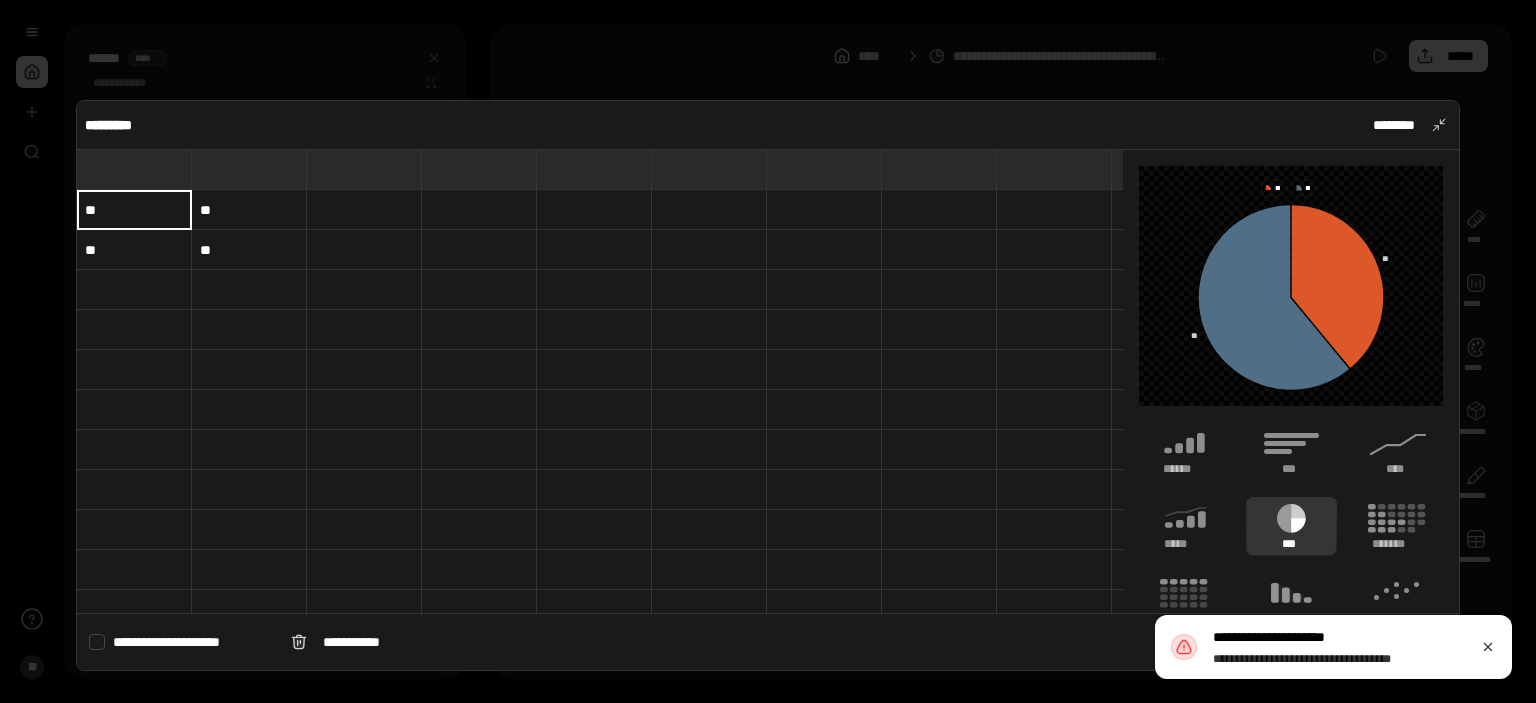 type on "**" 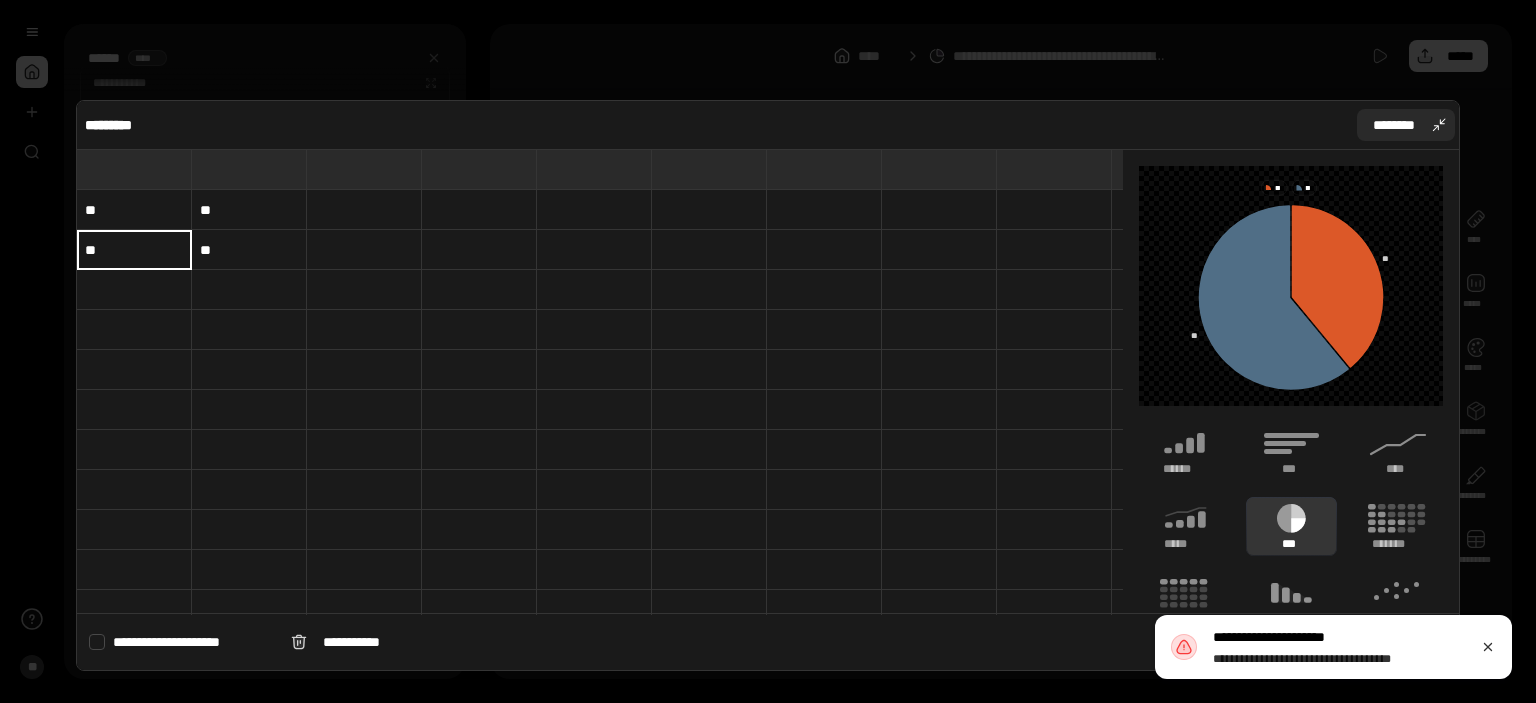 type on "**" 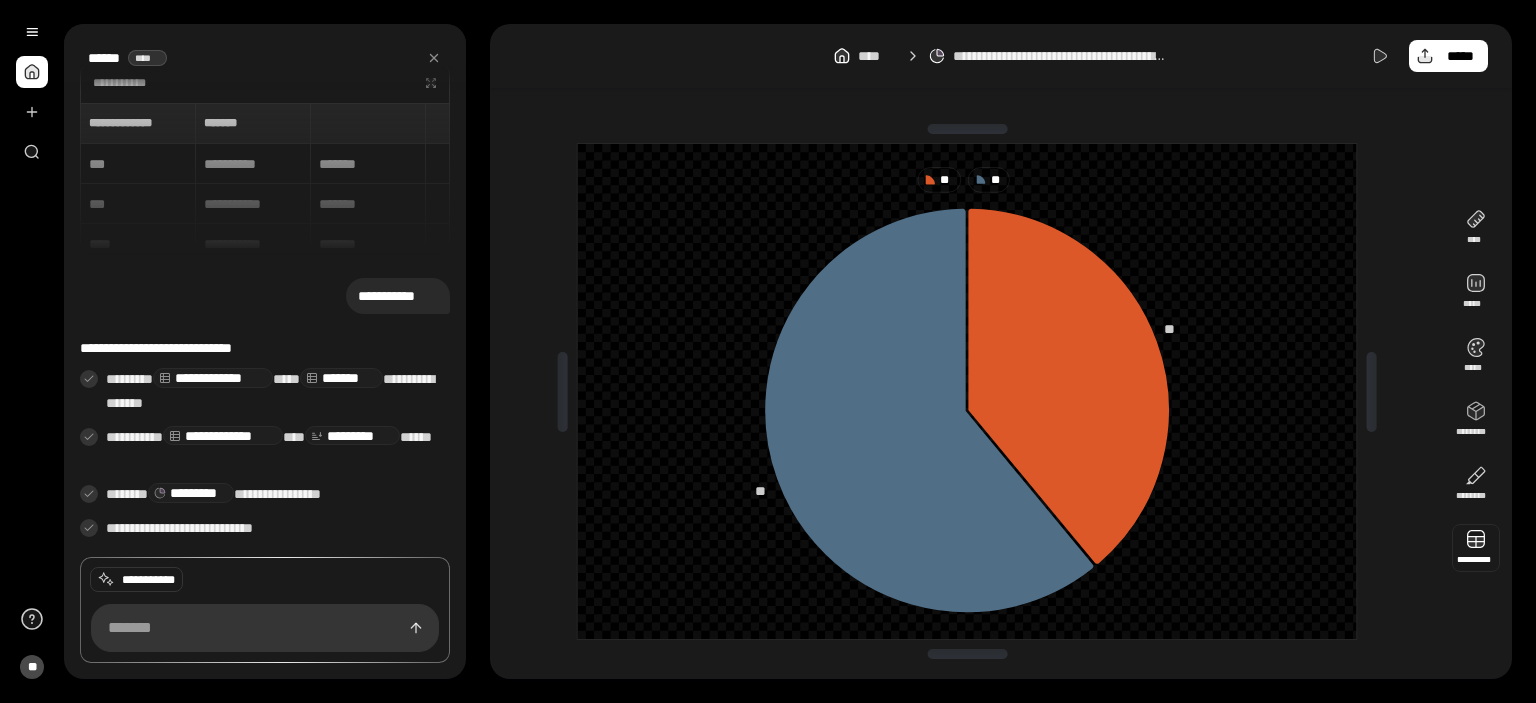 click at bounding box center (1476, 548) 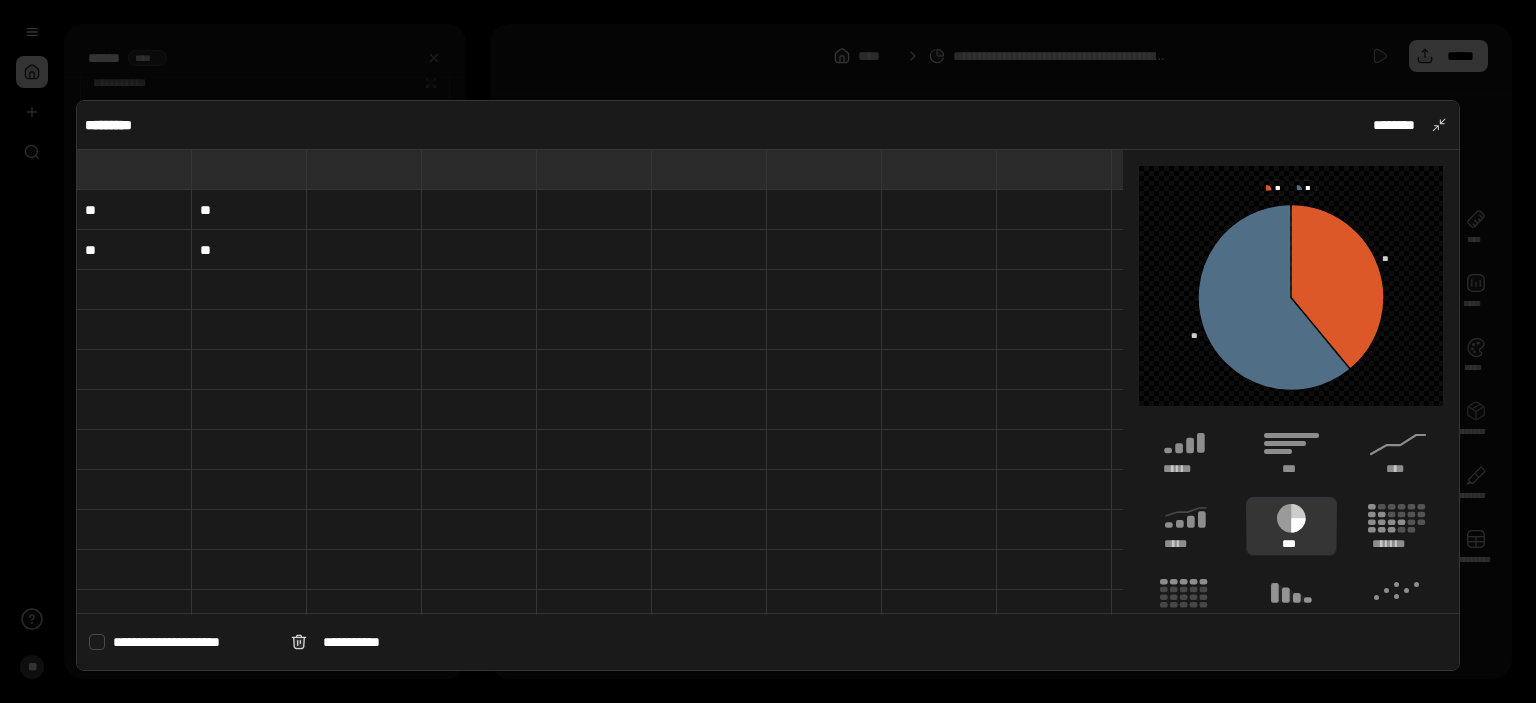 click on "**" at bounding box center [249, 210] 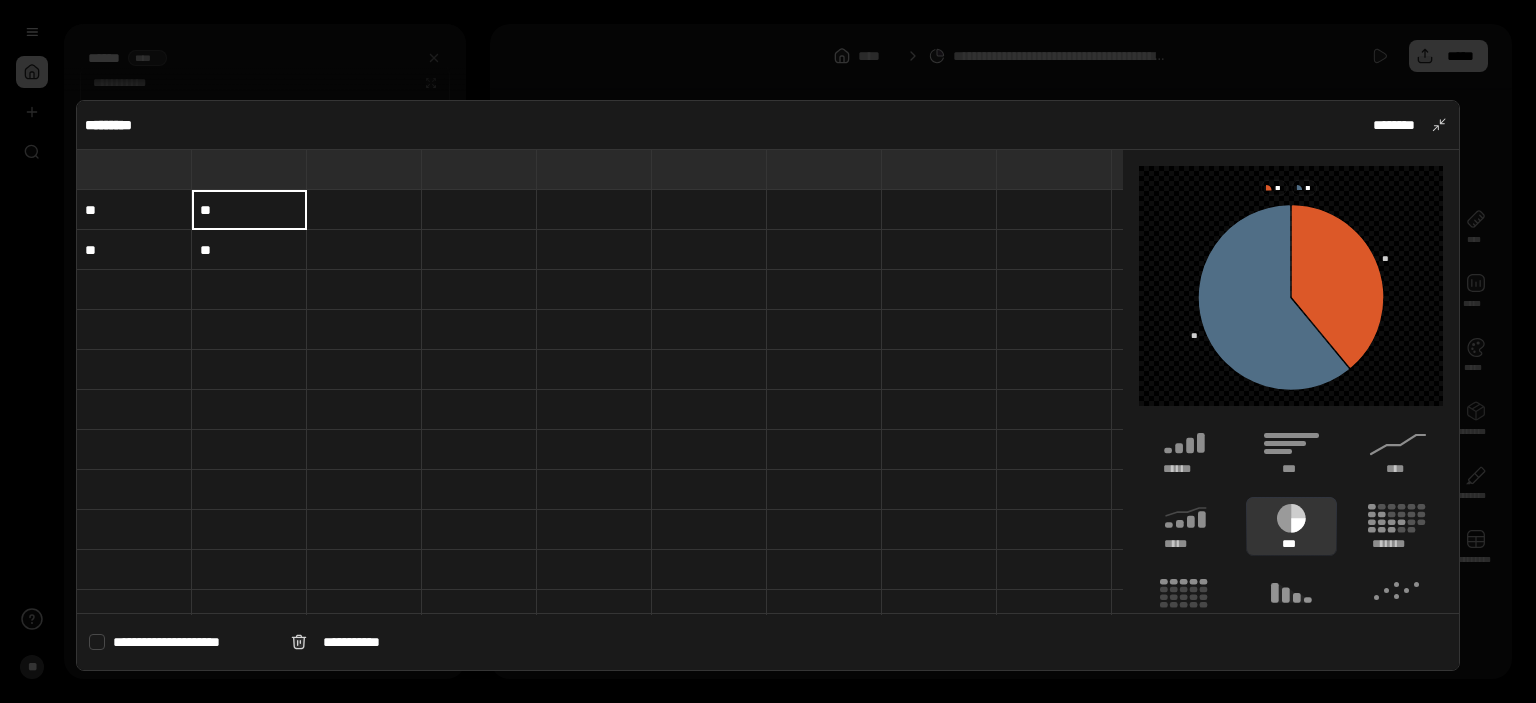type on "**" 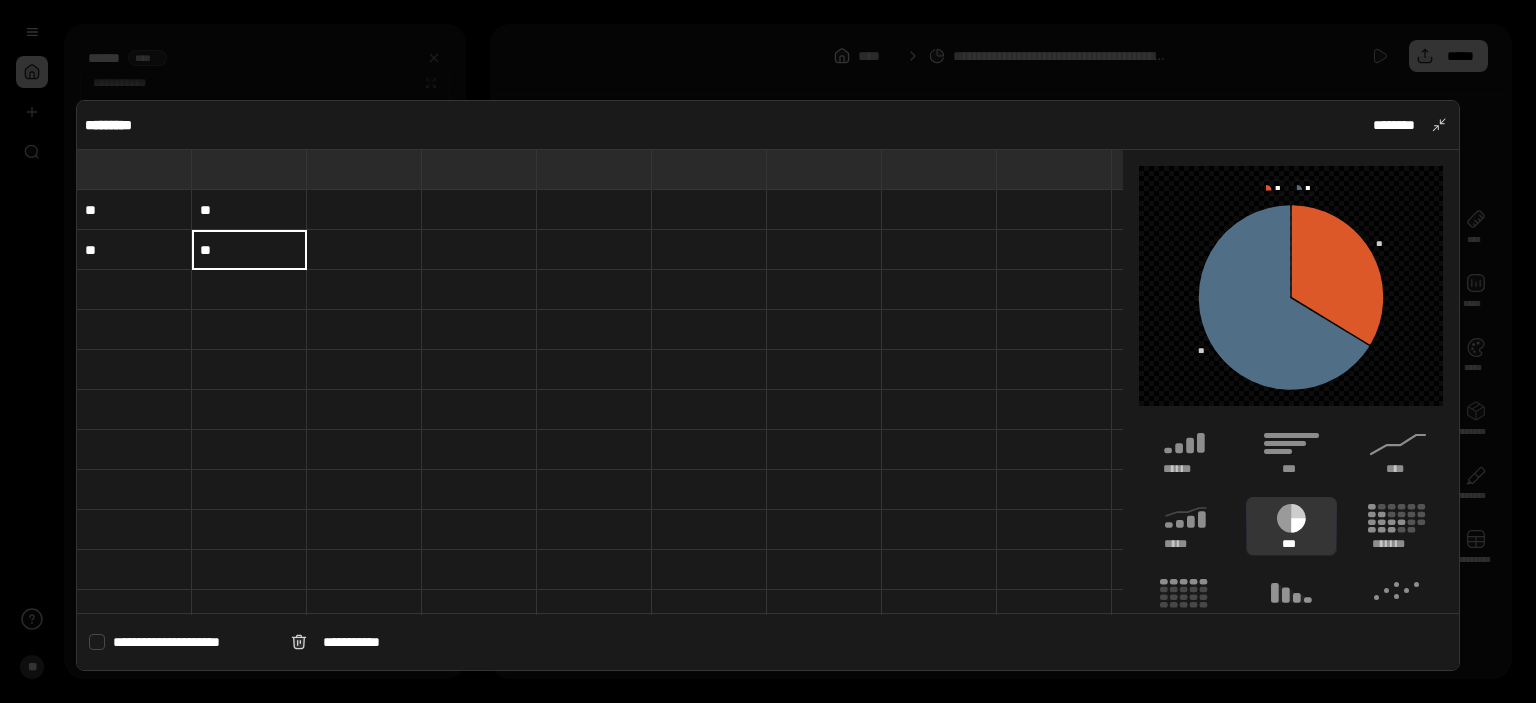 type on "**" 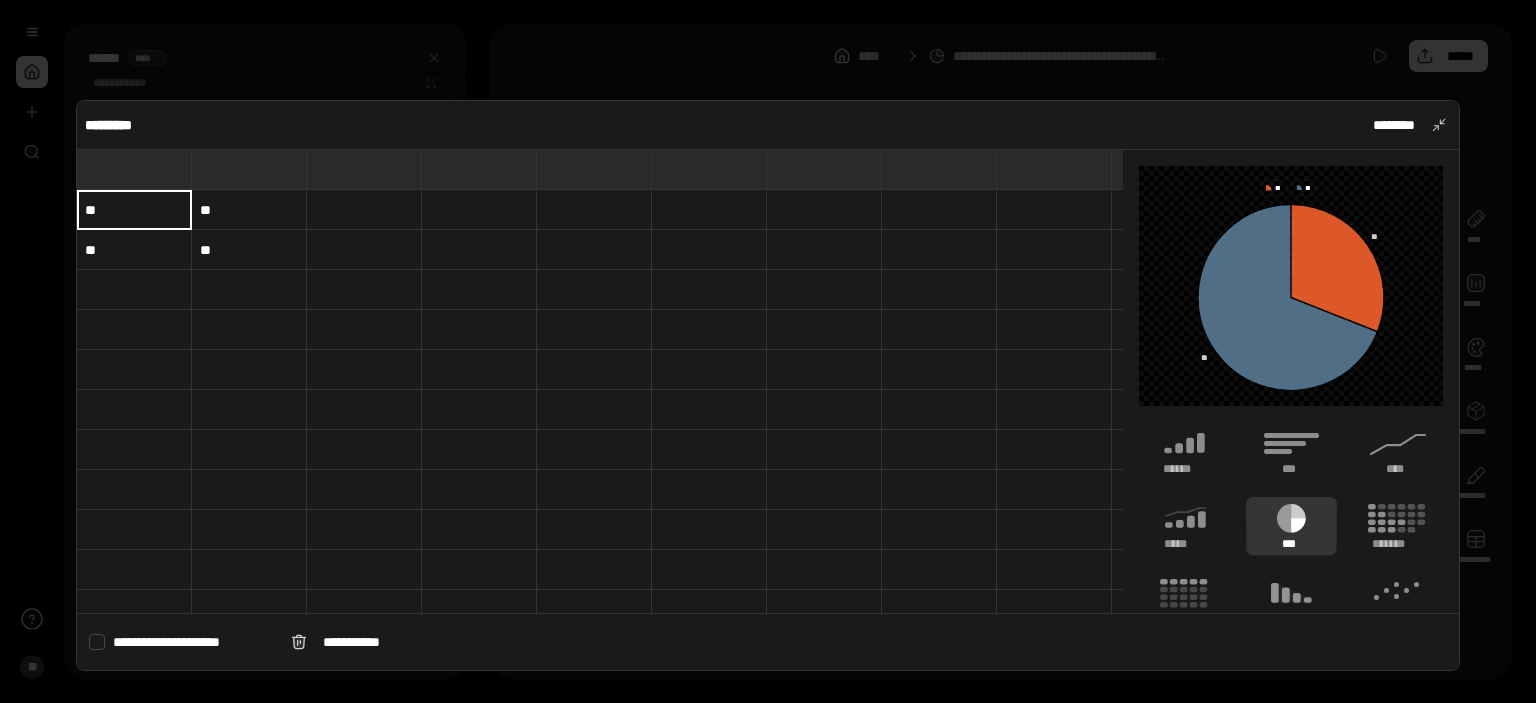 type on "**" 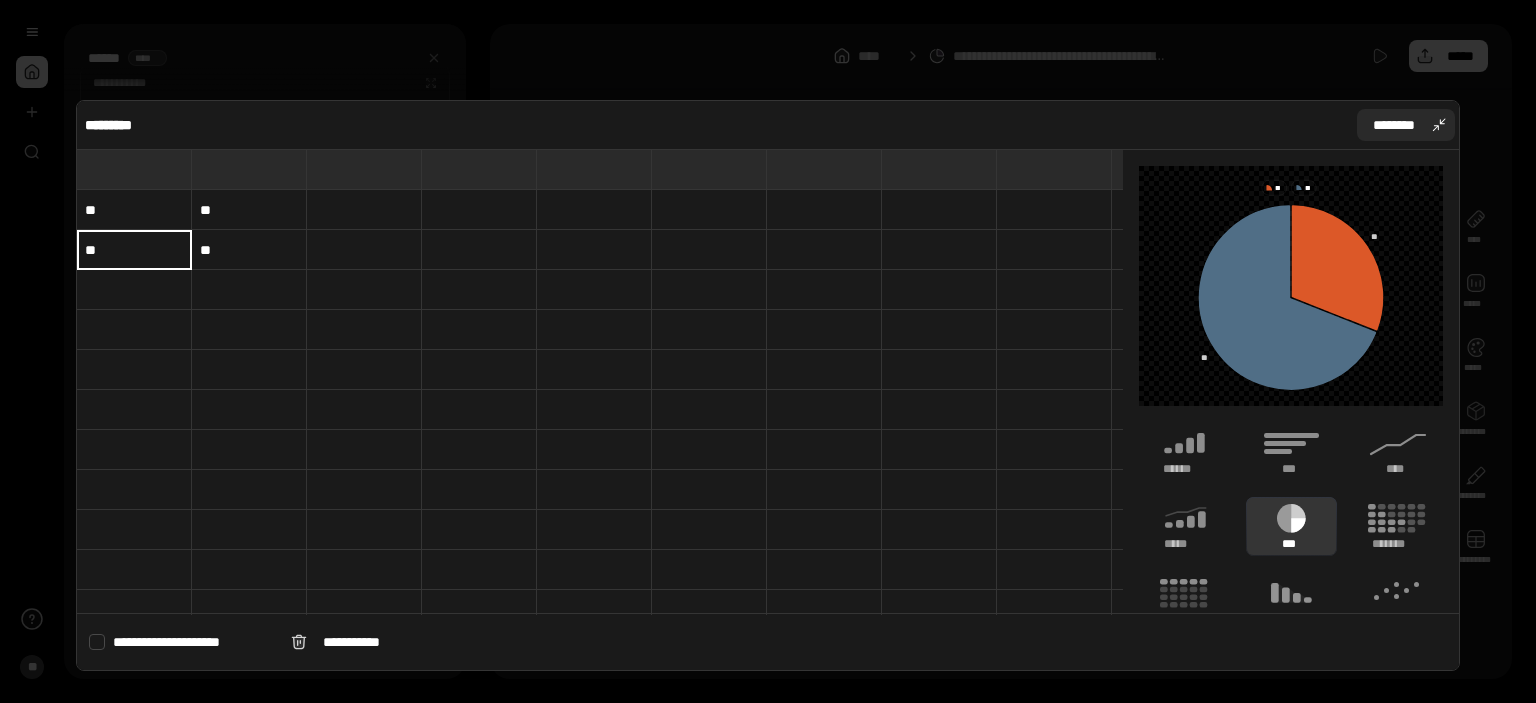 type on "**" 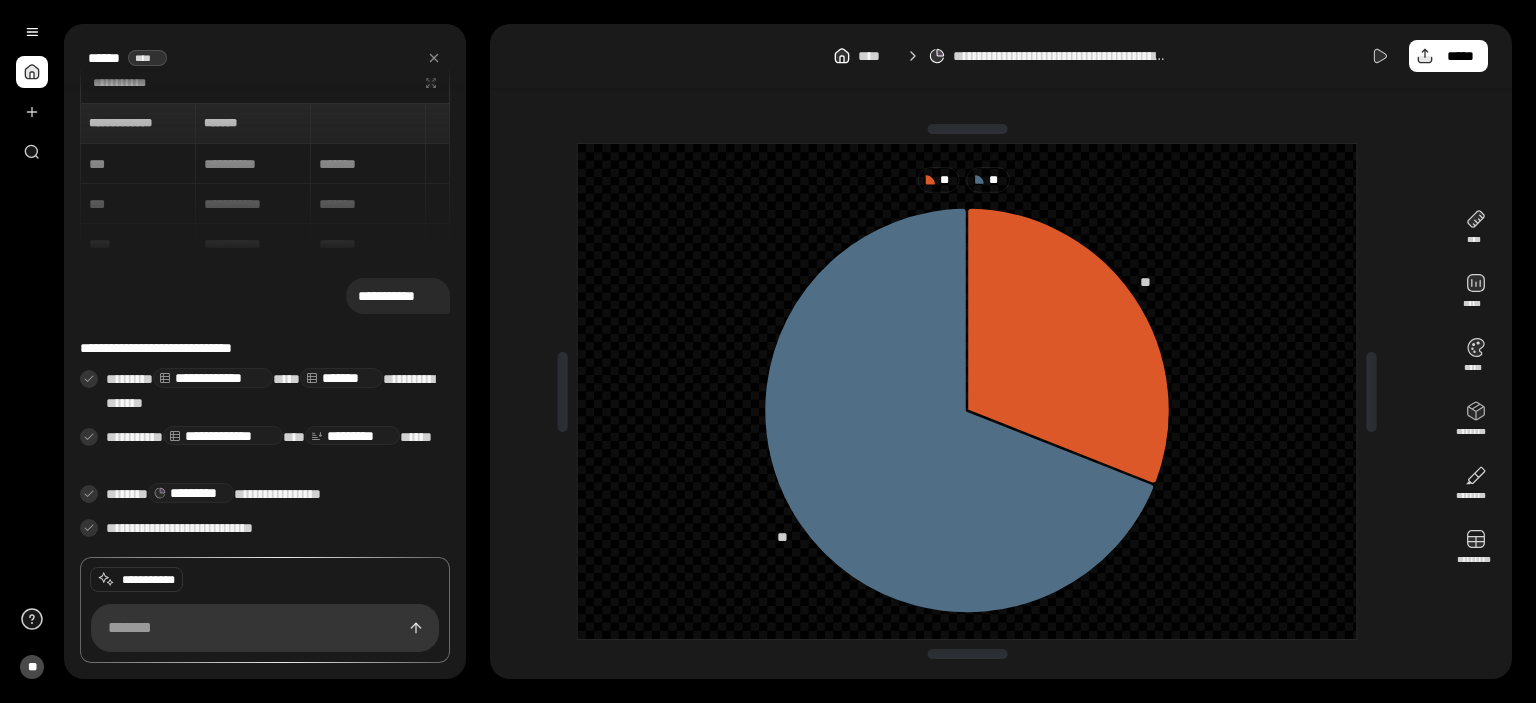 click 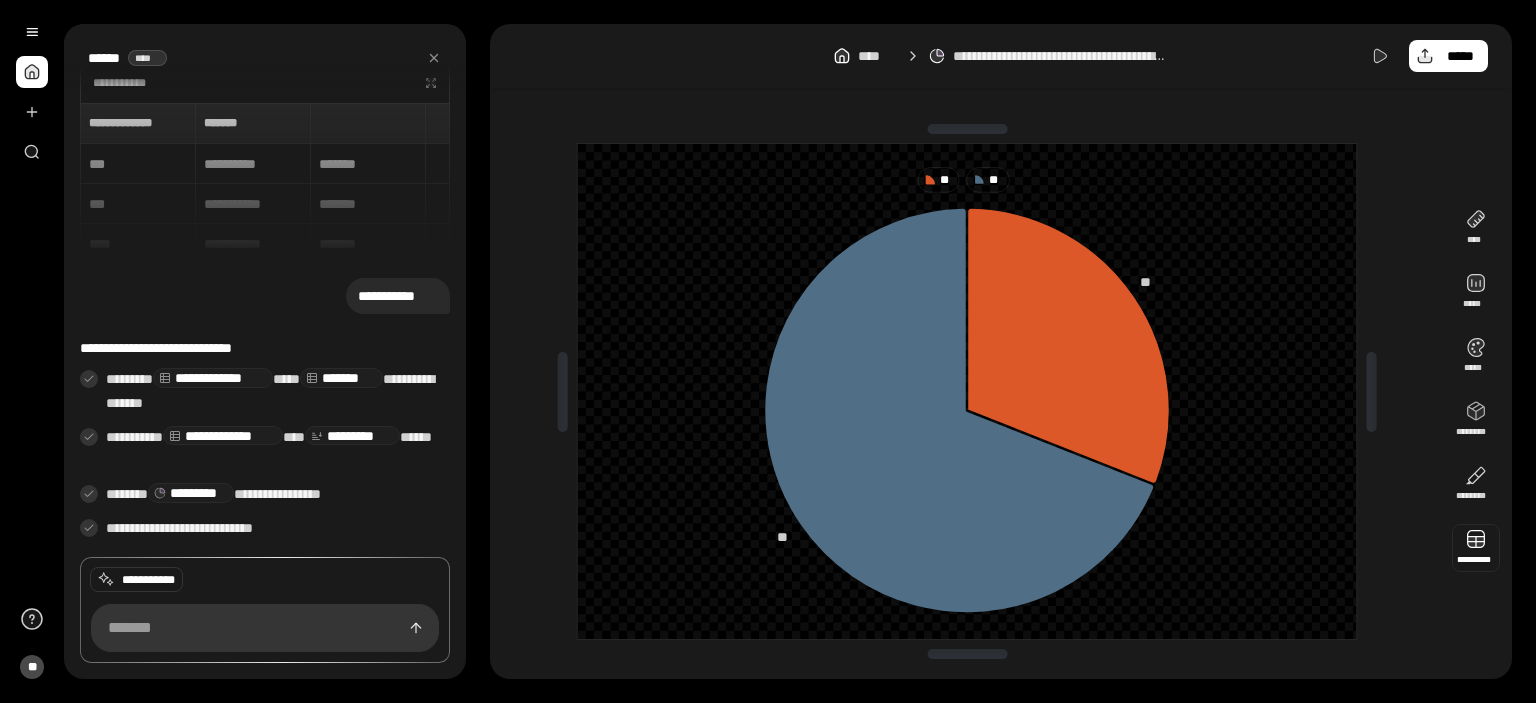 click at bounding box center [1476, 548] 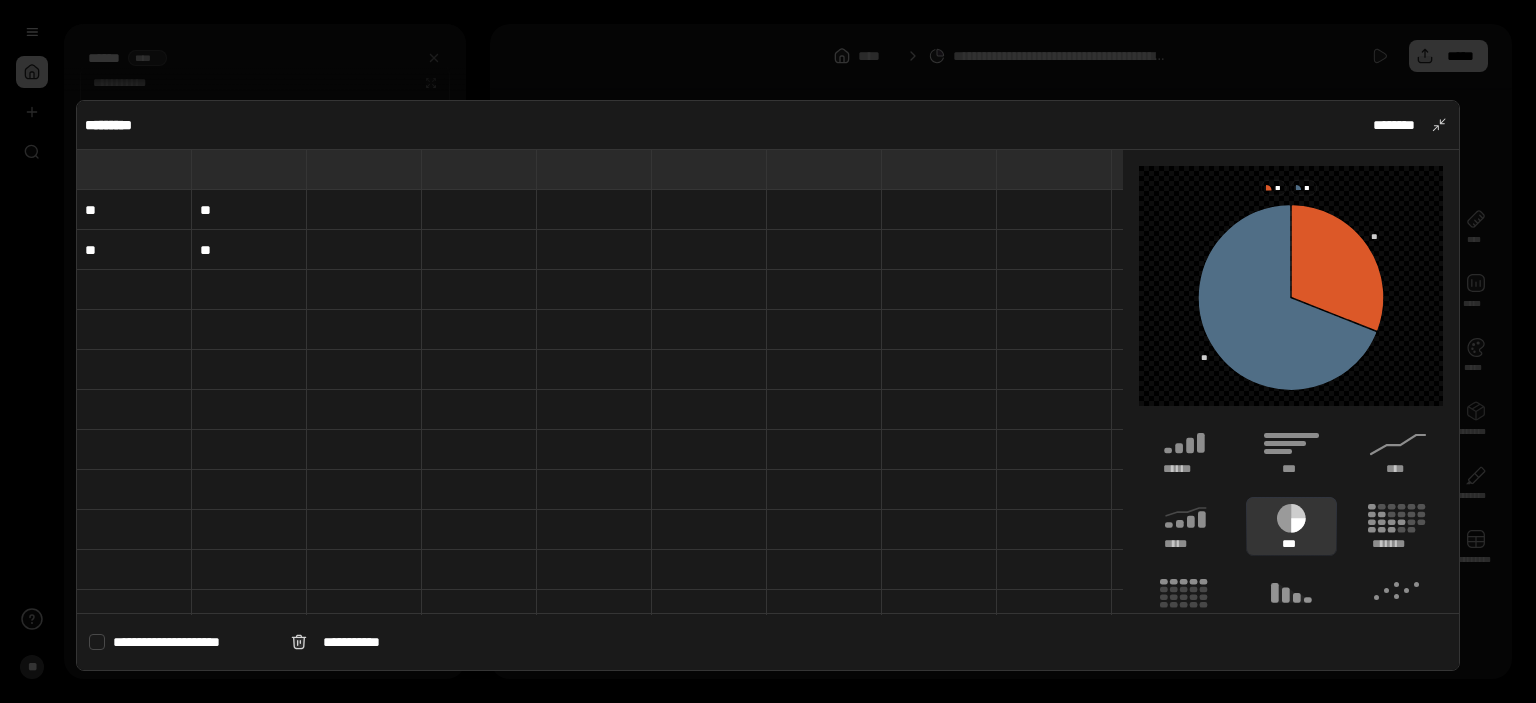 click on "**" at bounding box center (249, 210) 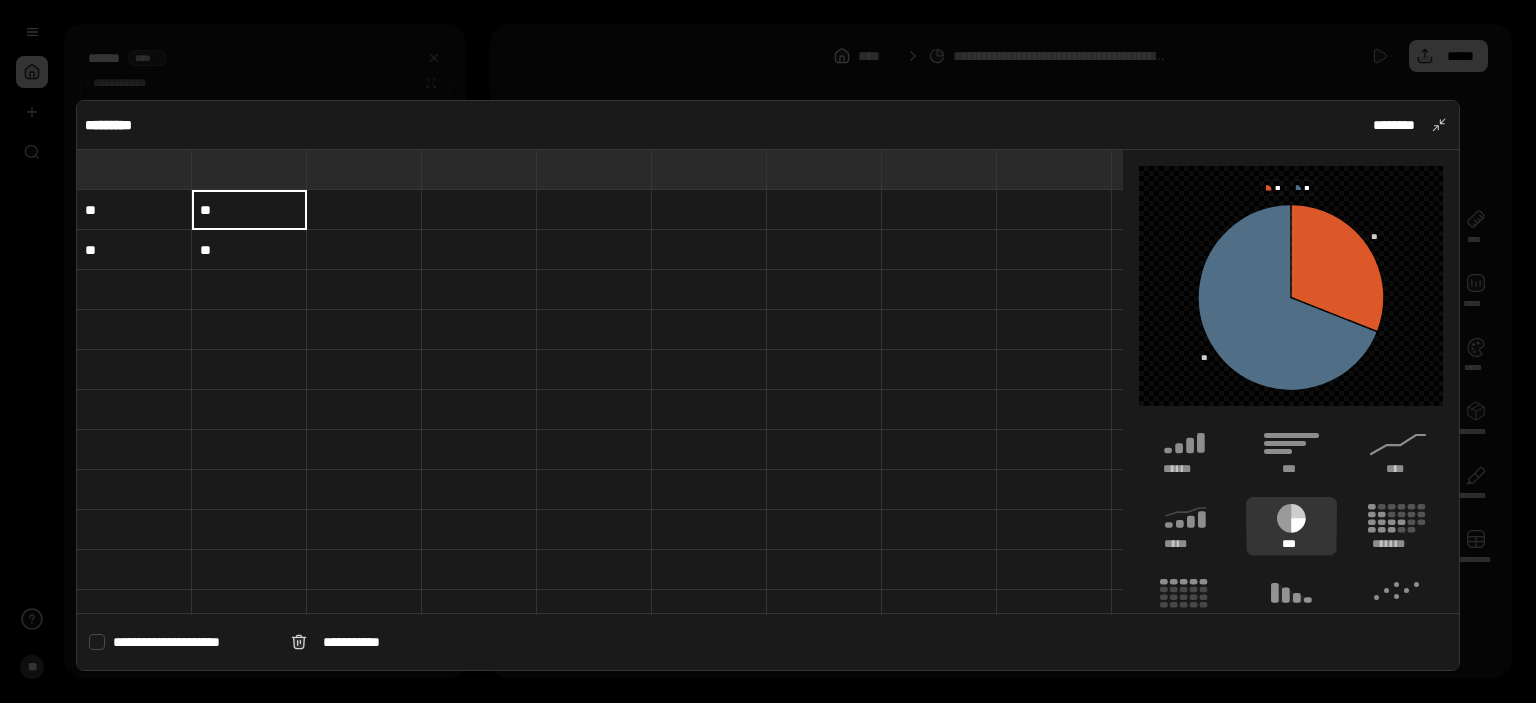 type on "**" 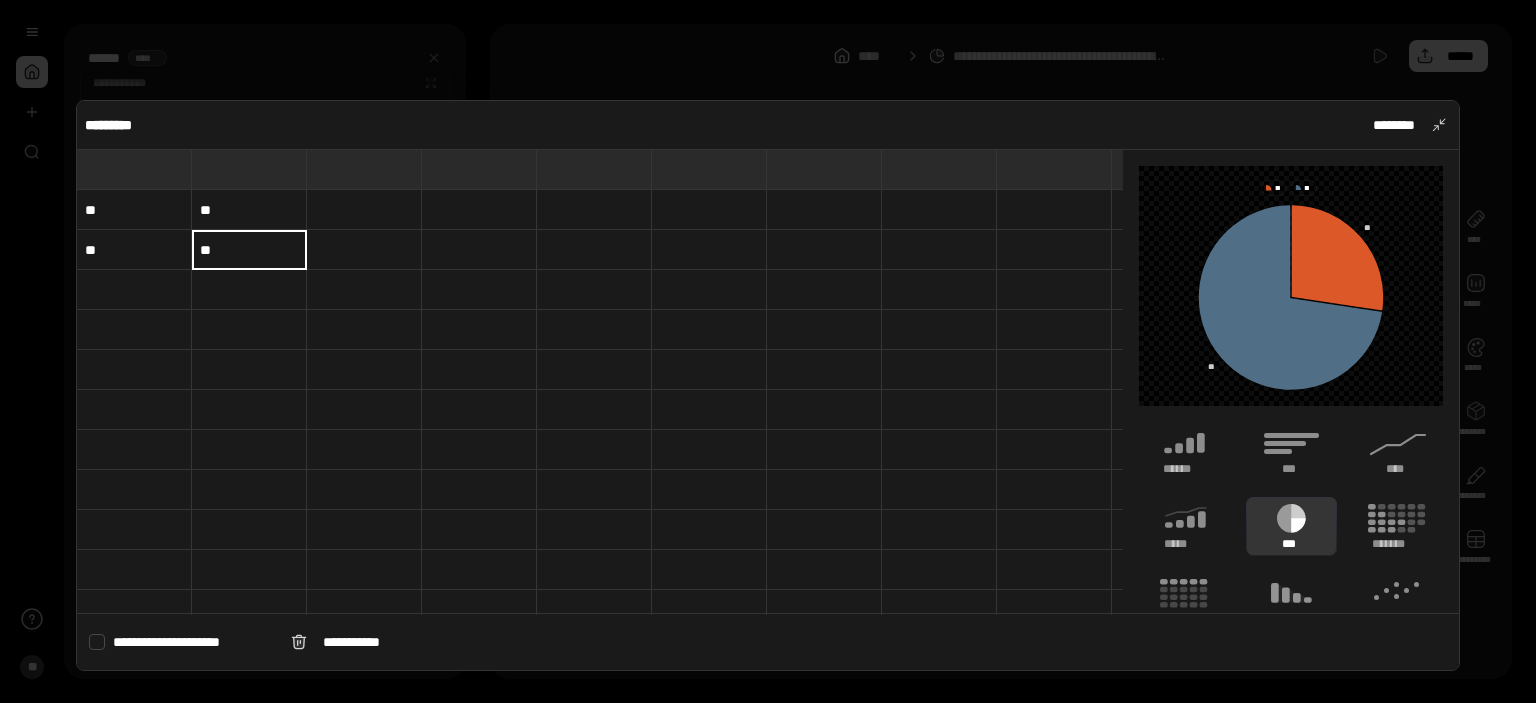 type on "**" 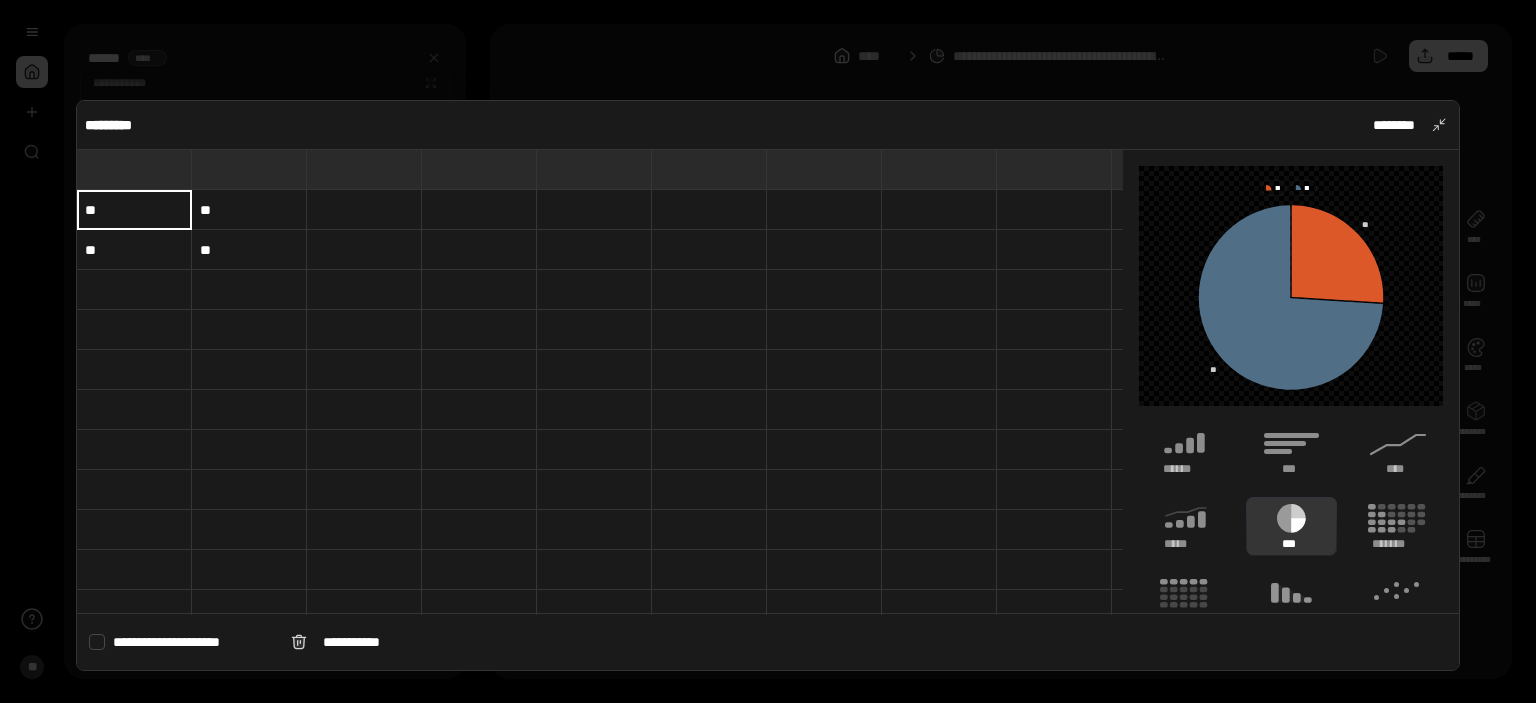 type on "**" 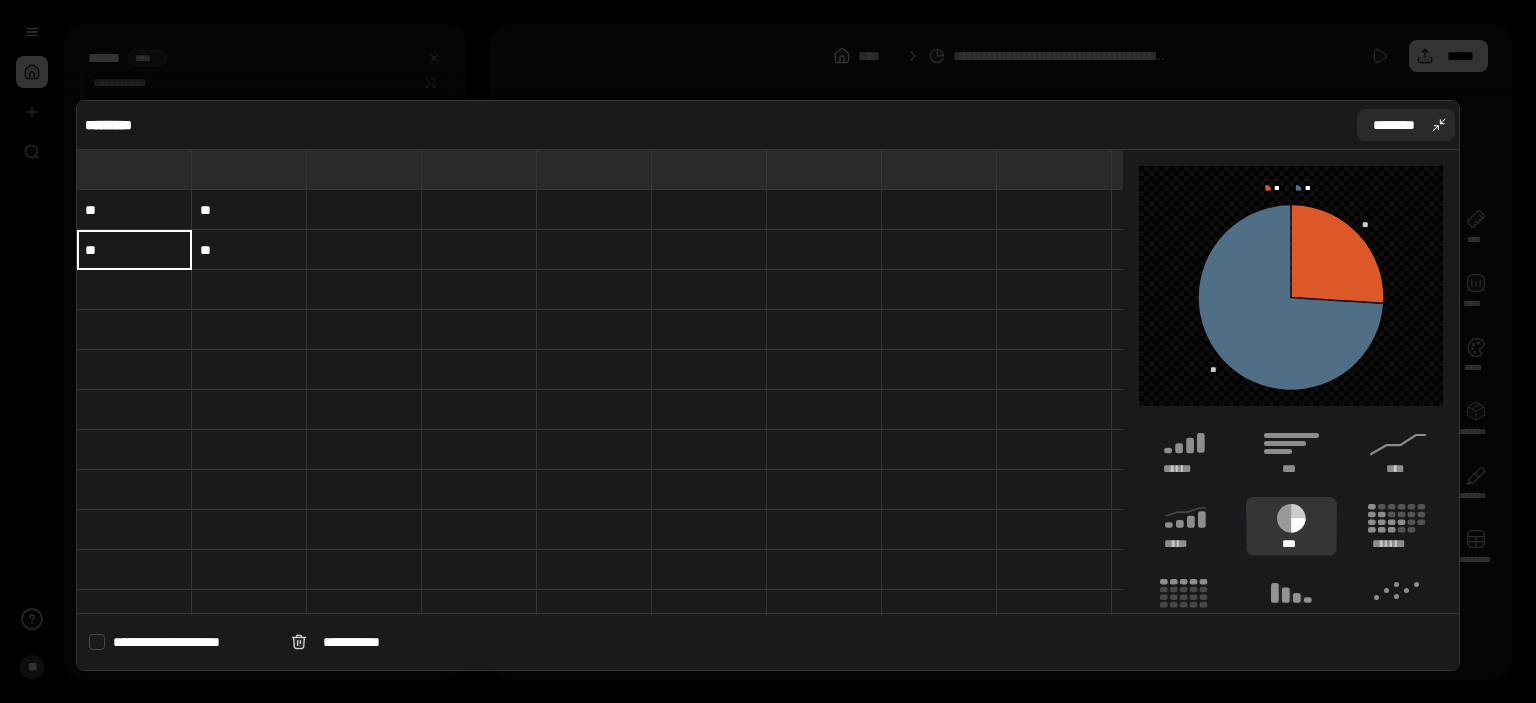 type on "**" 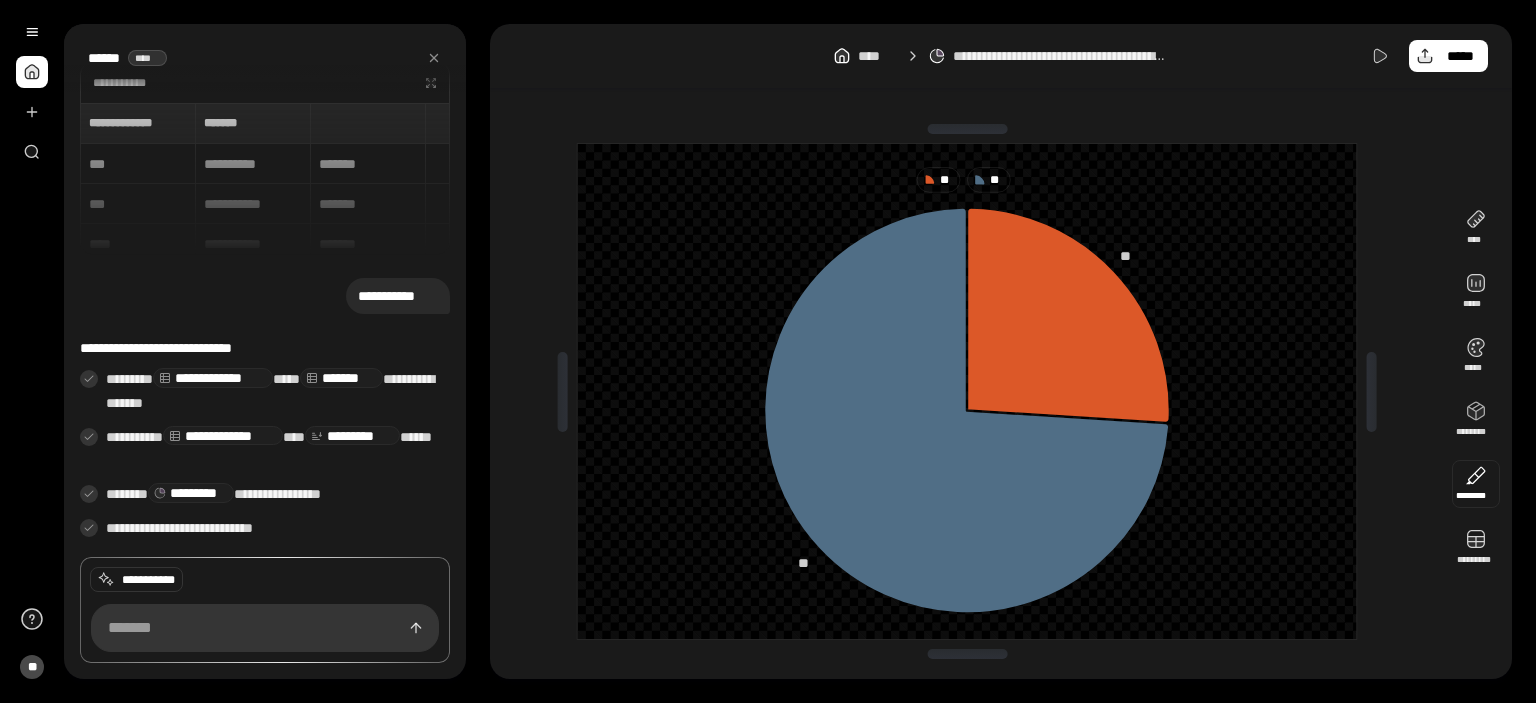 click at bounding box center [1476, 484] 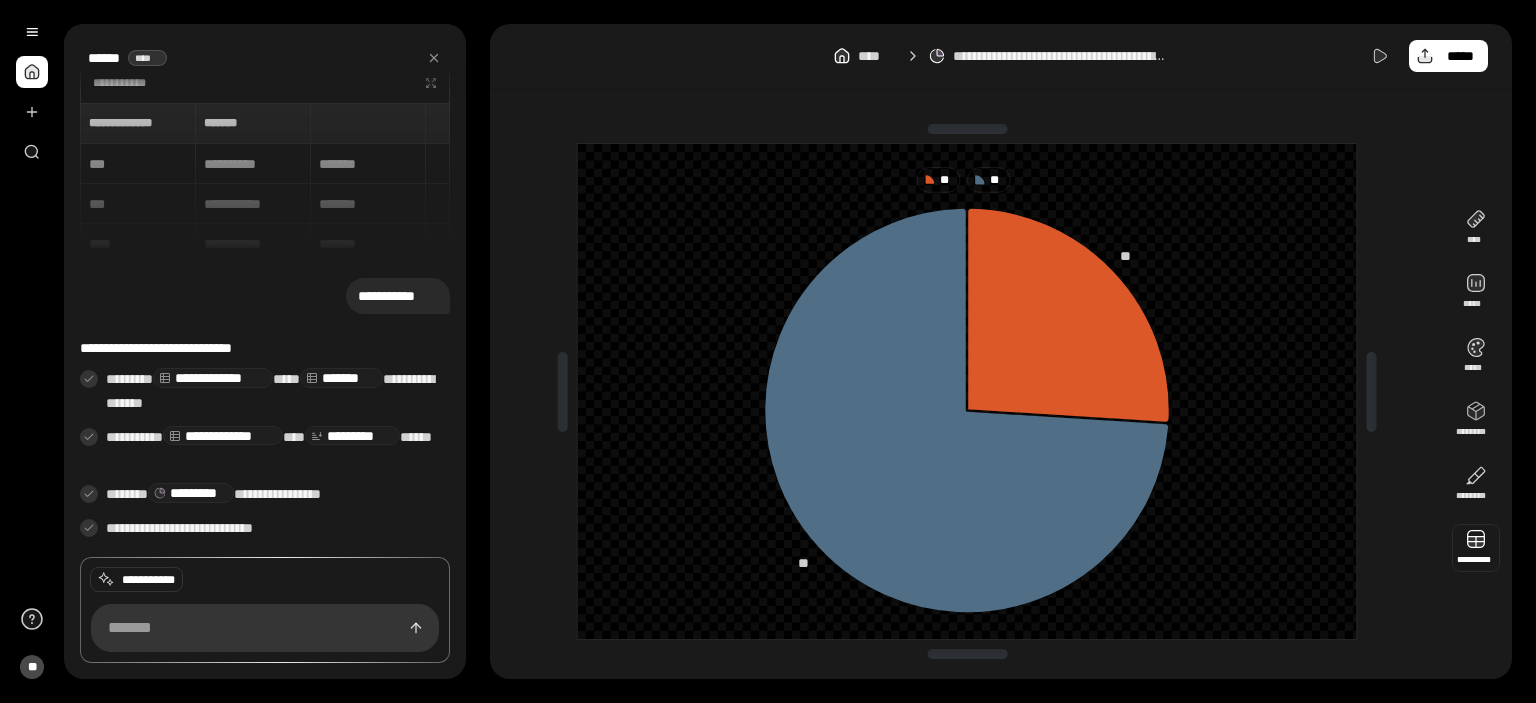 click at bounding box center (1476, 548) 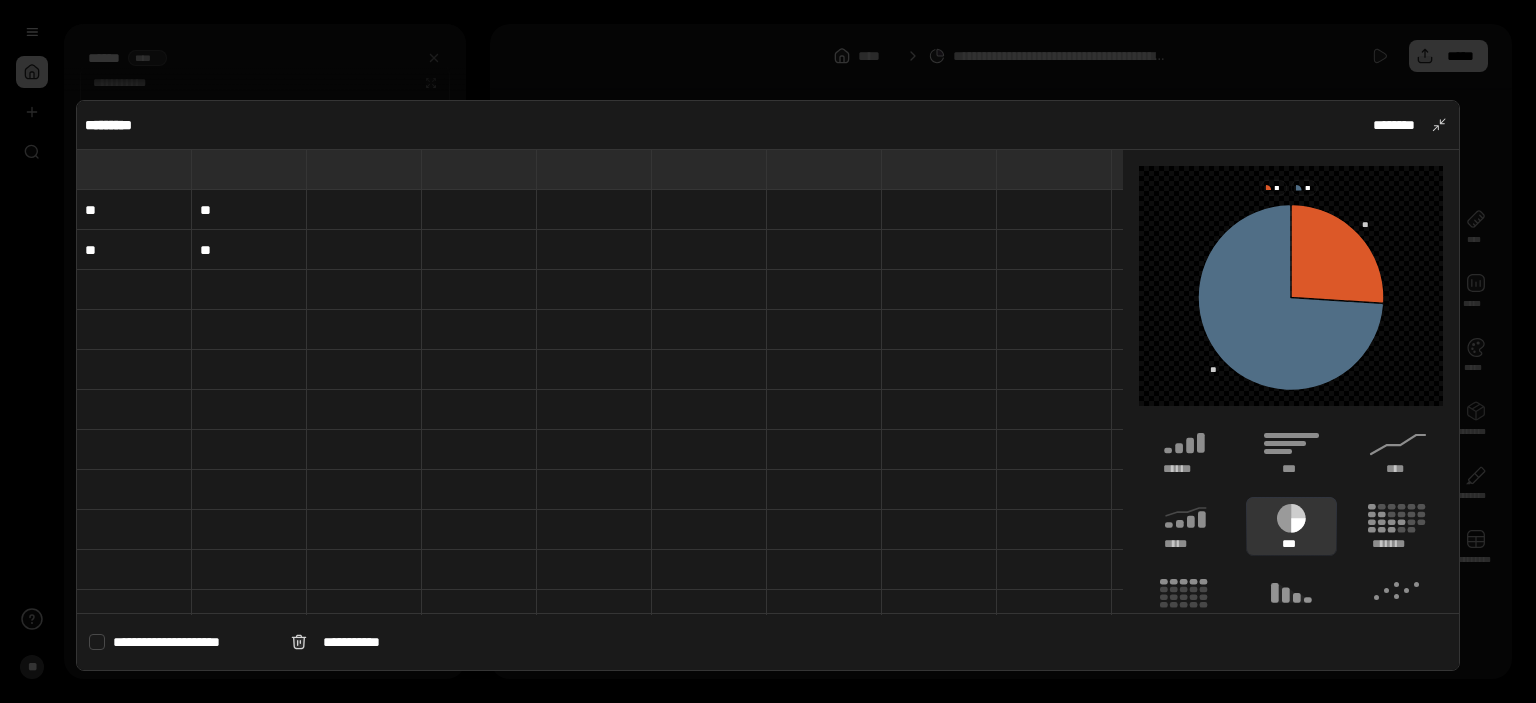 click on "**" at bounding box center (249, 210) 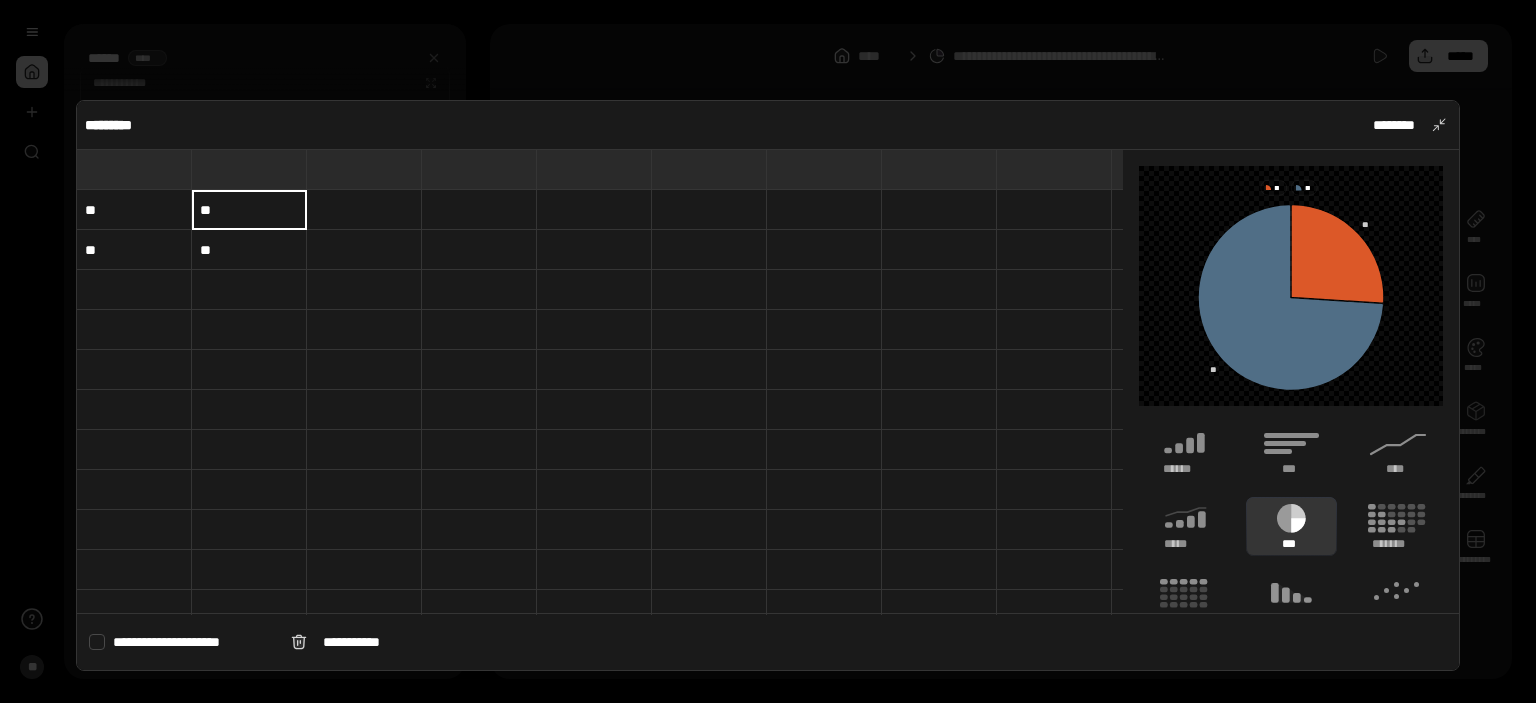 type on "**" 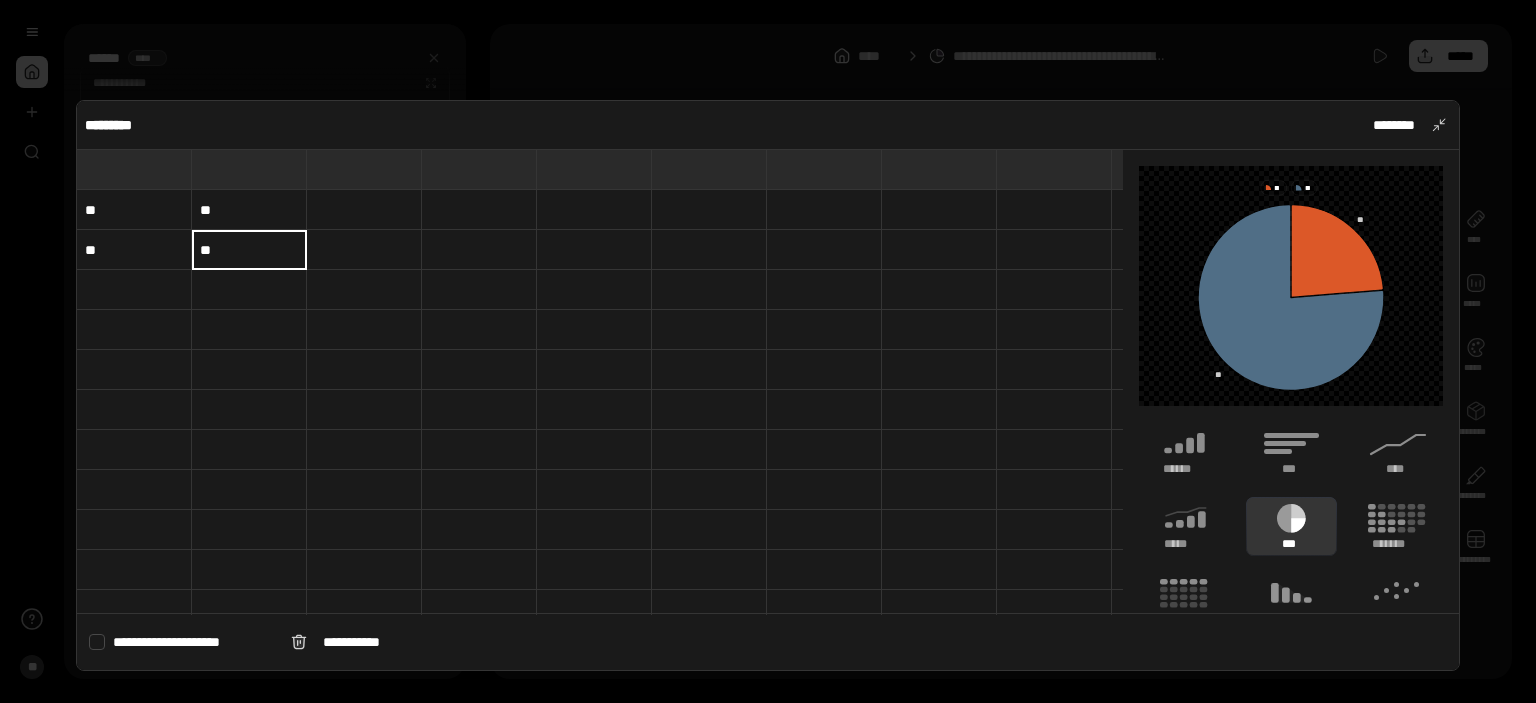 type on "**" 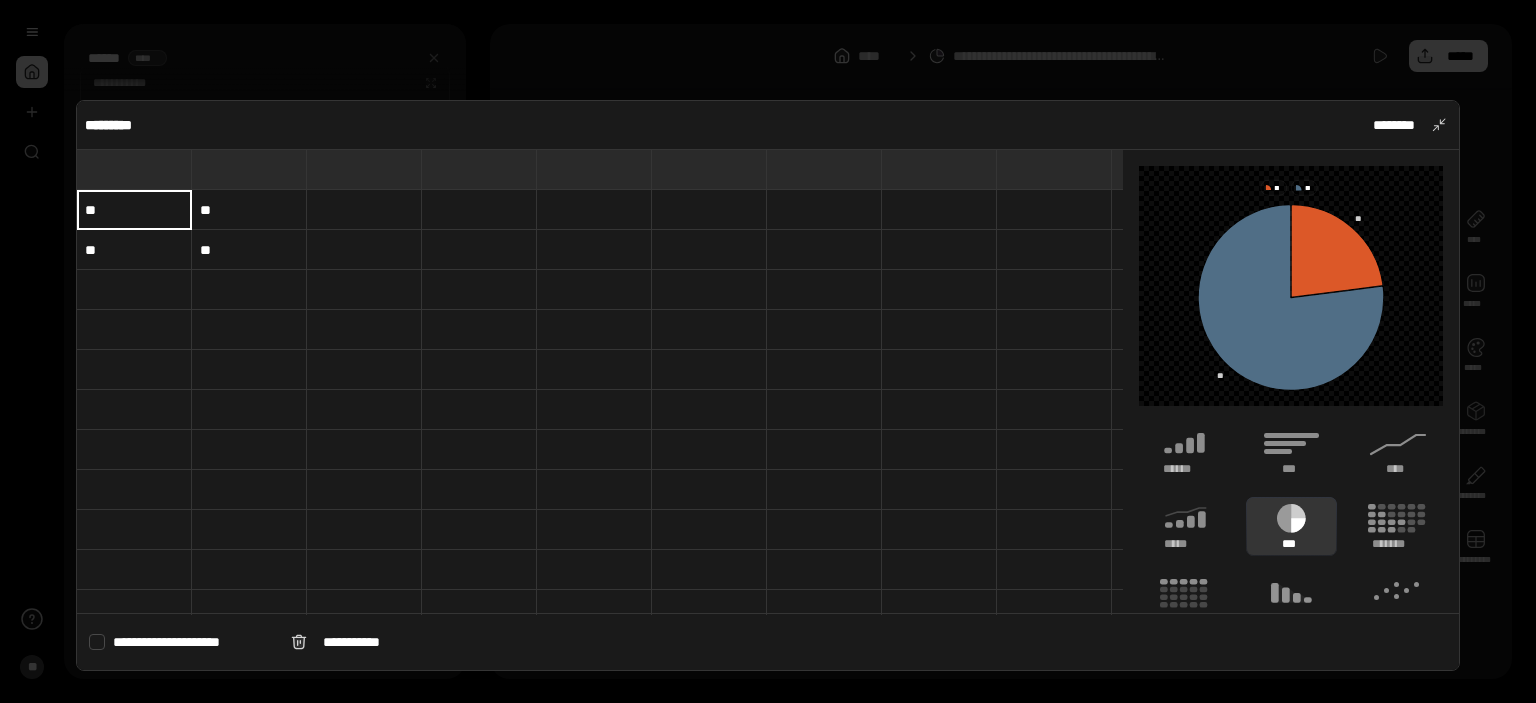 type on "**" 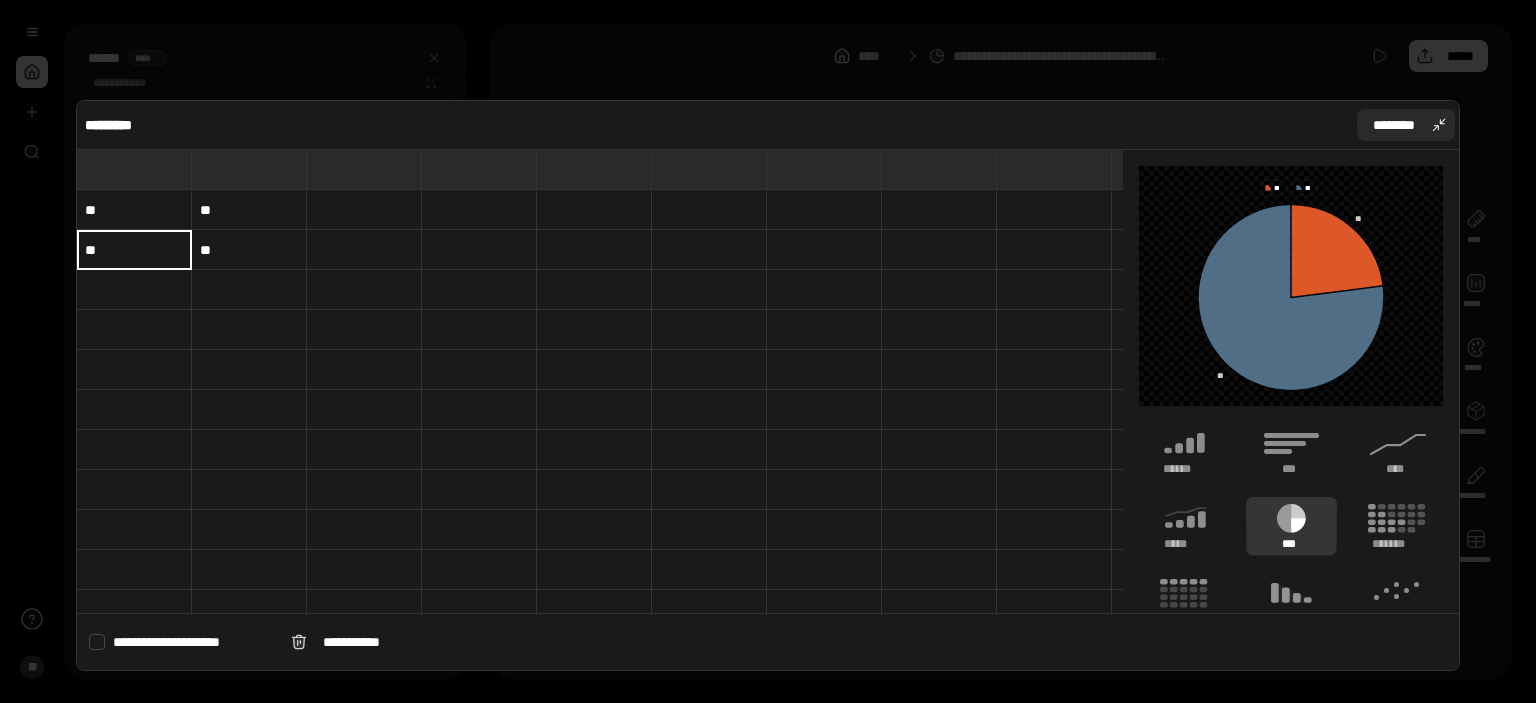 type on "**" 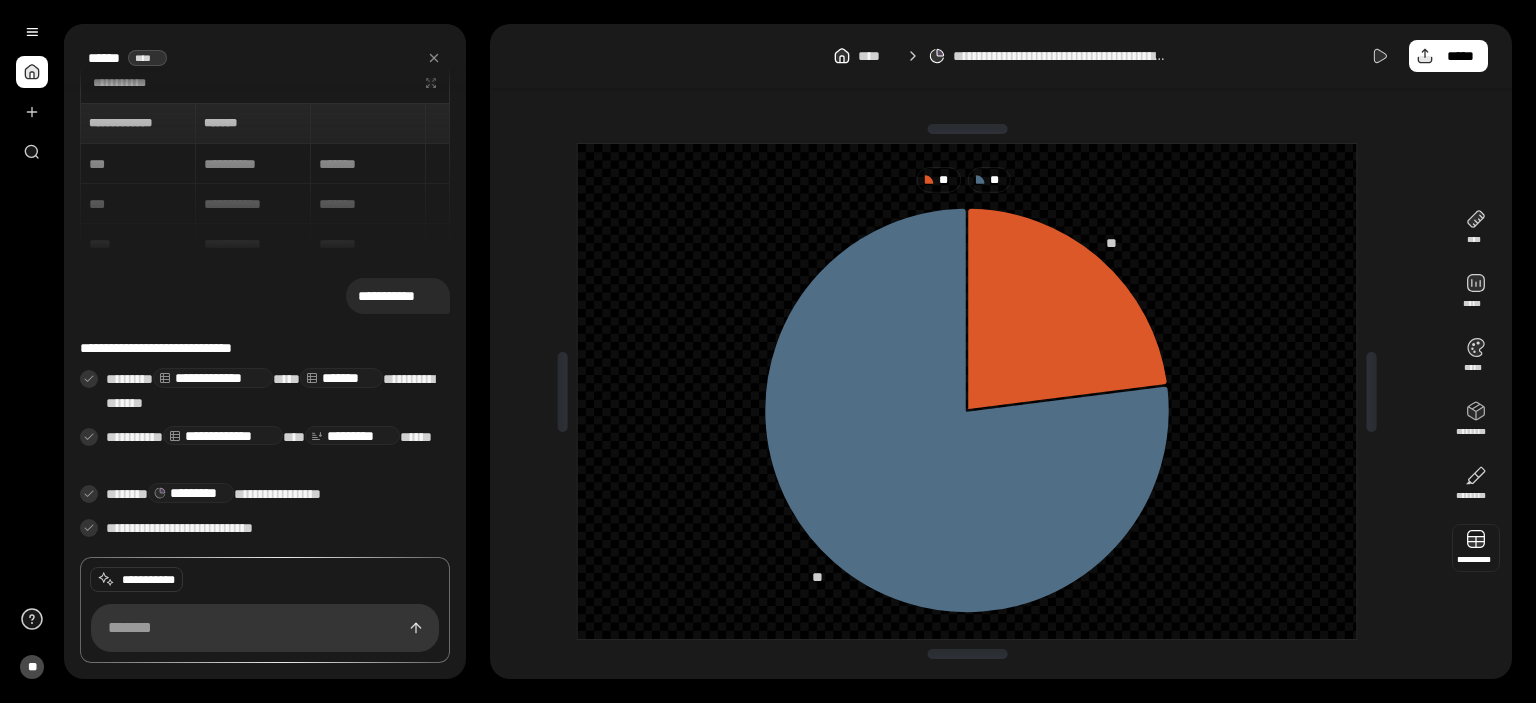 click at bounding box center [1476, 548] 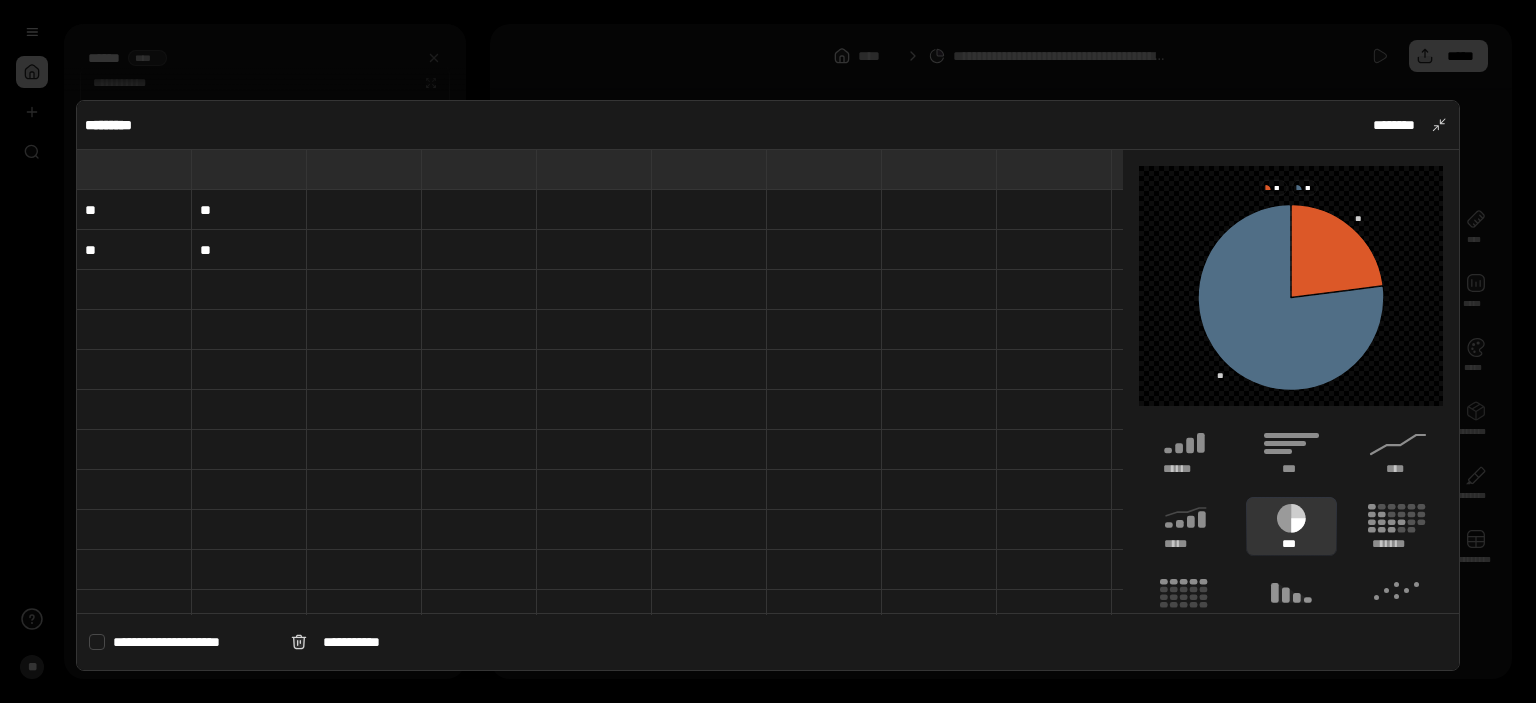 click on "**" at bounding box center (249, 210) 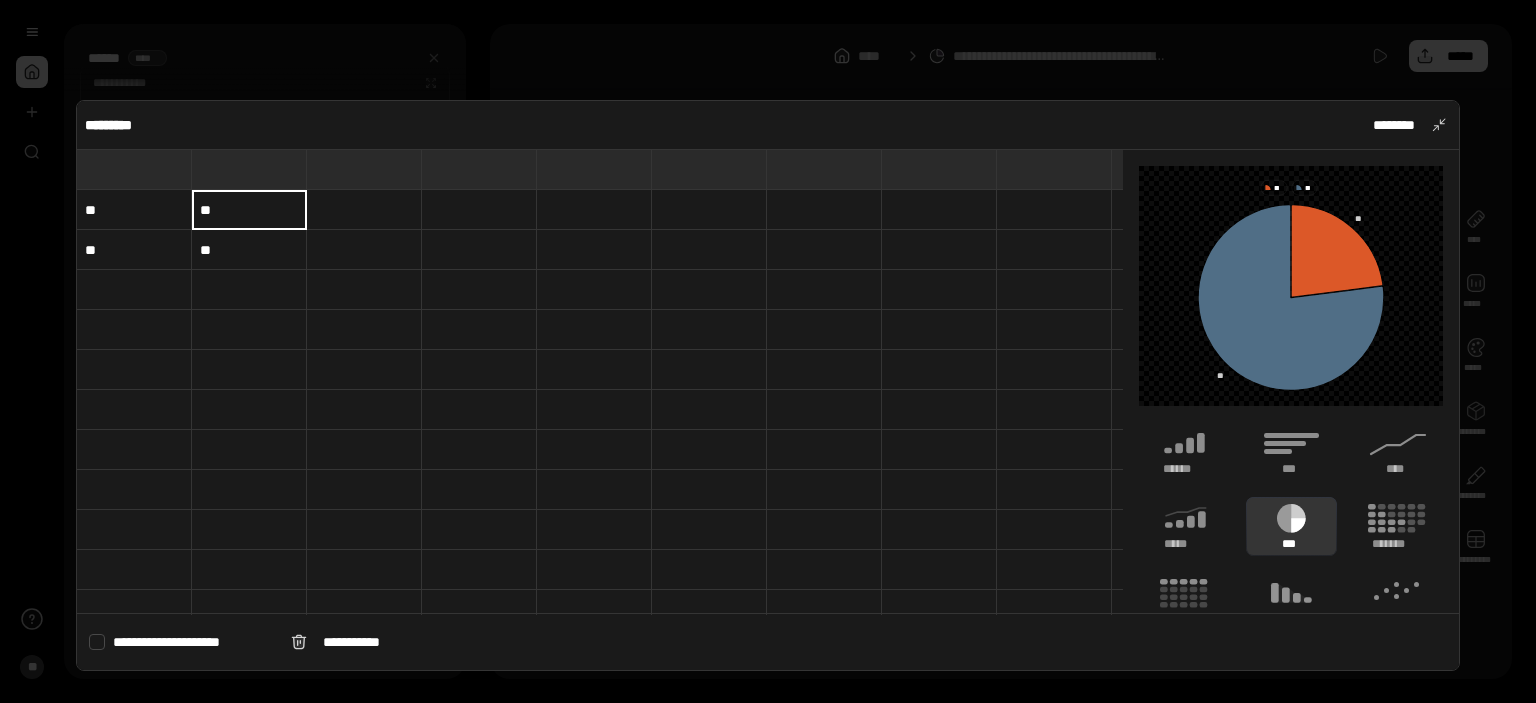 type on "**" 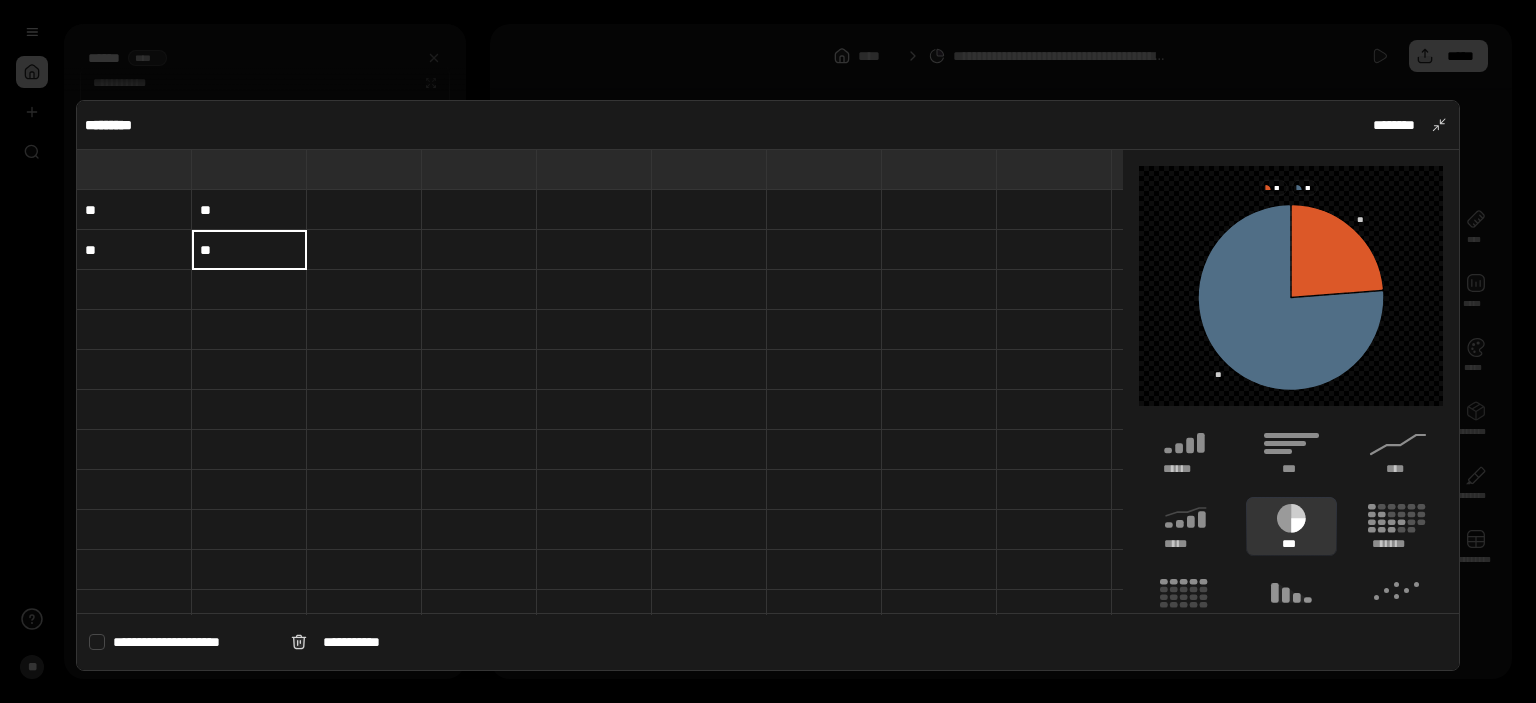 type on "**" 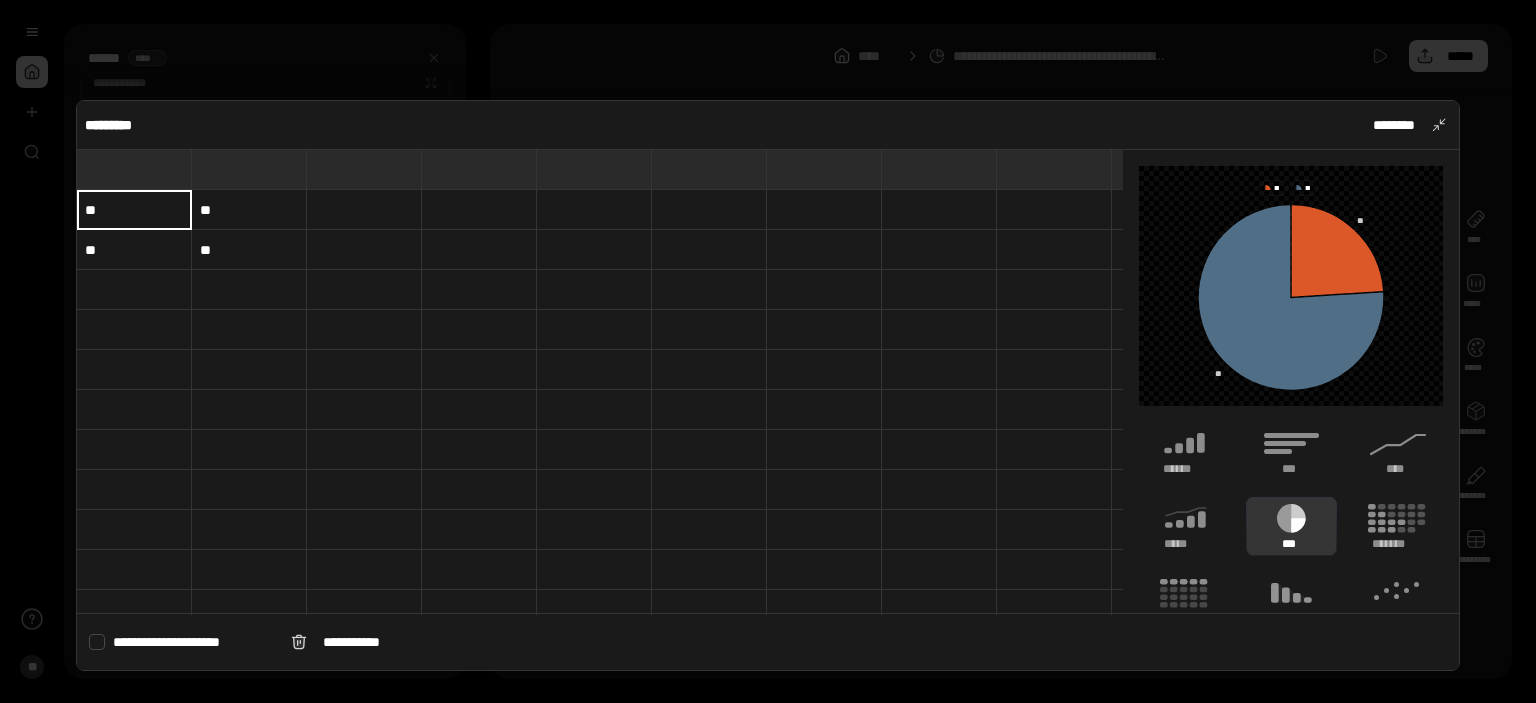 type on "**" 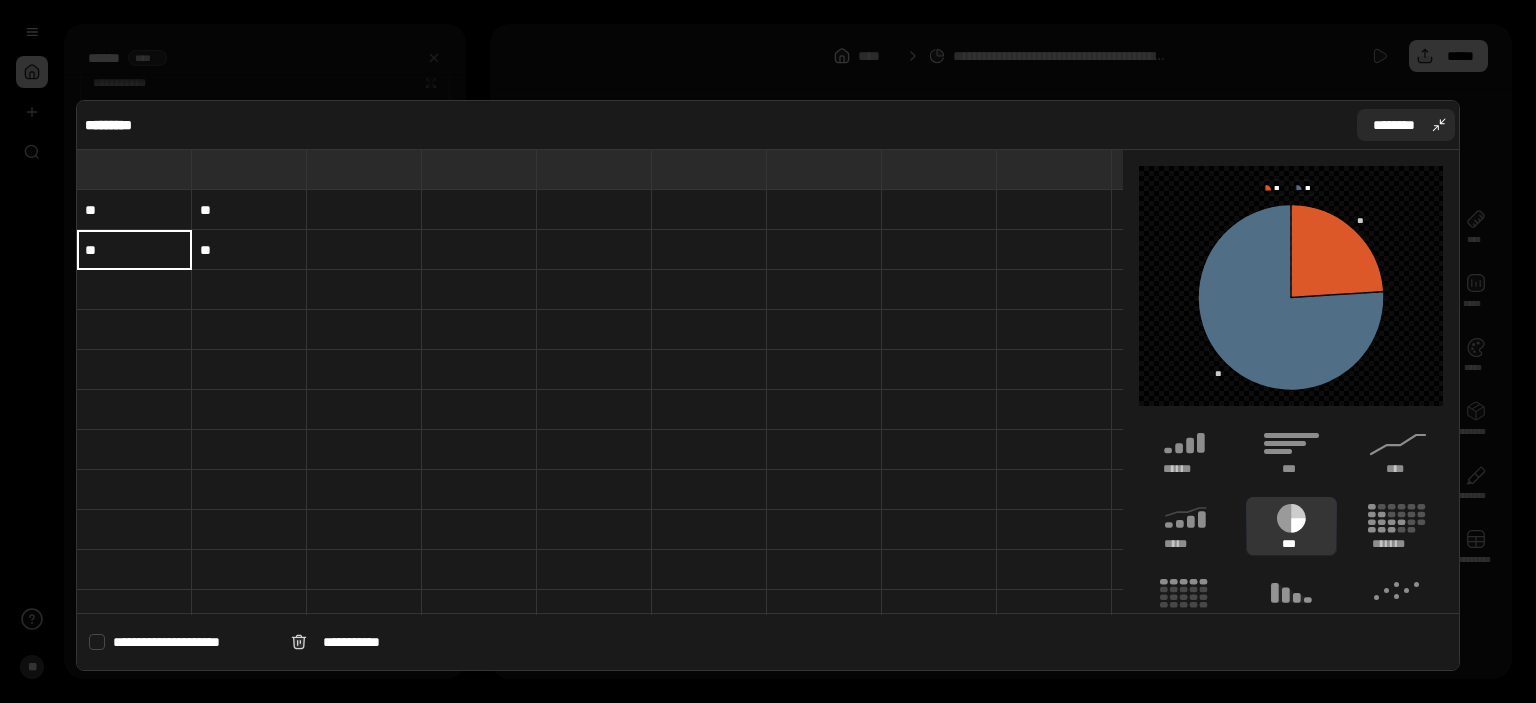 type on "**" 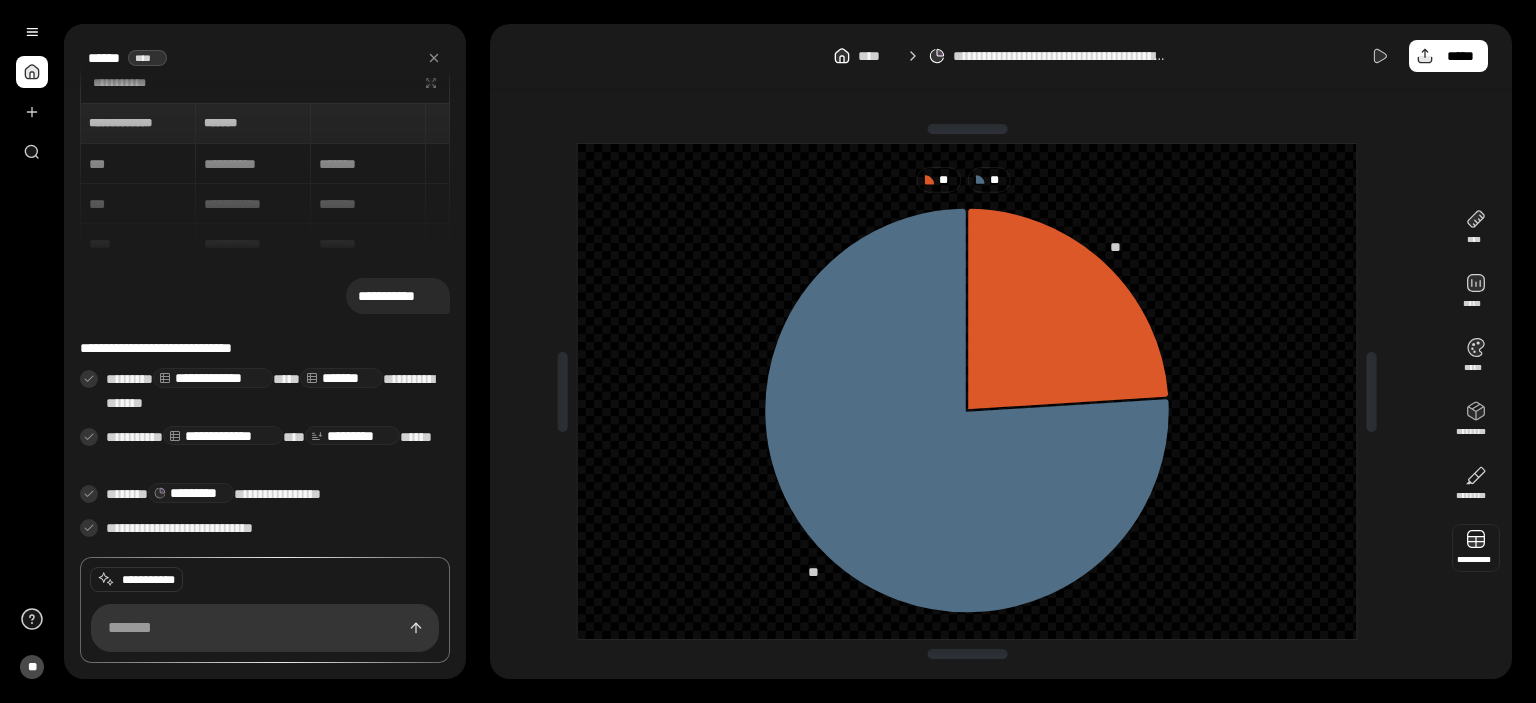 click at bounding box center [1476, 548] 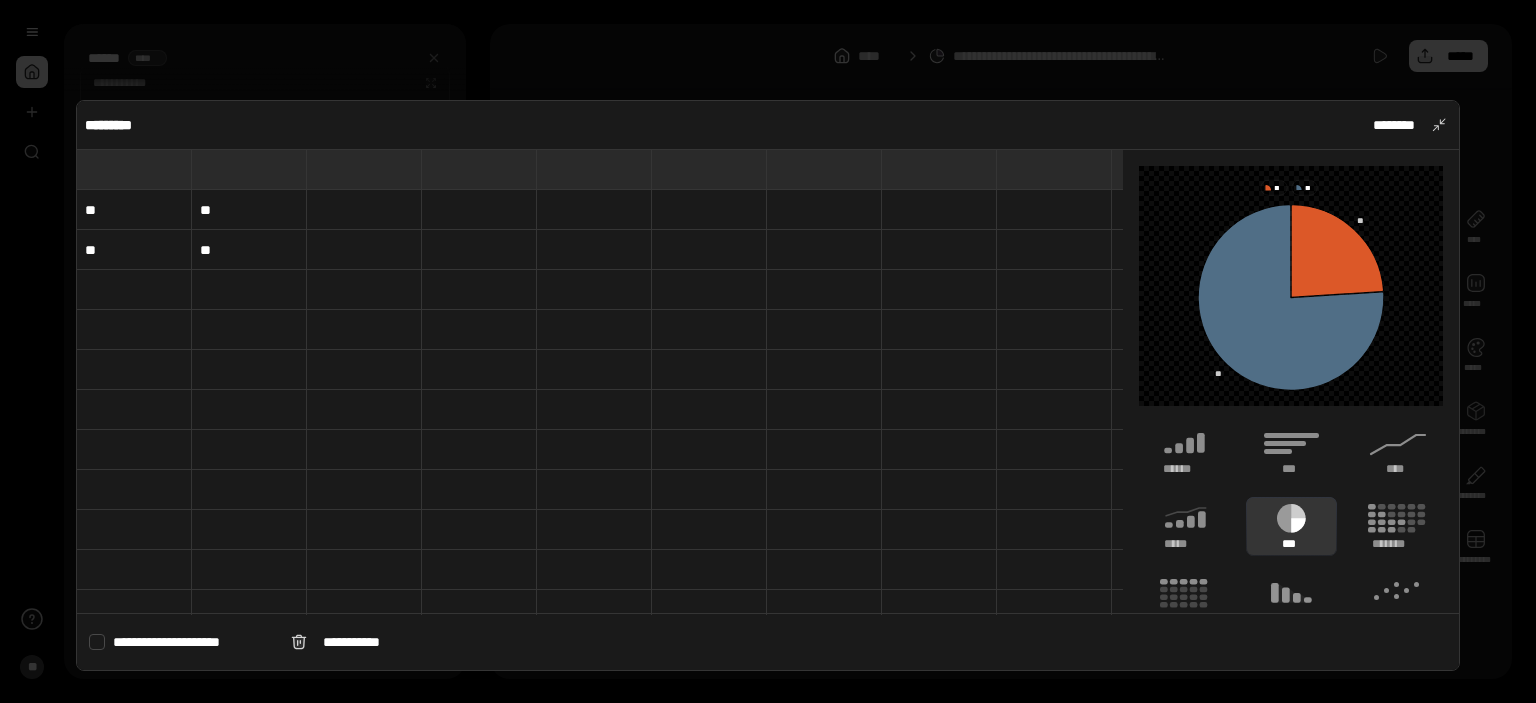click on "**" at bounding box center (134, 210) 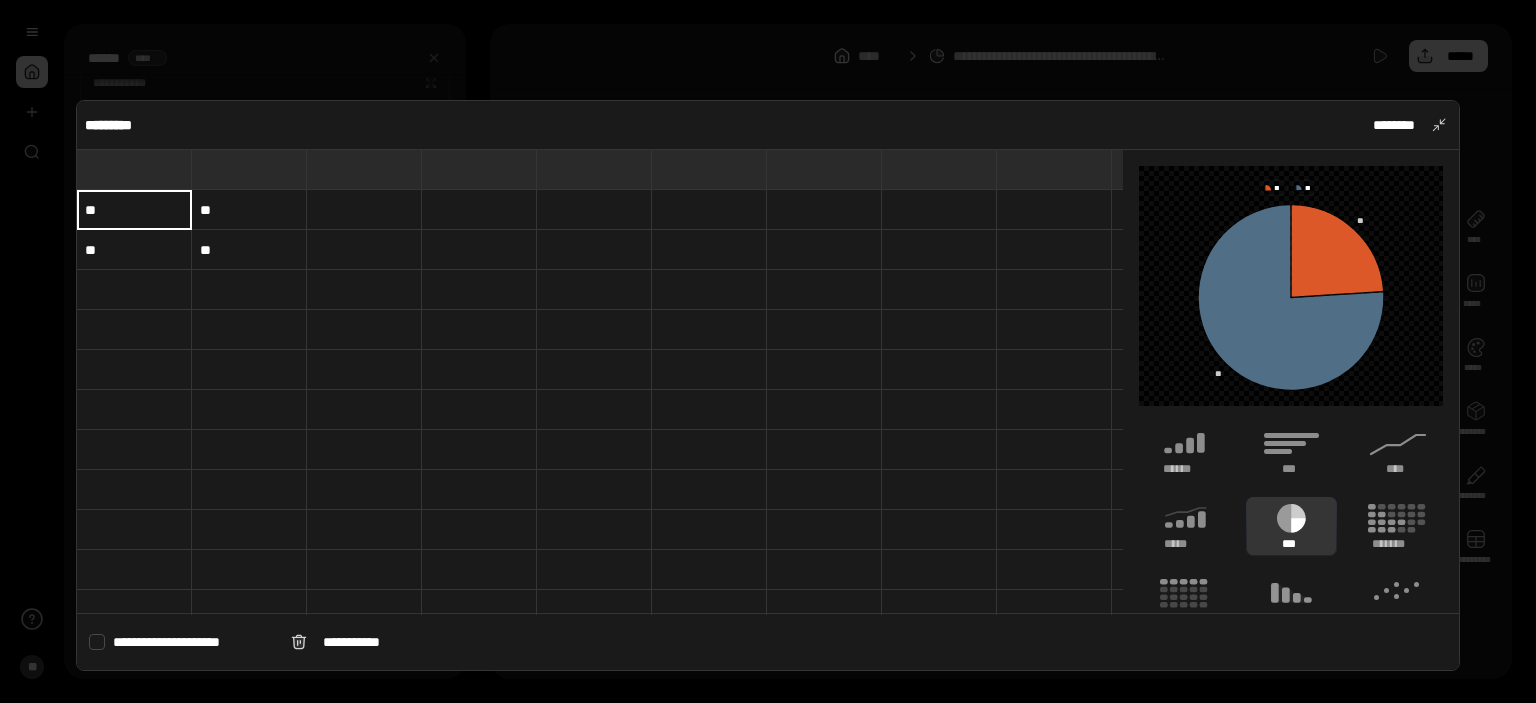 type on "**" 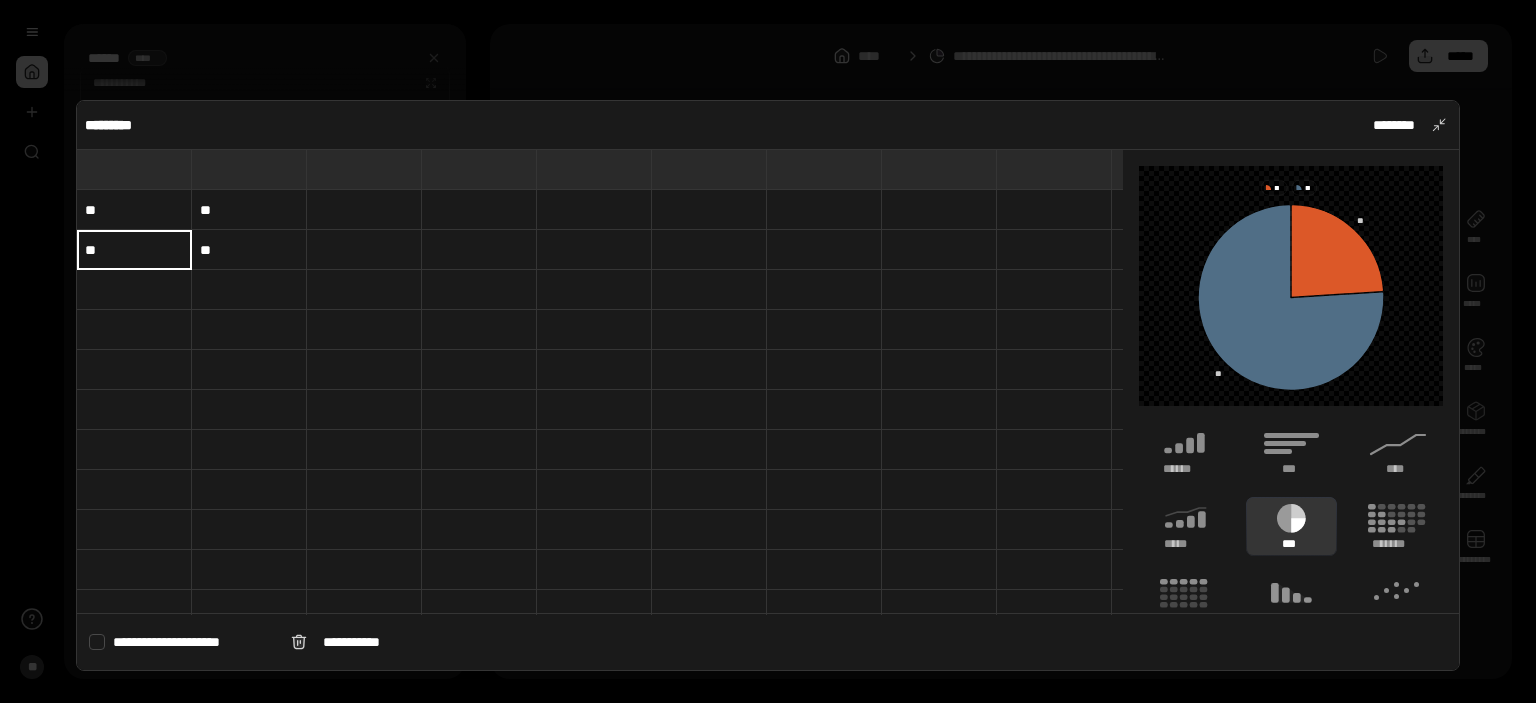 type on "**" 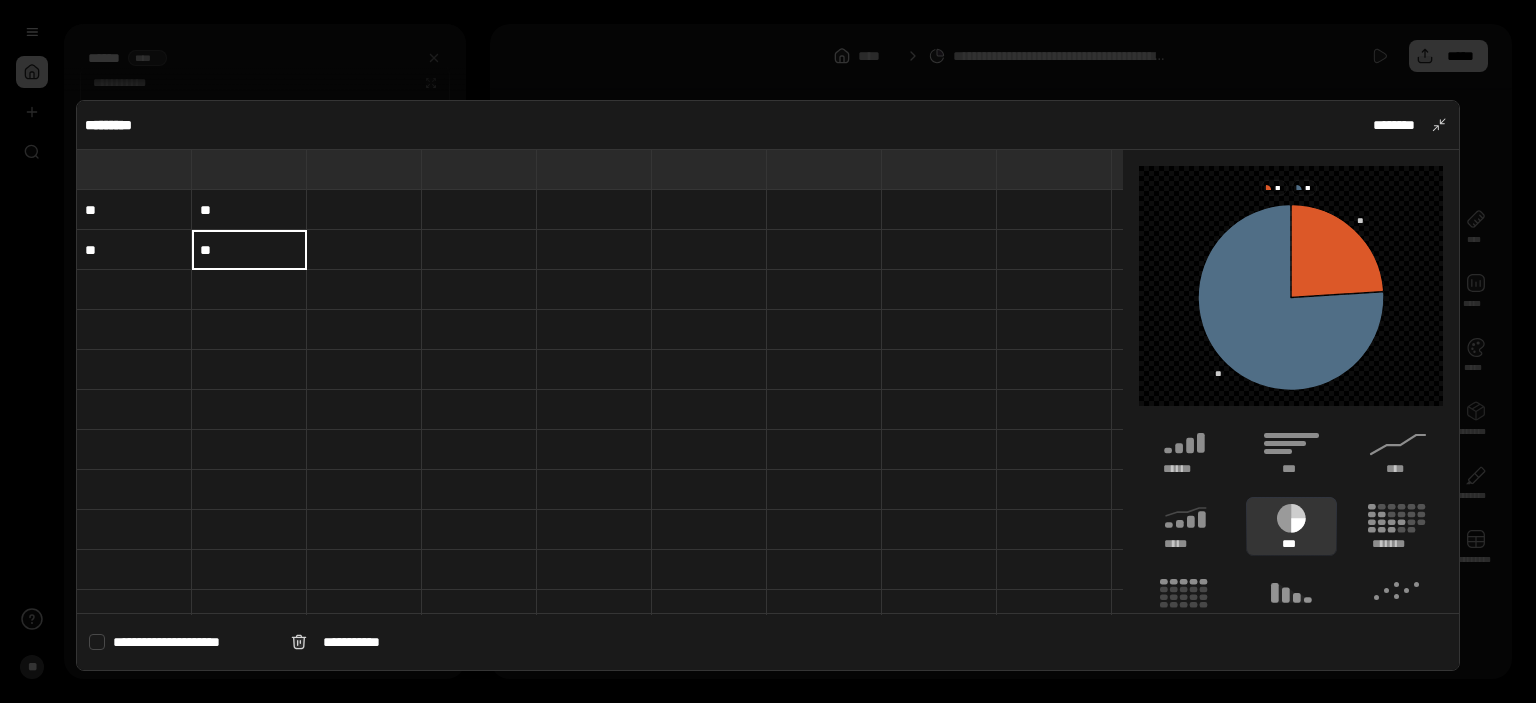 type on "**" 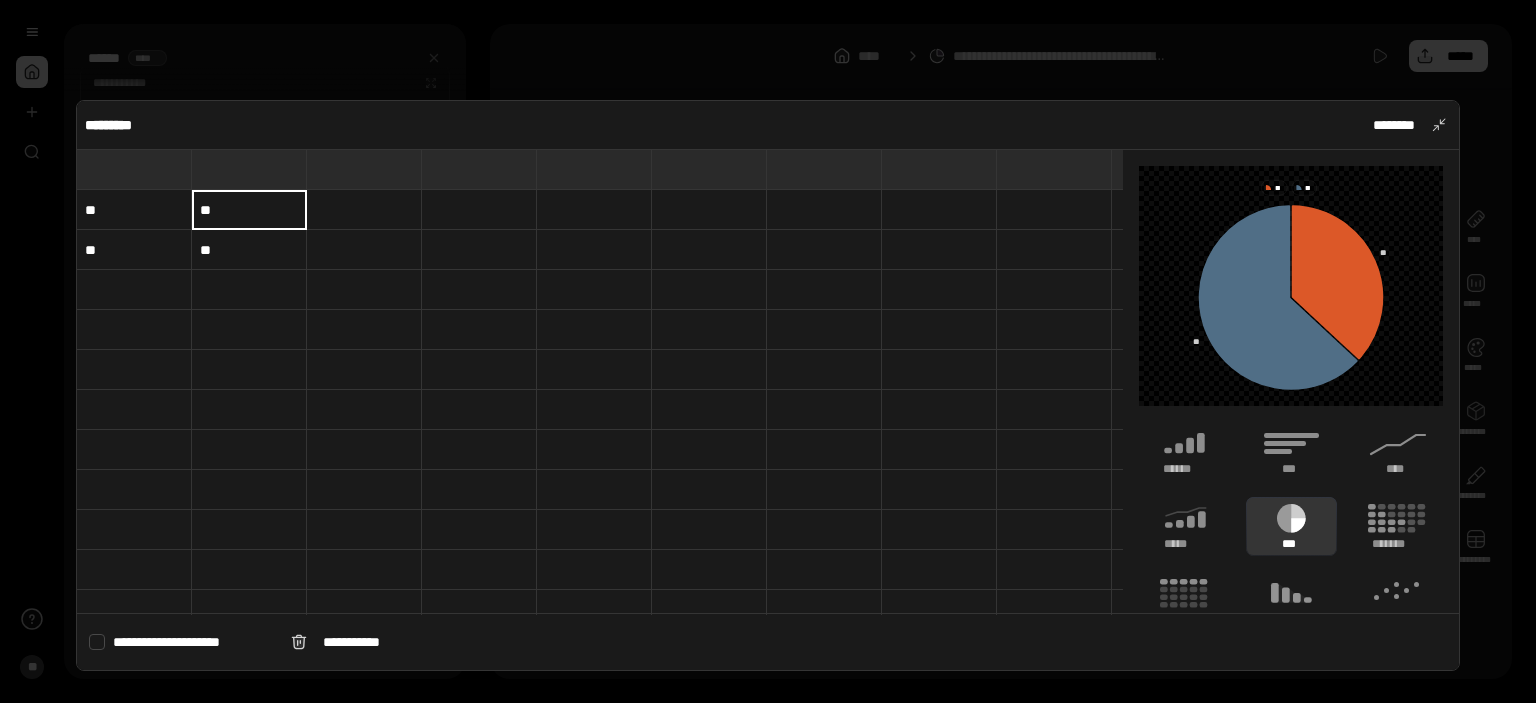 type on "**" 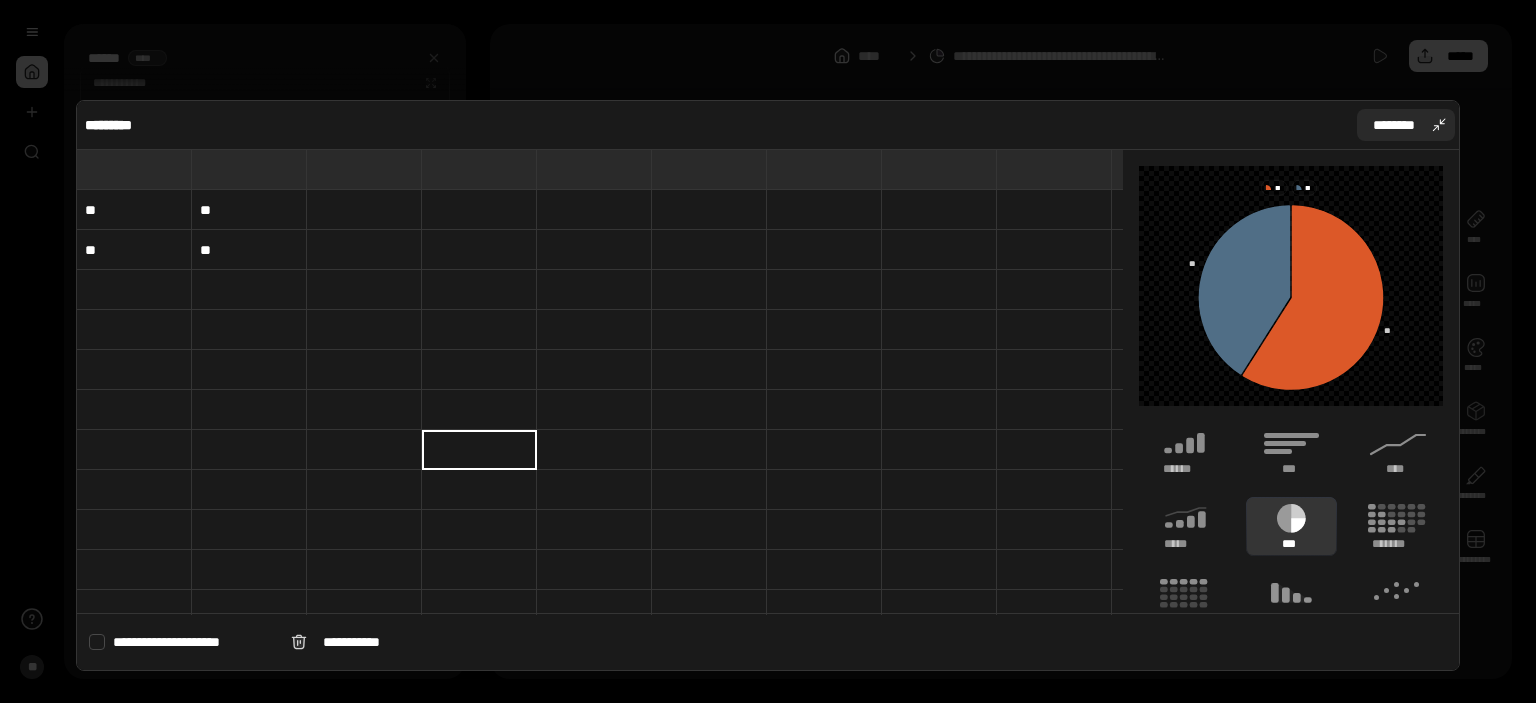 click on "********" at bounding box center (1394, 125) 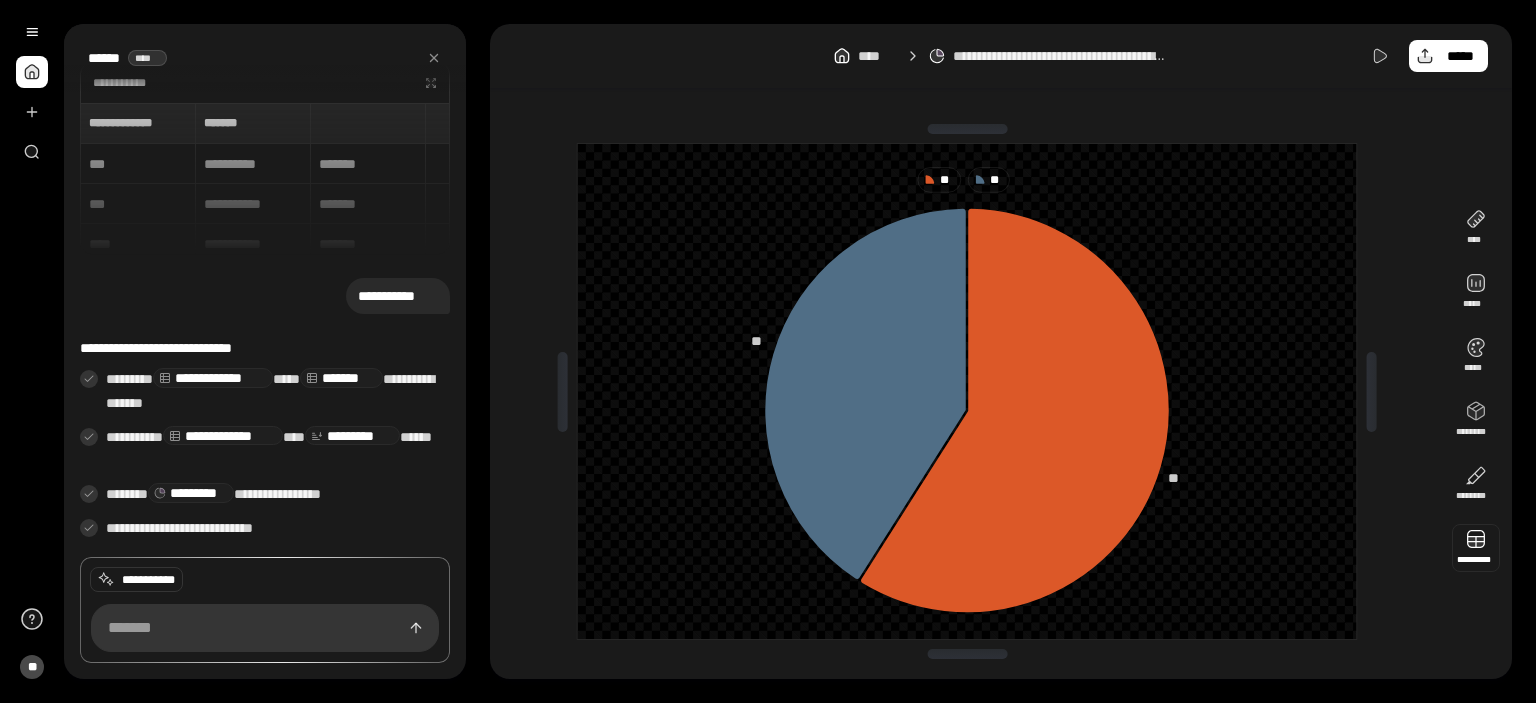 click at bounding box center [1476, 548] 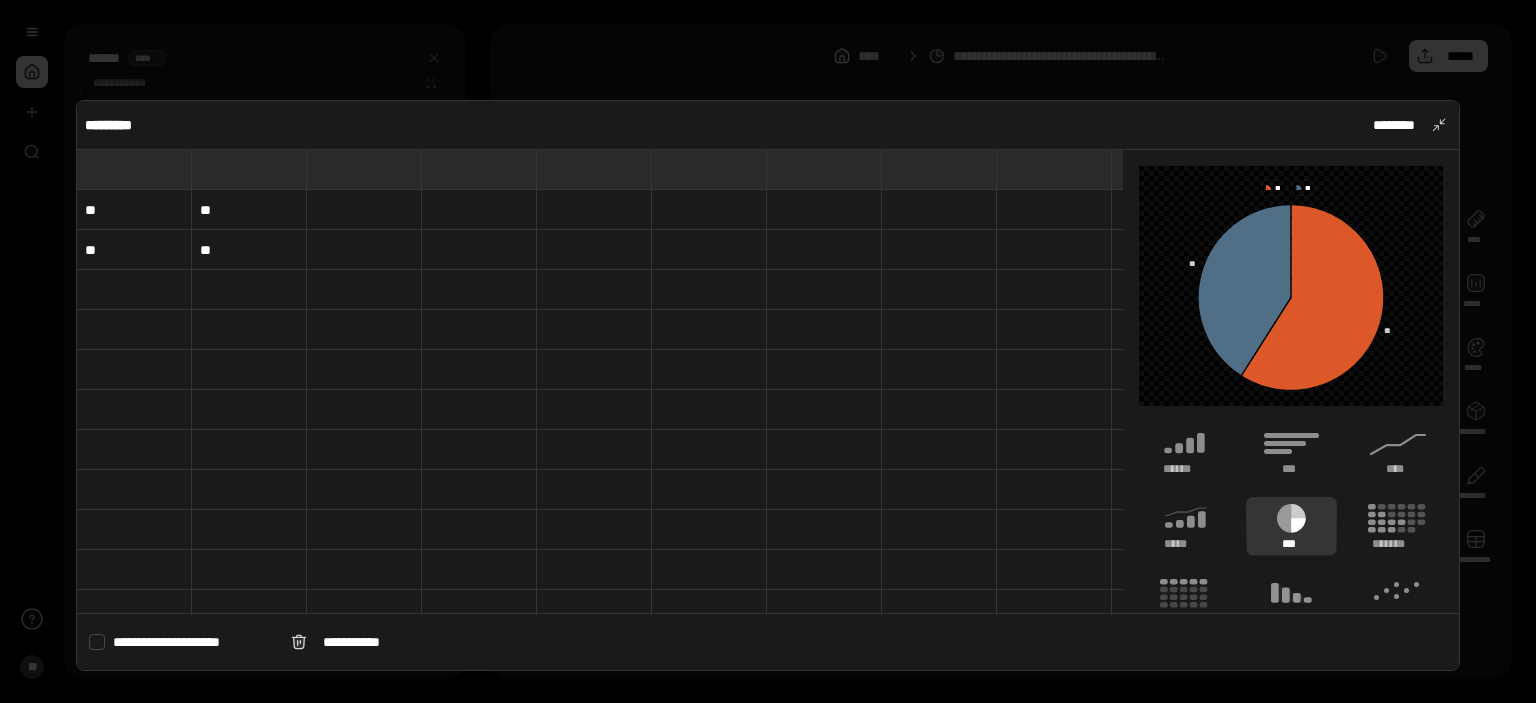 click on "**" at bounding box center (134, 210) 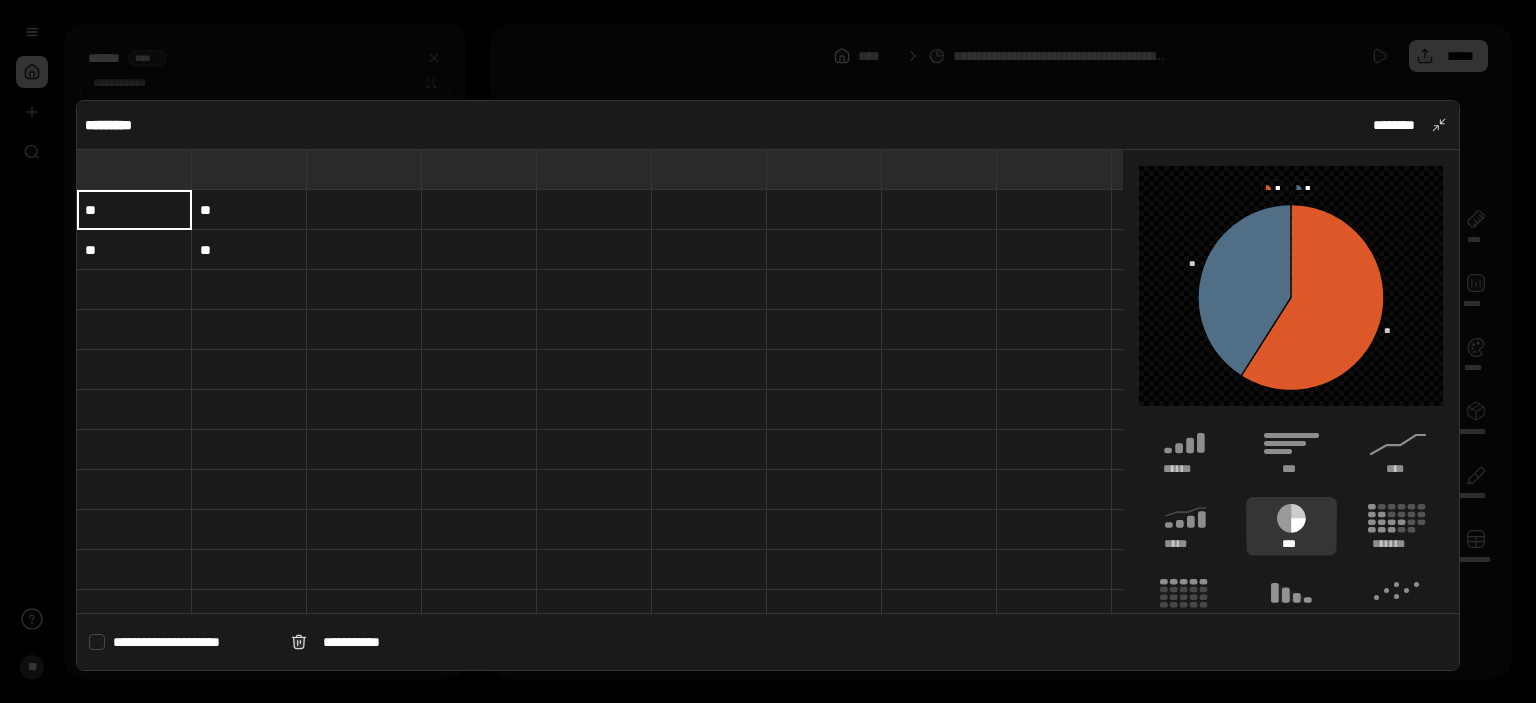 type on "**" 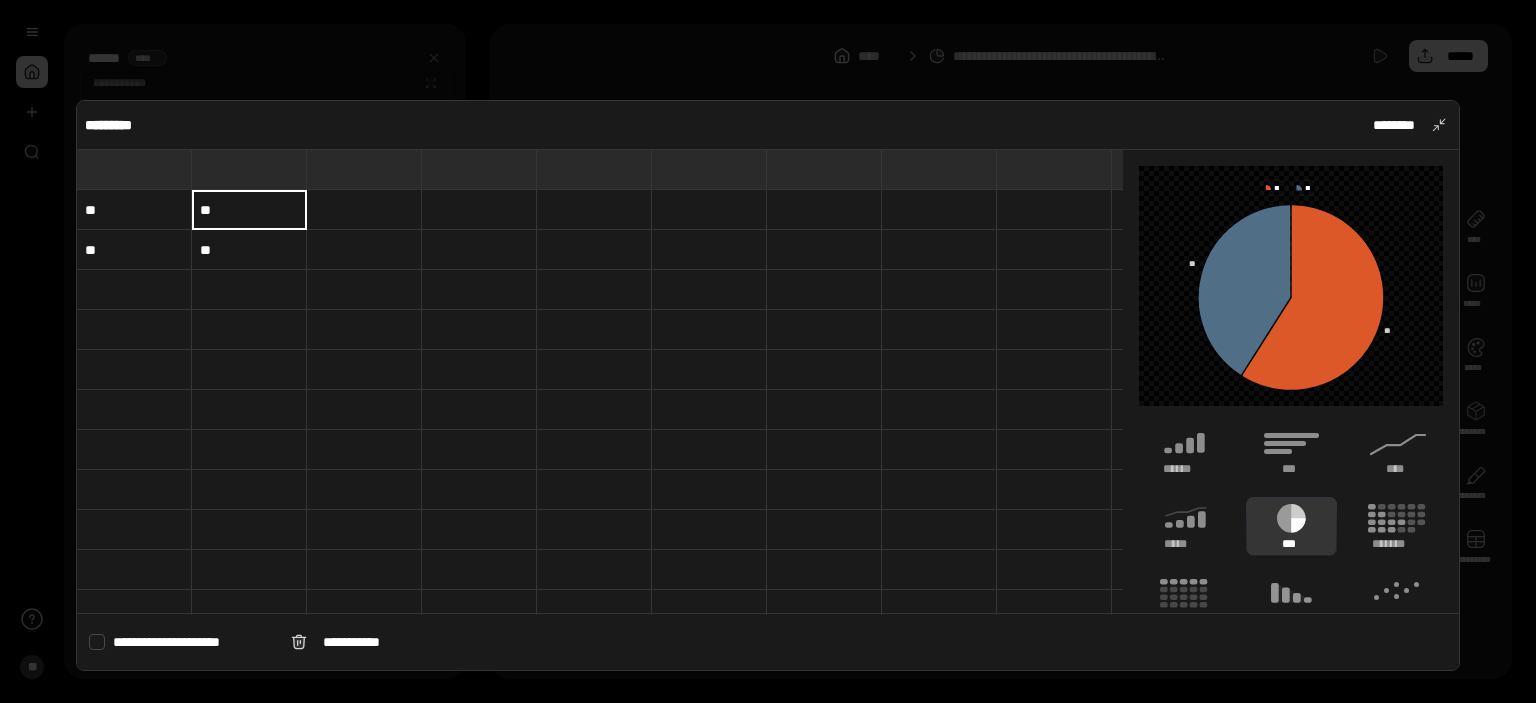 type on "**" 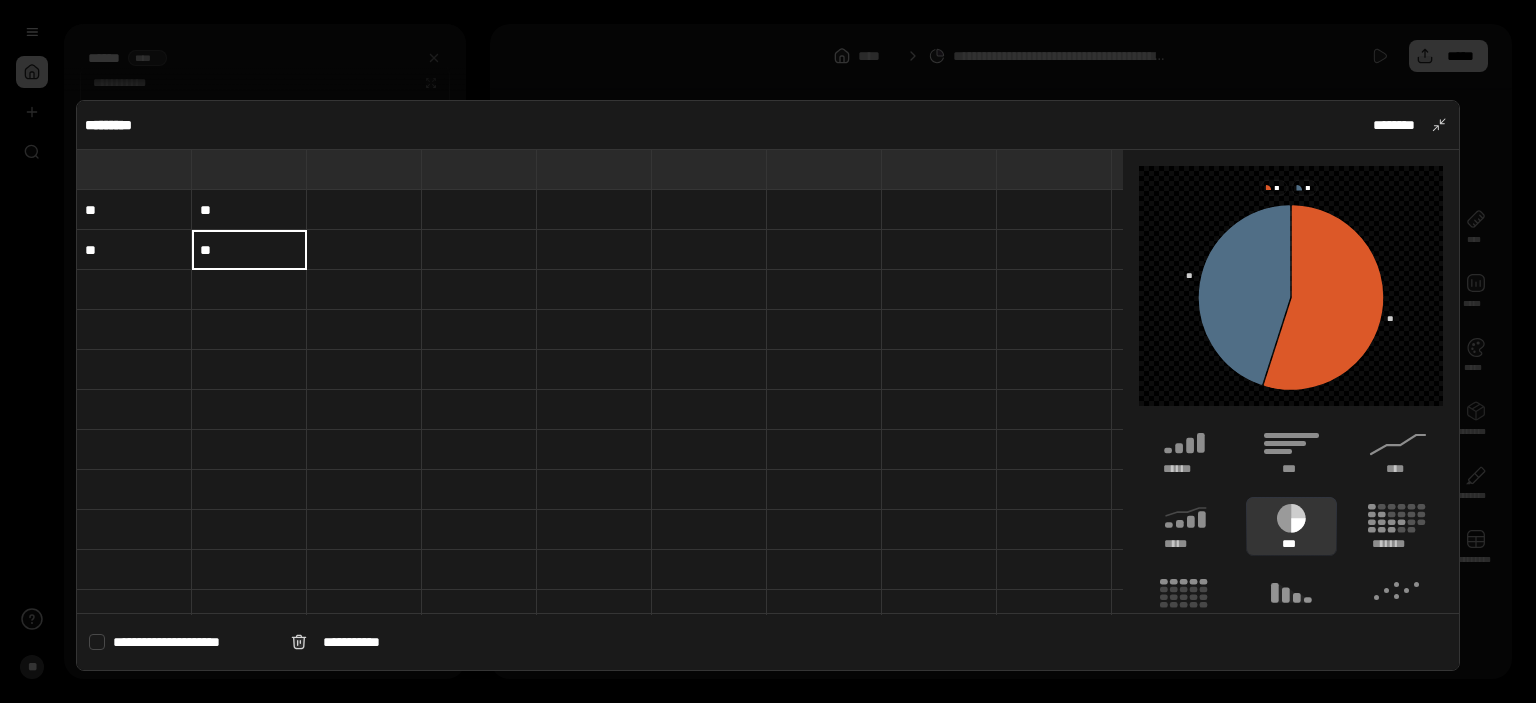 type on "**" 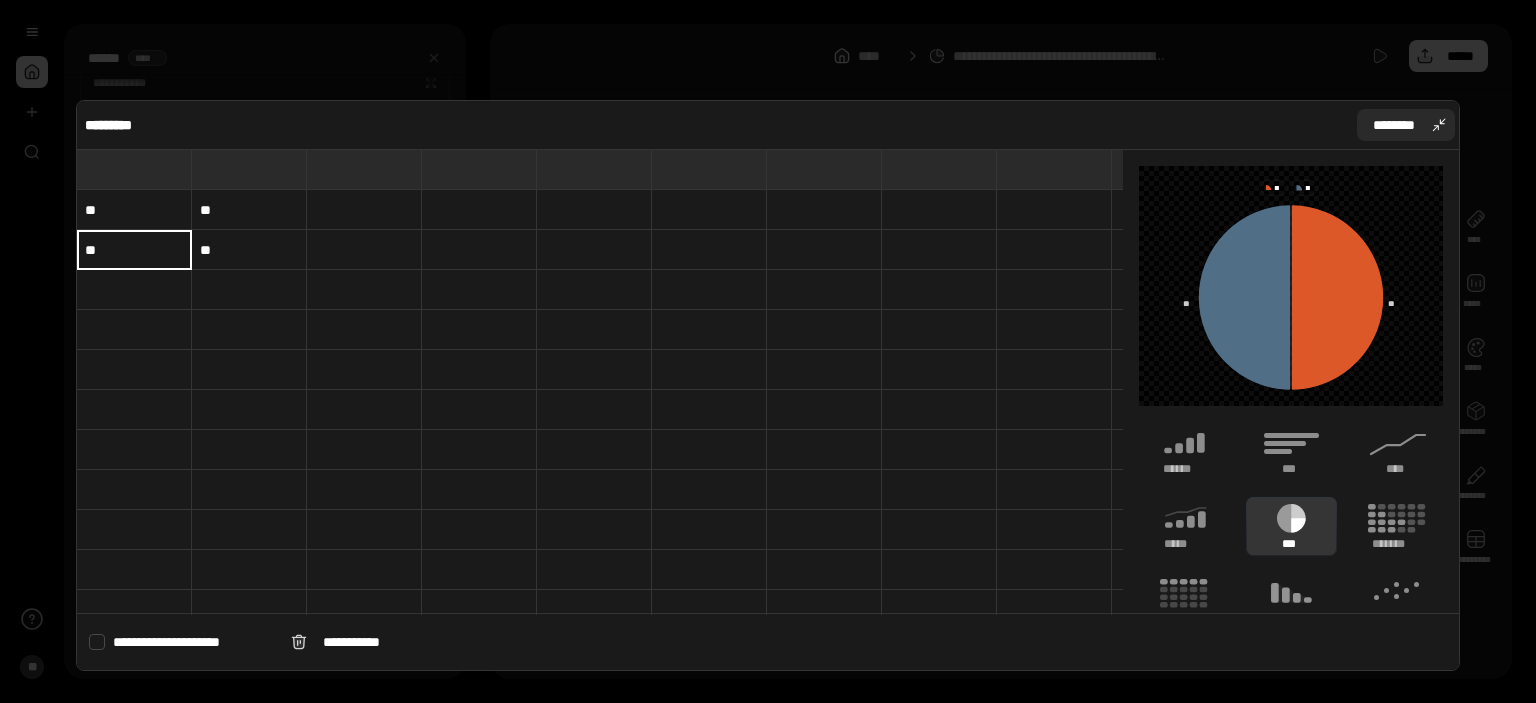 type on "**" 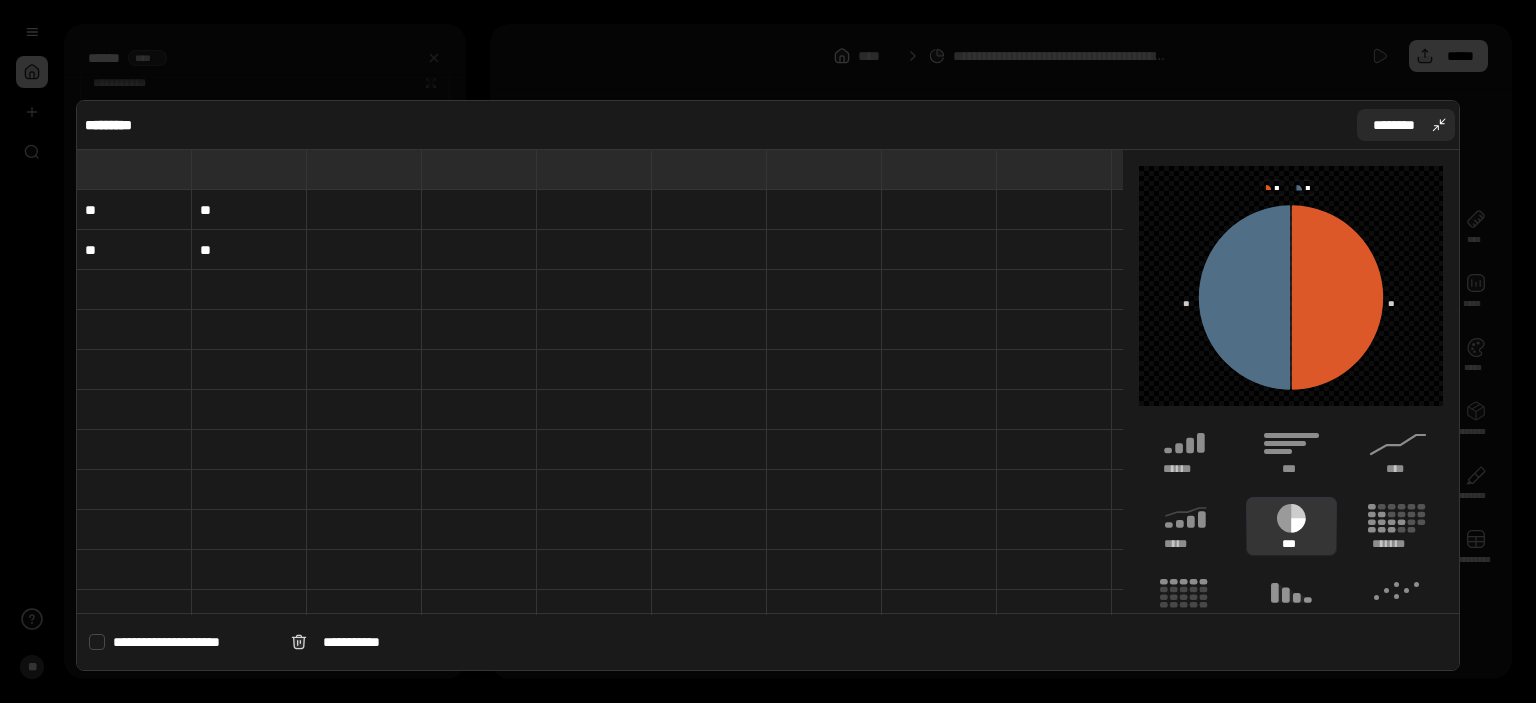 click on "********" at bounding box center (1406, 125) 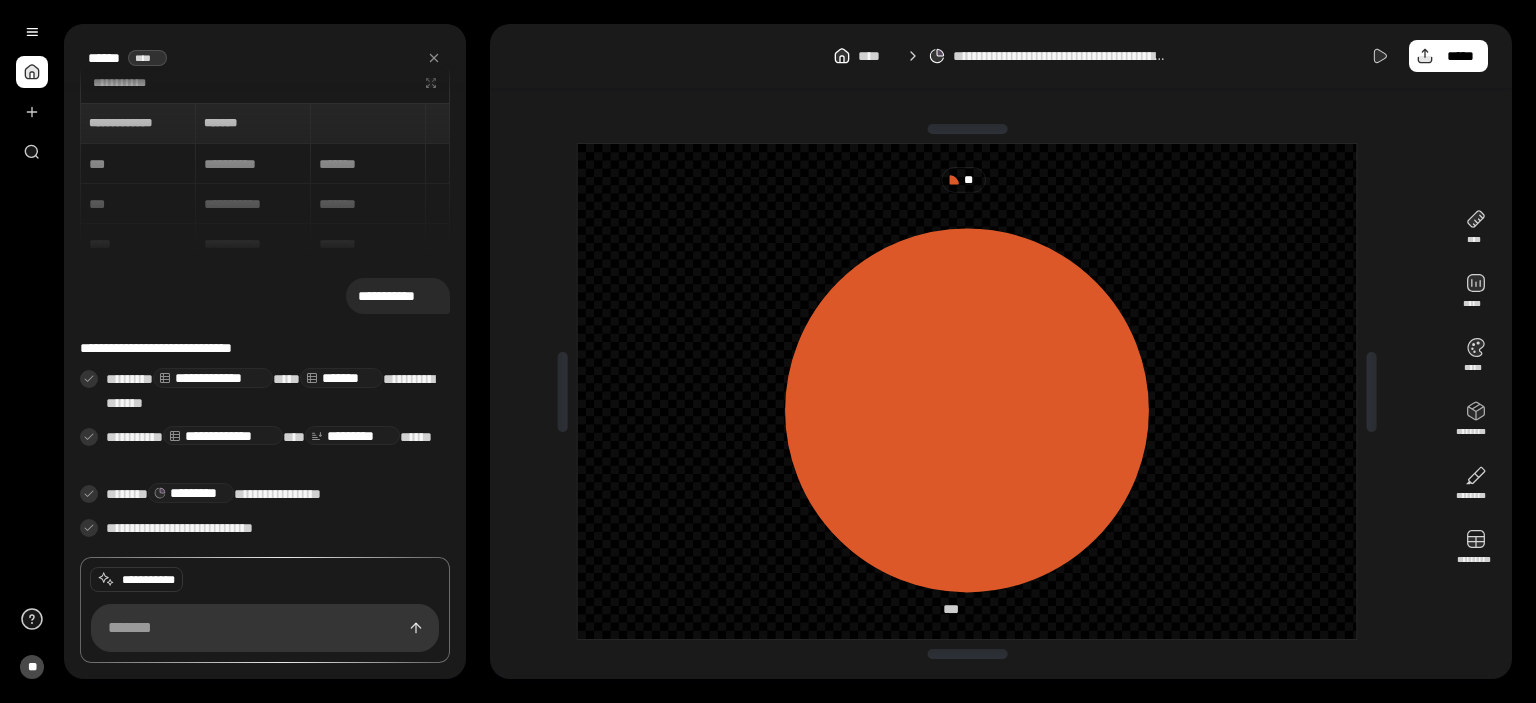 click on "** *** **** ***** ***** ******** ******** *********" at bounding box center [1001, 391] 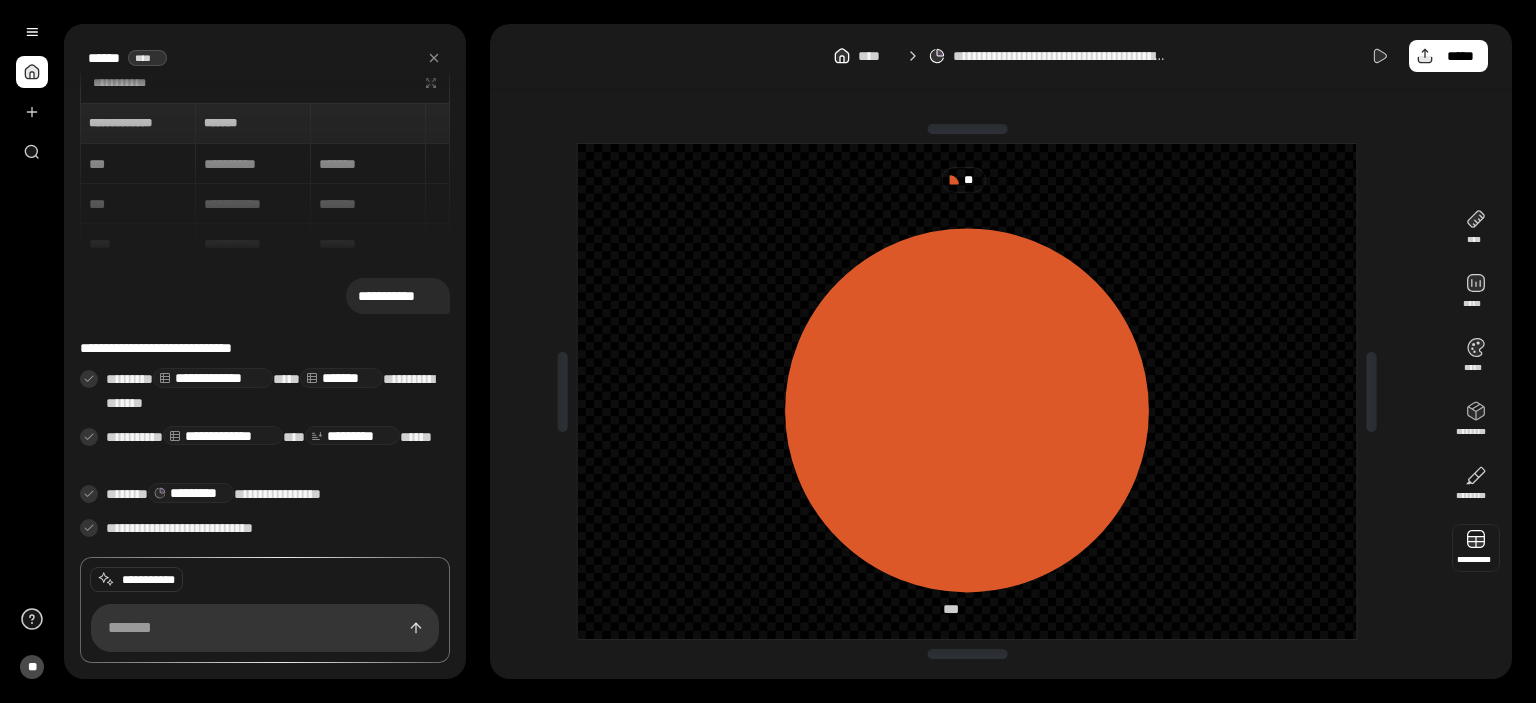 click at bounding box center (1476, 548) 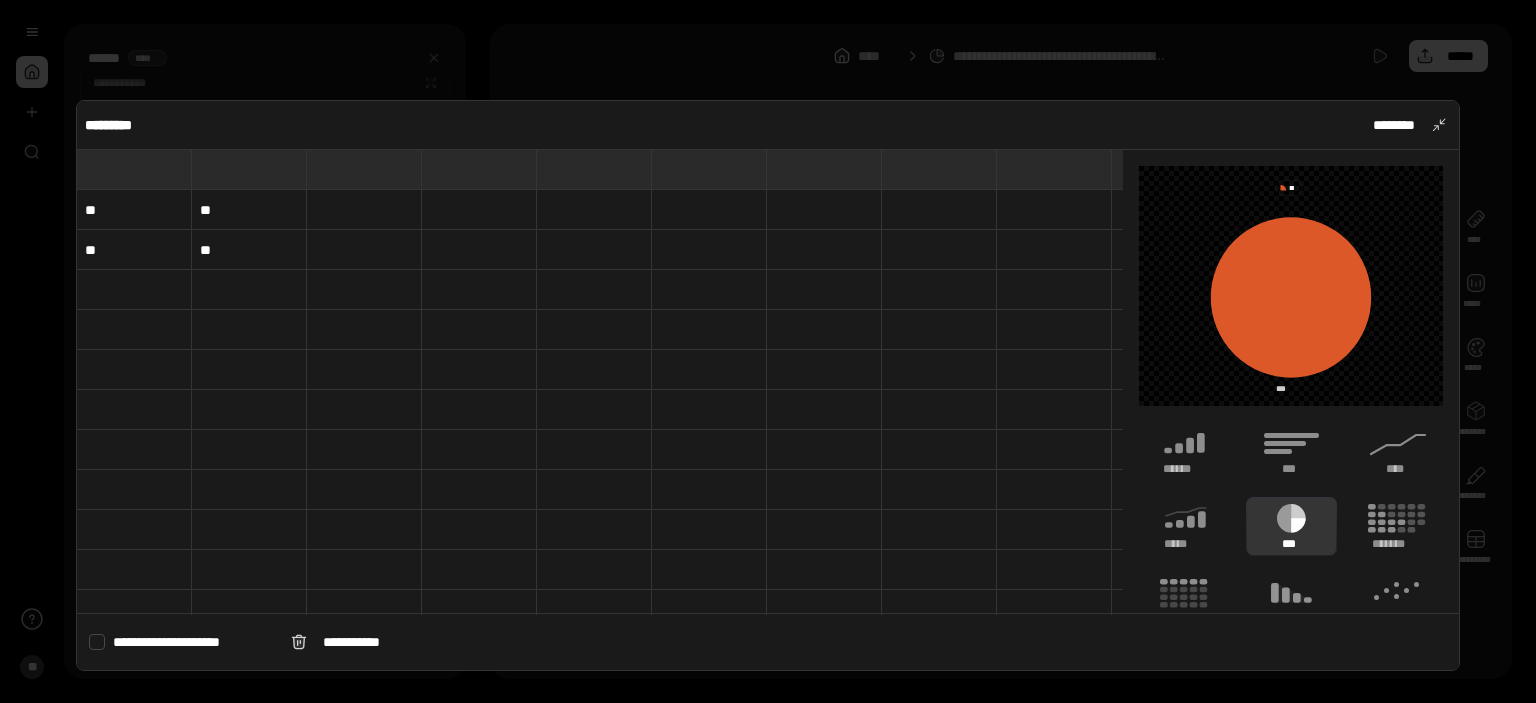 click on "**" at bounding box center (134, 250) 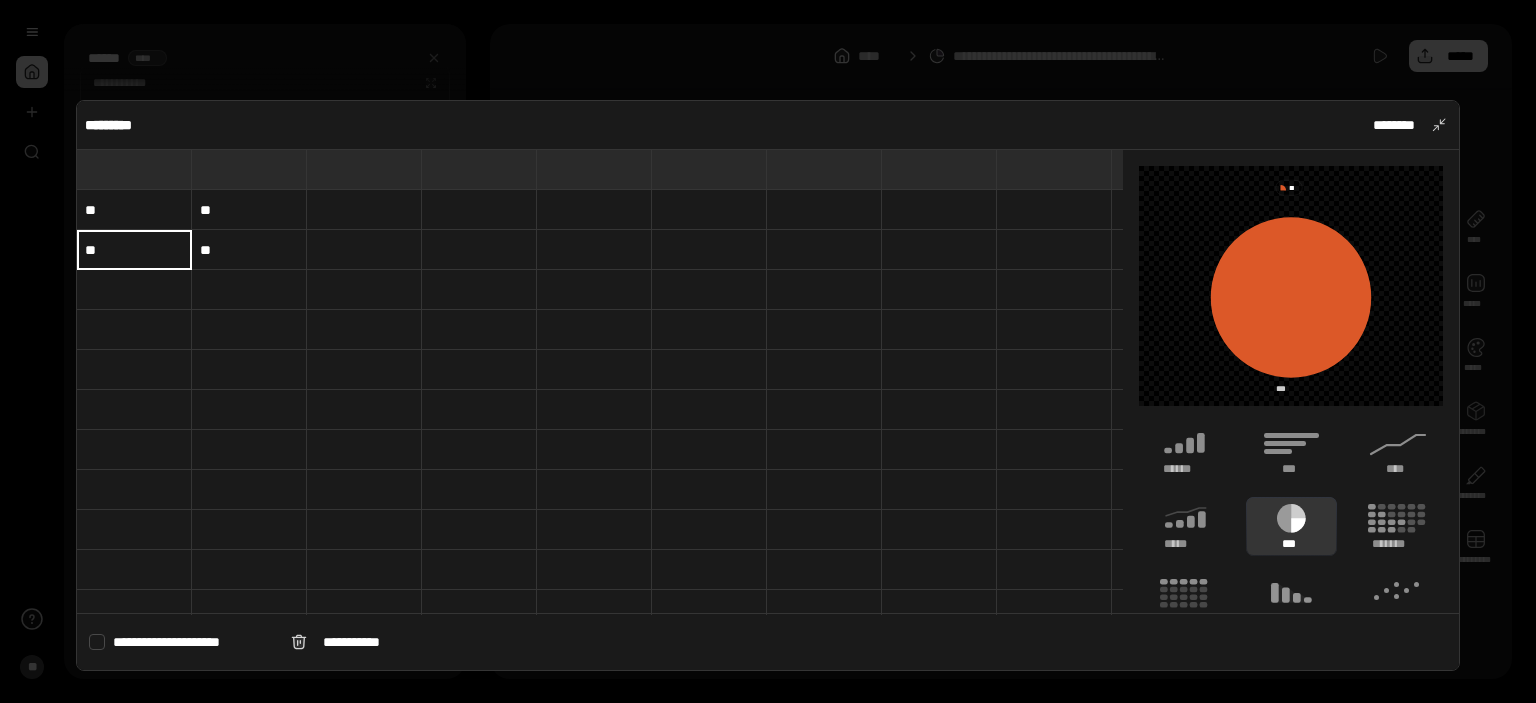 type on "**" 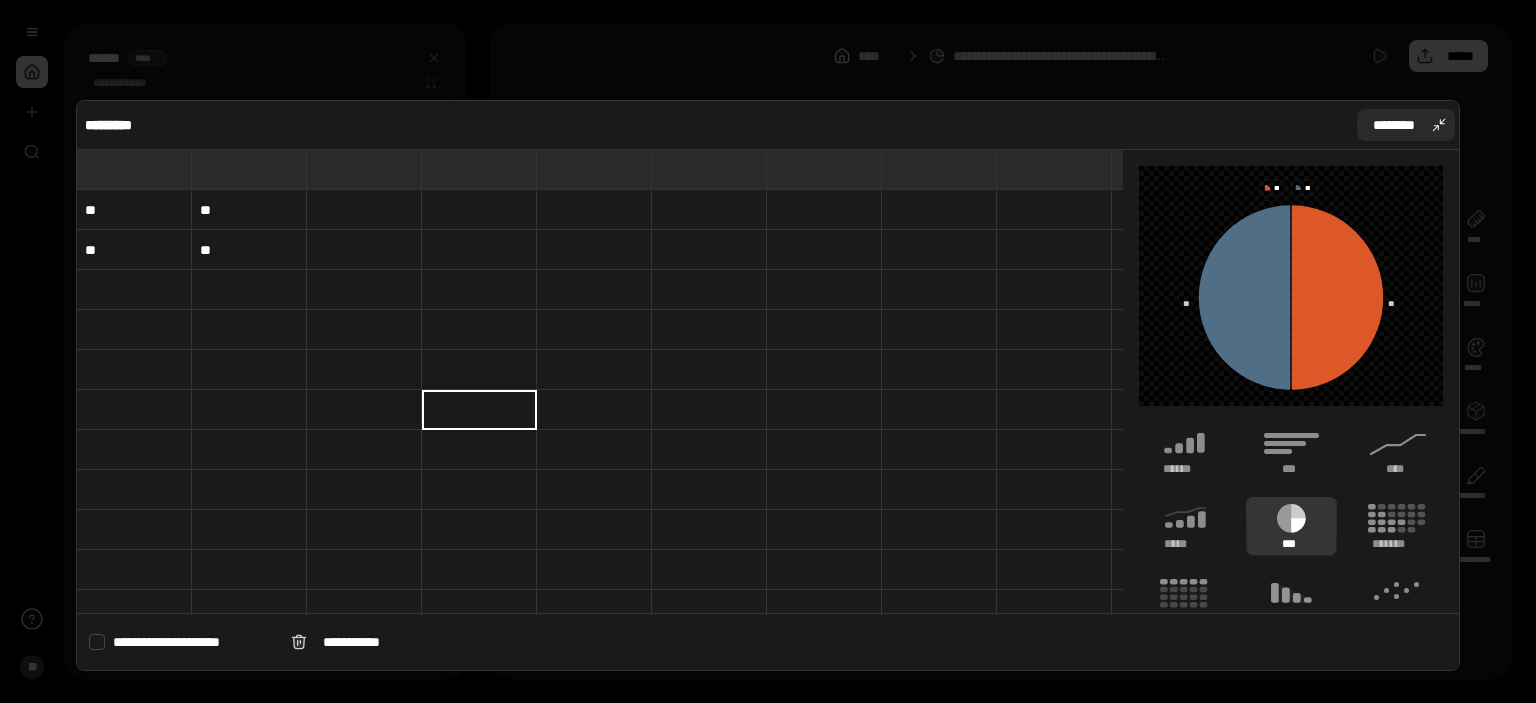 click on "********" at bounding box center [1394, 125] 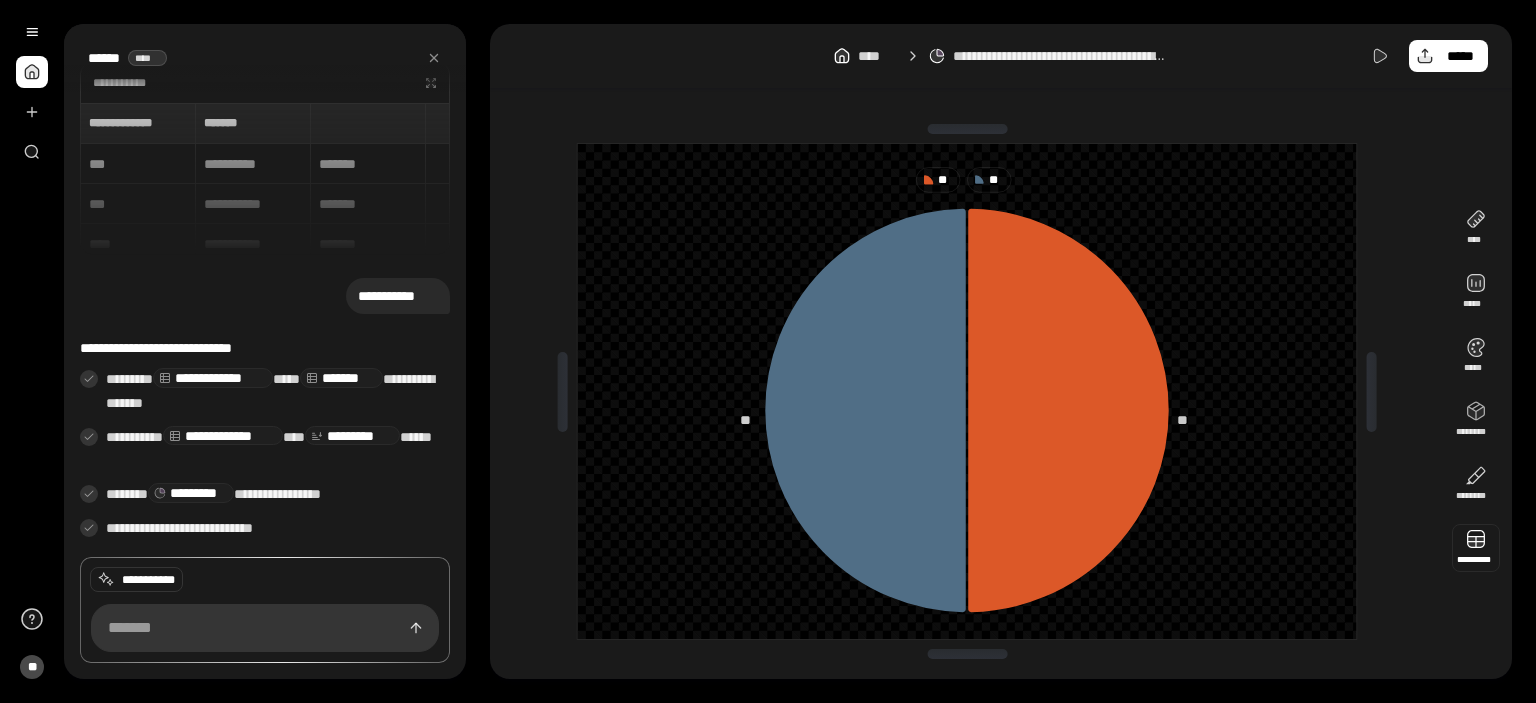 click at bounding box center (1476, 548) 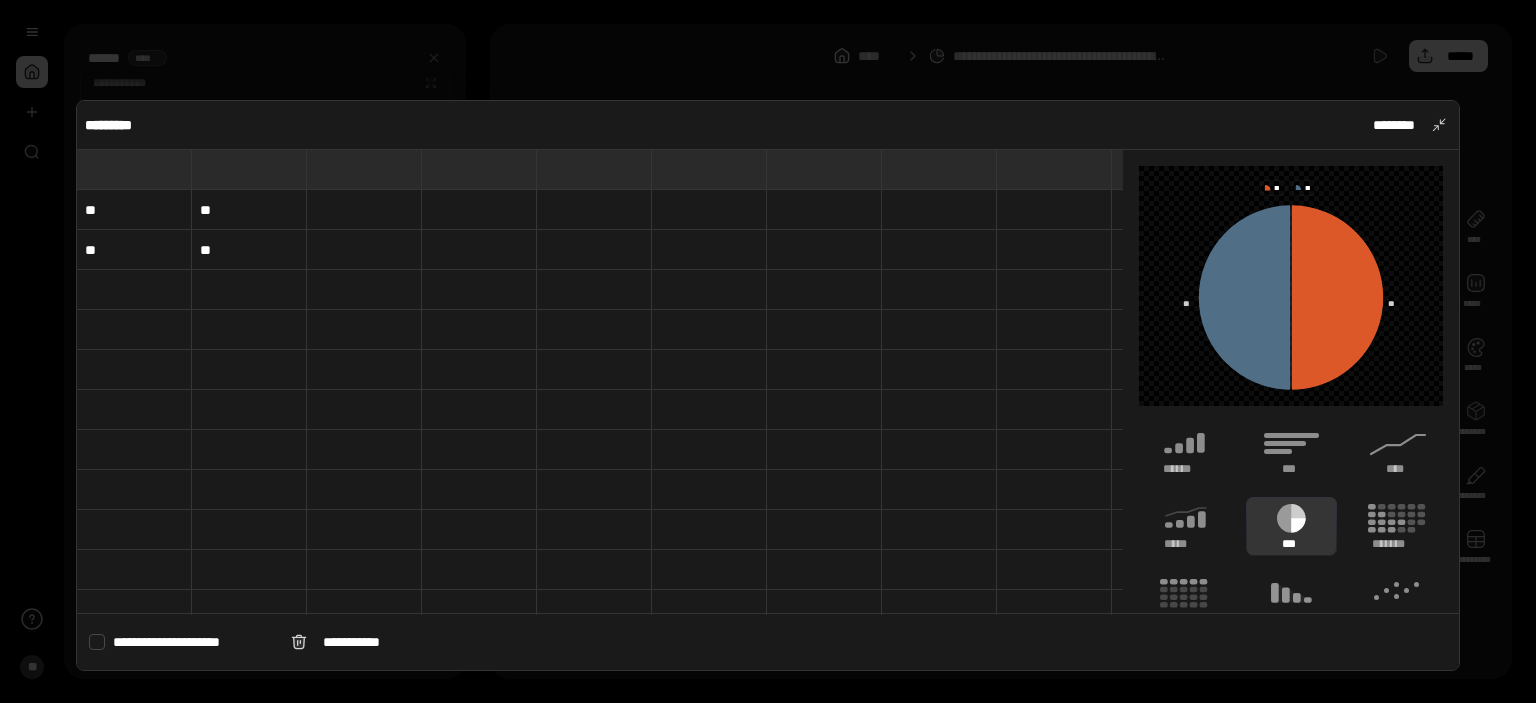 click on "**" at bounding box center (134, 210) 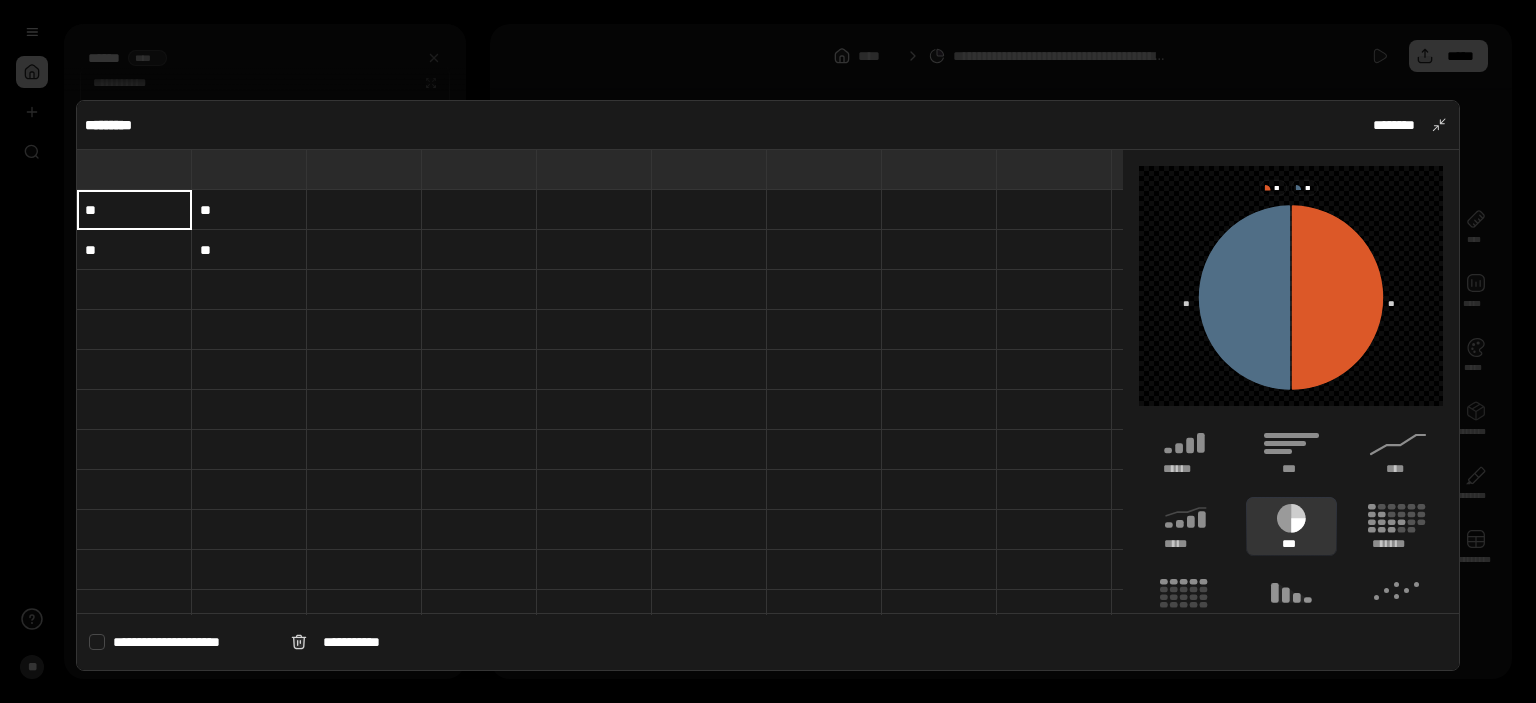 type on "**" 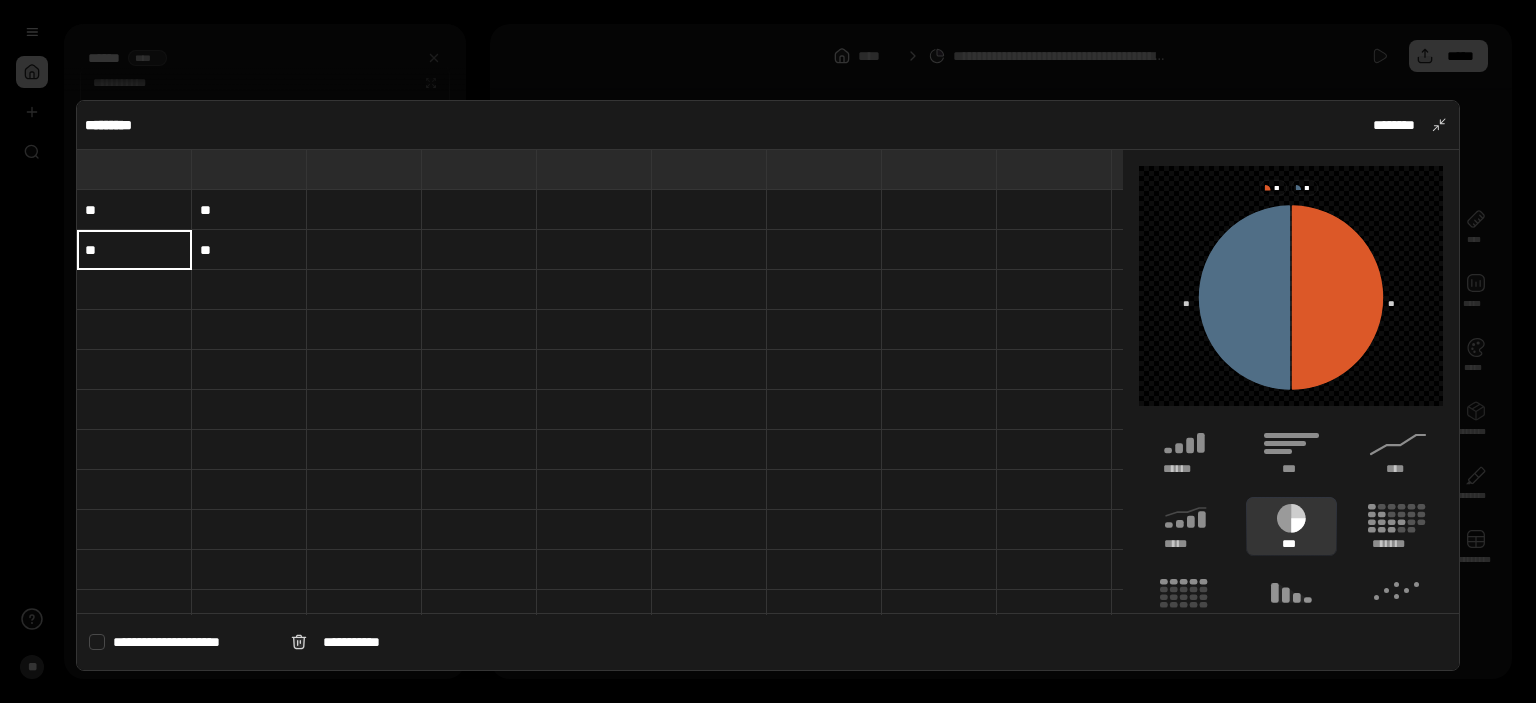 type on "**" 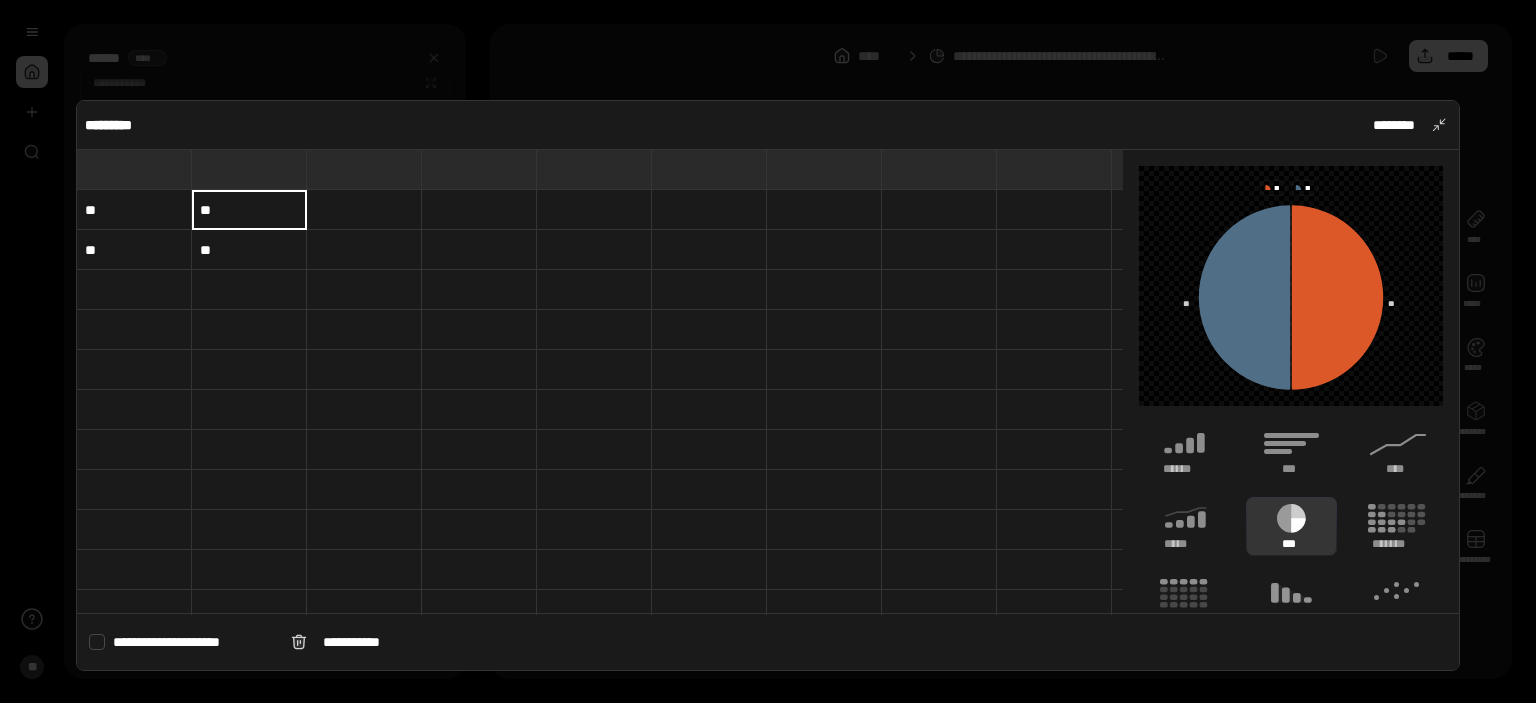 type on "**" 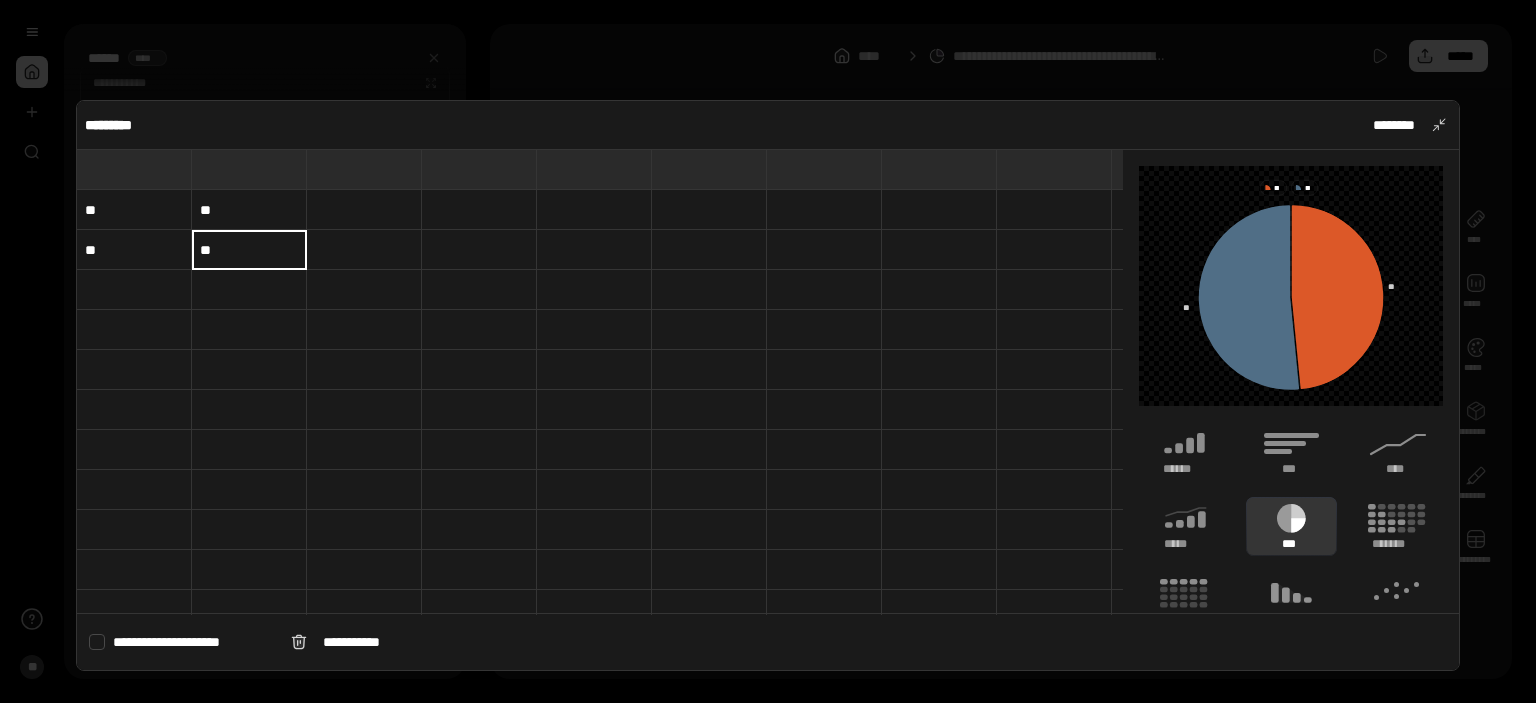 type on "**" 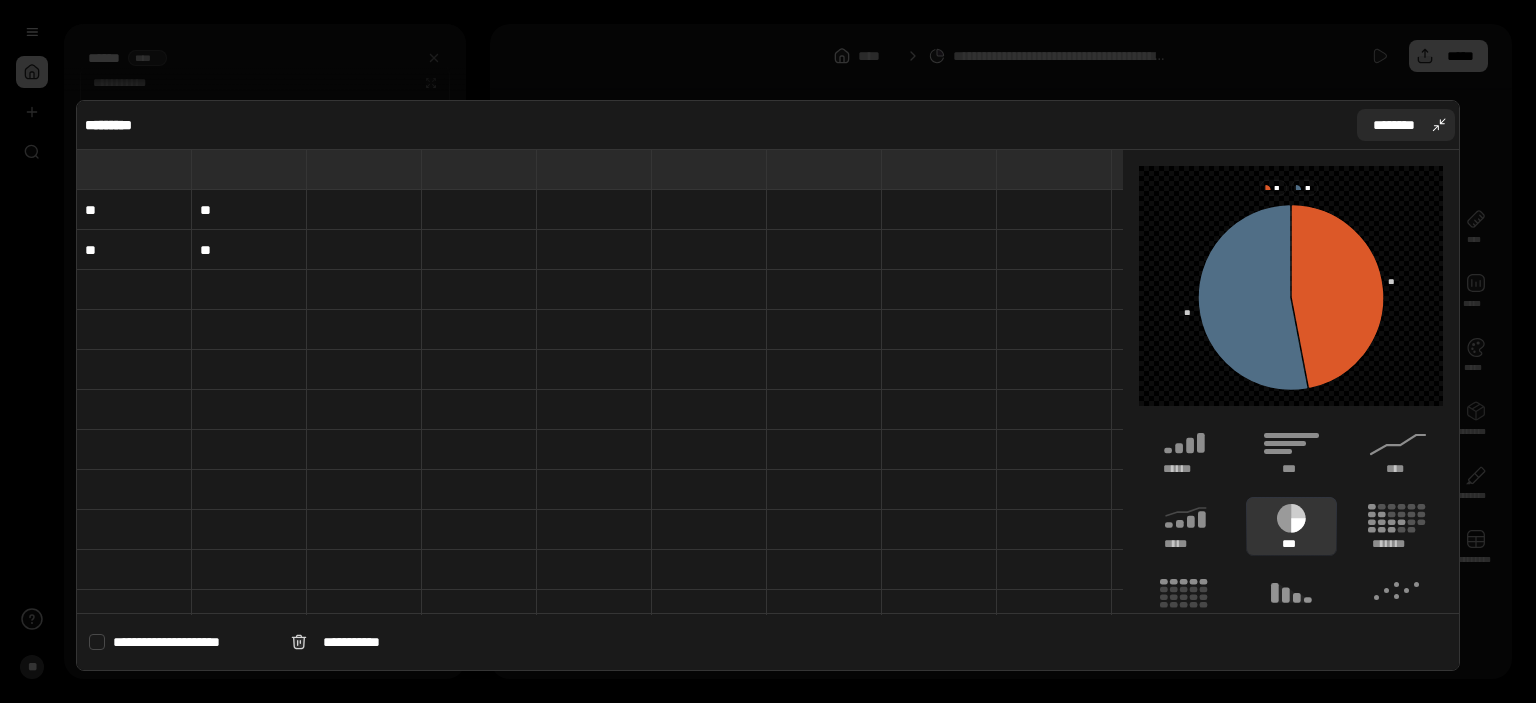 click on "********" at bounding box center [1394, 125] 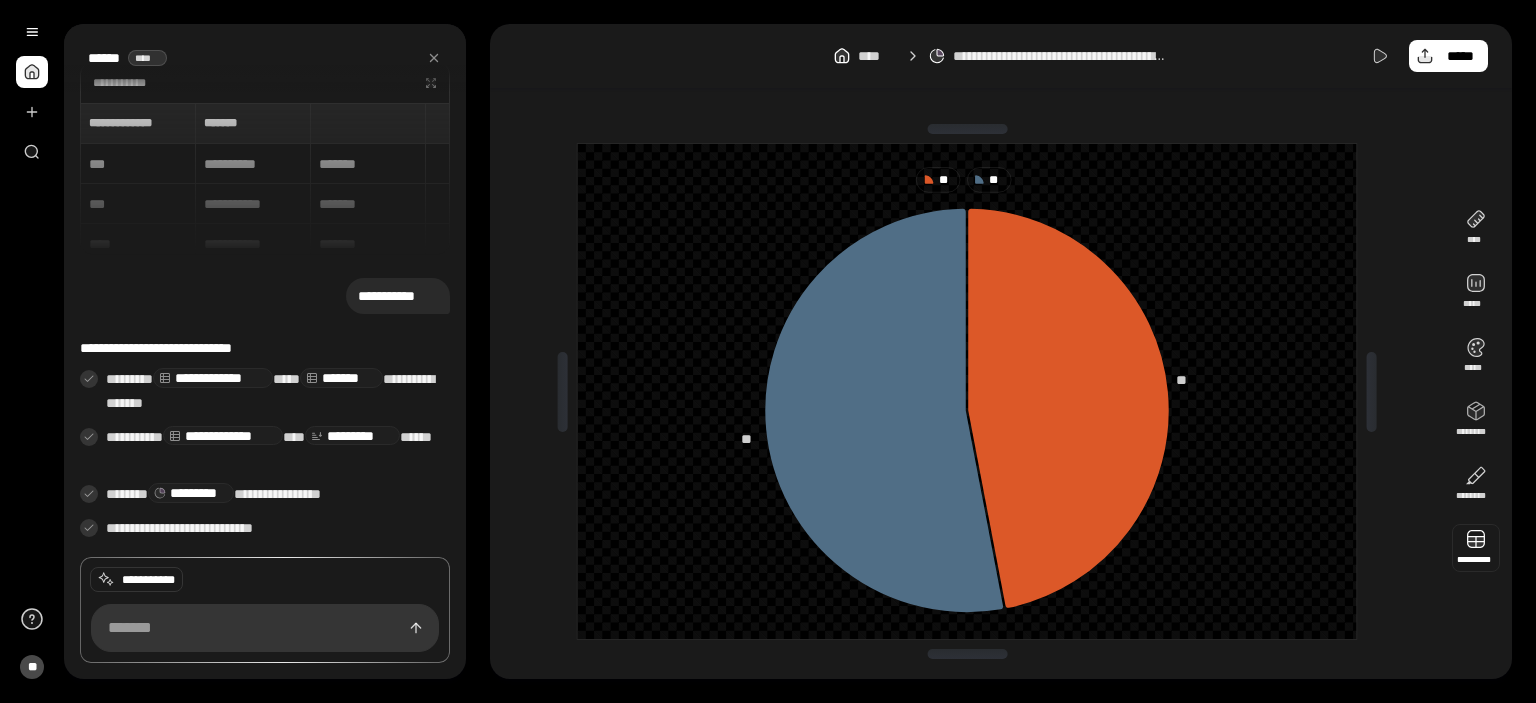 click at bounding box center [1476, 548] 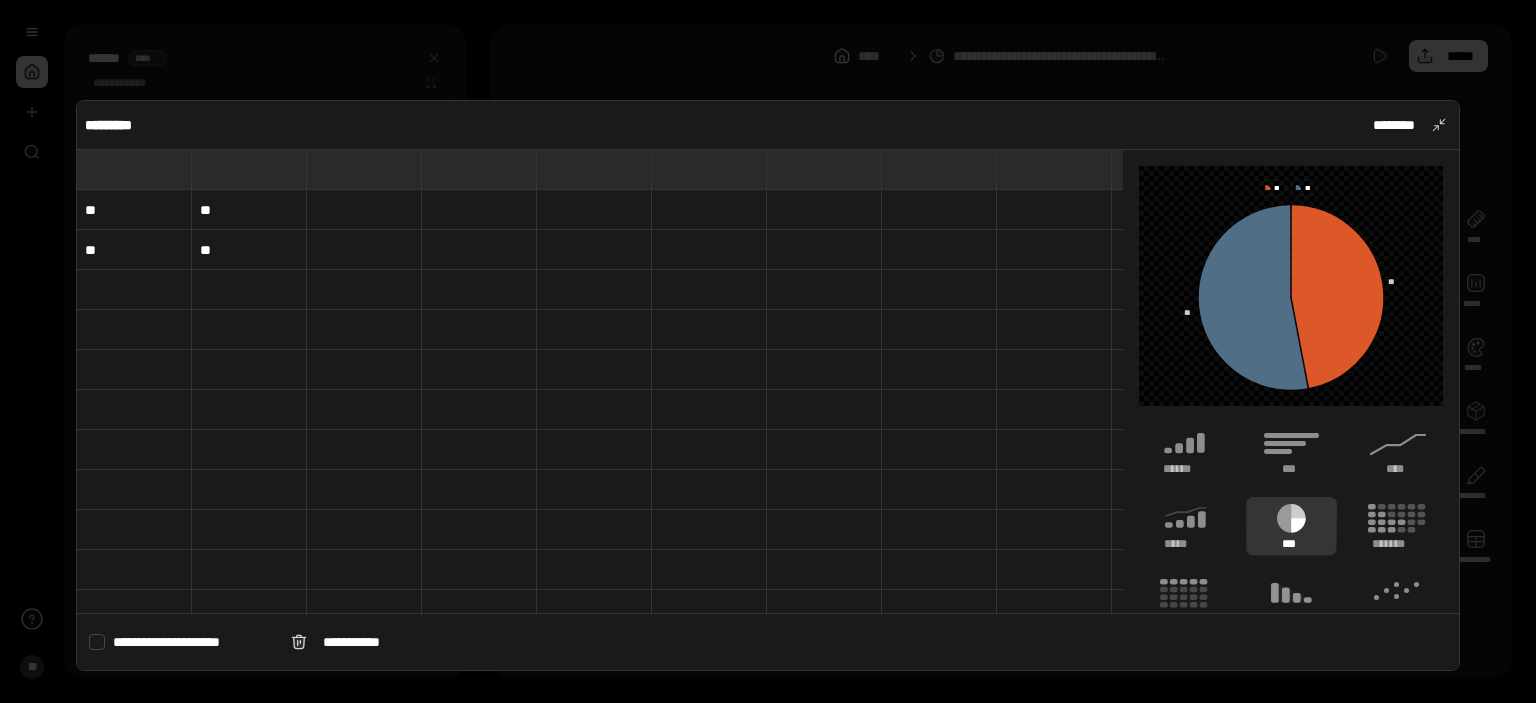 click on "**" at bounding box center (134, 210) 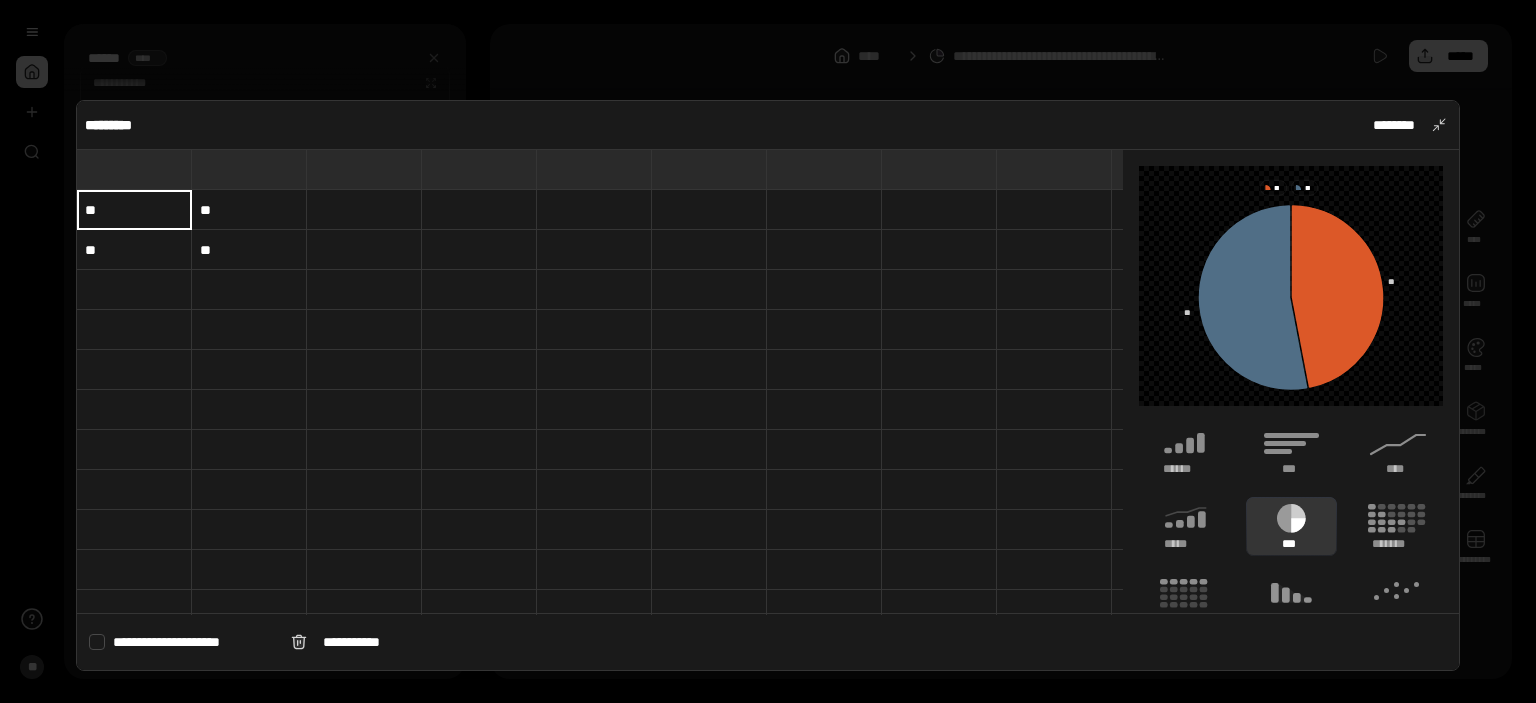 type on "**" 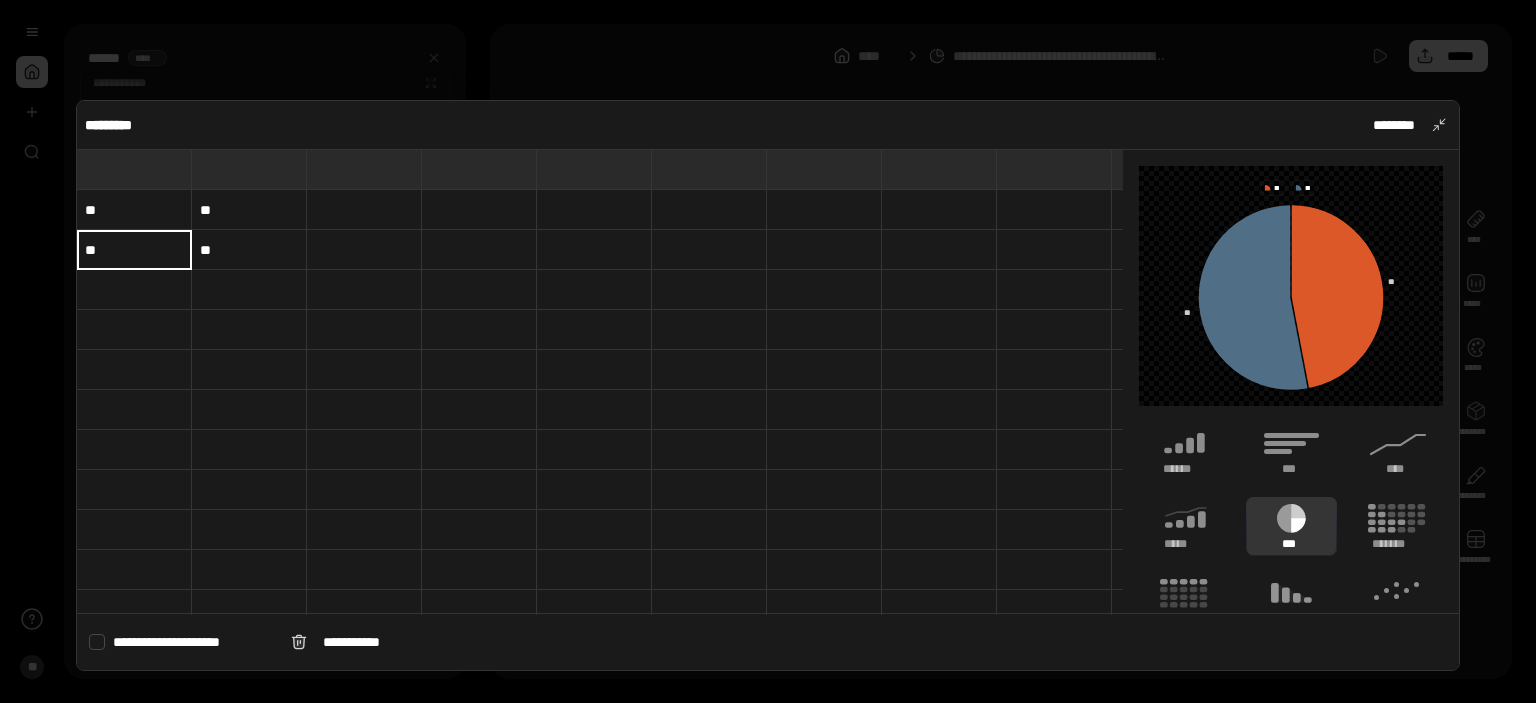 type on "**" 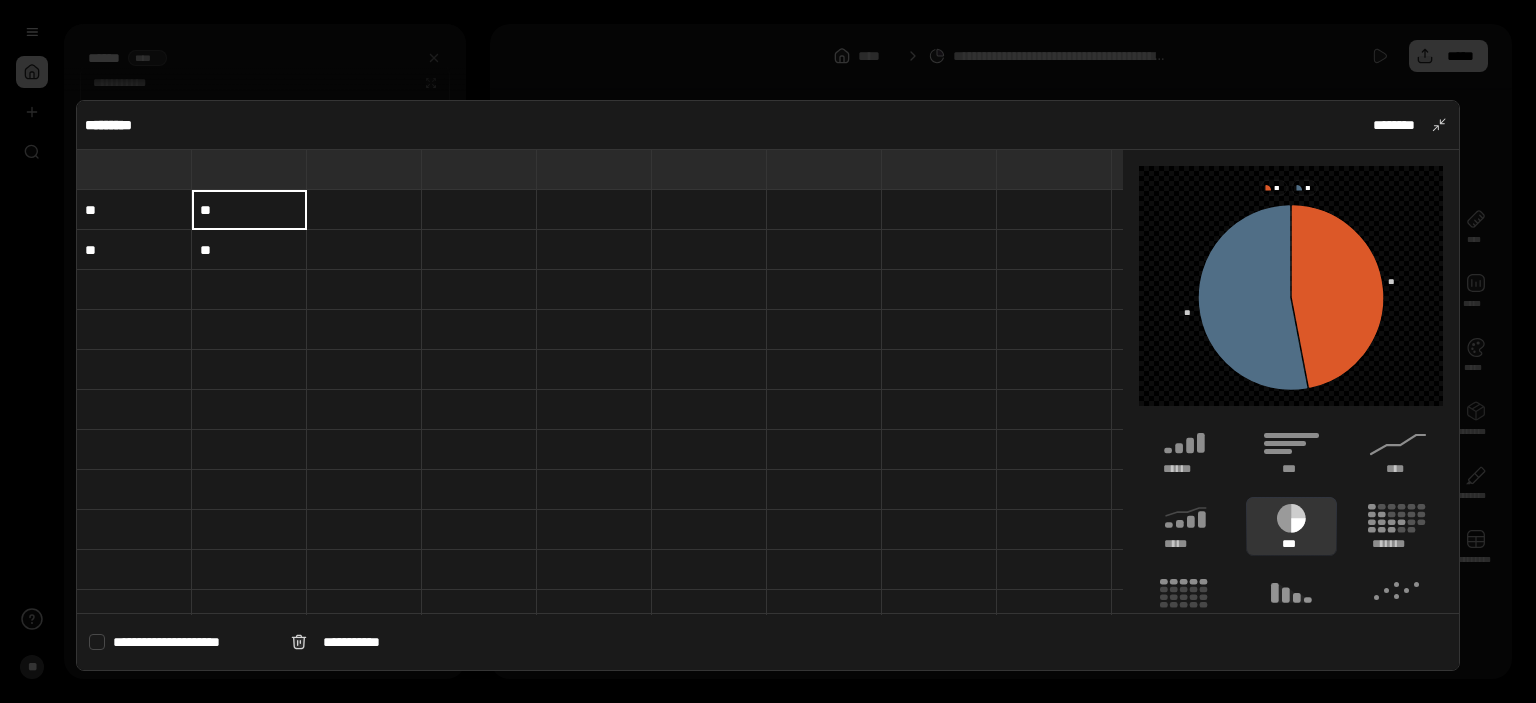 type on "**" 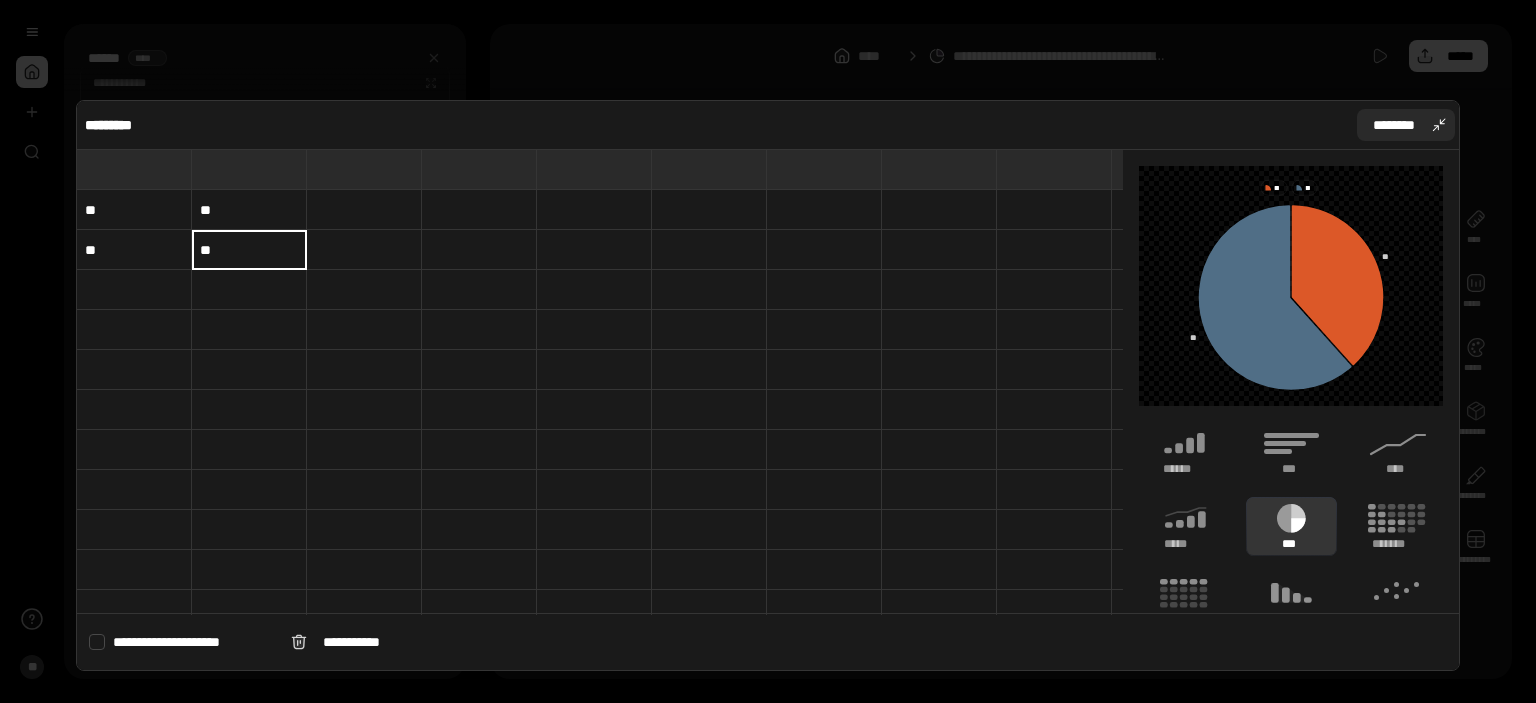 type on "**" 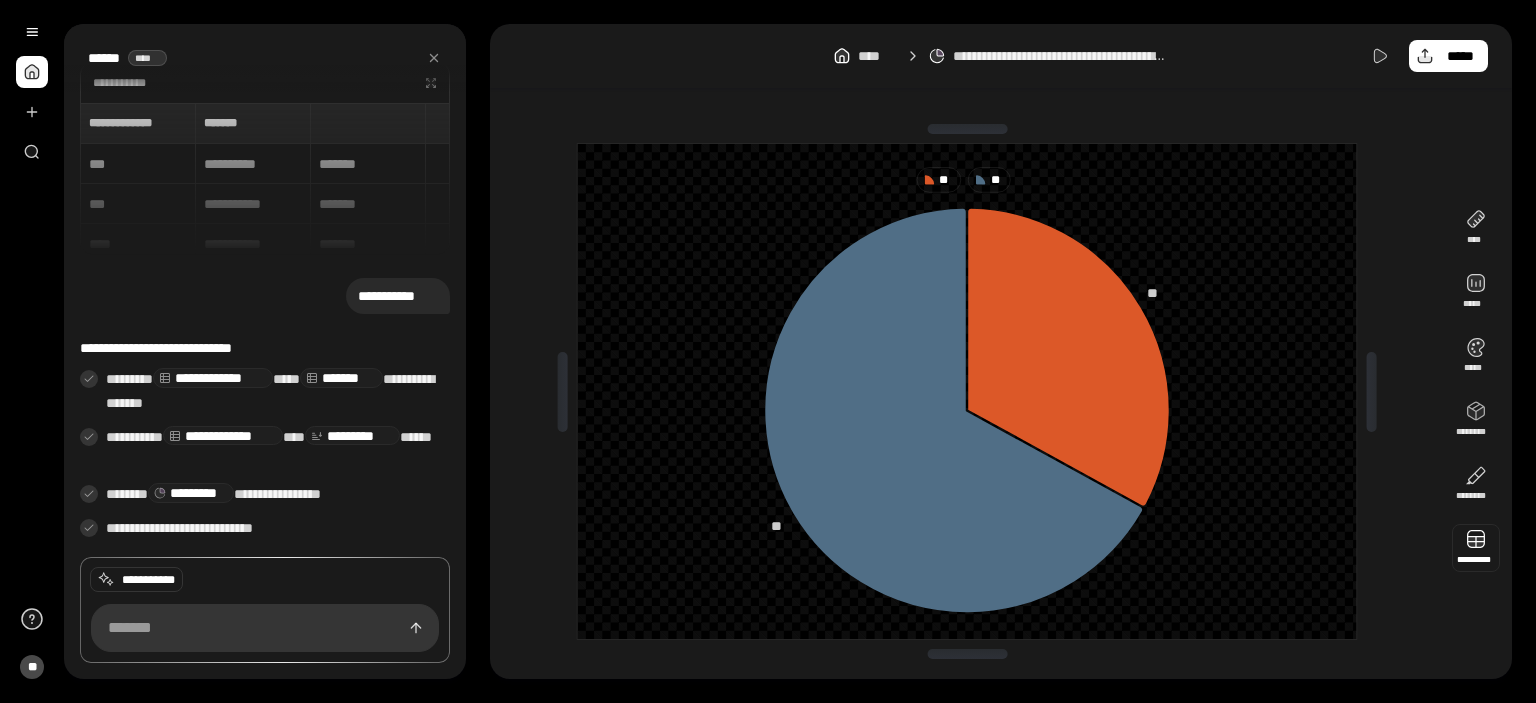click at bounding box center (1476, 548) 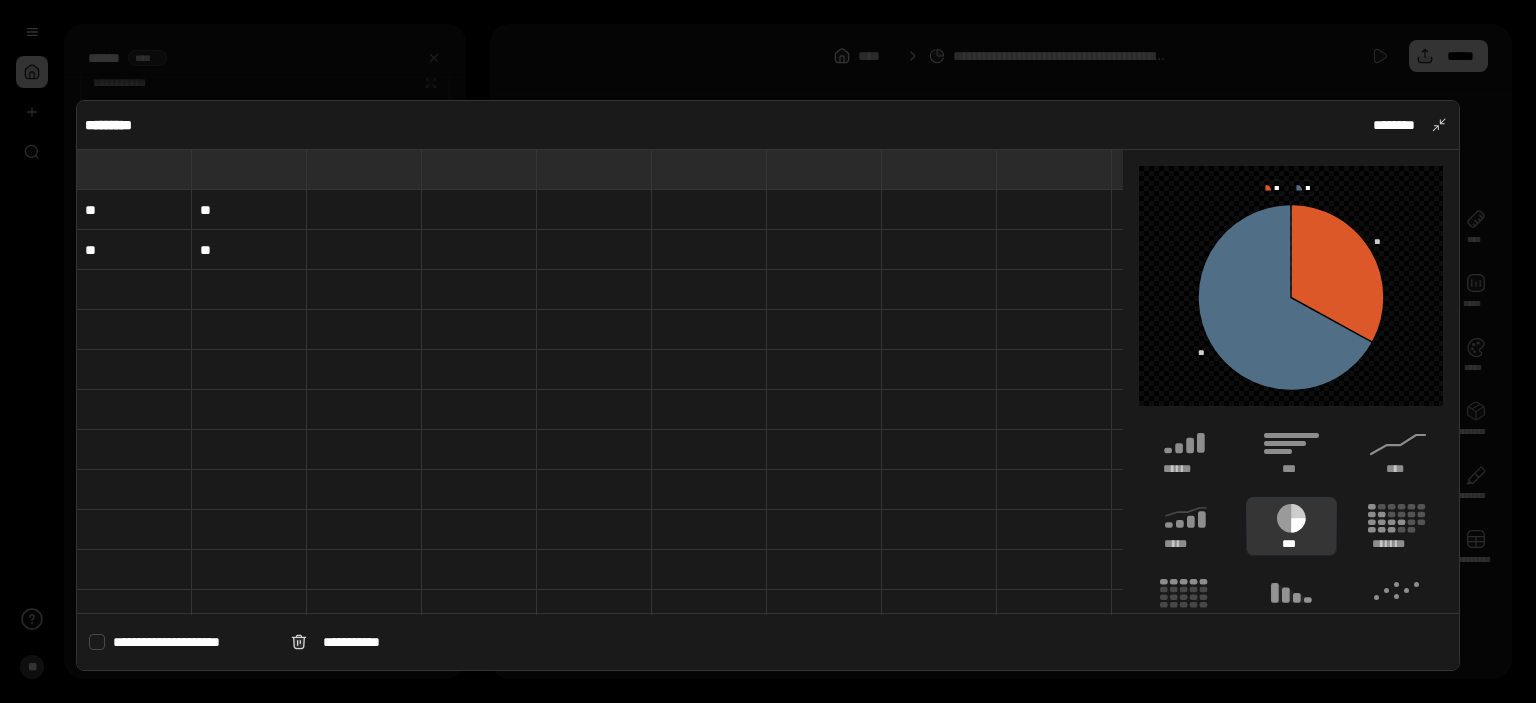 click on "**" at bounding box center (134, 210) 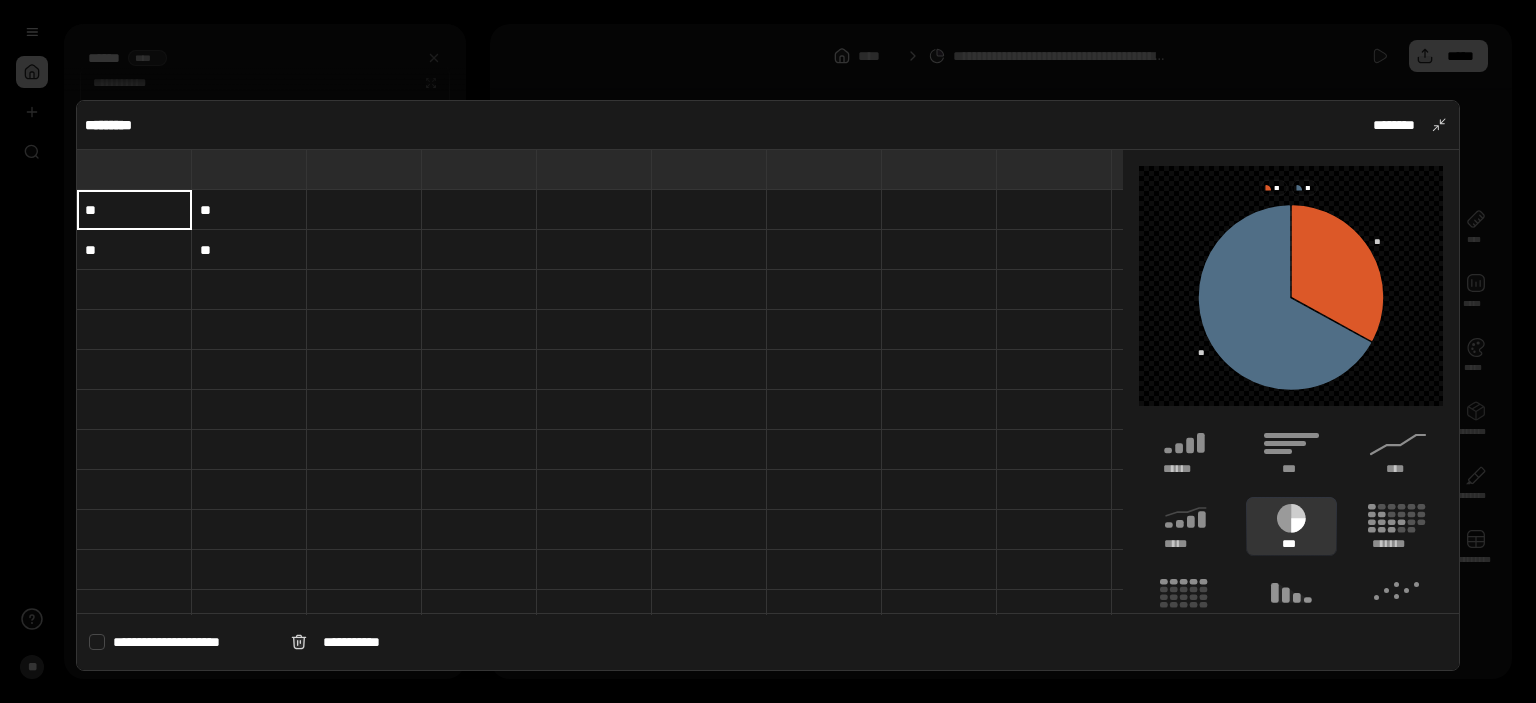type on "**" 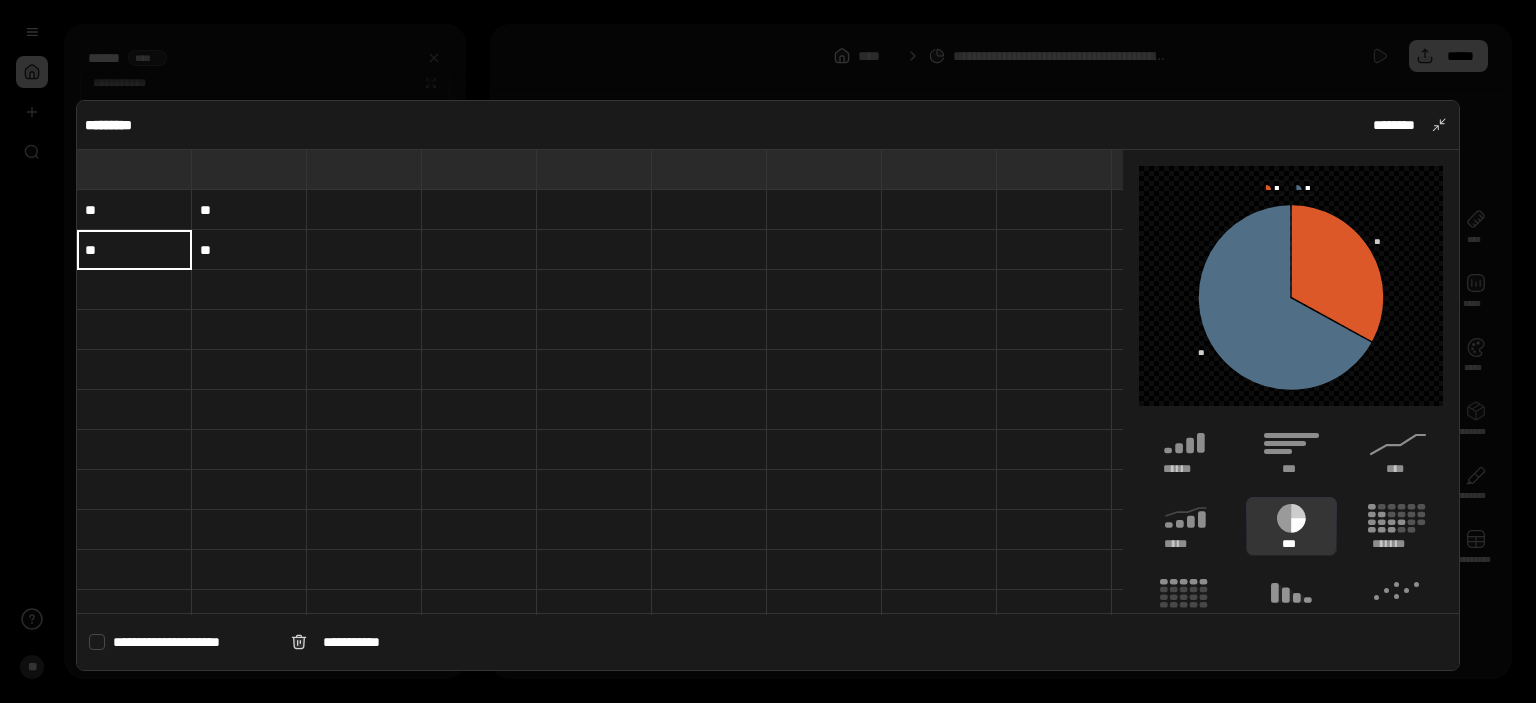 type on "**" 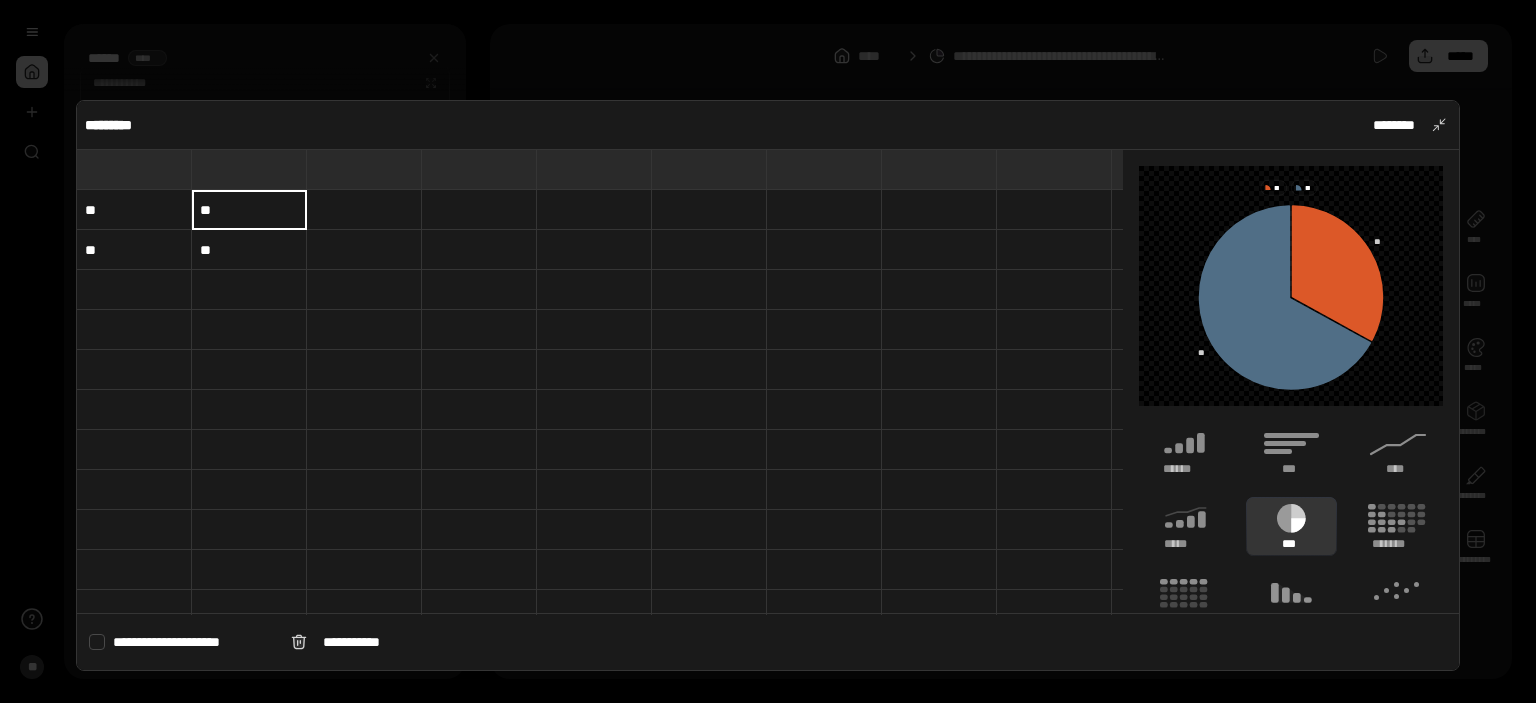 type on "**" 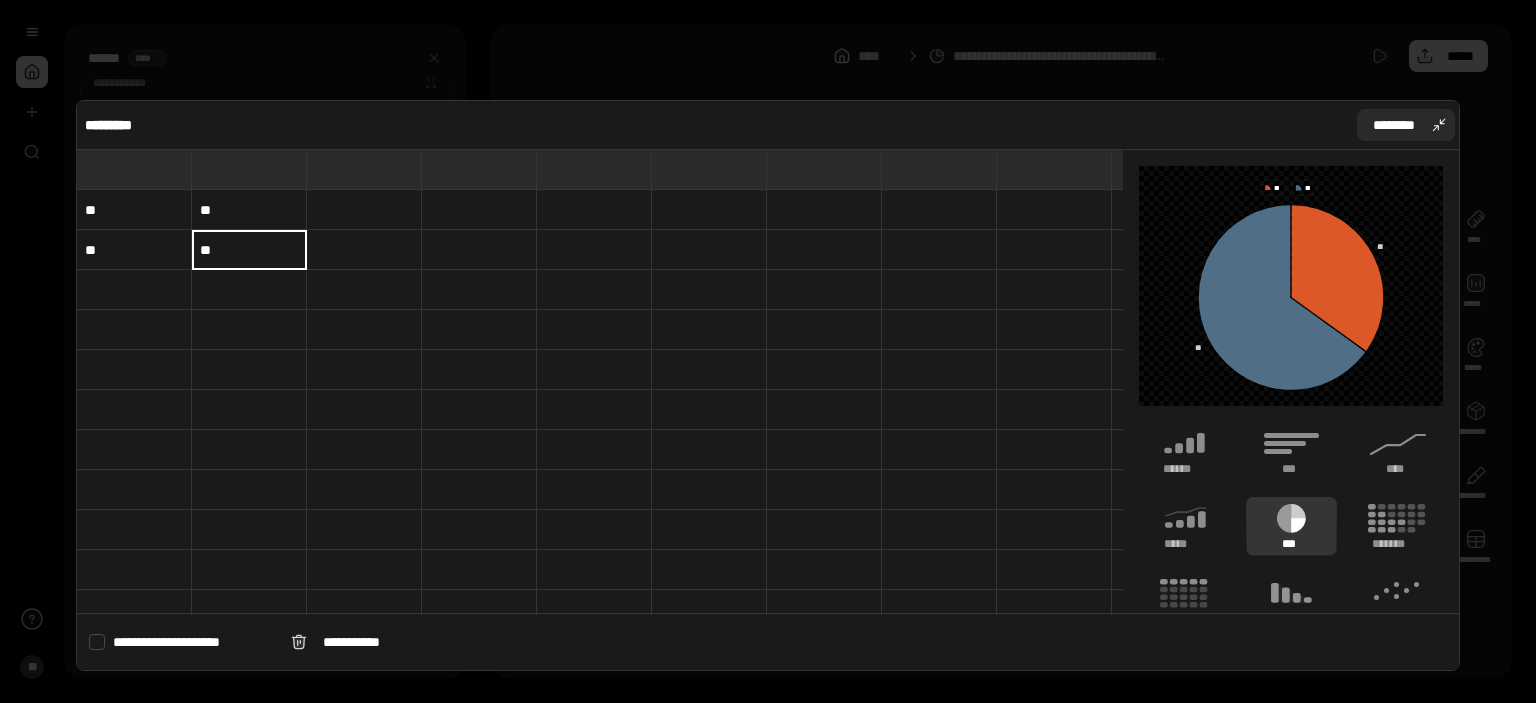 type on "**" 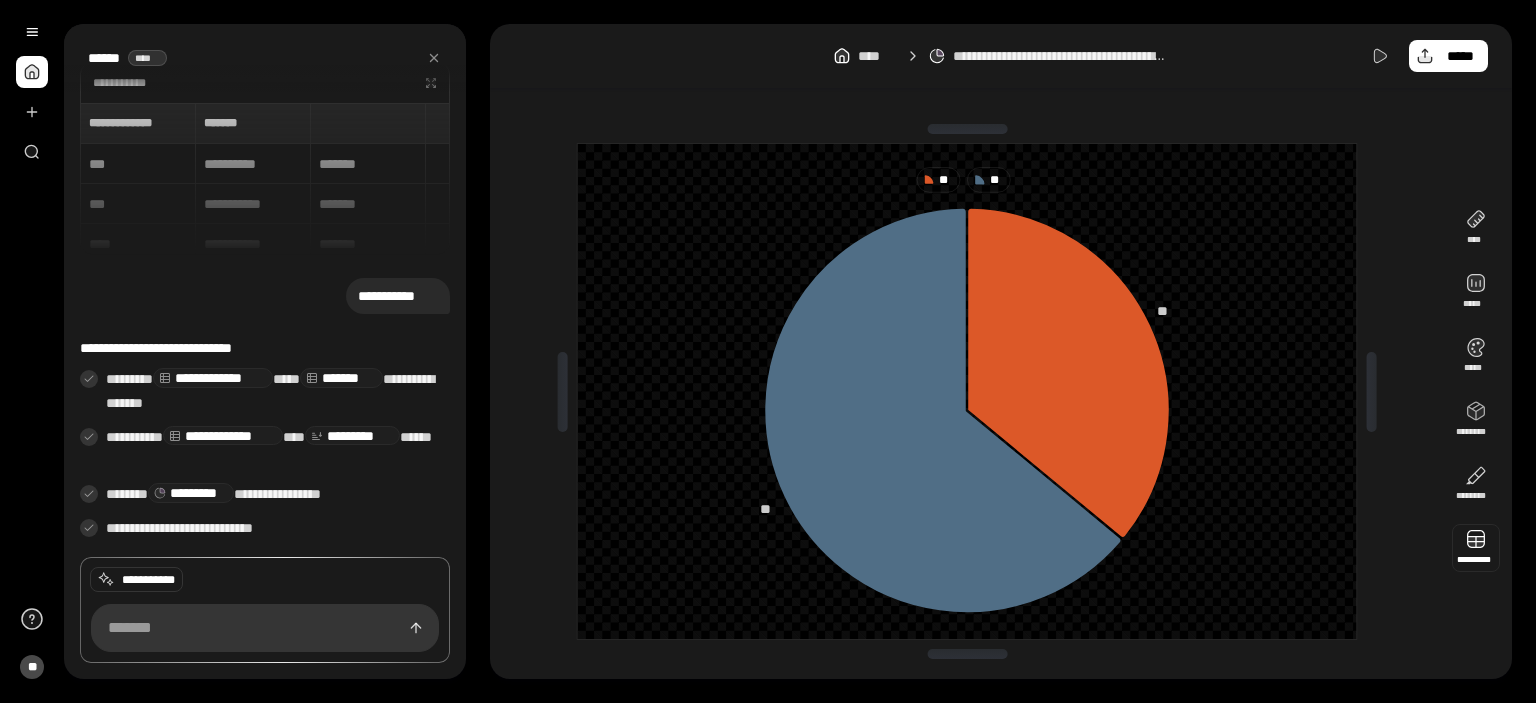 click at bounding box center (1476, 548) 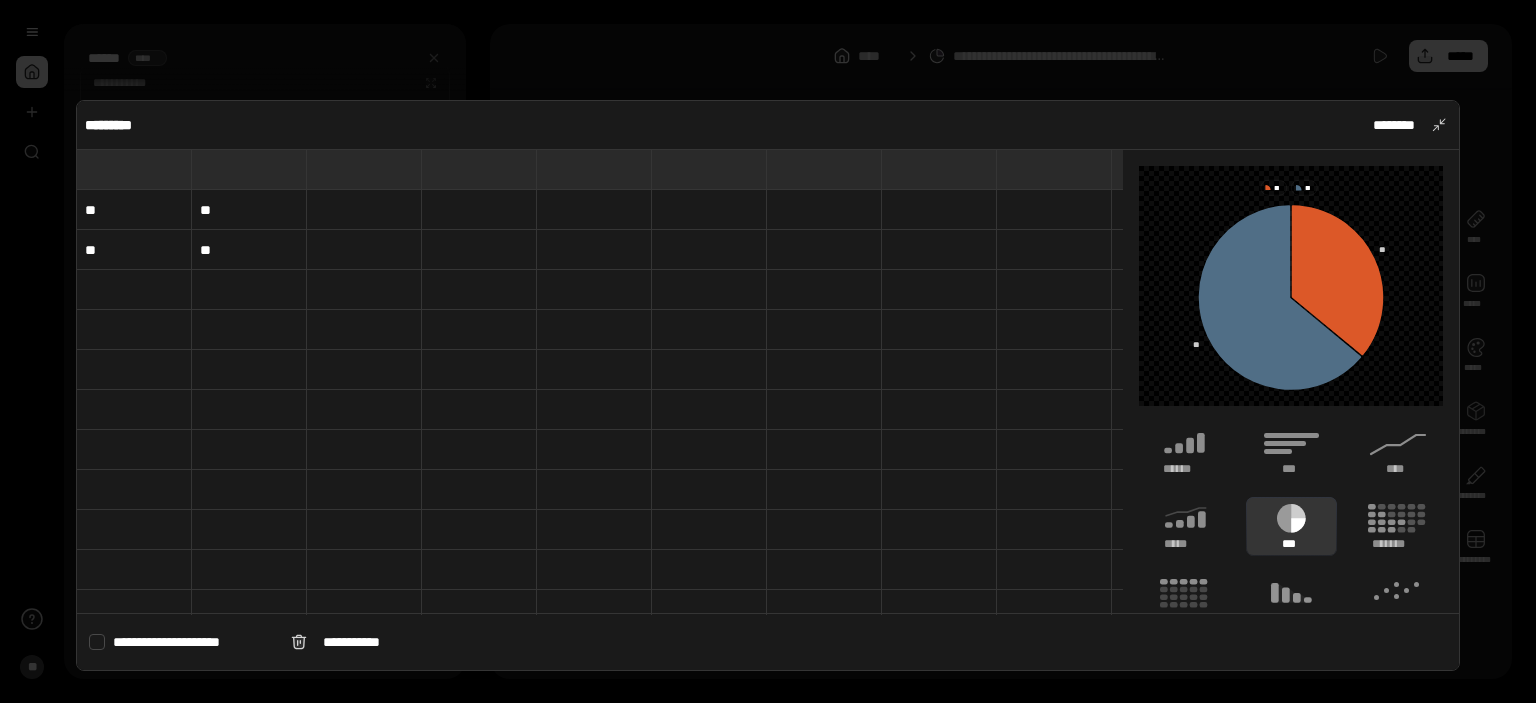 click on "**" at bounding box center (134, 210) 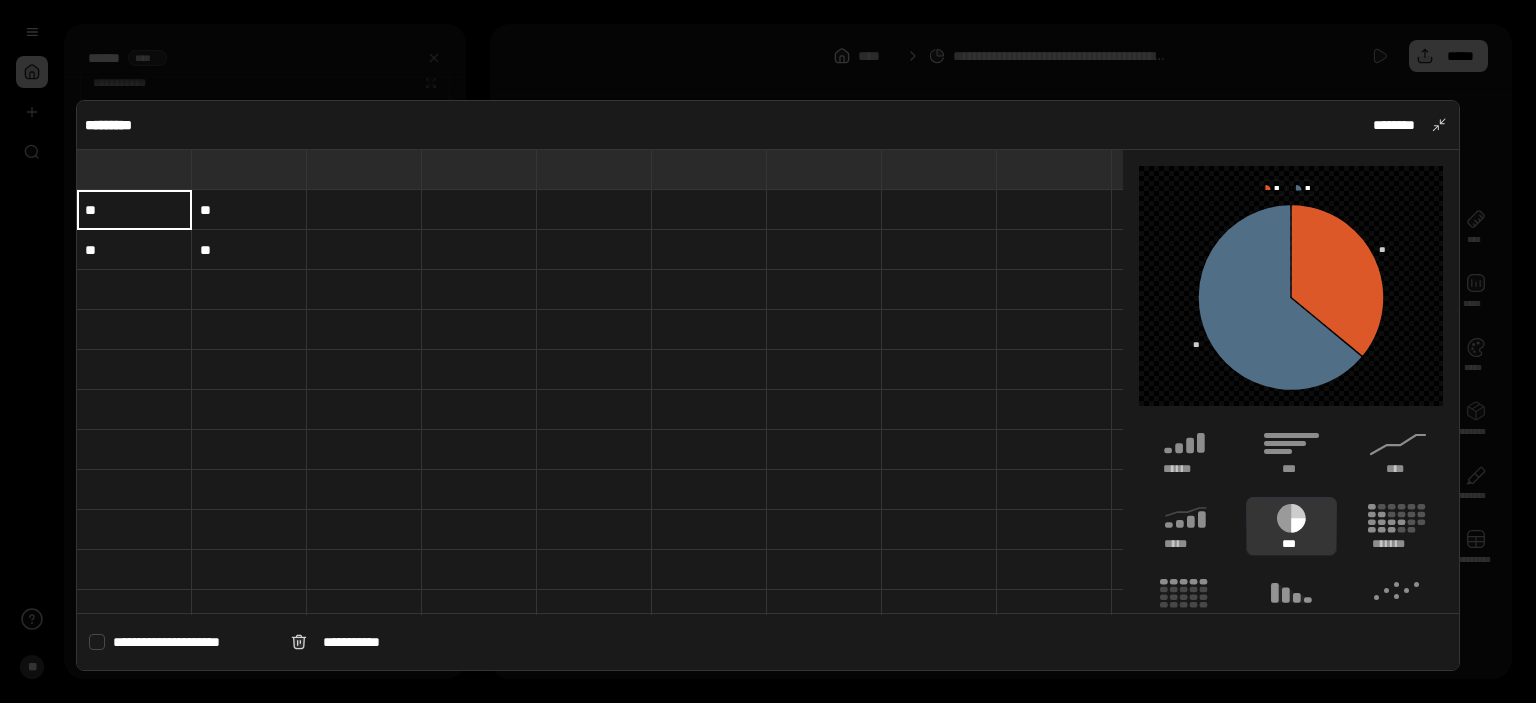 type on "**" 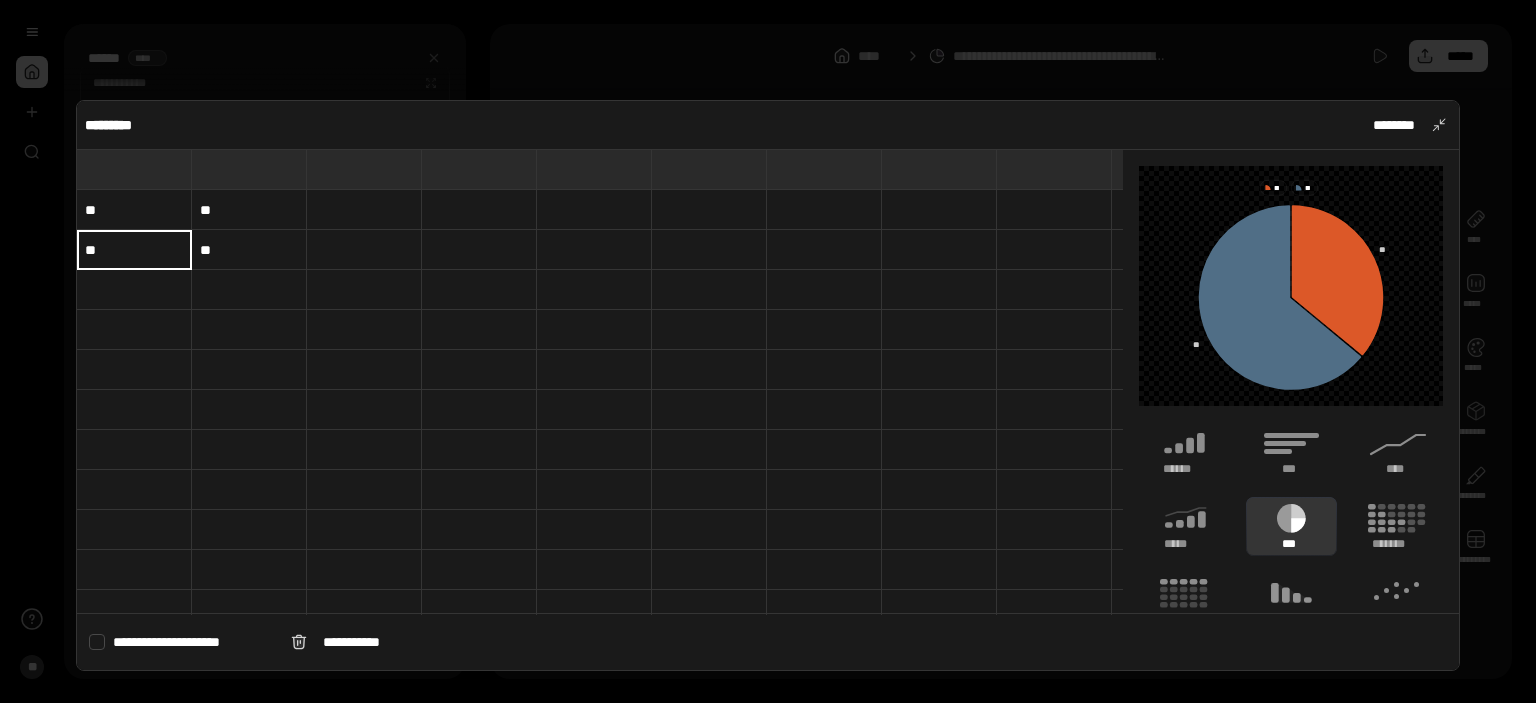 type on "**" 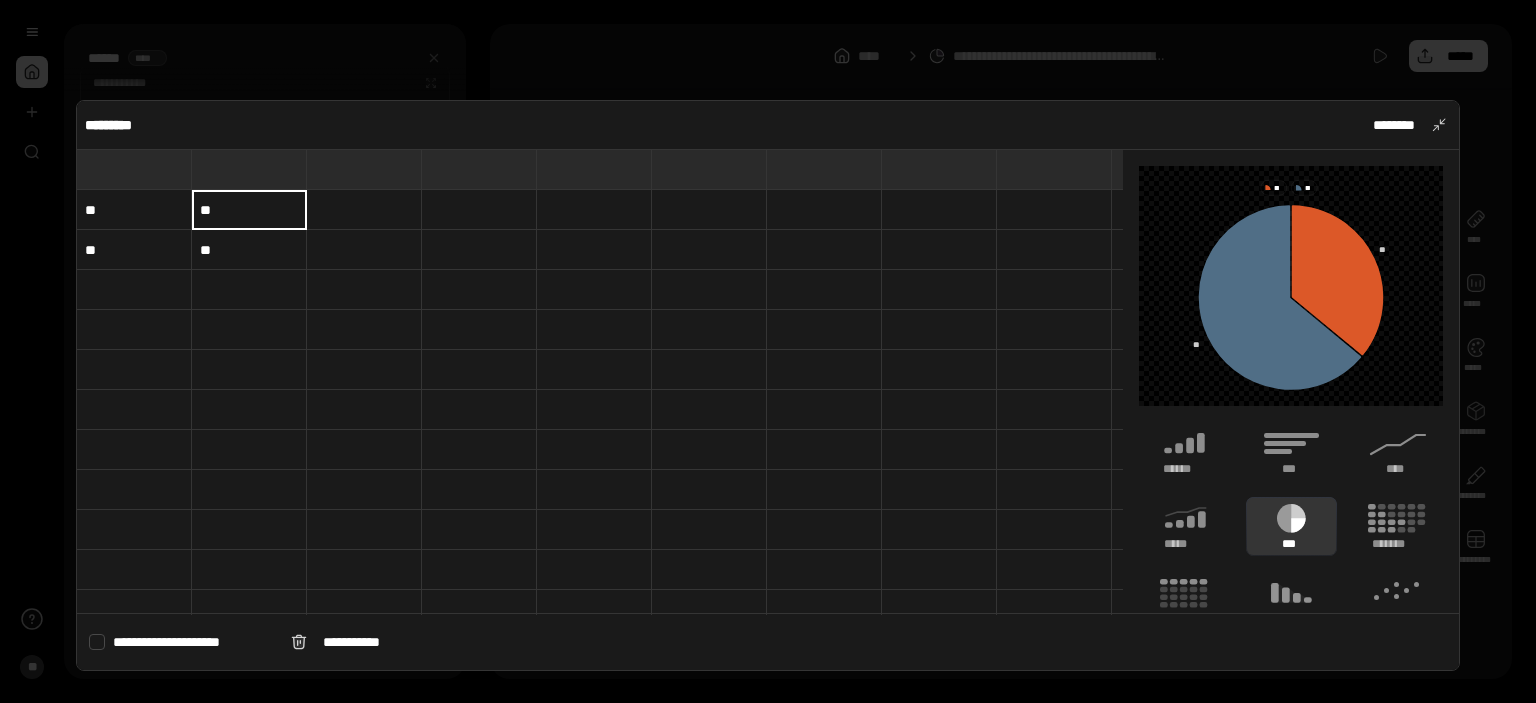 type on "**" 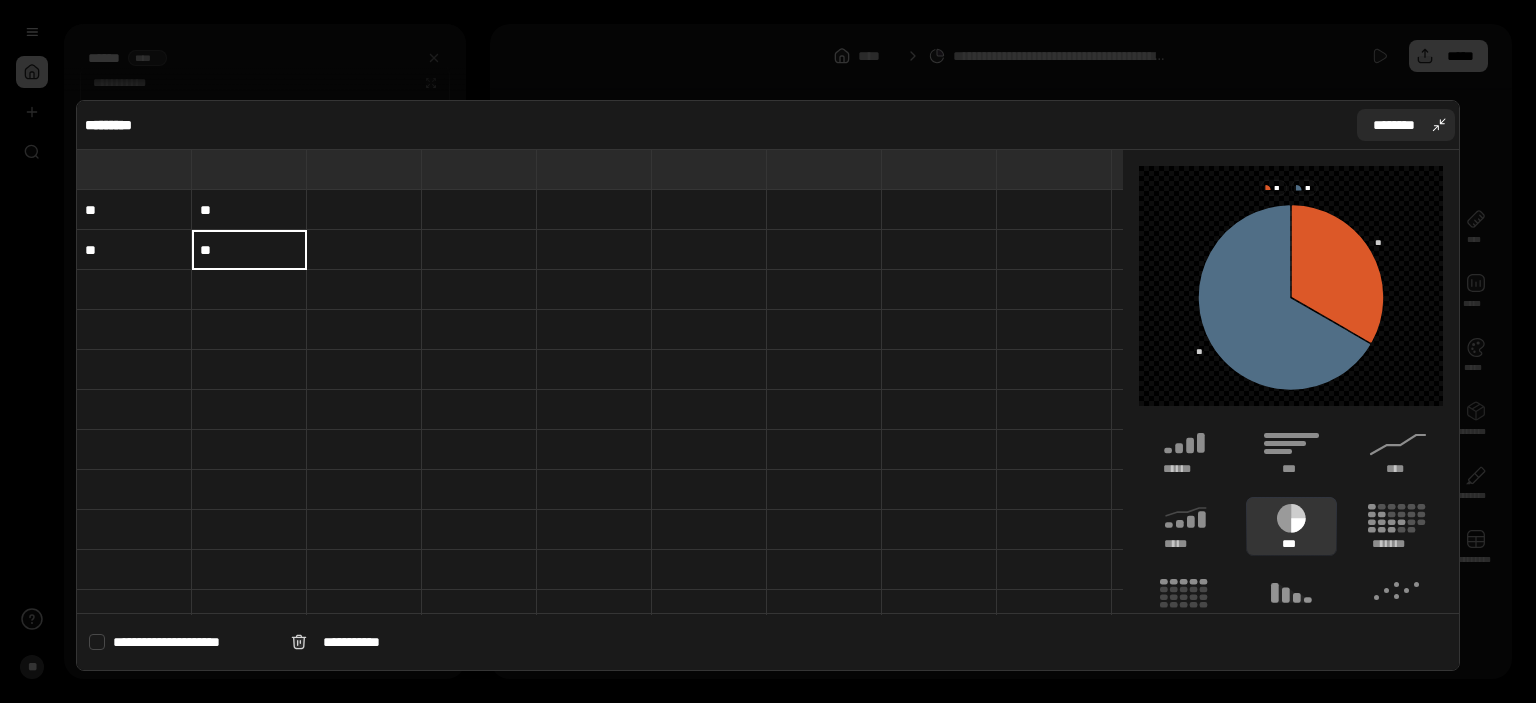 type on "**" 